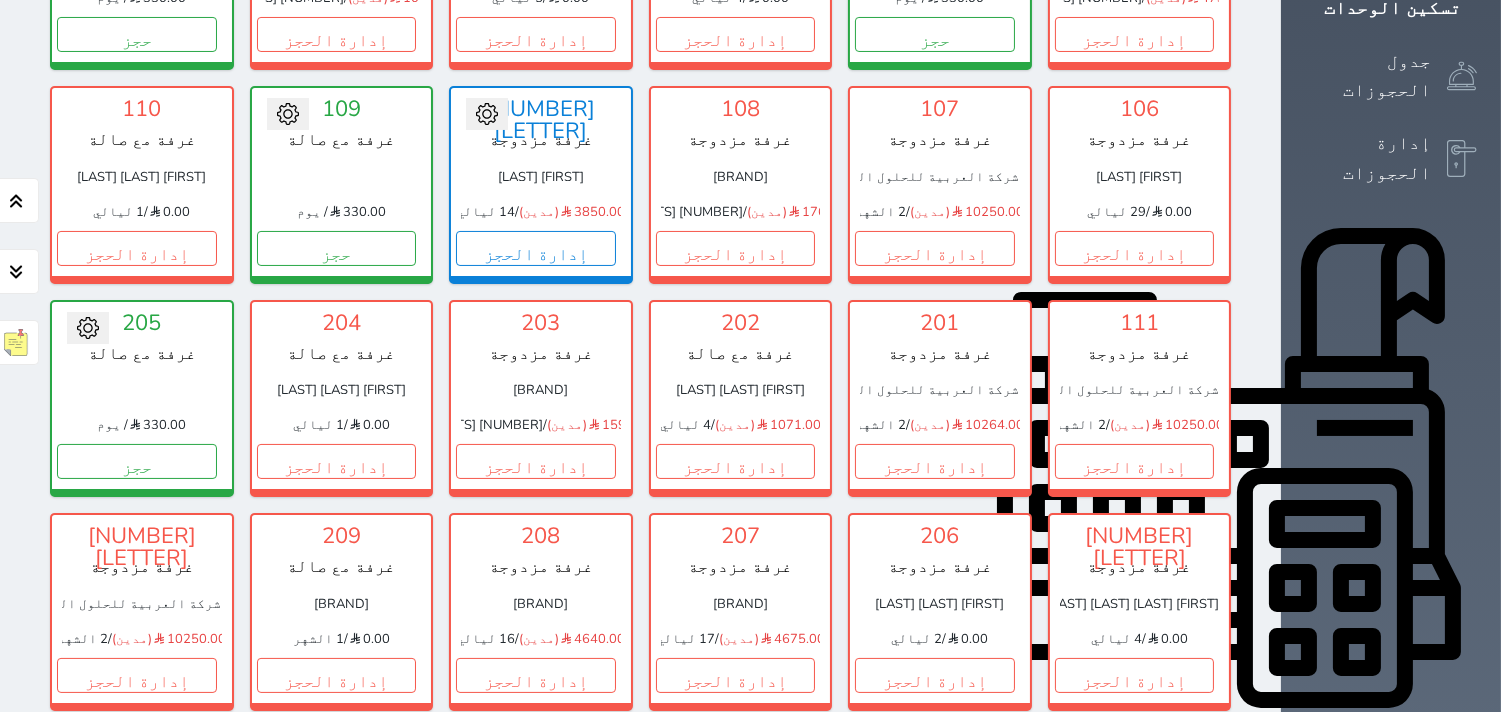 scroll, scrollTop: 411, scrollLeft: 0, axis: vertical 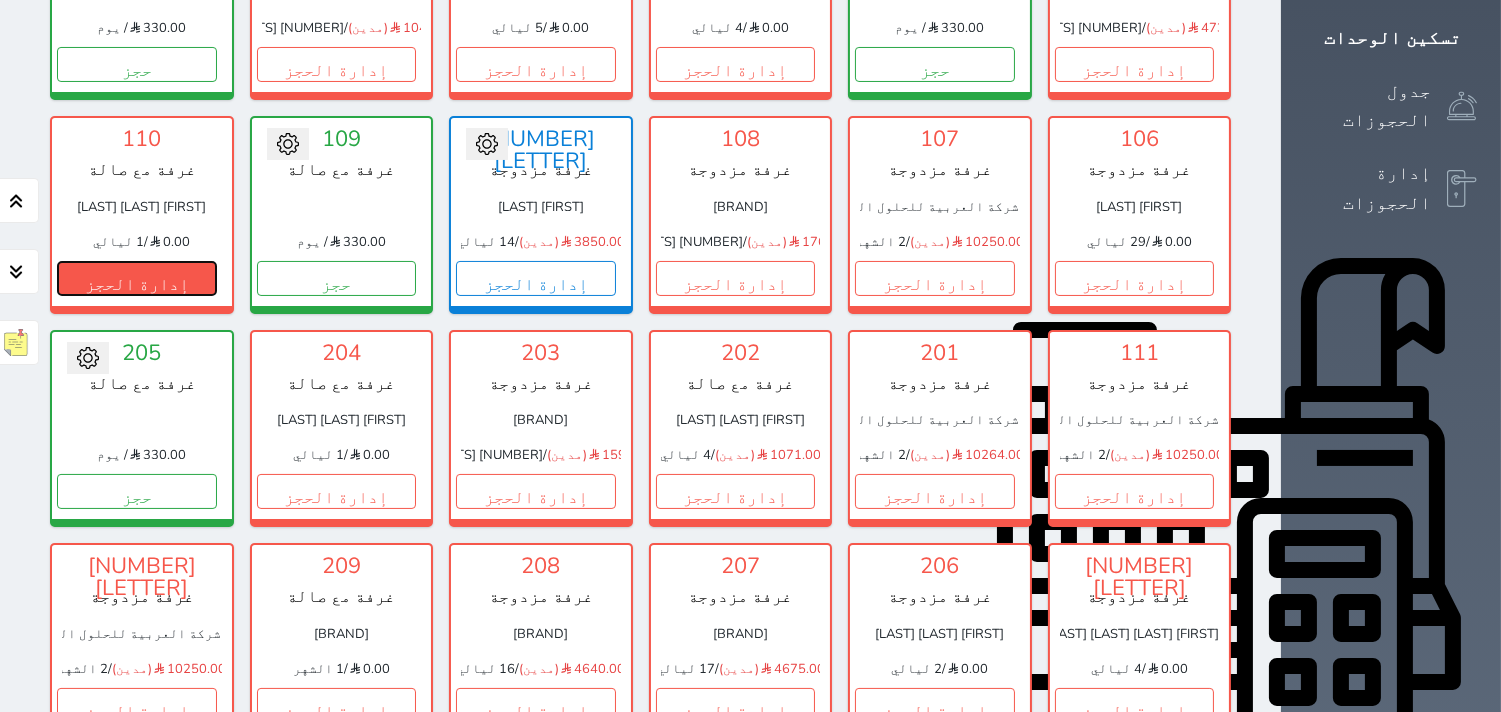 click on "إدارة الحجز" at bounding box center (137, 278) 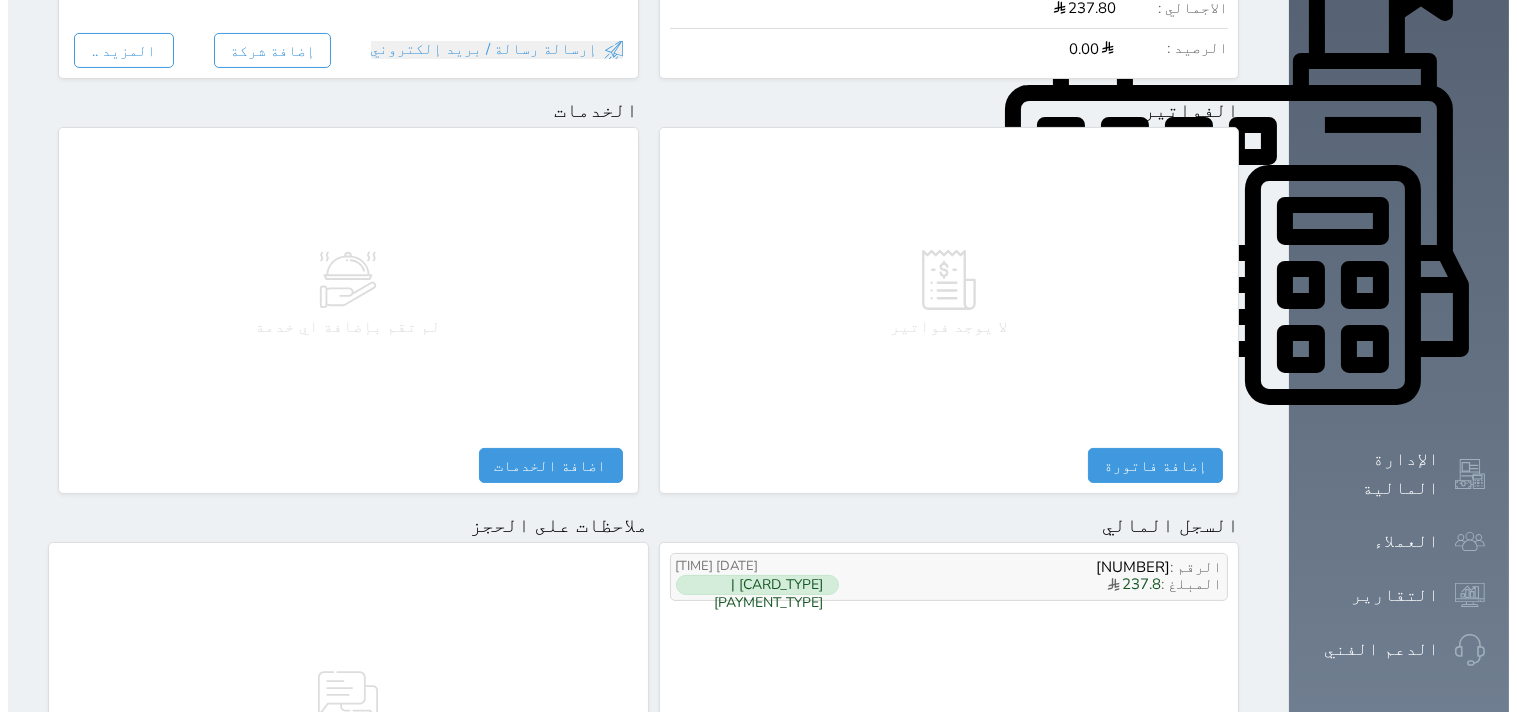 scroll, scrollTop: 777, scrollLeft: 0, axis: vertical 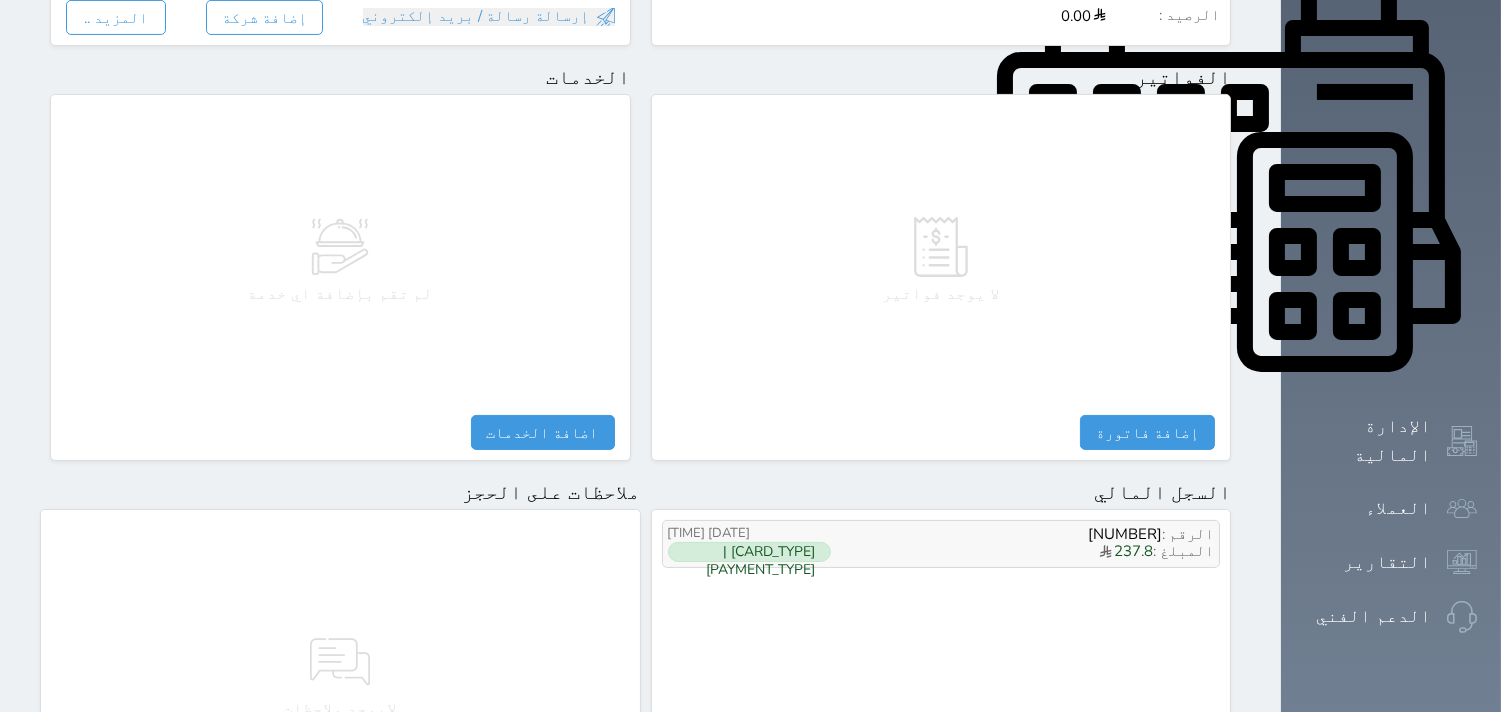 click on "الرقم :  8714" at bounding box center (1022, 534) 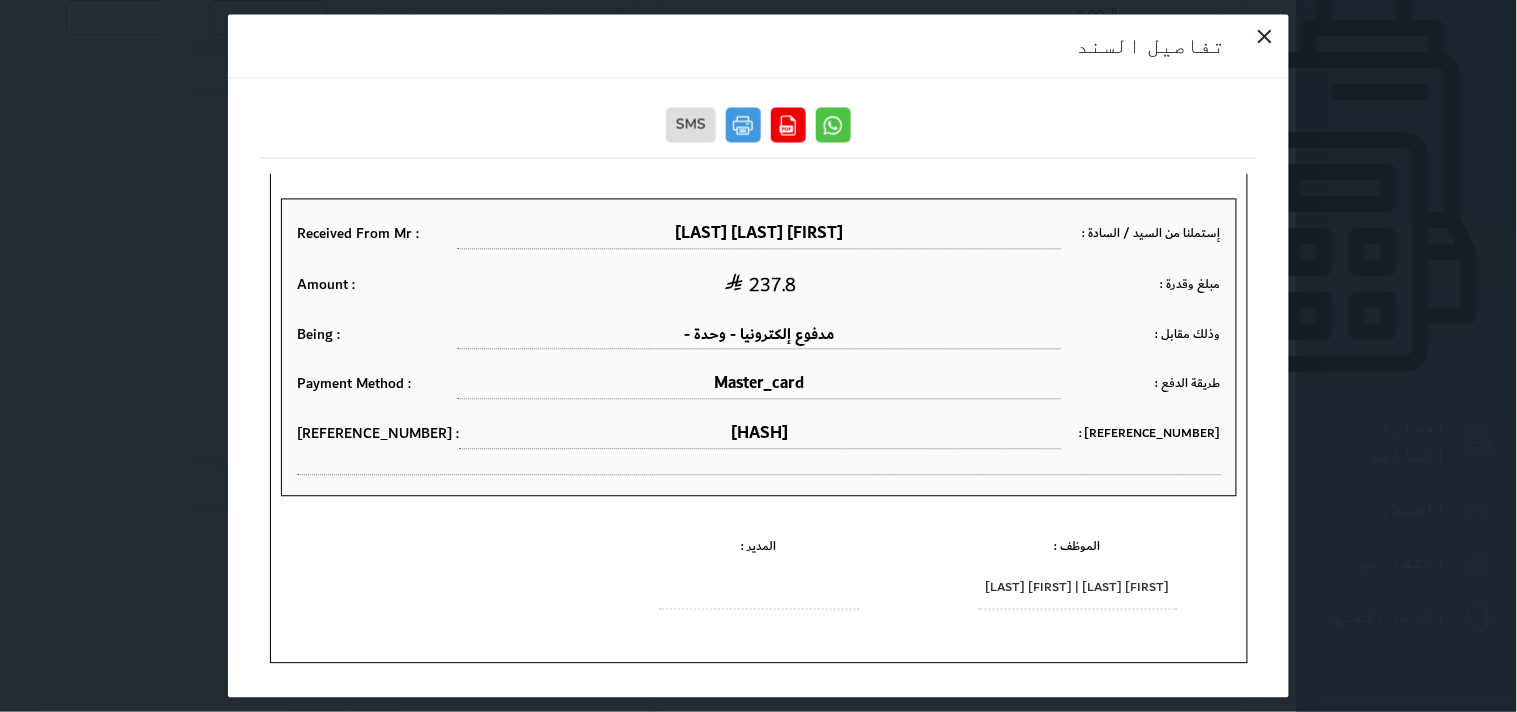 scroll, scrollTop: 0, scrollLeft: 0, axis: both 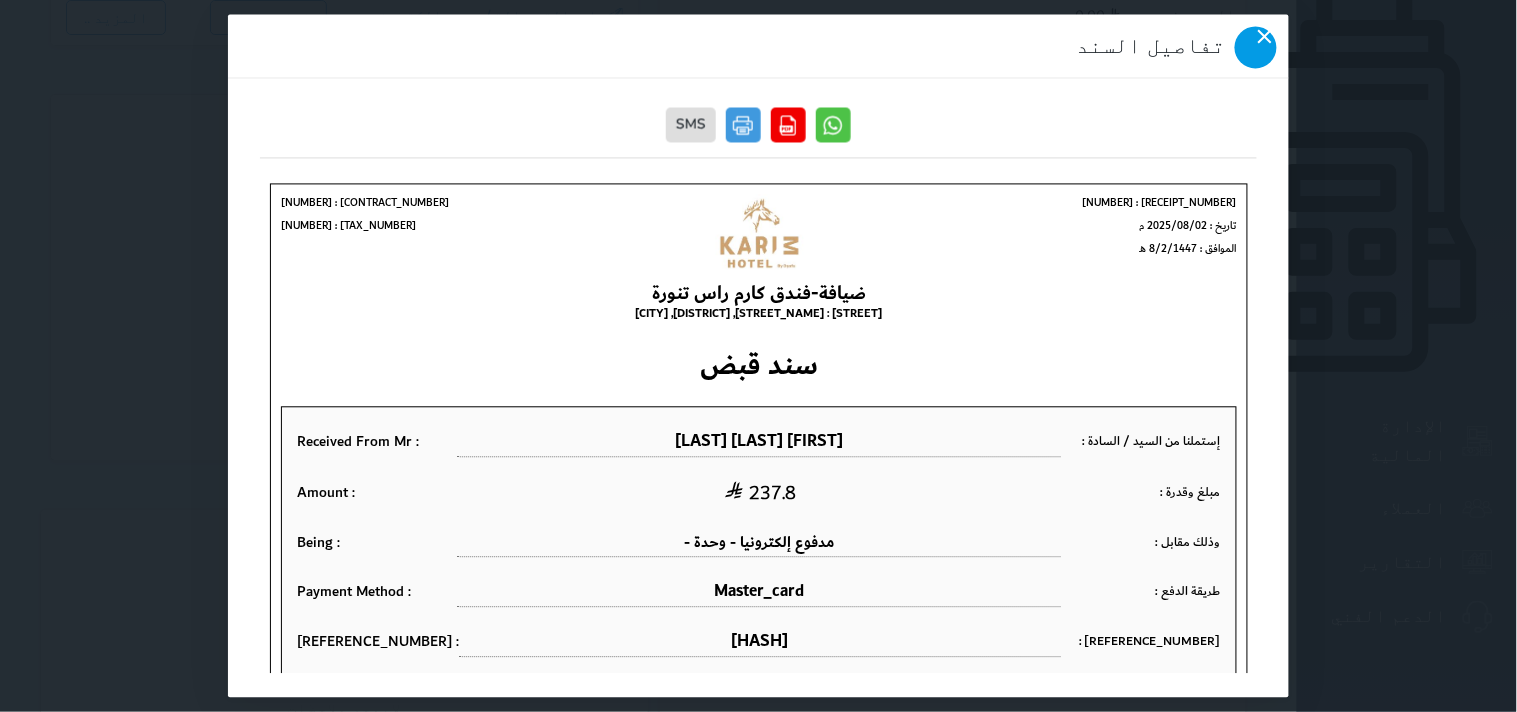 click 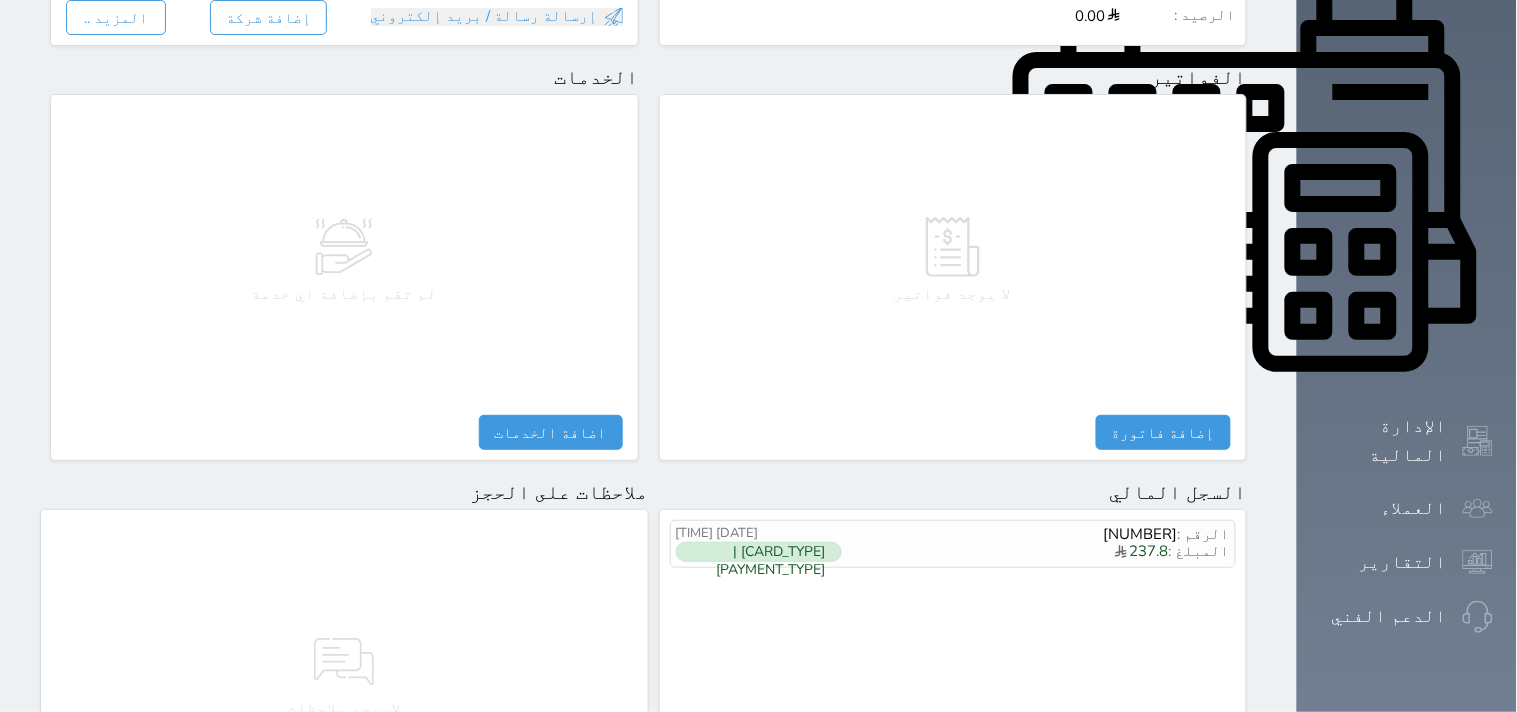 click on "لا يوجد فواتير" at bounding box center [953, 260] 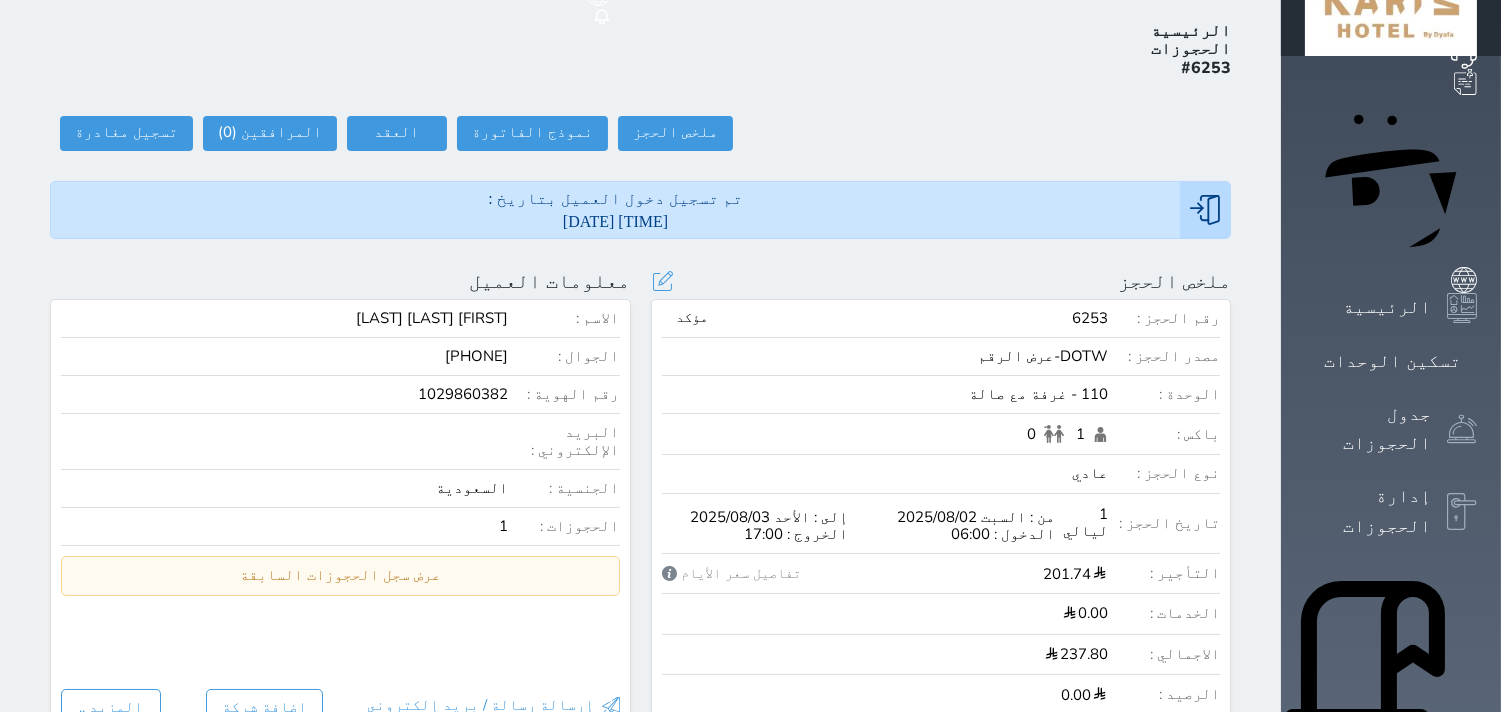 scroll, scrollTop: 0, scrollLeft: 0, axis: both 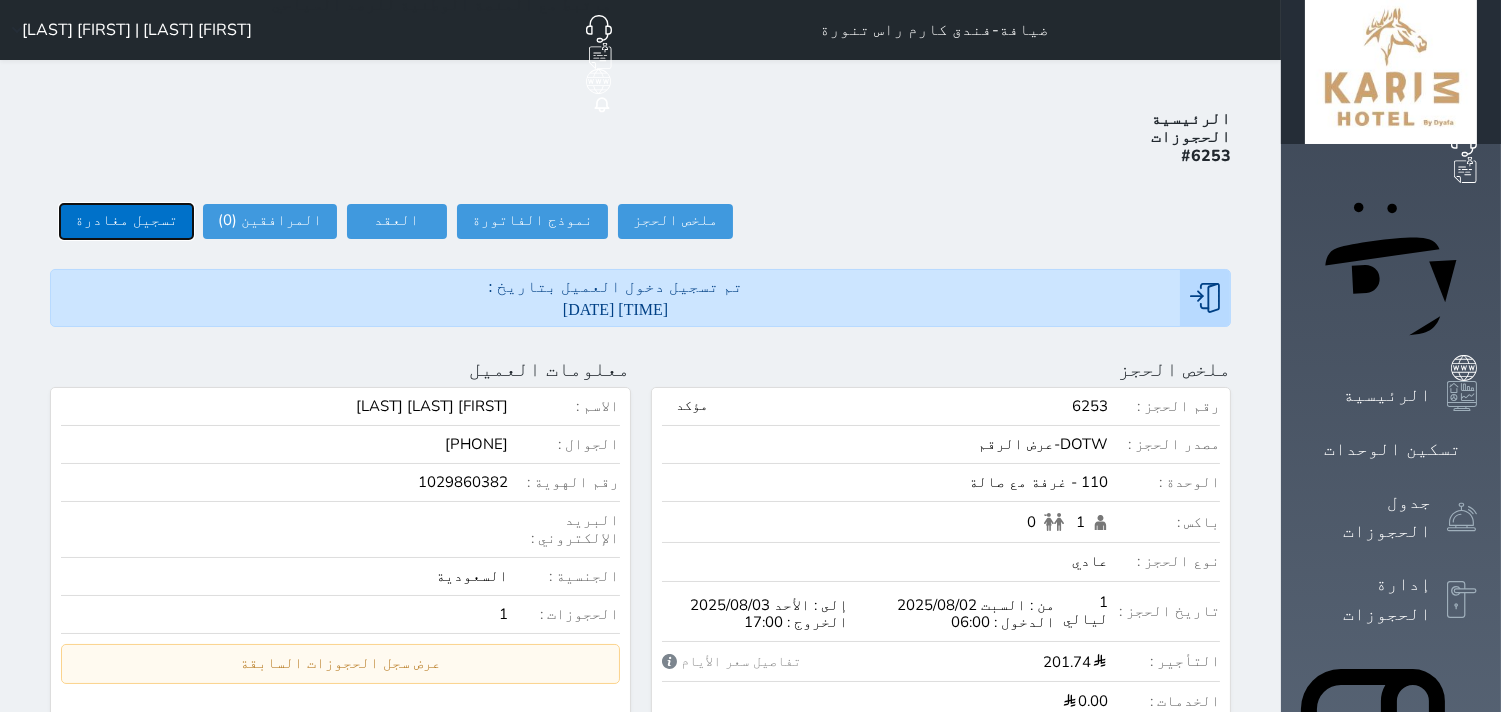 click on "تسجيل مغادرة" at bounding box center [126, 221] 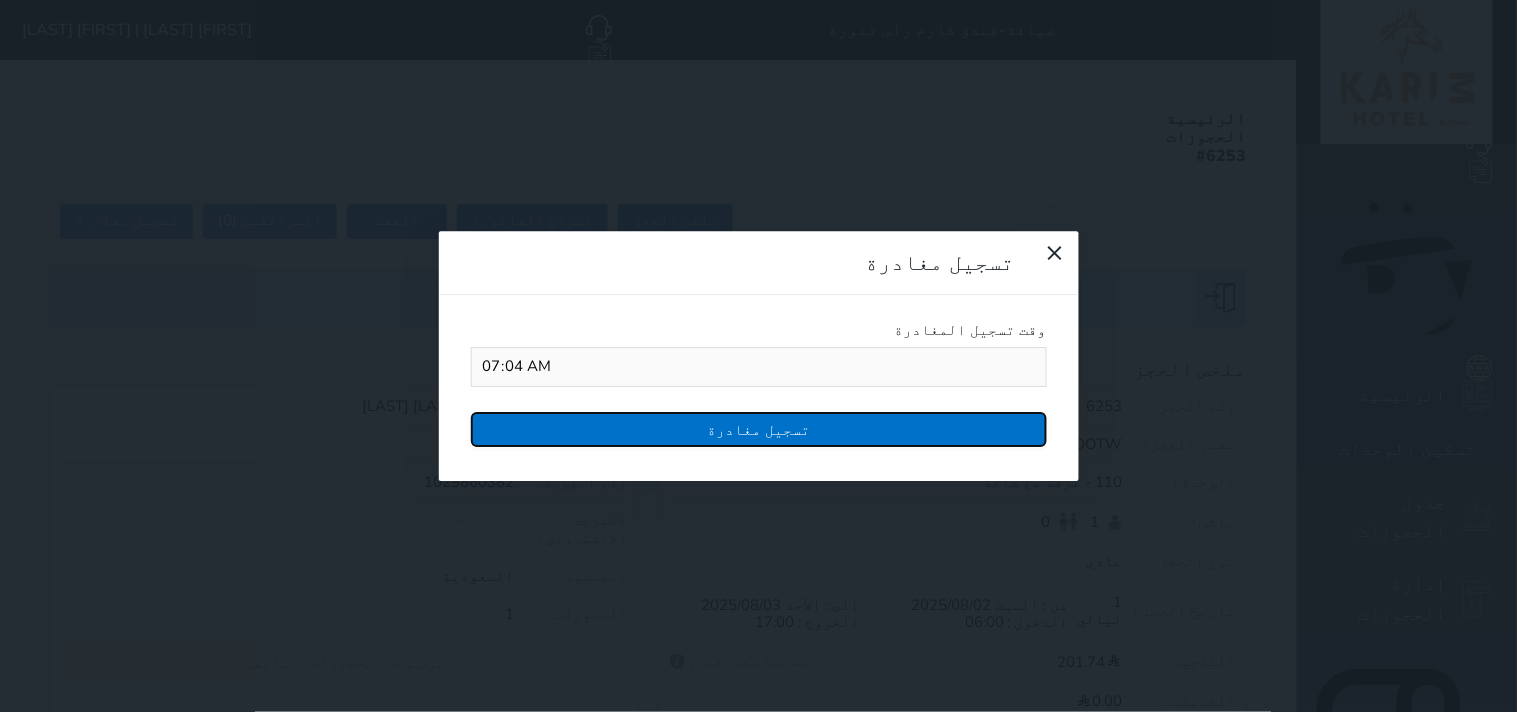 click on "تسجيل مغادرة" at bounding box center [759, 429] 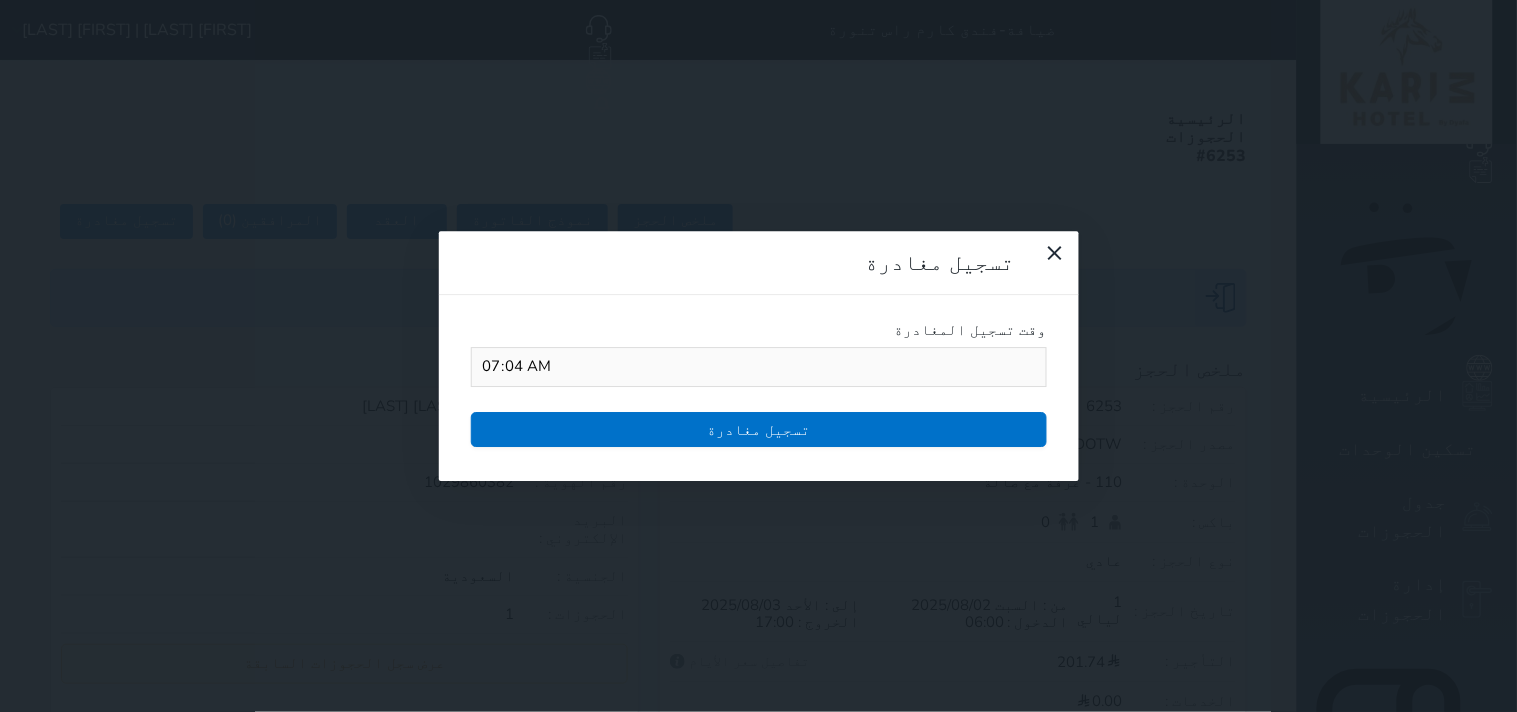 click at bounding box center (0, 0) 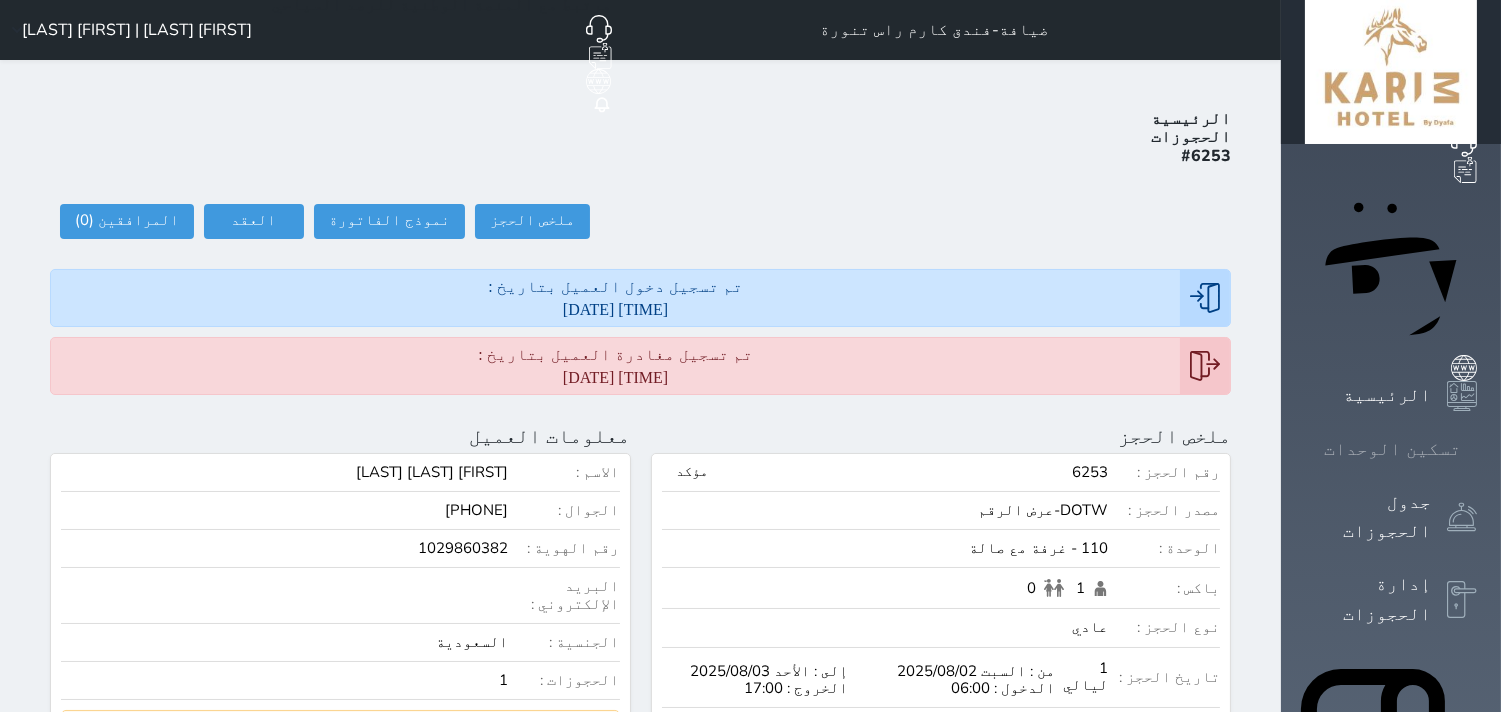 click 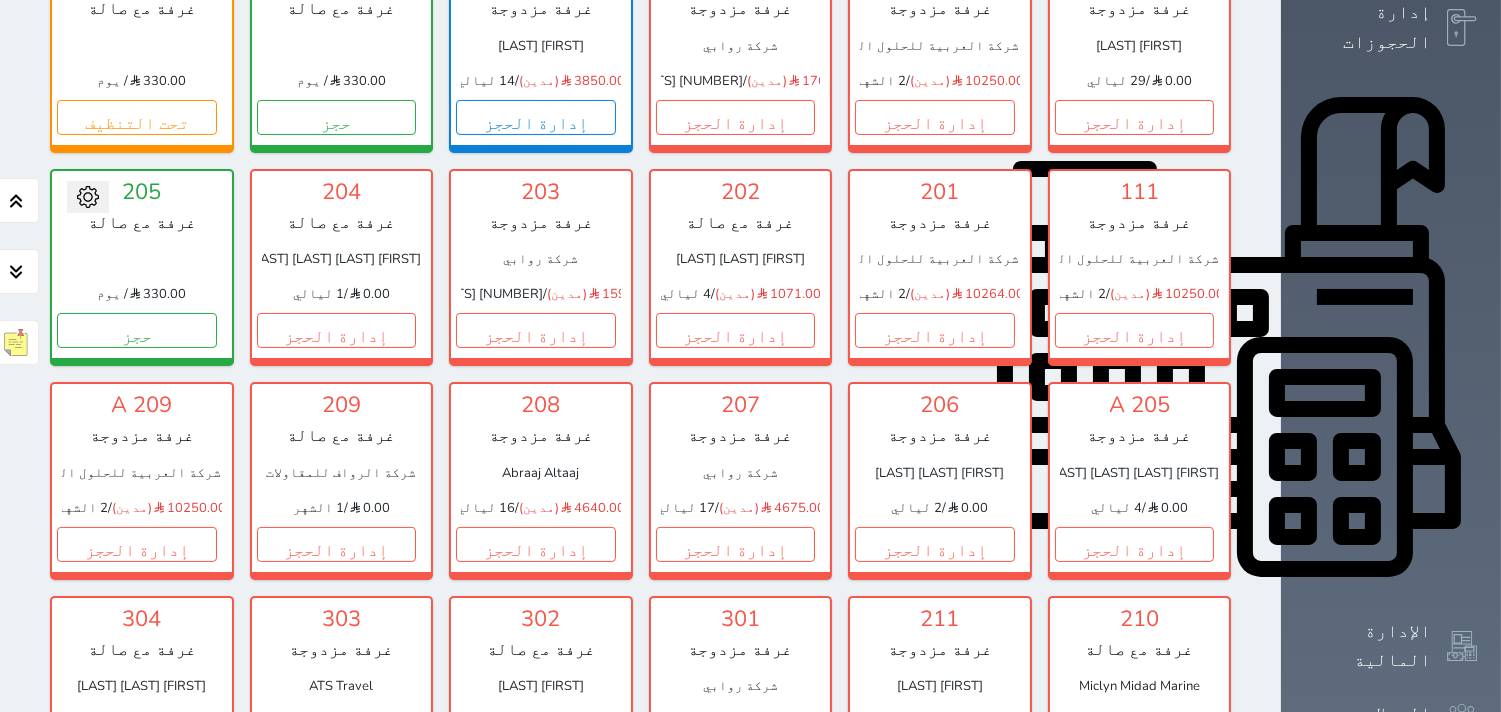 scroll, scrollTop: 633, scrollLeft: 0, axis: vertical 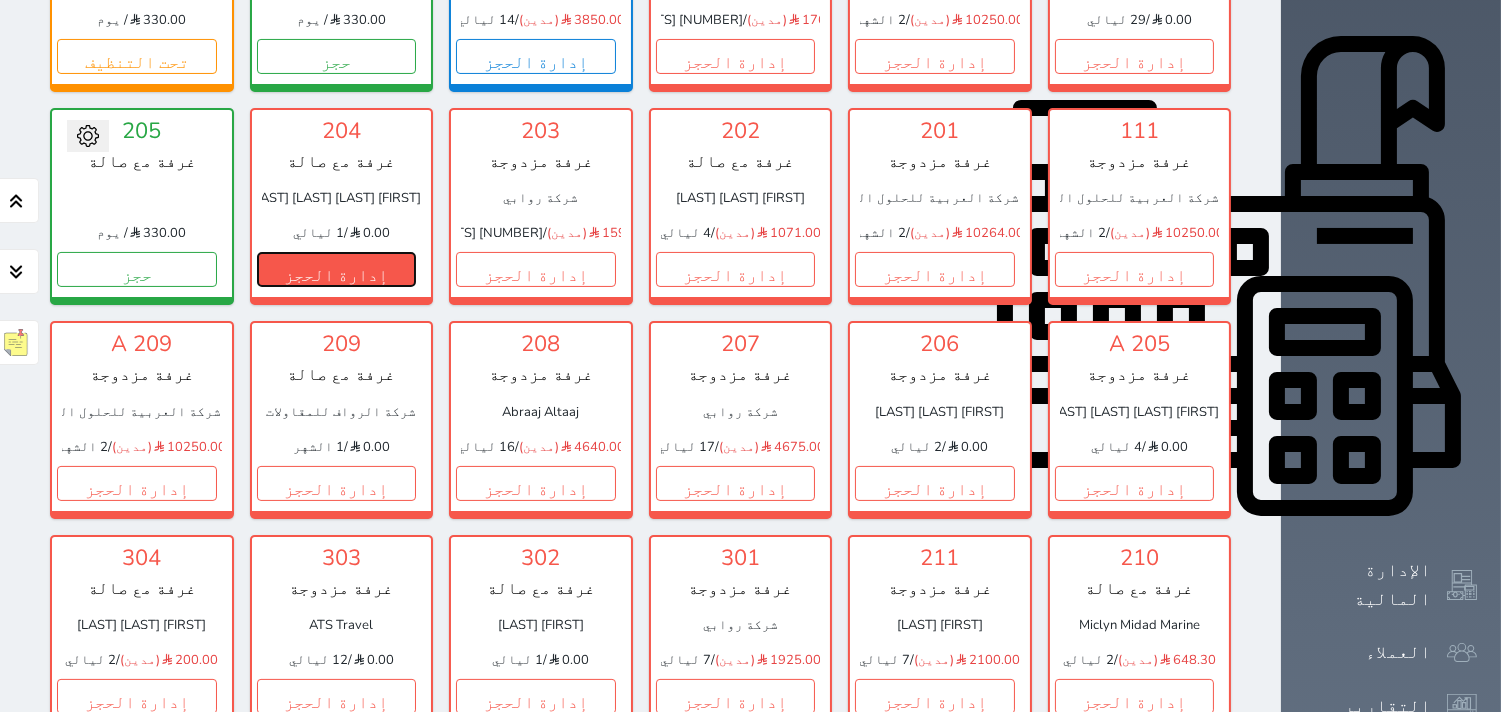click on "إدارة الحجز" at bounding box center (337, 269) 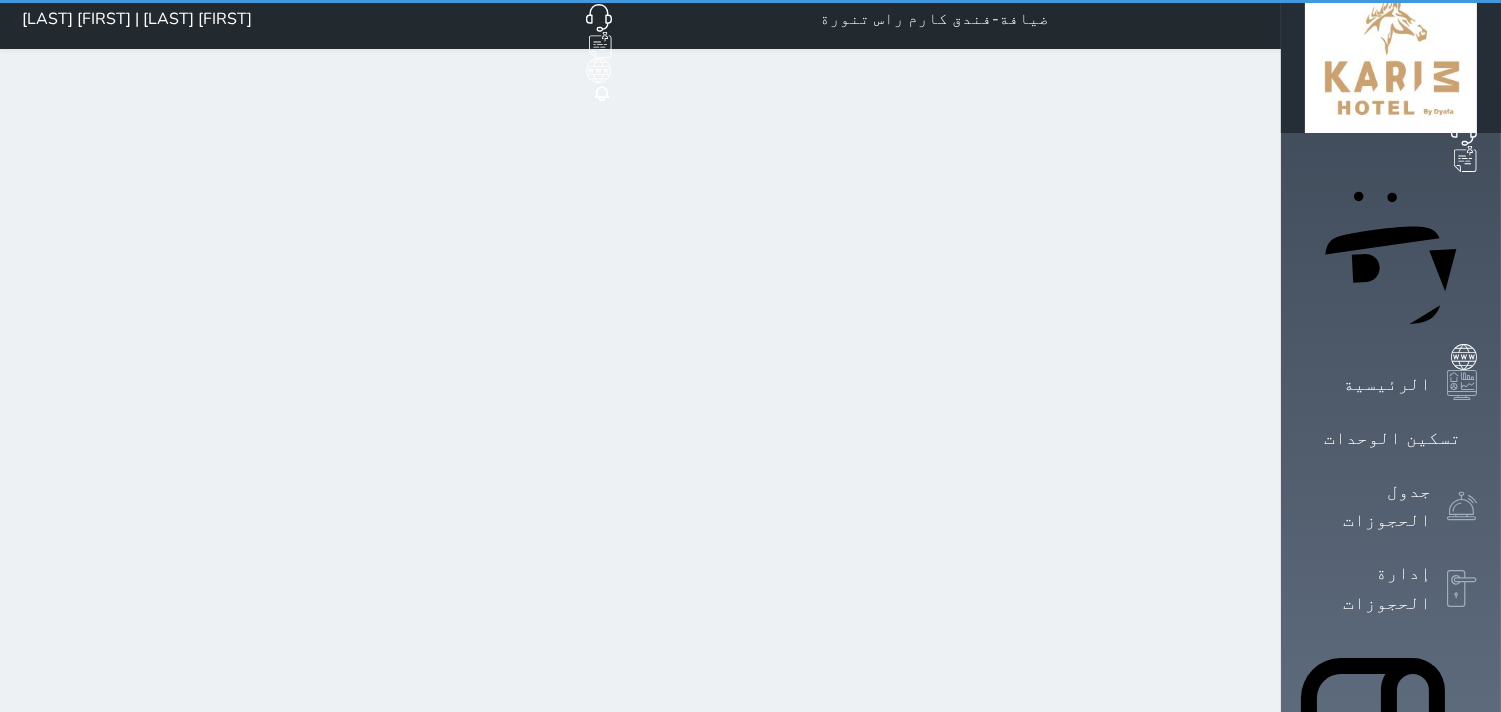 scroll, scrollTop: 0, scrollLeft: 0, axis: both 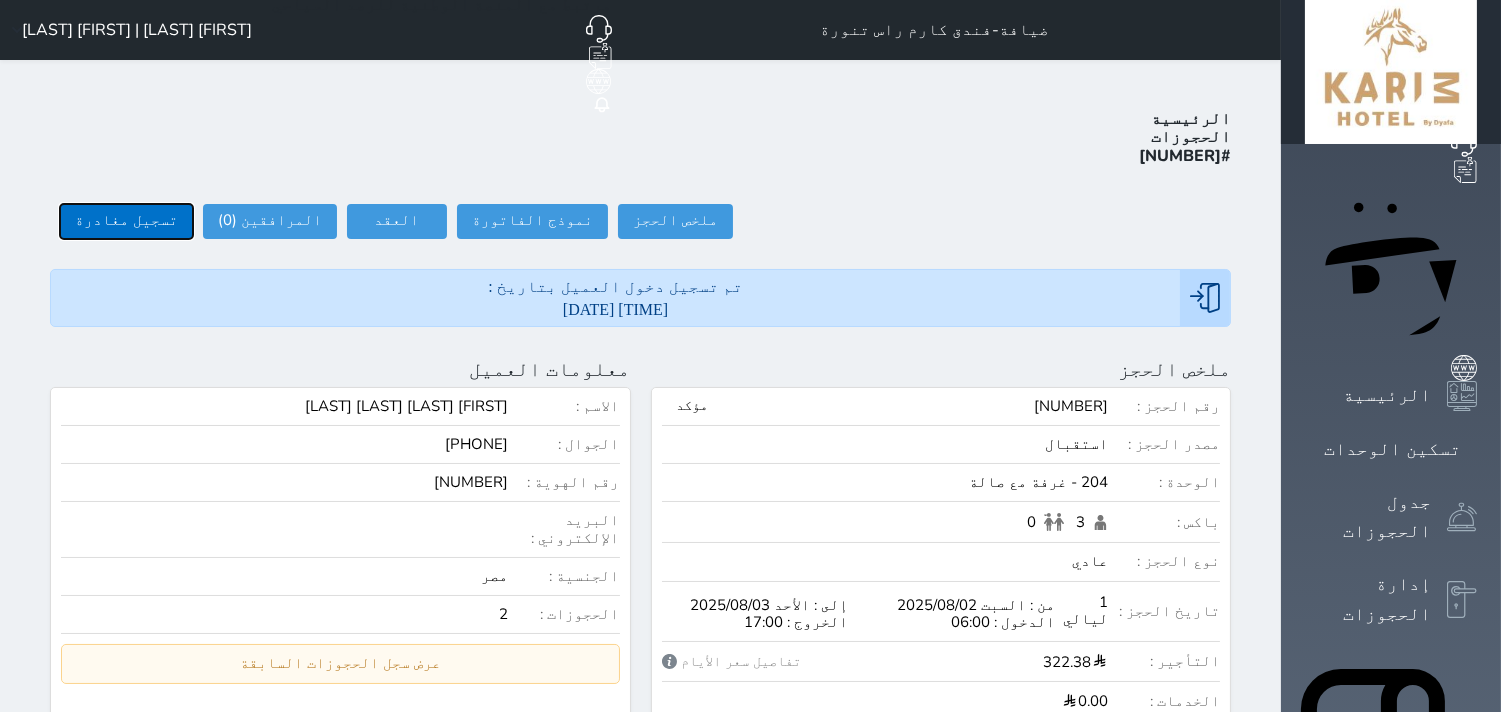 click on "تسجيل مغادرة" at bounding box center [126, 221] 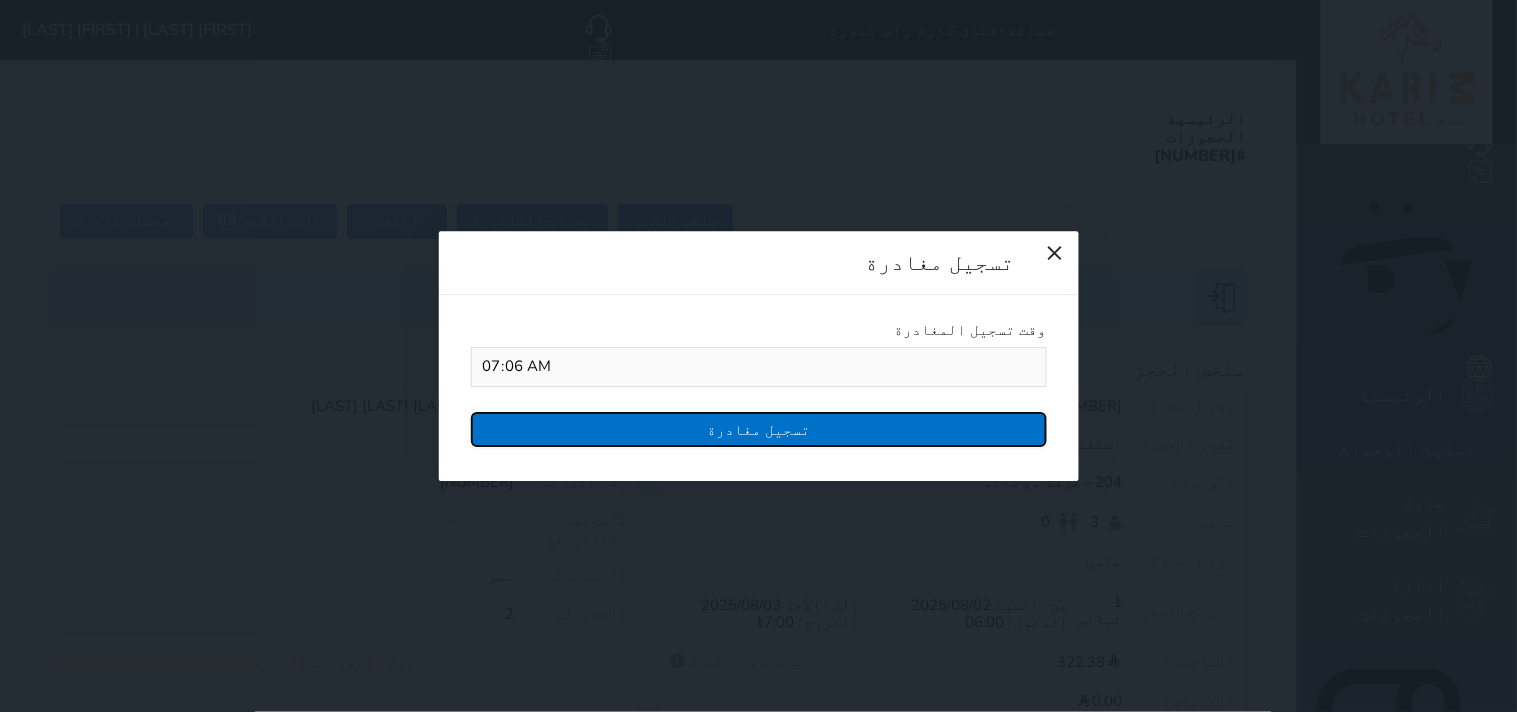 click on "تسجيل مغادرة" at bounding box center (759, 429) 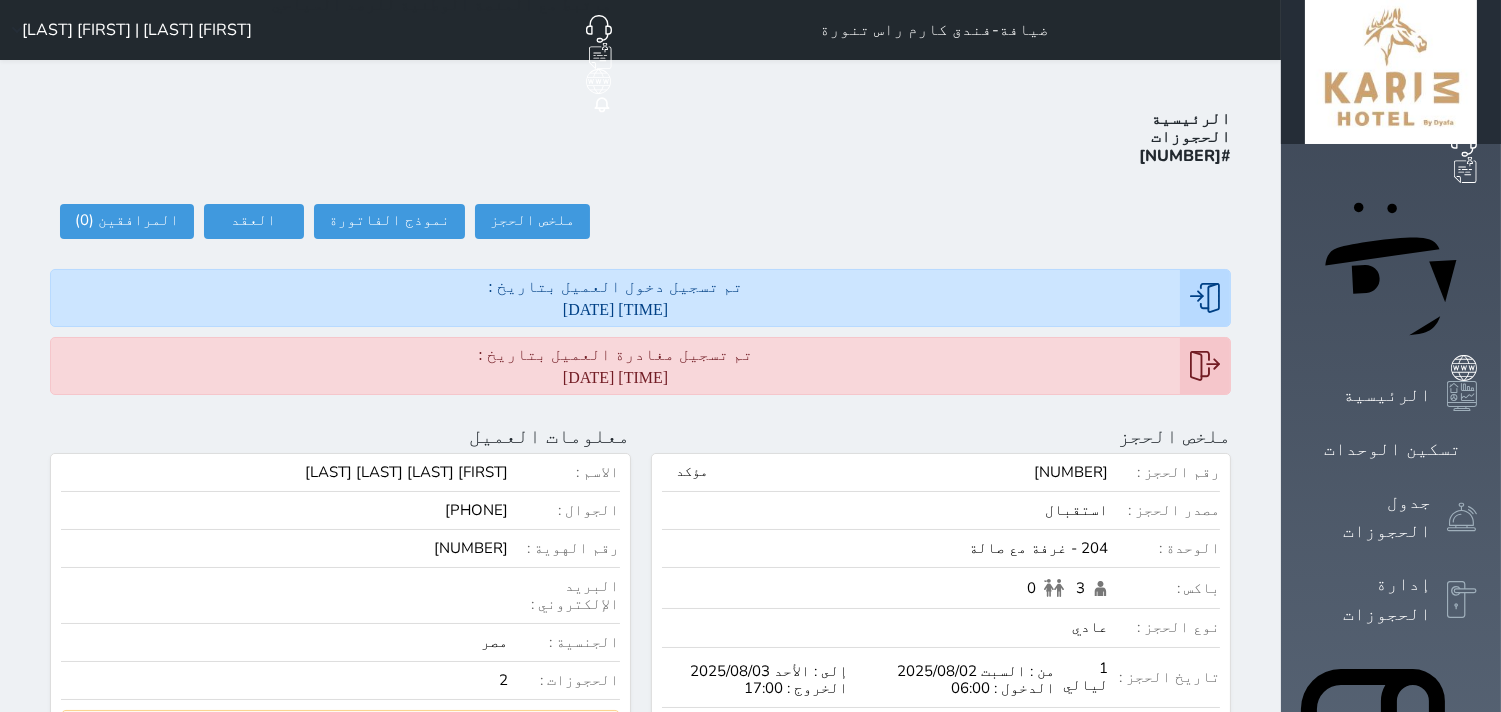 click on "الإدارة المالية" at bounding box center (1368, 1218) 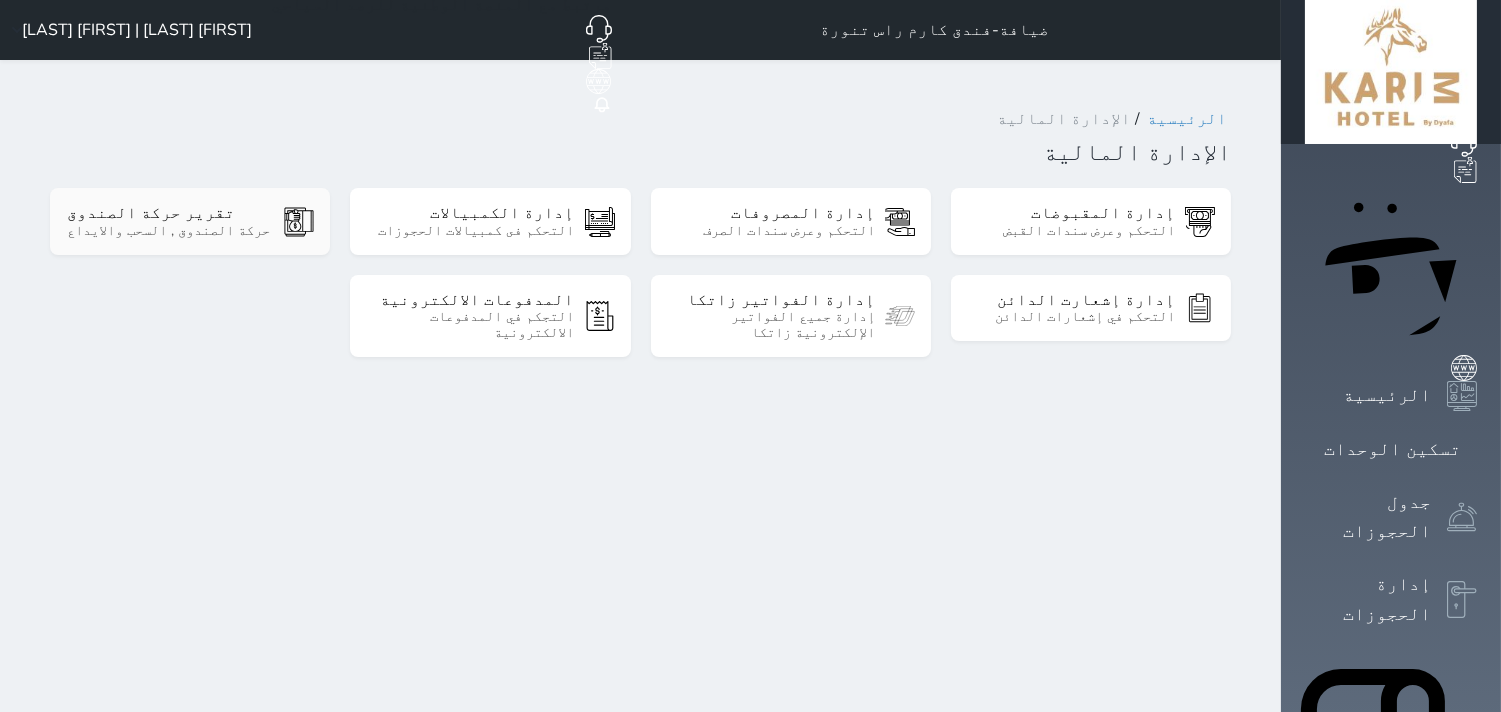 click on "تقرير حركة الصندوق" at bounding box center [170, 213] 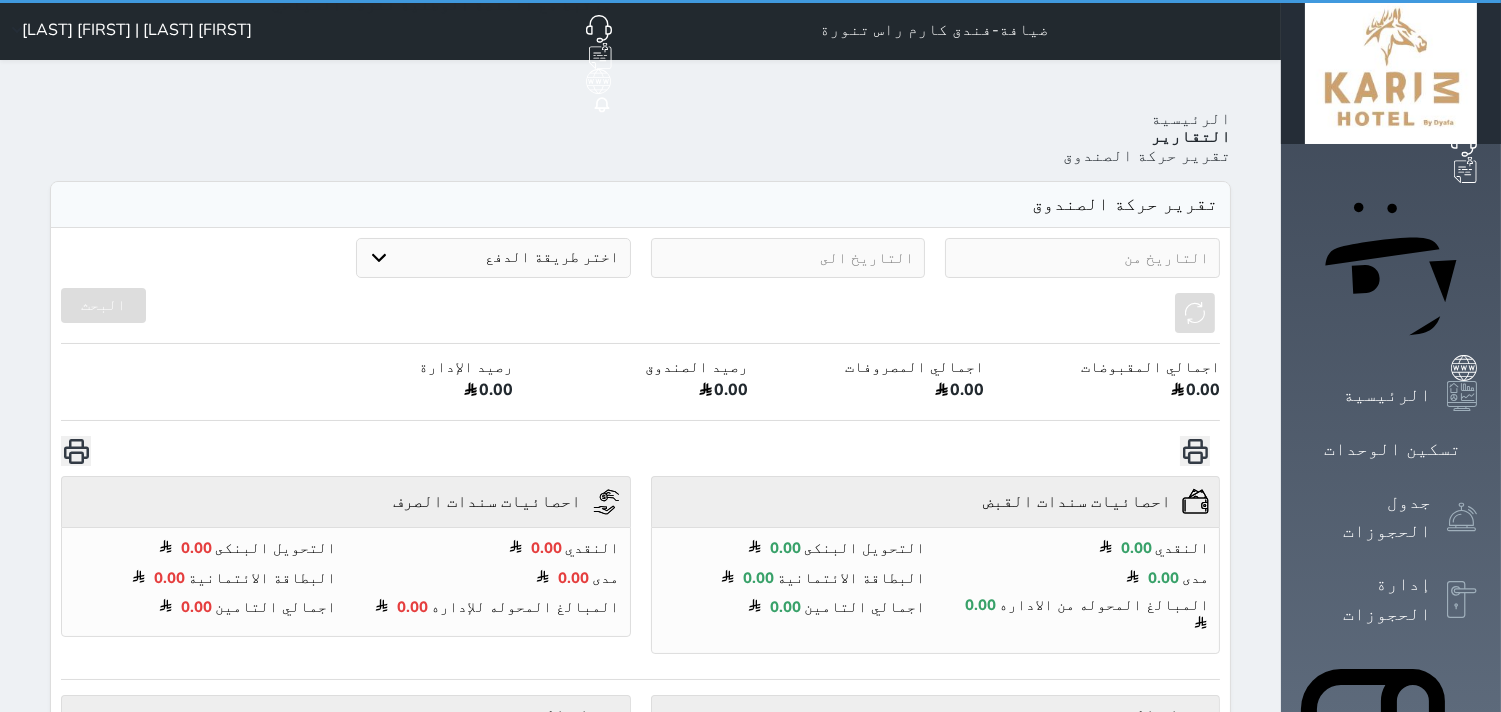 select on "7" 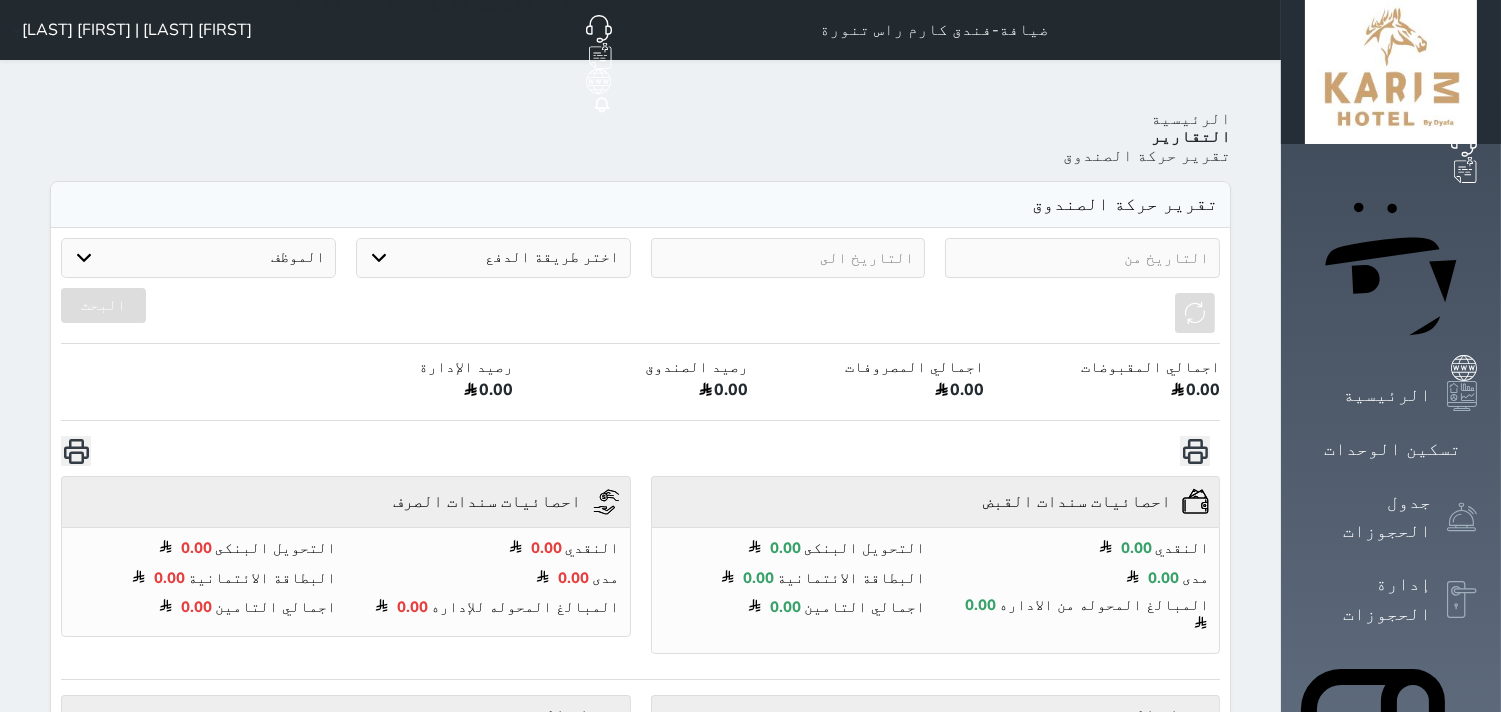 click at bounding box center [1082, 258] 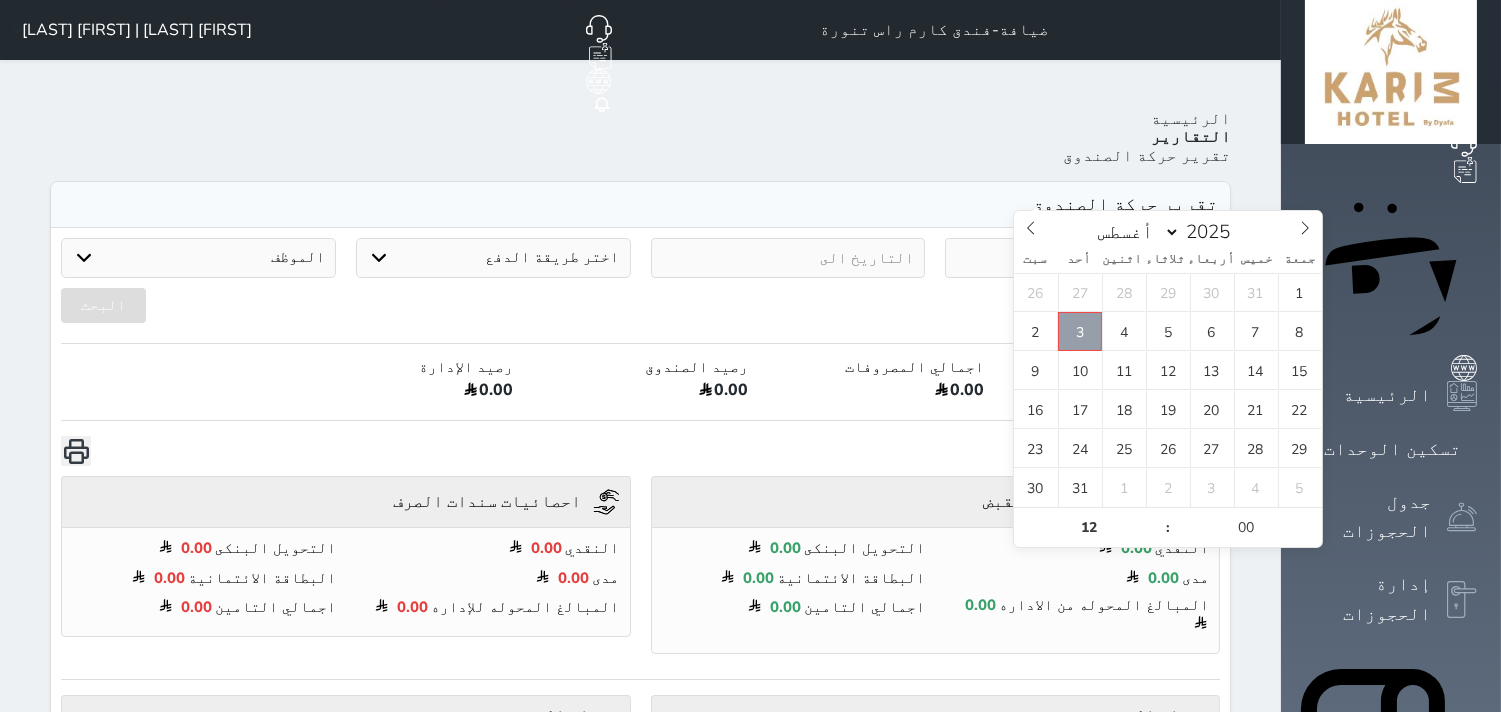 click on "3" at bounding box center [1080, 331] 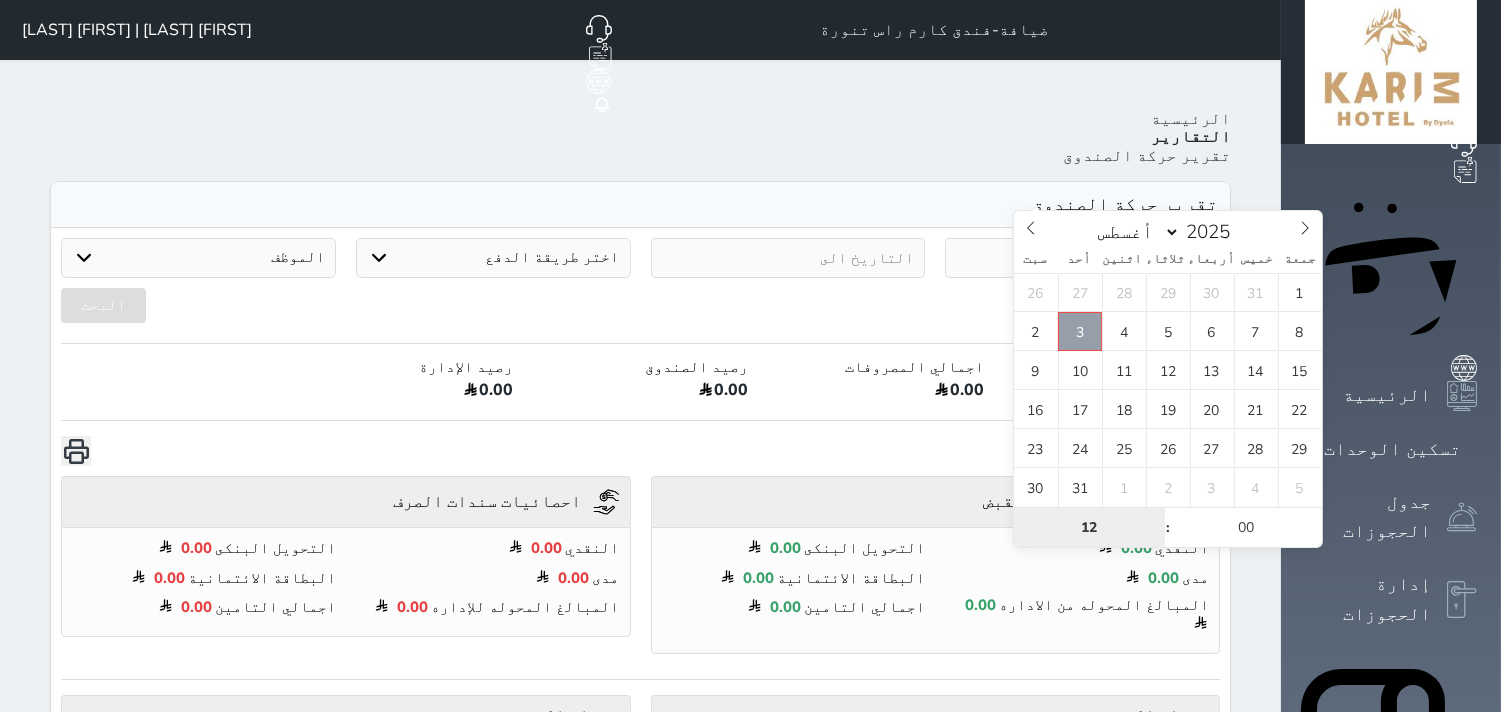 type on "[DATE] [TIME]" 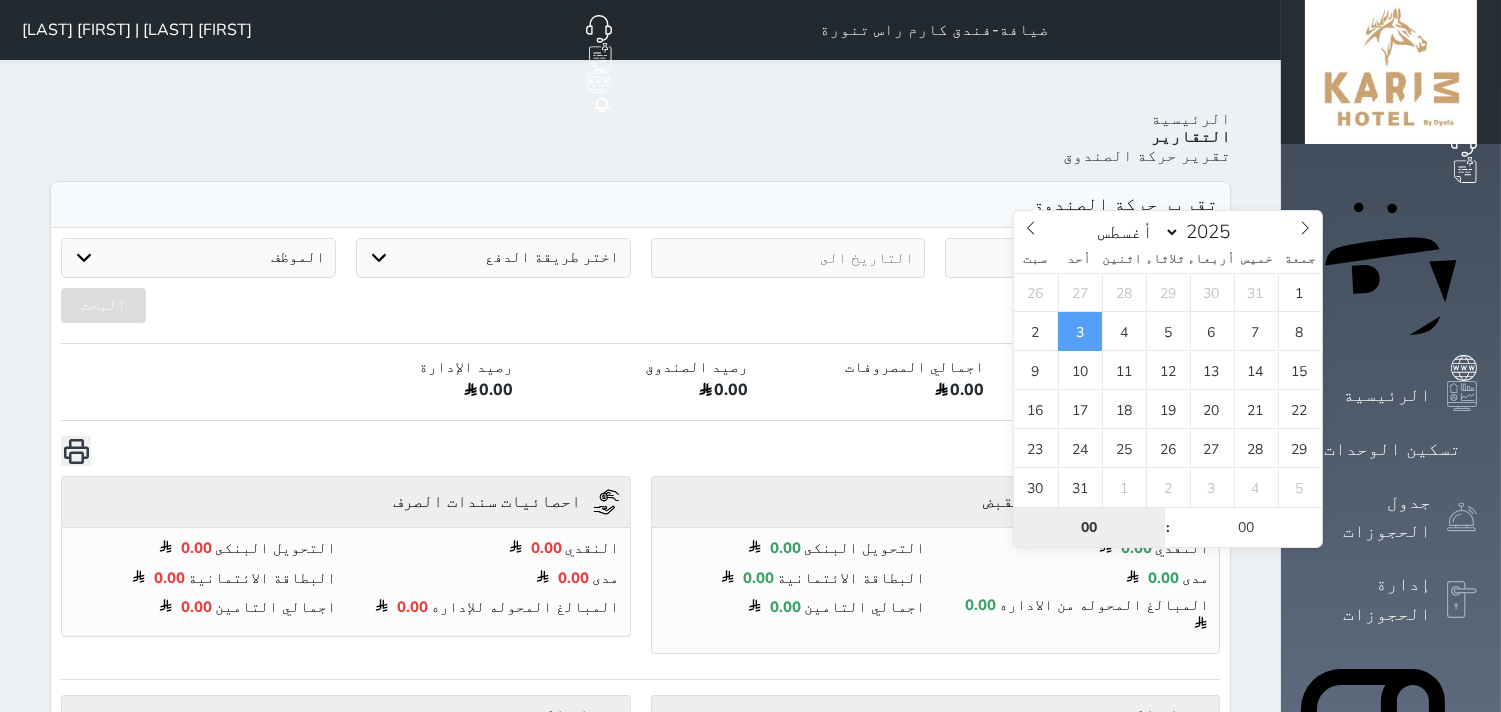 type on "00" 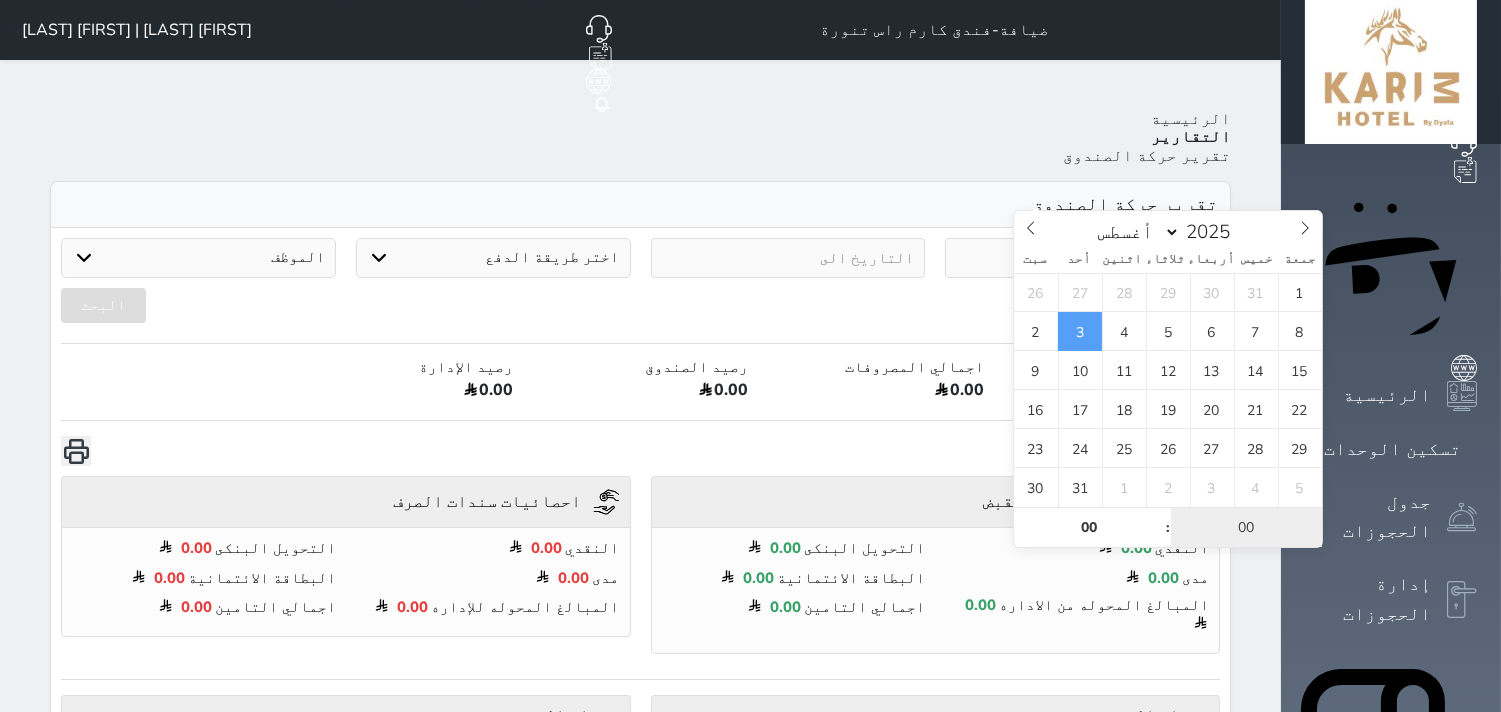 type on "[DATE] [TIME]" 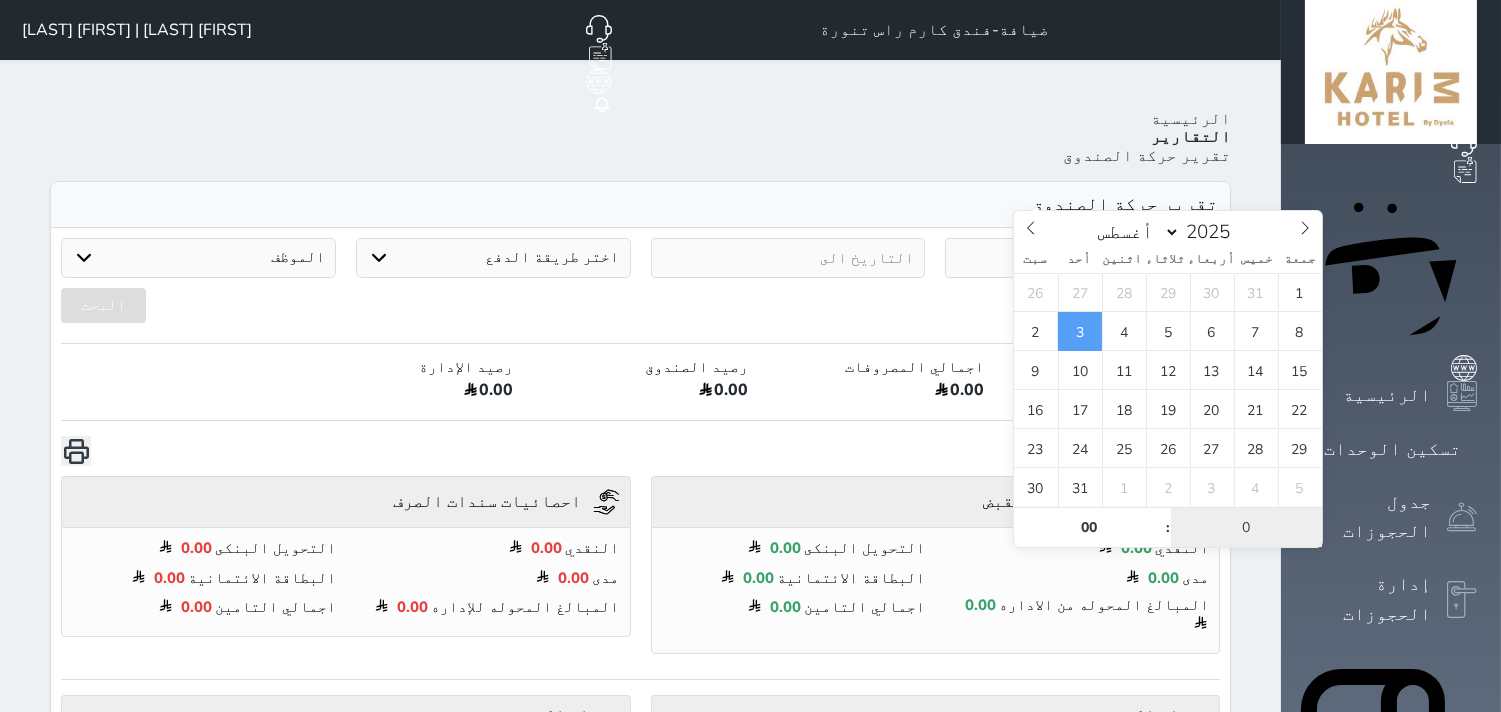 type on "01" 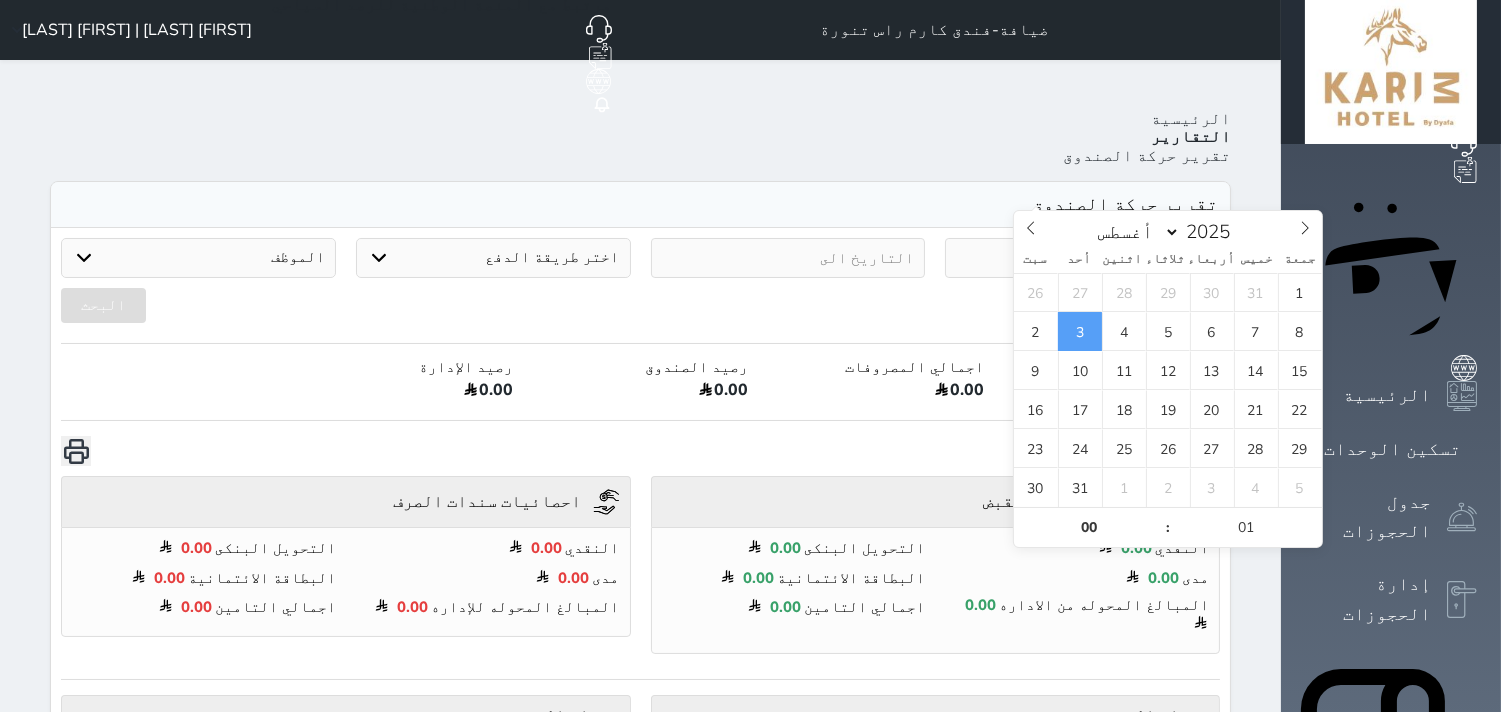 type on "[DATE] [TIME]" 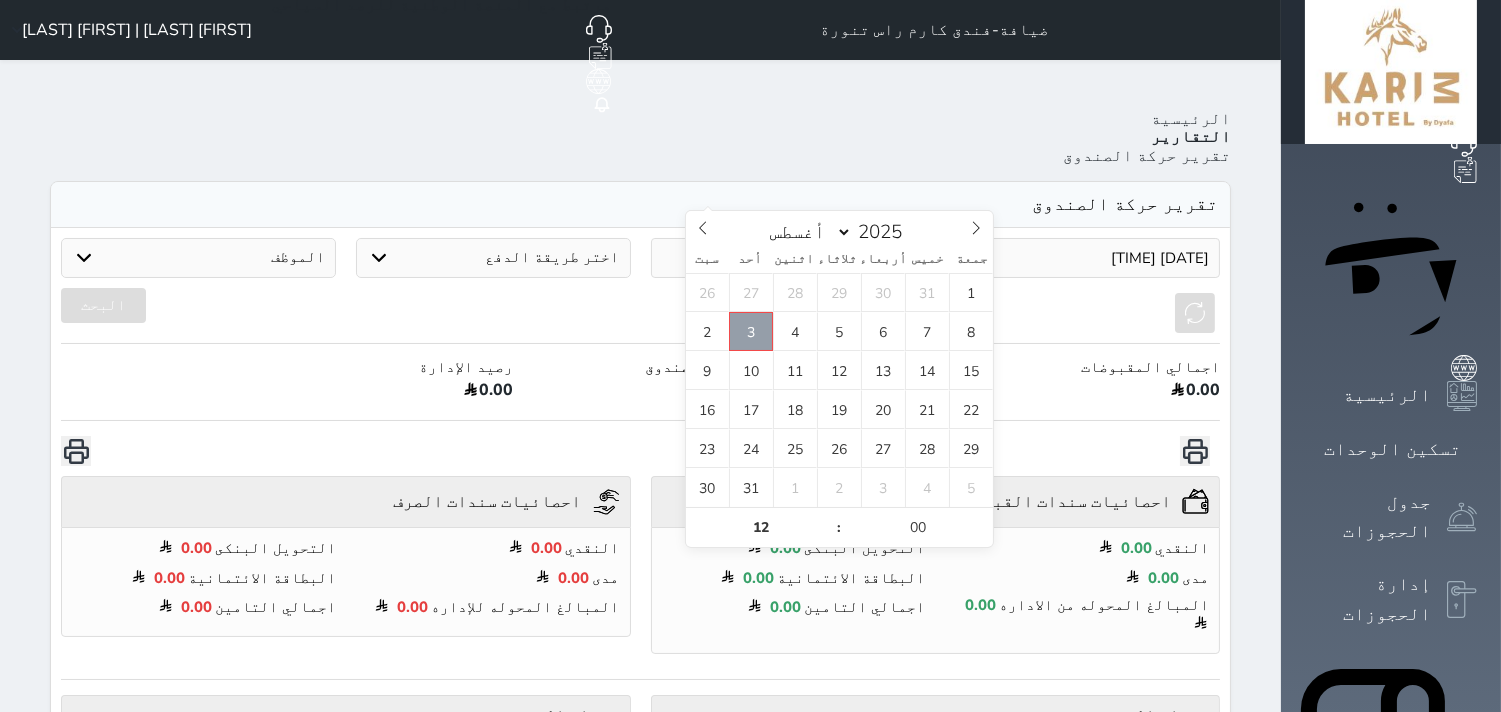 click on "3" at bounding box center [751, 331] 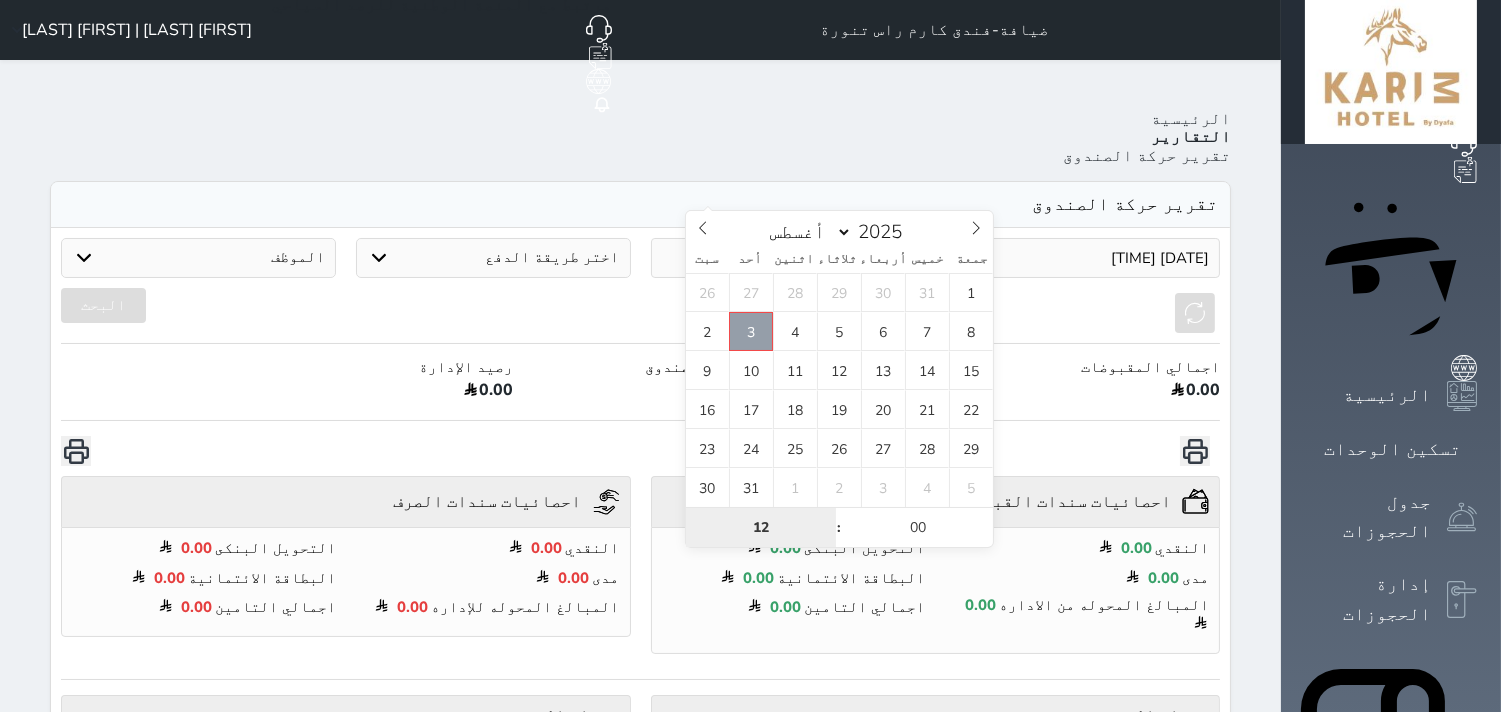 type on "[DATE] [TIME]" 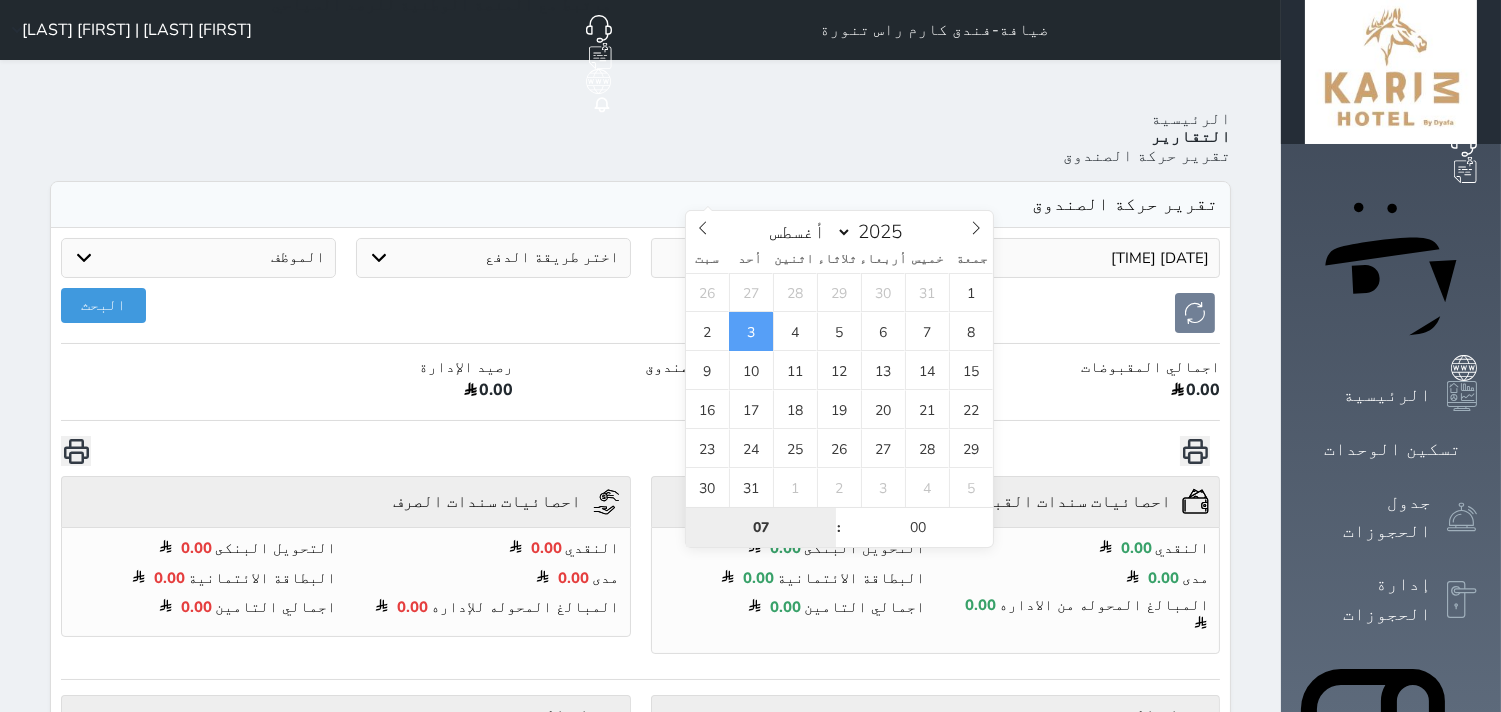 type on "07" 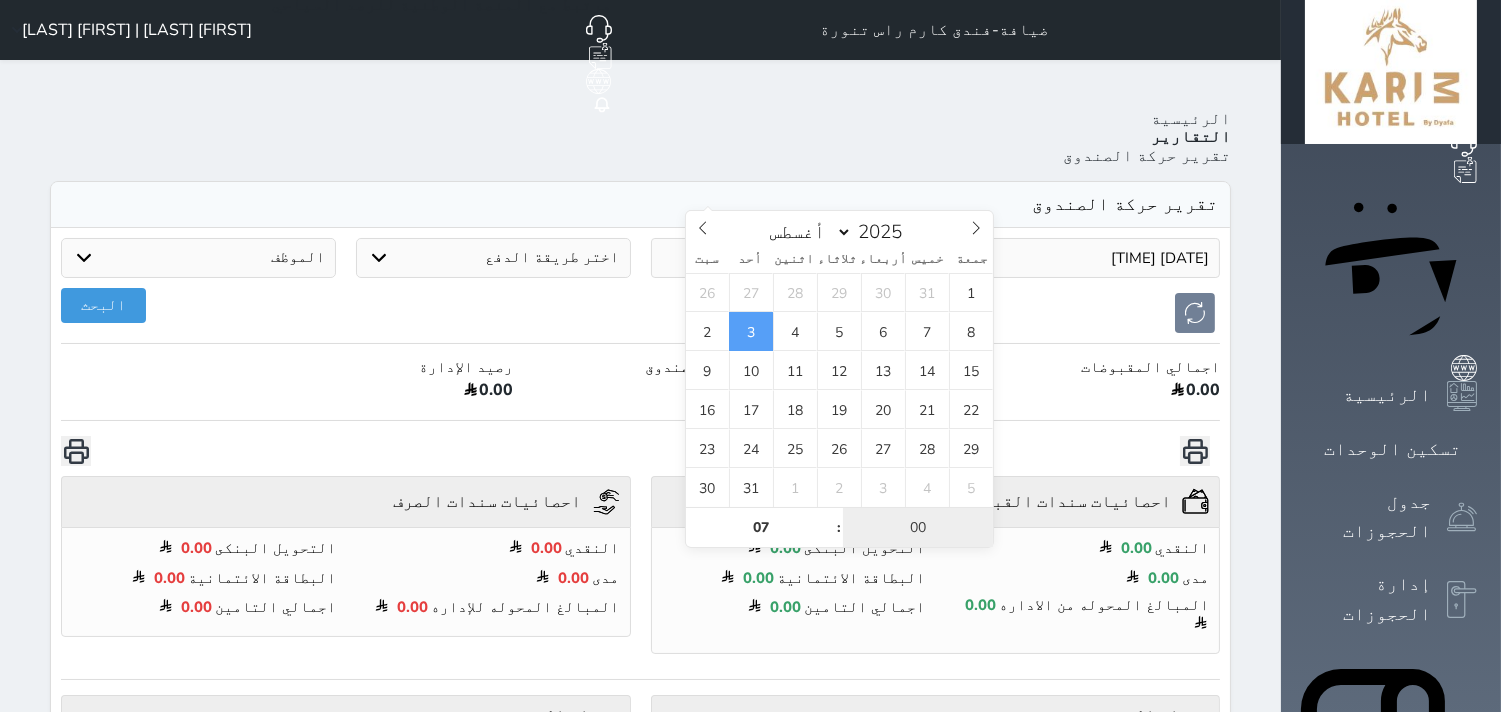 type on "[DATE] [TIME]" 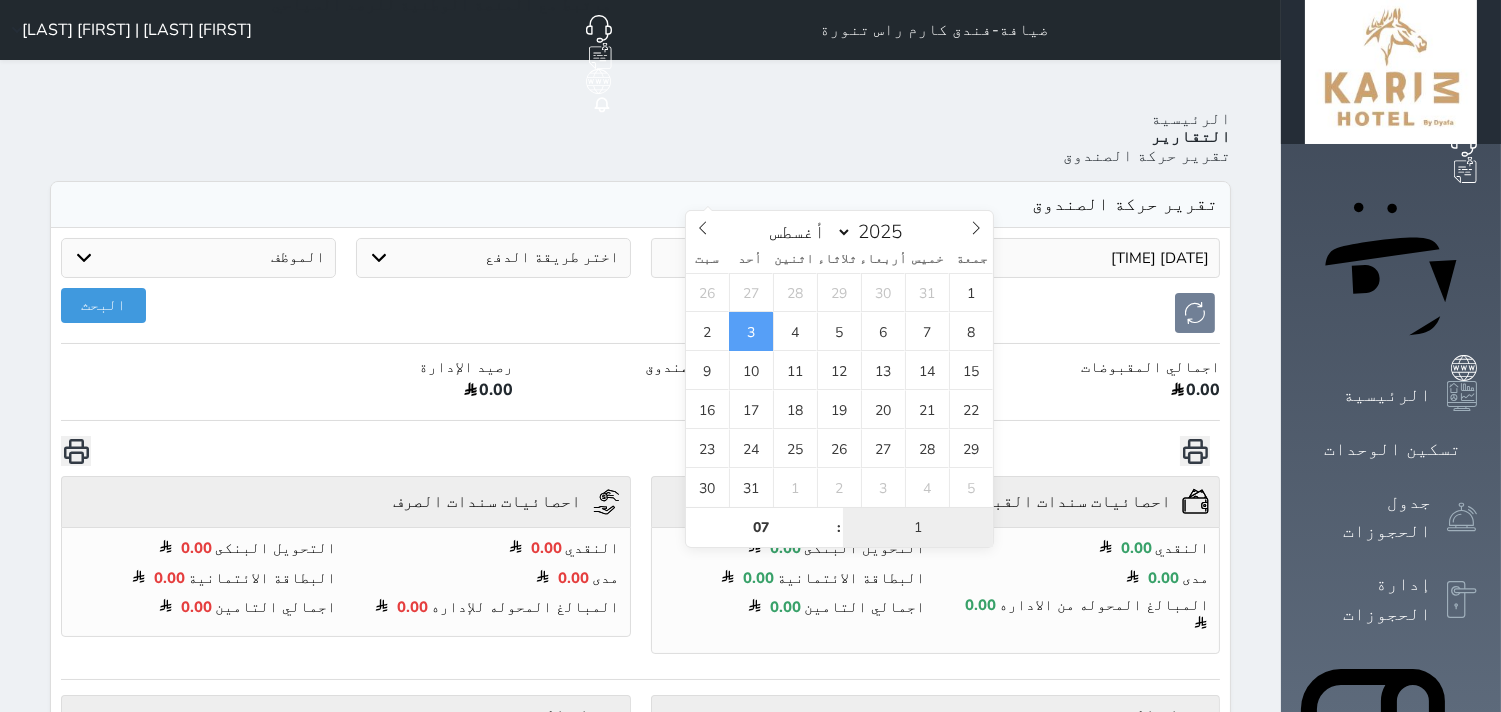 type on "15" 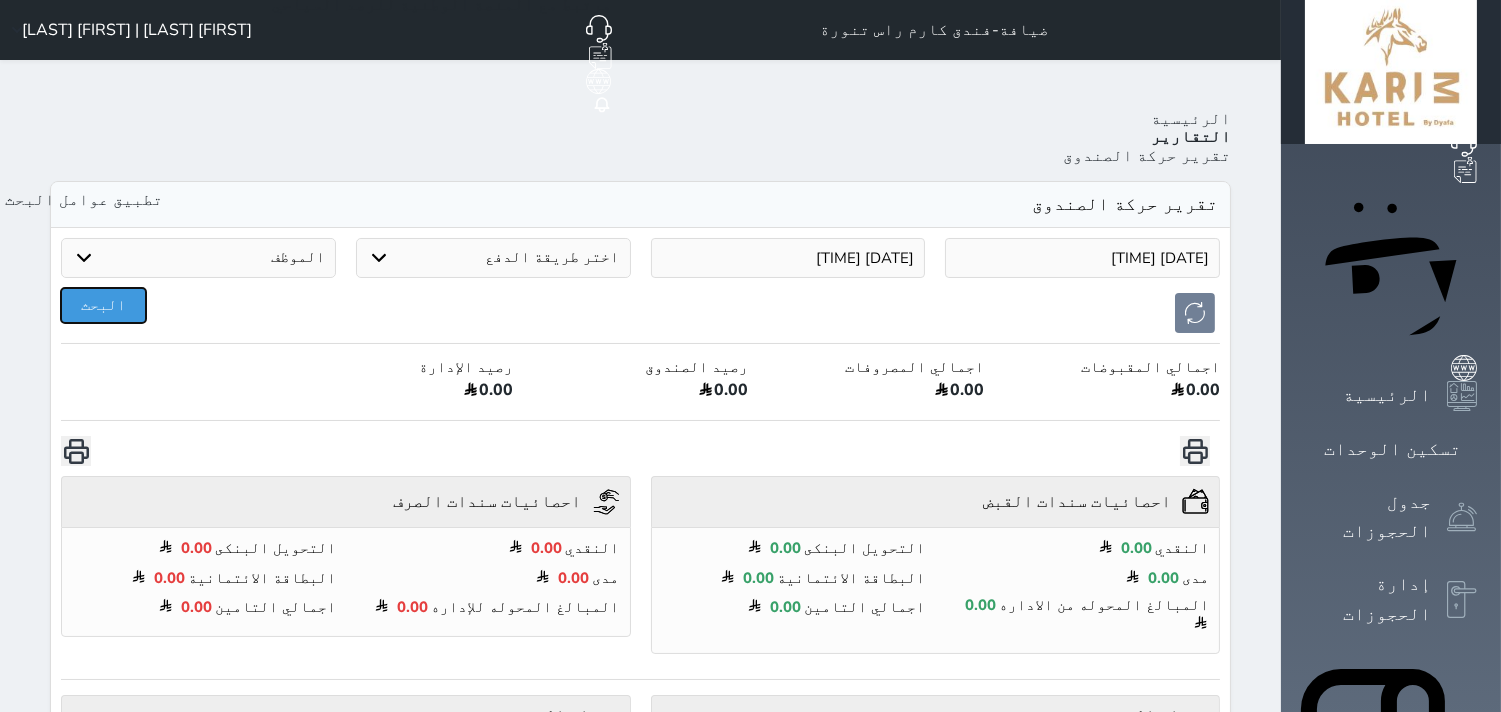 click on "البحث" at bounding box center (103, 305) 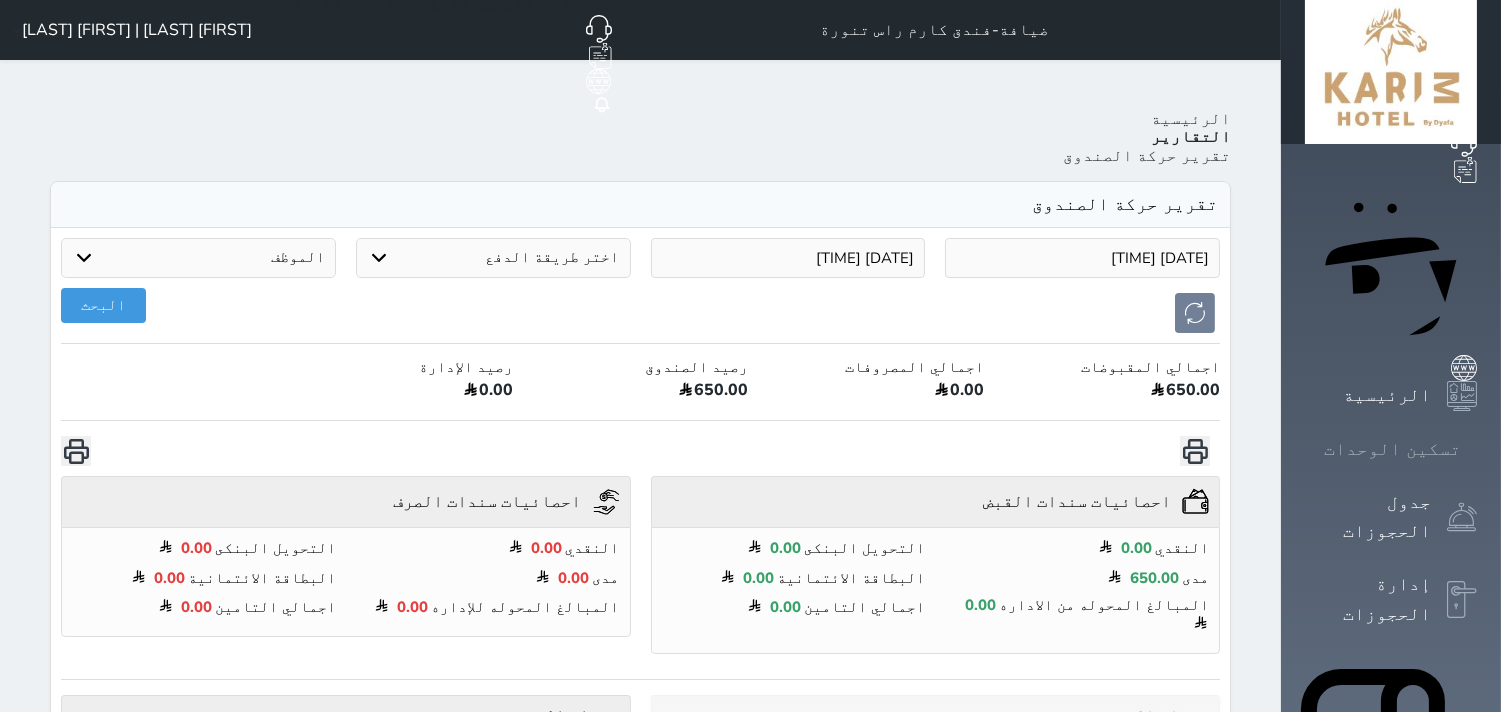 click 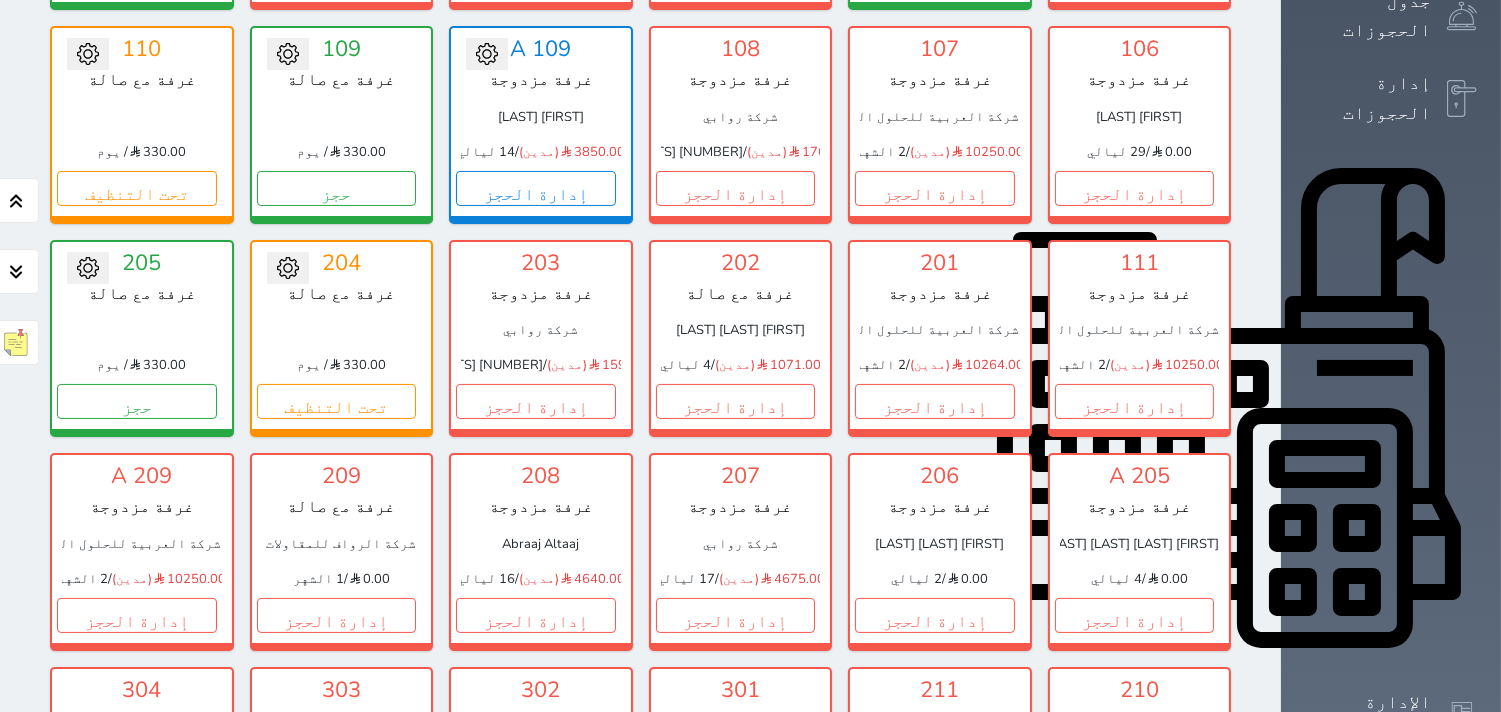 scroll, scrollTop: 0, scrollLeft: 0, axis: both 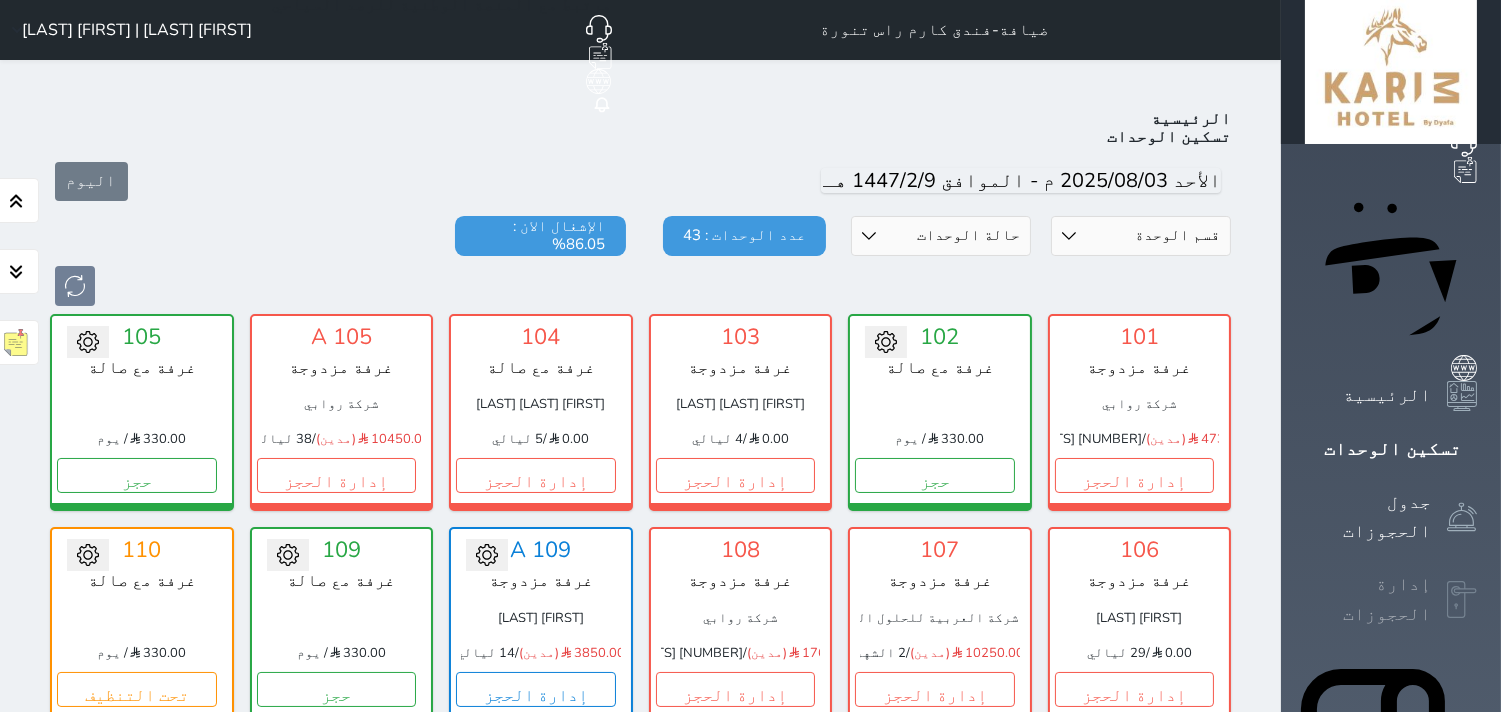 click 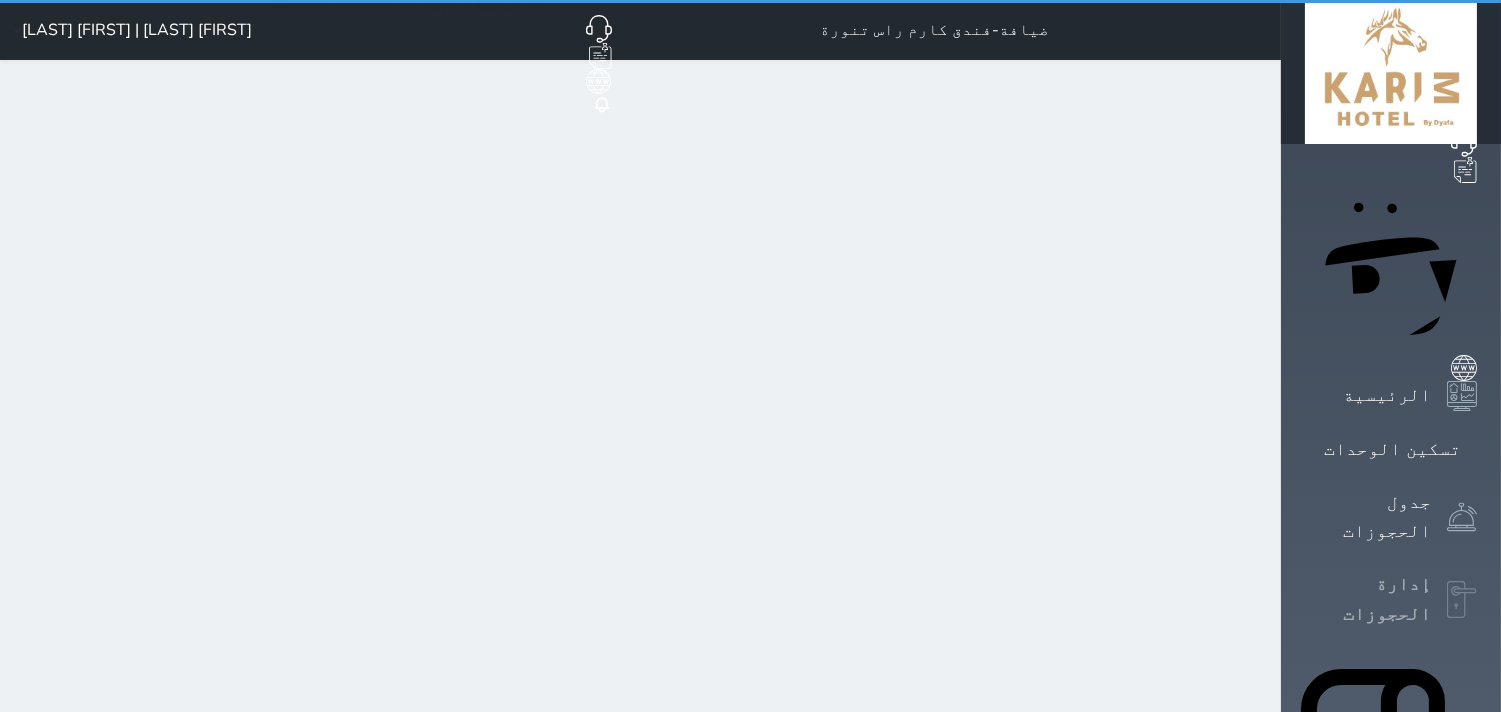 select on "open_all" 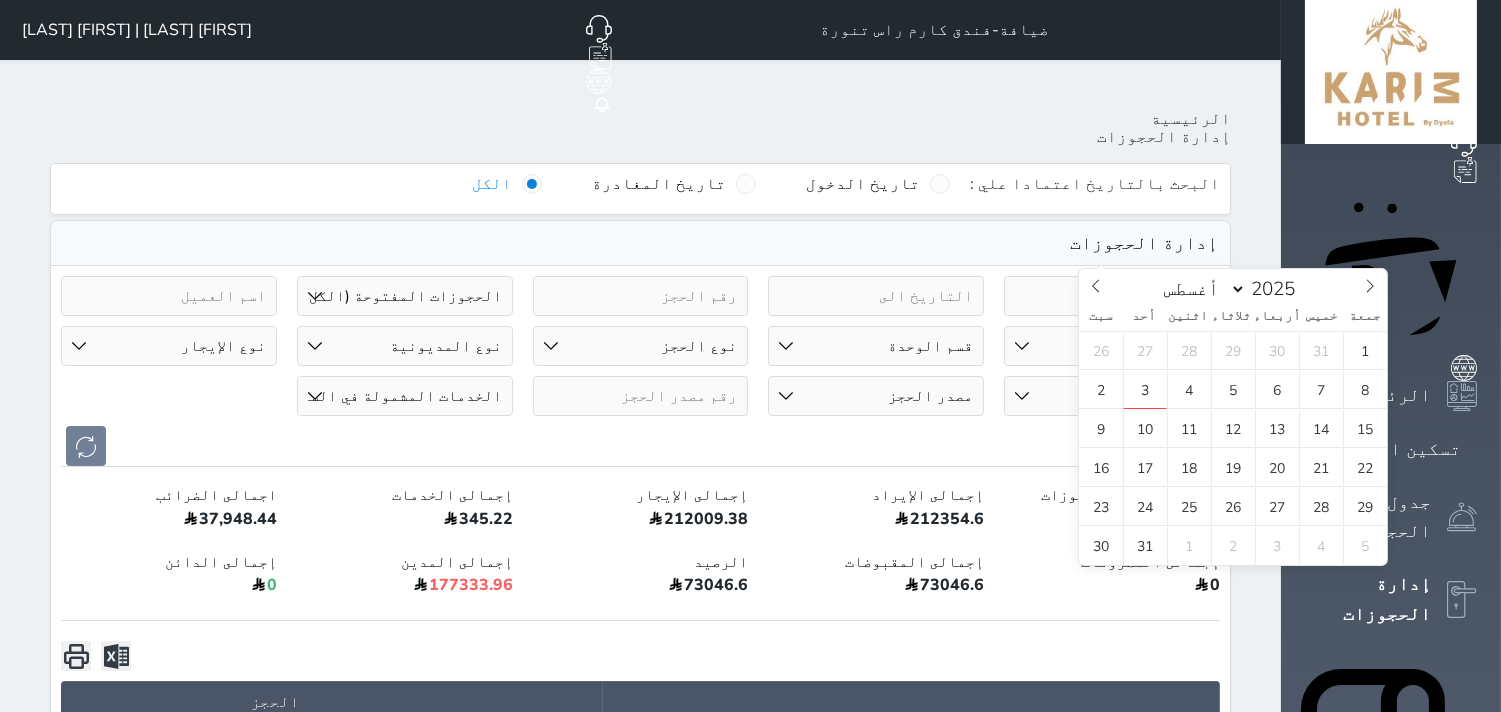 click at bounding box center (1112, 296) 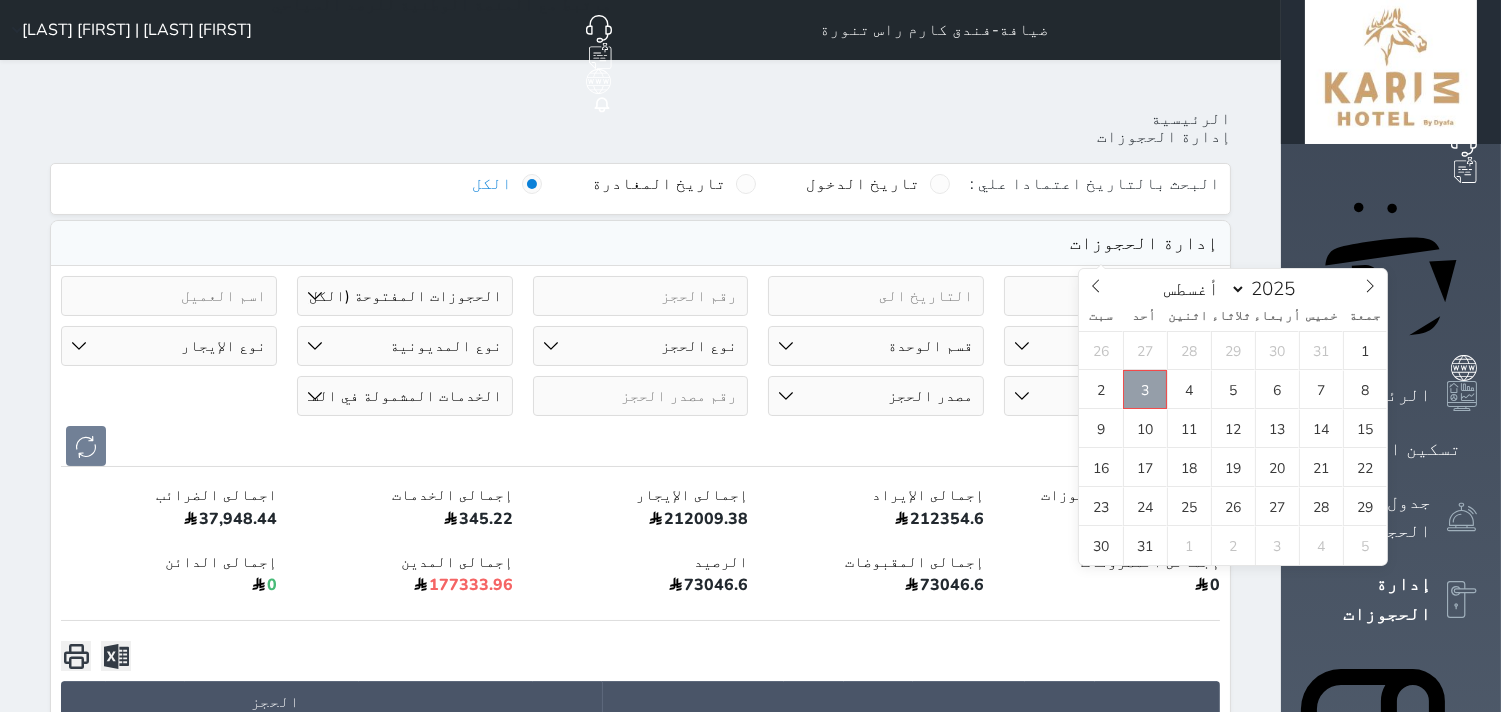 click on "3" at bounding box center [1145, 389] 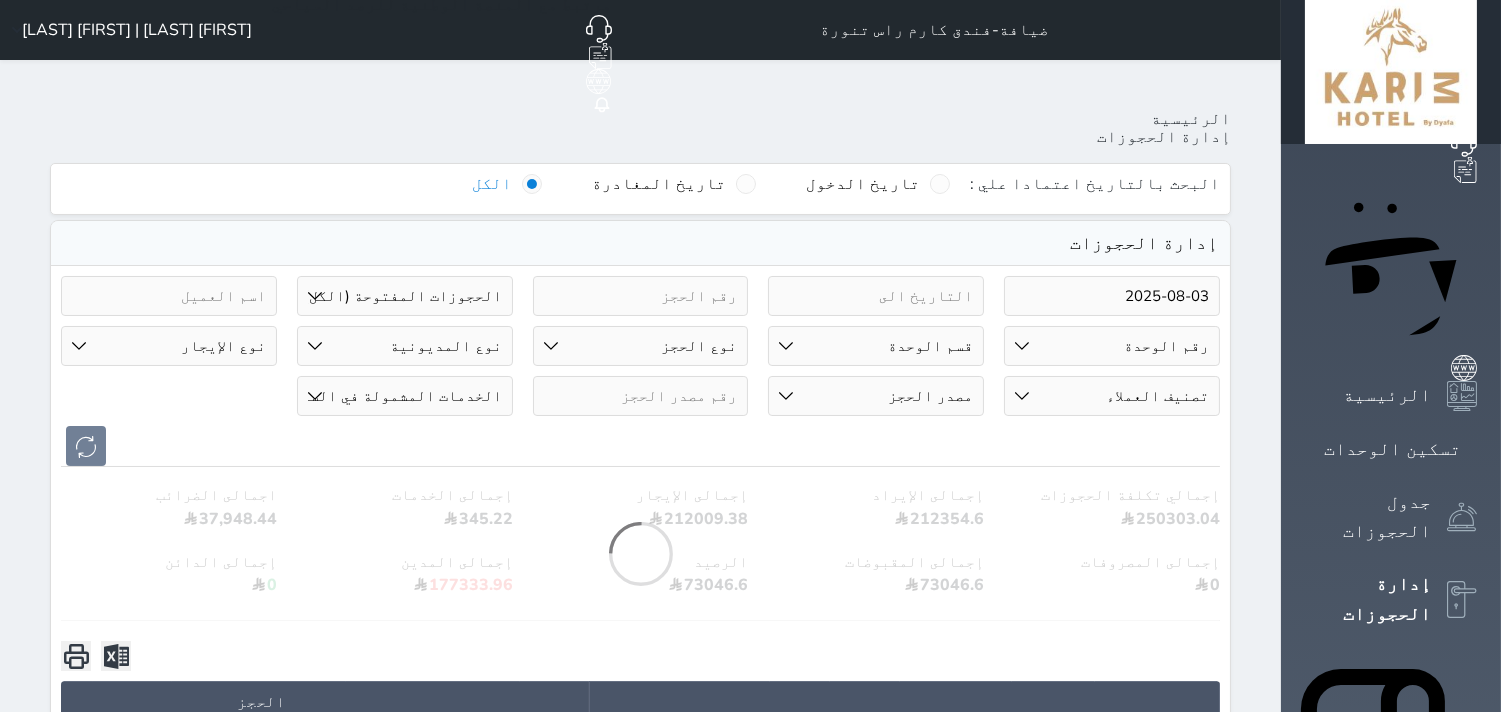 click at bounding box center (876, 296) 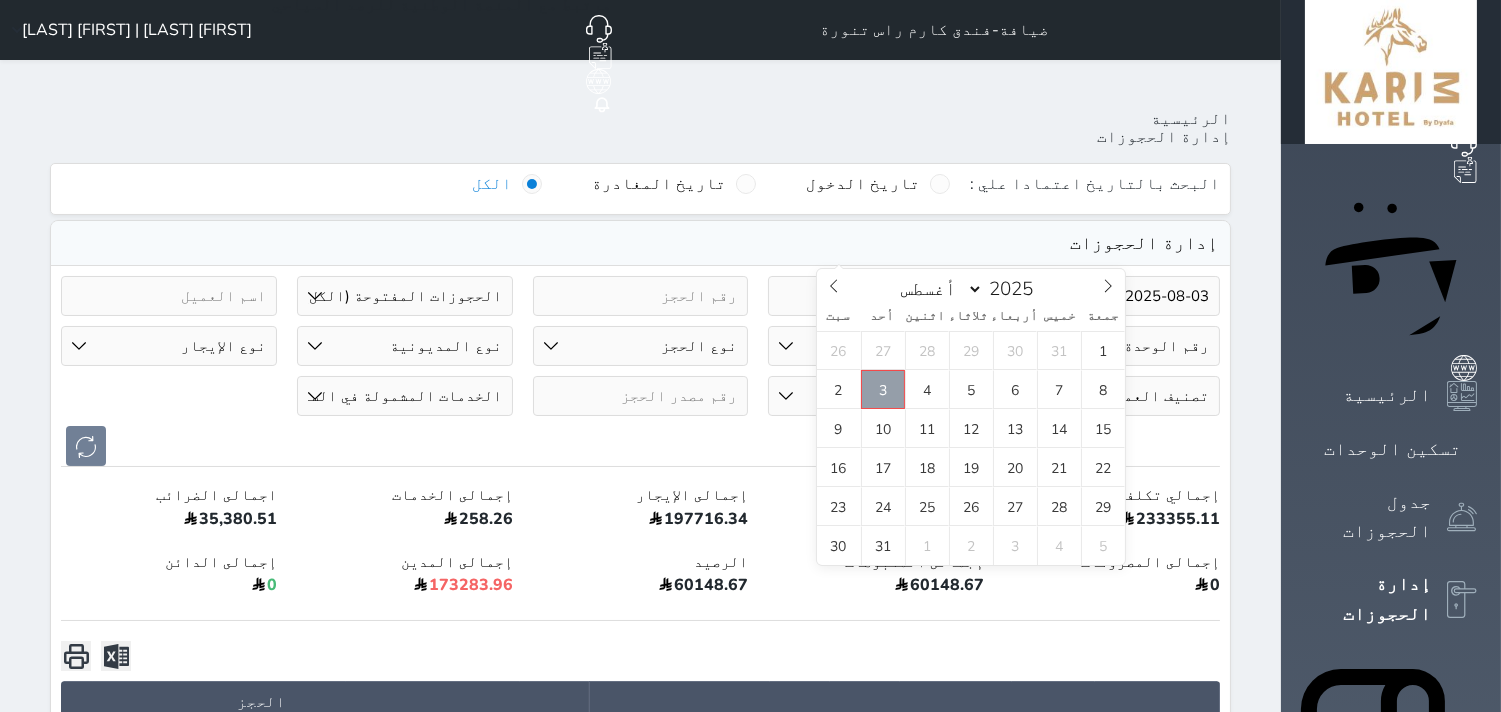 click on "3" at bounding box center [883, 389] 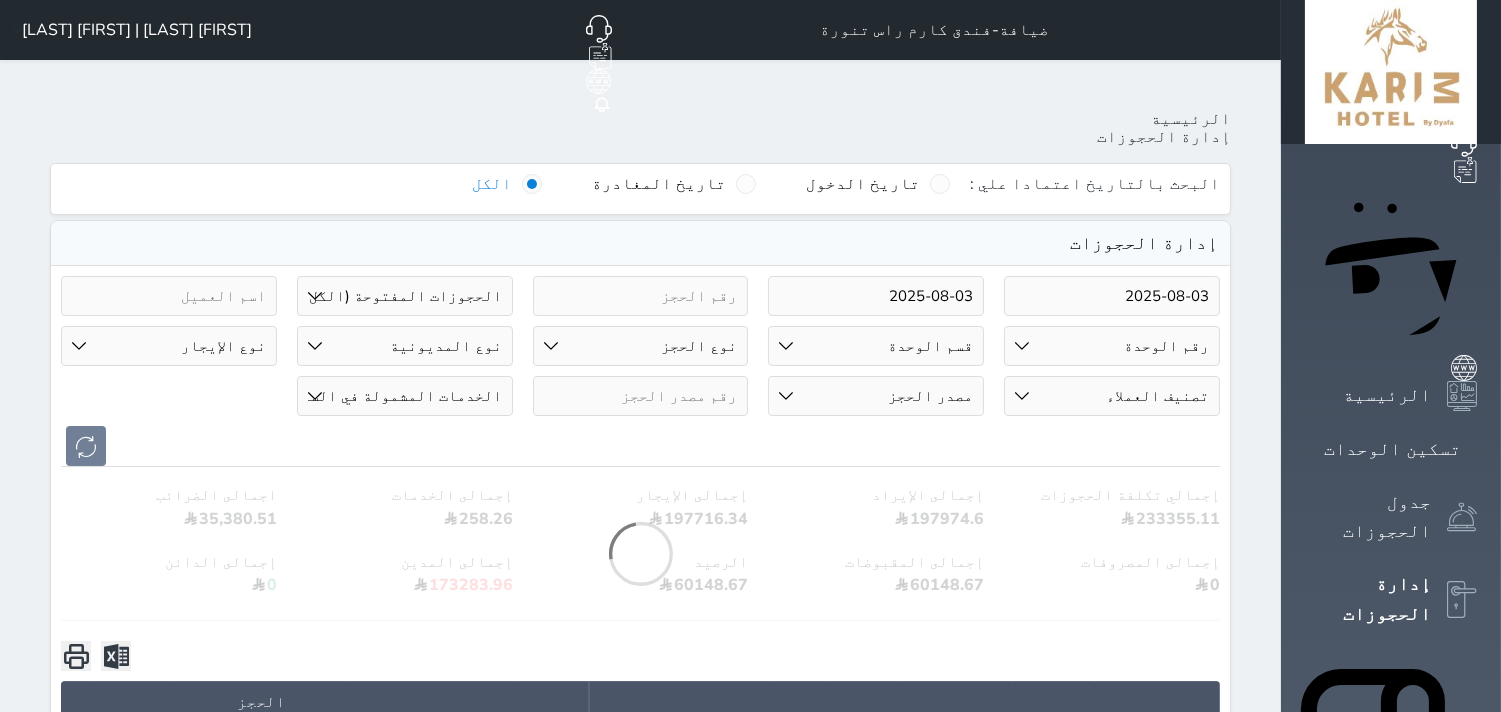 click on "حالة الحجز
الحجوزات المفتوحة (الكل)
الحجوزات المغلقة (الكل)
الحجوزات المفتوحة (مسجل دخول)
الحجوزات المغلقة (تسجيل مغادرة)
الحجوزات لم تسجل دخول
الحجوزات المؤكدة (الكل)
الحجوزات الملغية" at bounding box center [405, 296] 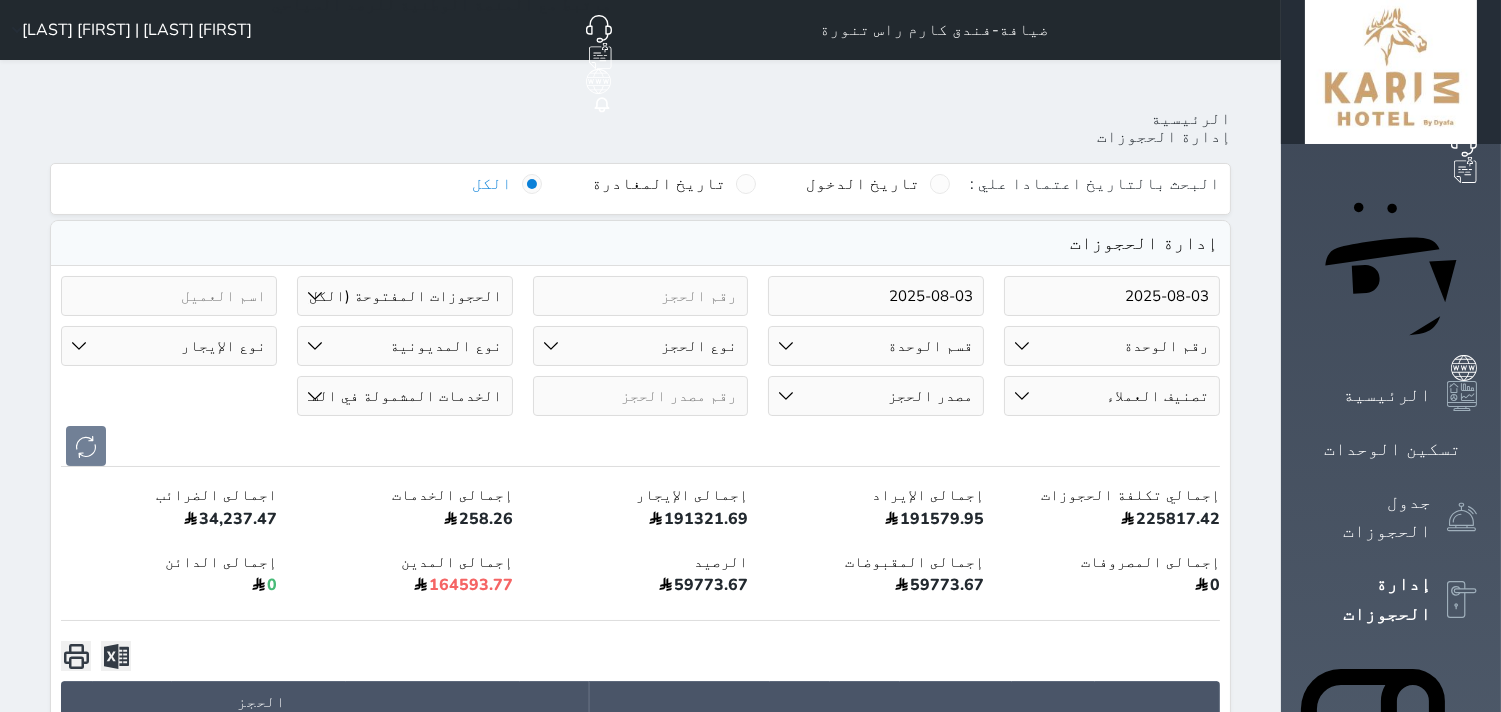 select on "pending" 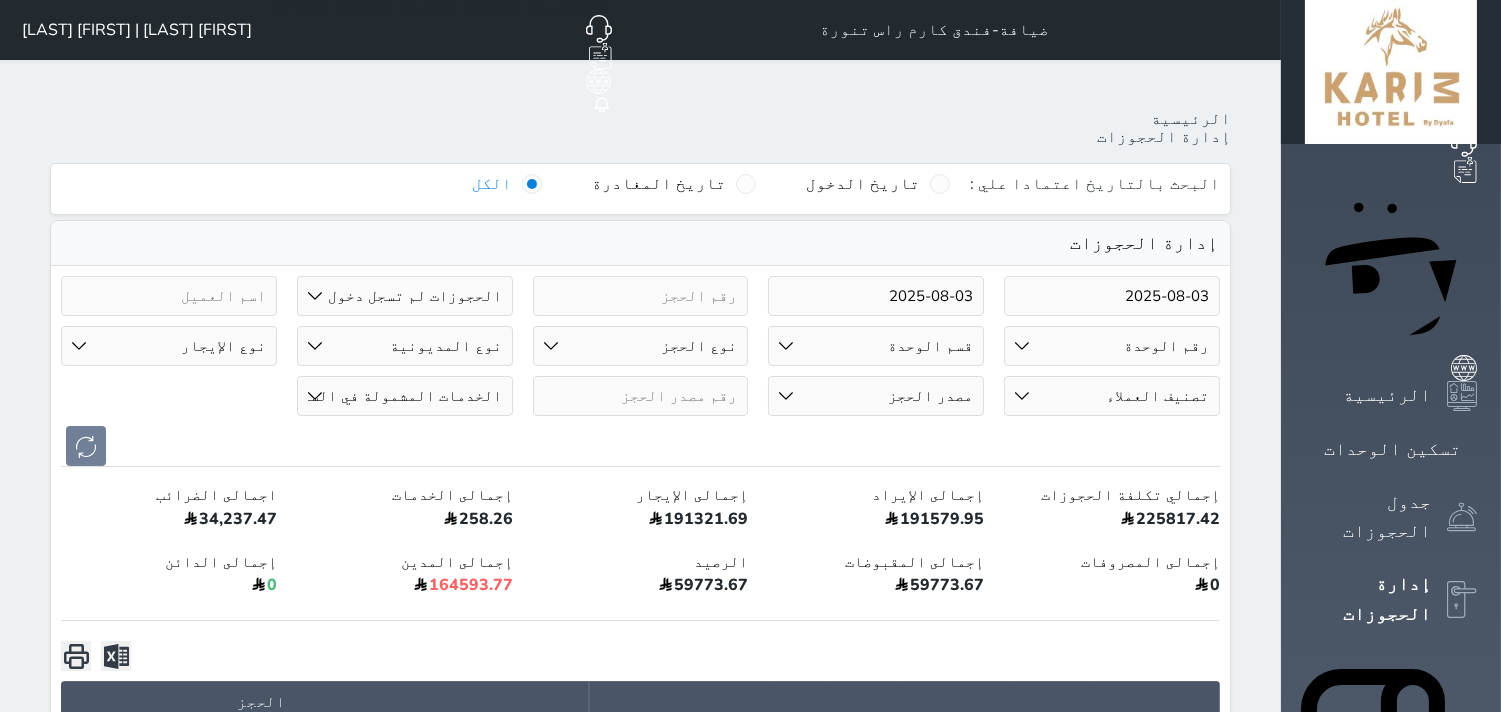 click on "حالة الحجز
الحجوزات المفتوحة (الكل)
الحجوزات المغلقة (الكل)
الحجوزات المفتوحة (مسجل دخول)
الحجوزات المغلقة (تسجيل مغادرة)
الحجوزات لم تسجل دخول
الحجوزات المؤكدة (الكل)
الحجوزات الملغية" at bounding box center (405, 296) 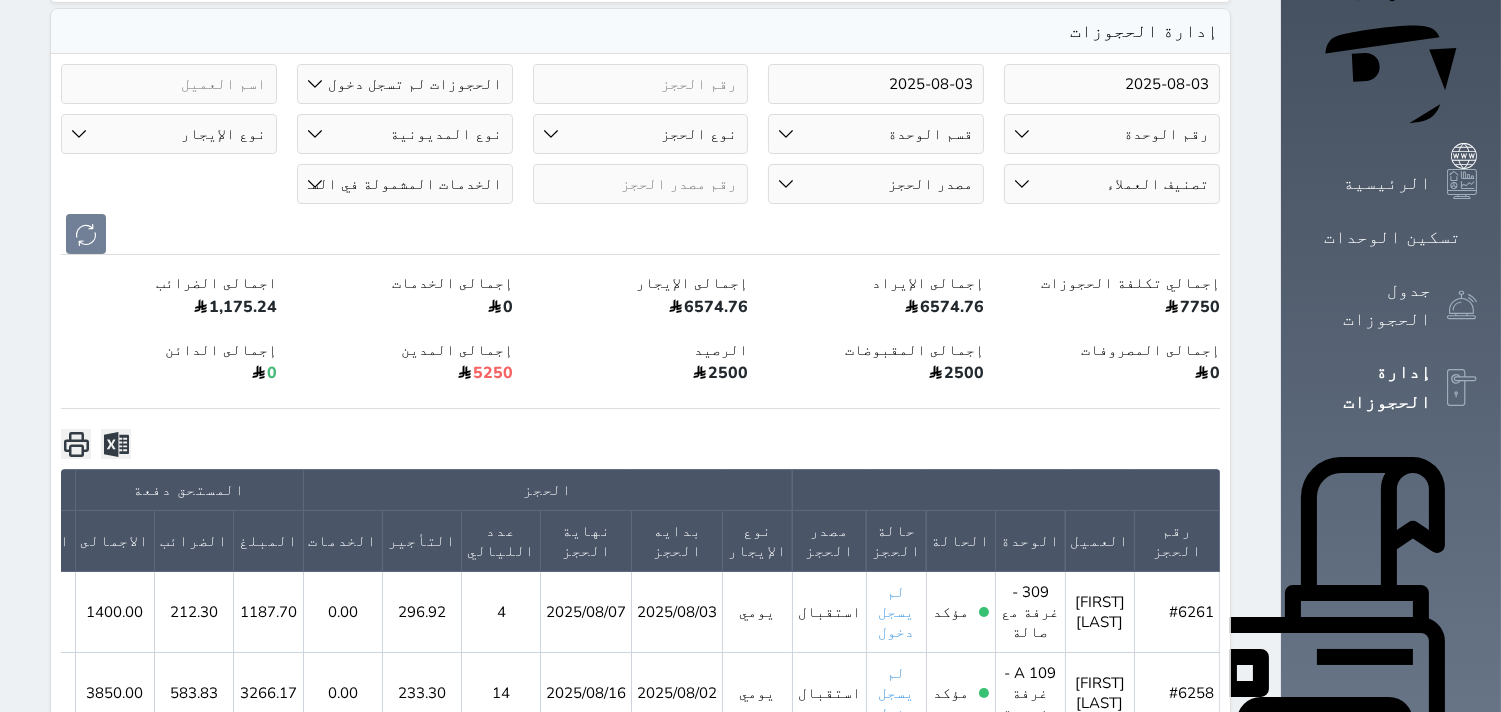 scroll, scrollTop: 0, scrollLeft: 0, axis: both 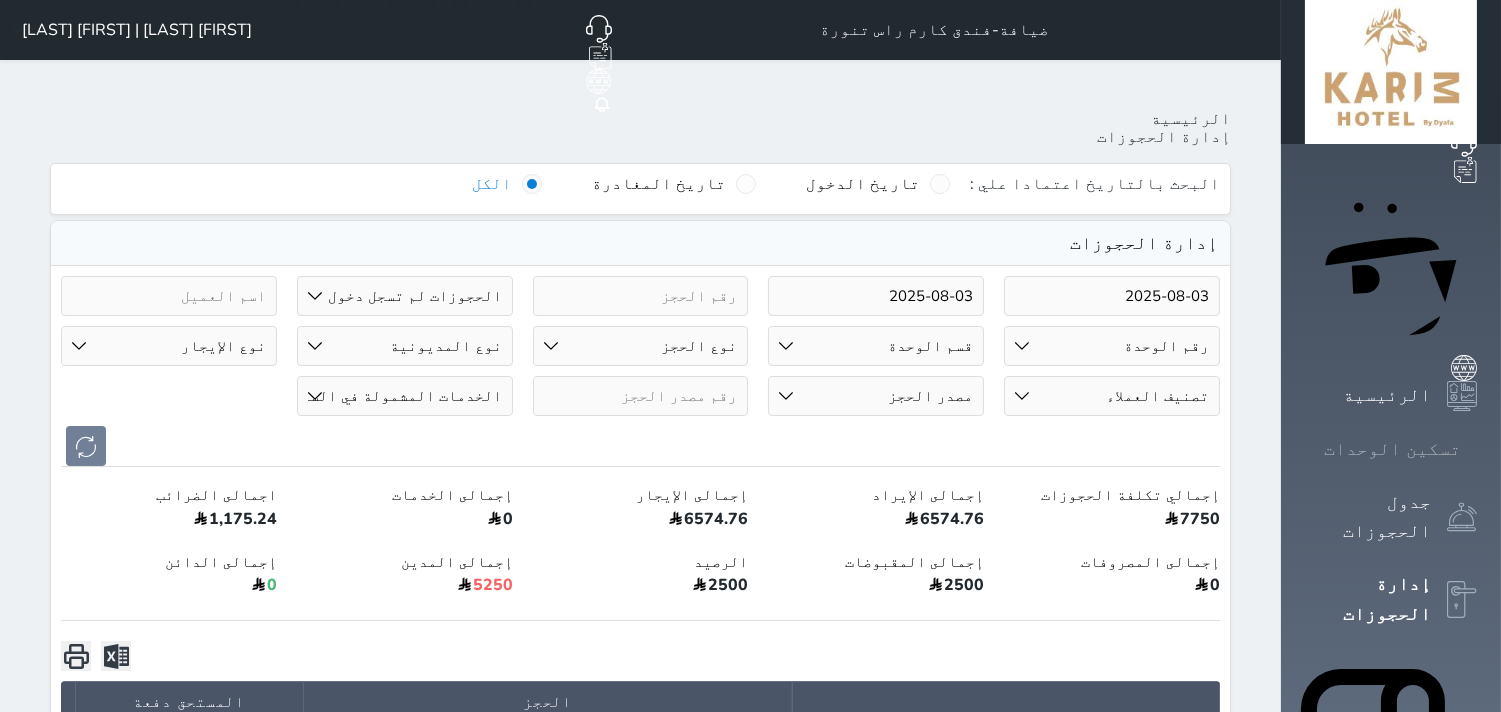 click on "تسكين الوحدات" at bounding box center (1392, 449) 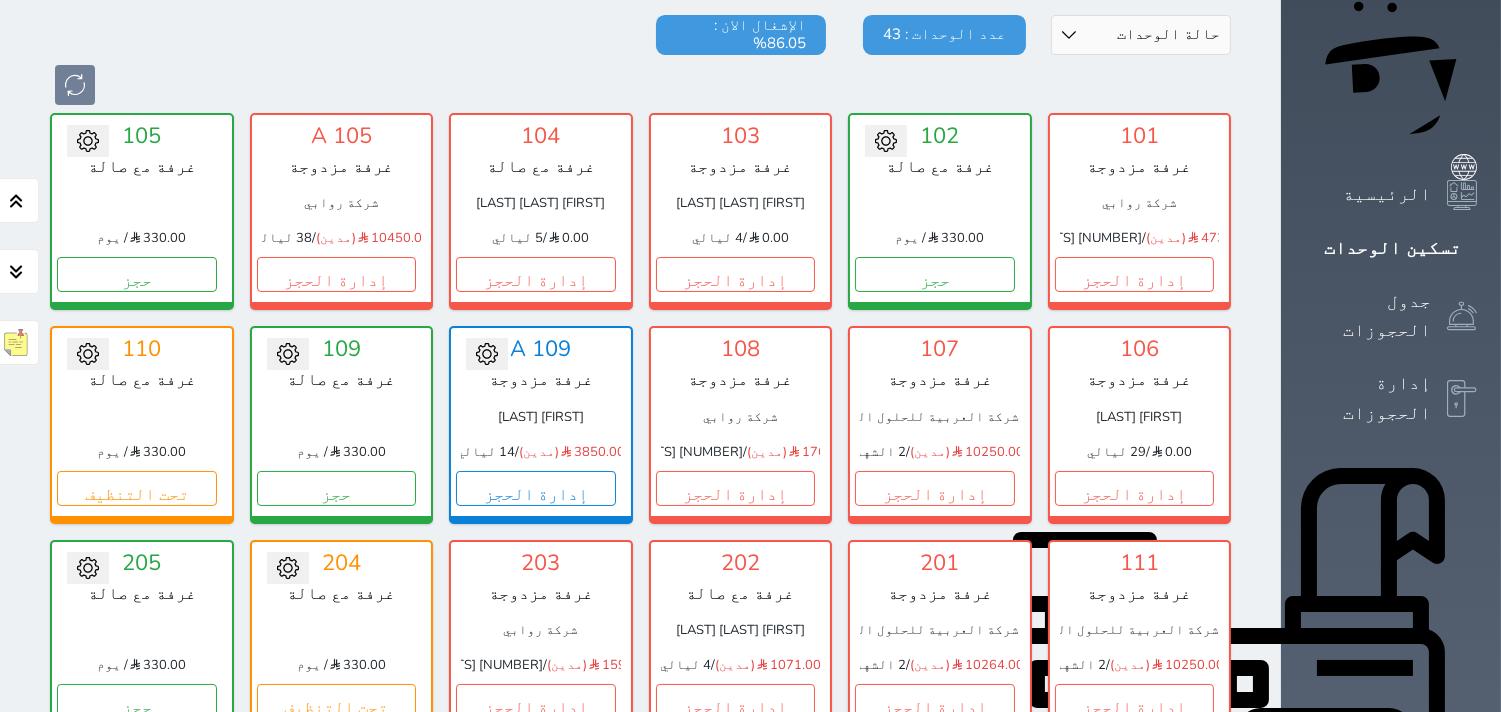 scroll, scrollTop: 0, scrollLeft: 0, axis: both 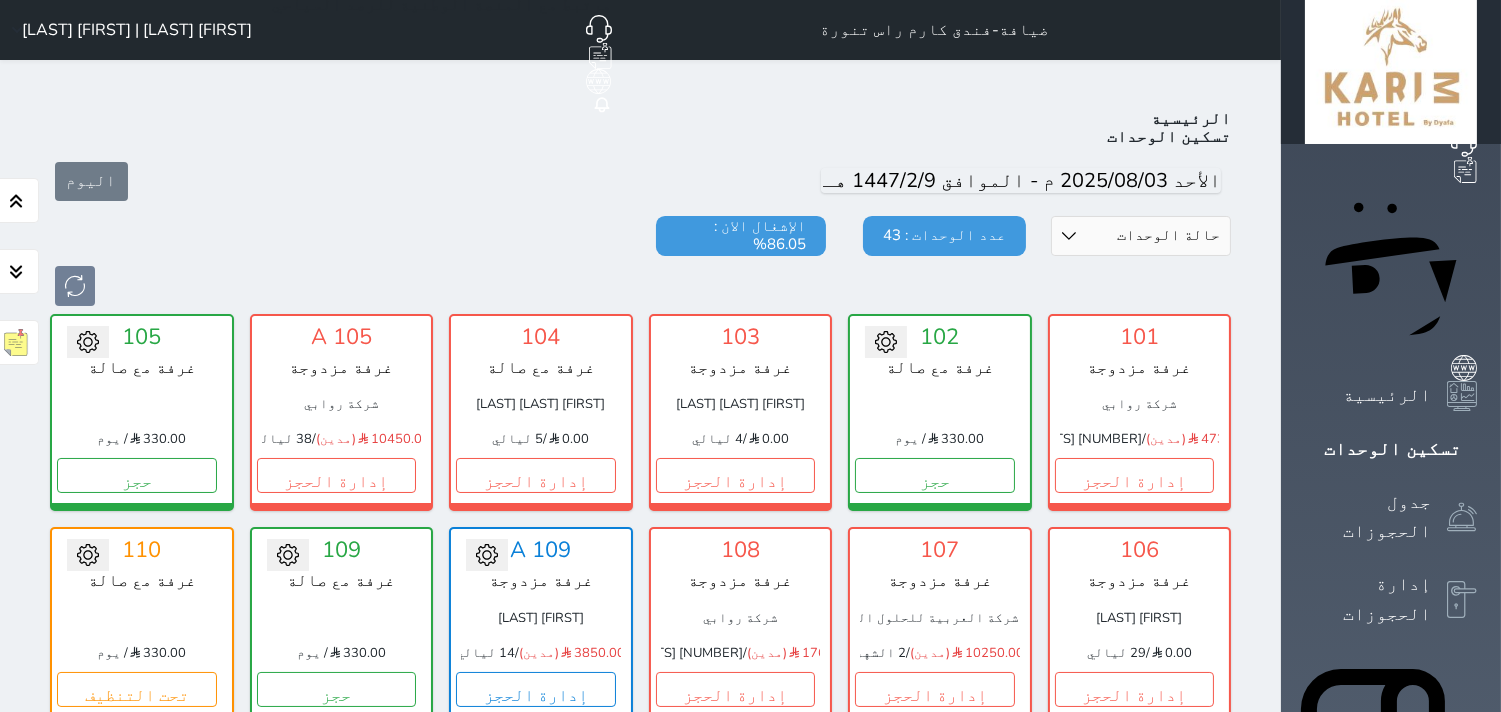 click on "حالة الوحدات متاح تحت التنظيف تحت الصيانة سجل دخول  لم يتم تسجيل الدخول" at bounding box center (1141, 236) 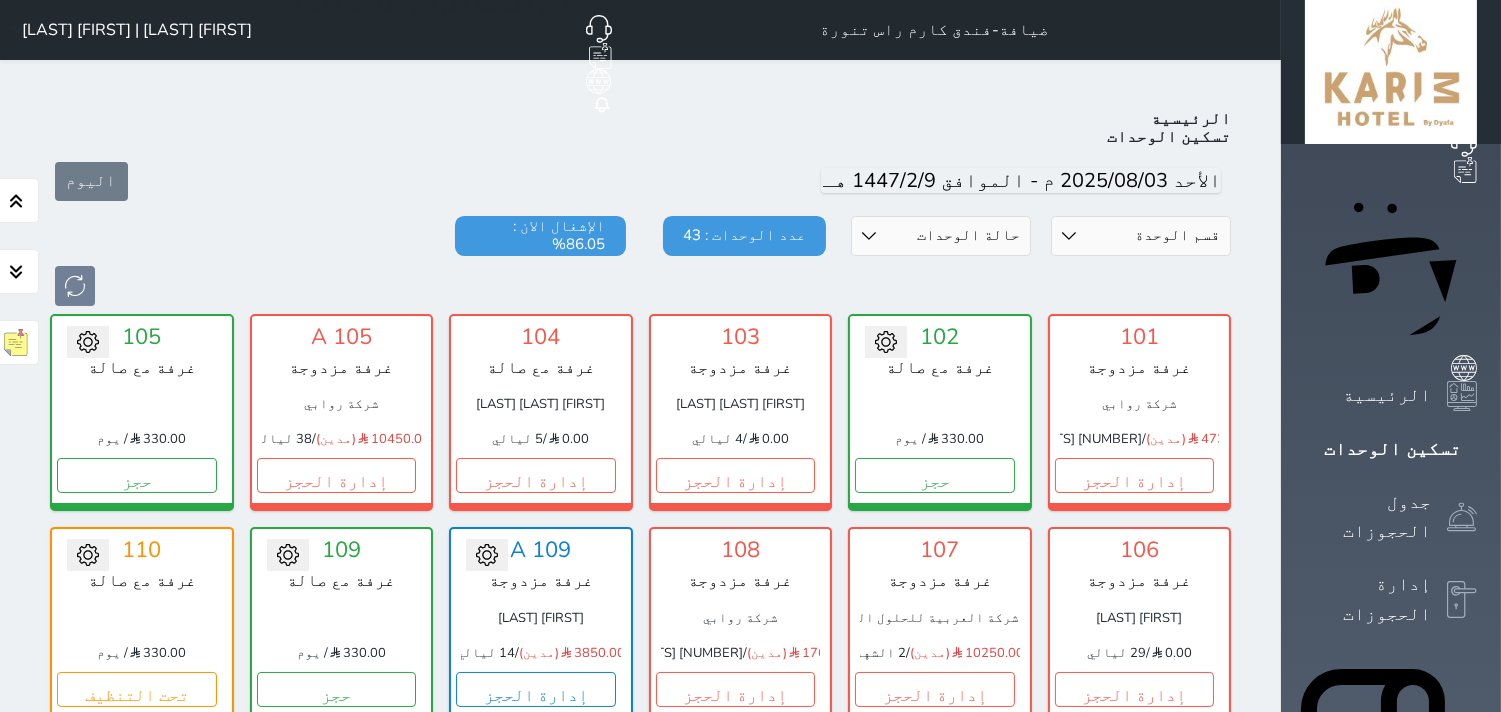 drag, startPoint x: 1213, startPoint y: 185, endPoint x: 1215, endPoint y: 196, distance: 11.18034 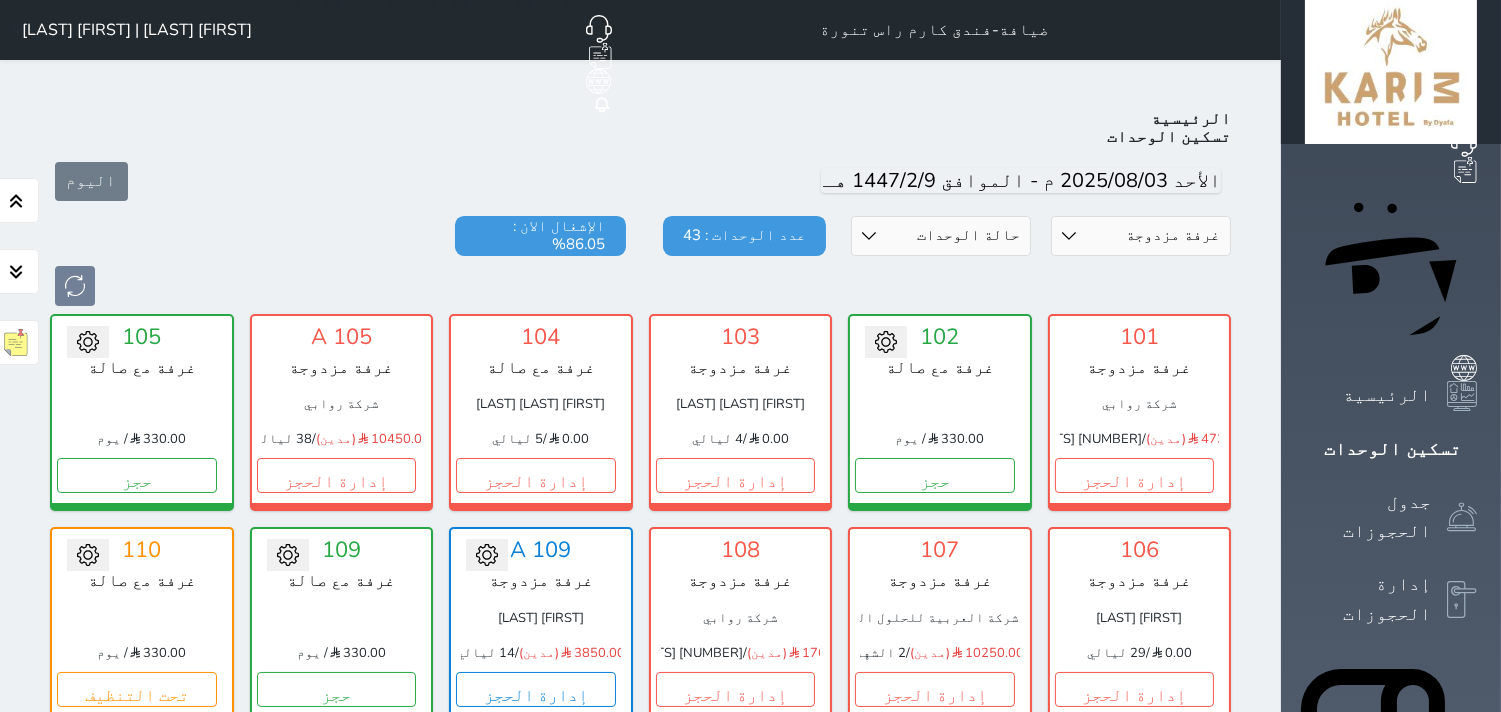 click on "قسم الوحدة   جناح بغرفة نوم واحدة غرفة مزدوجة غرفة مع صالة" at bounding box center (1141, 236) 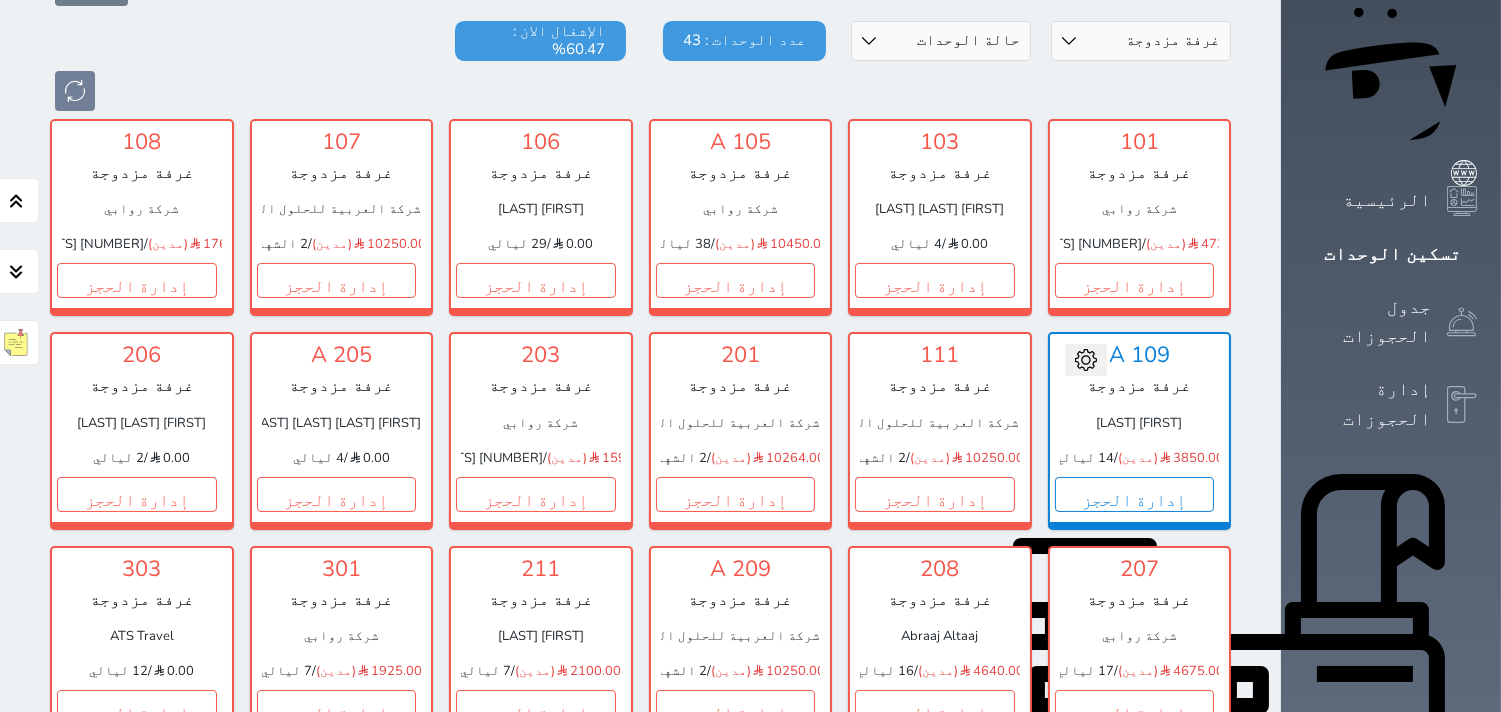 scroll, scrollTop: 666, scrollLeft: 0, axis: vertical 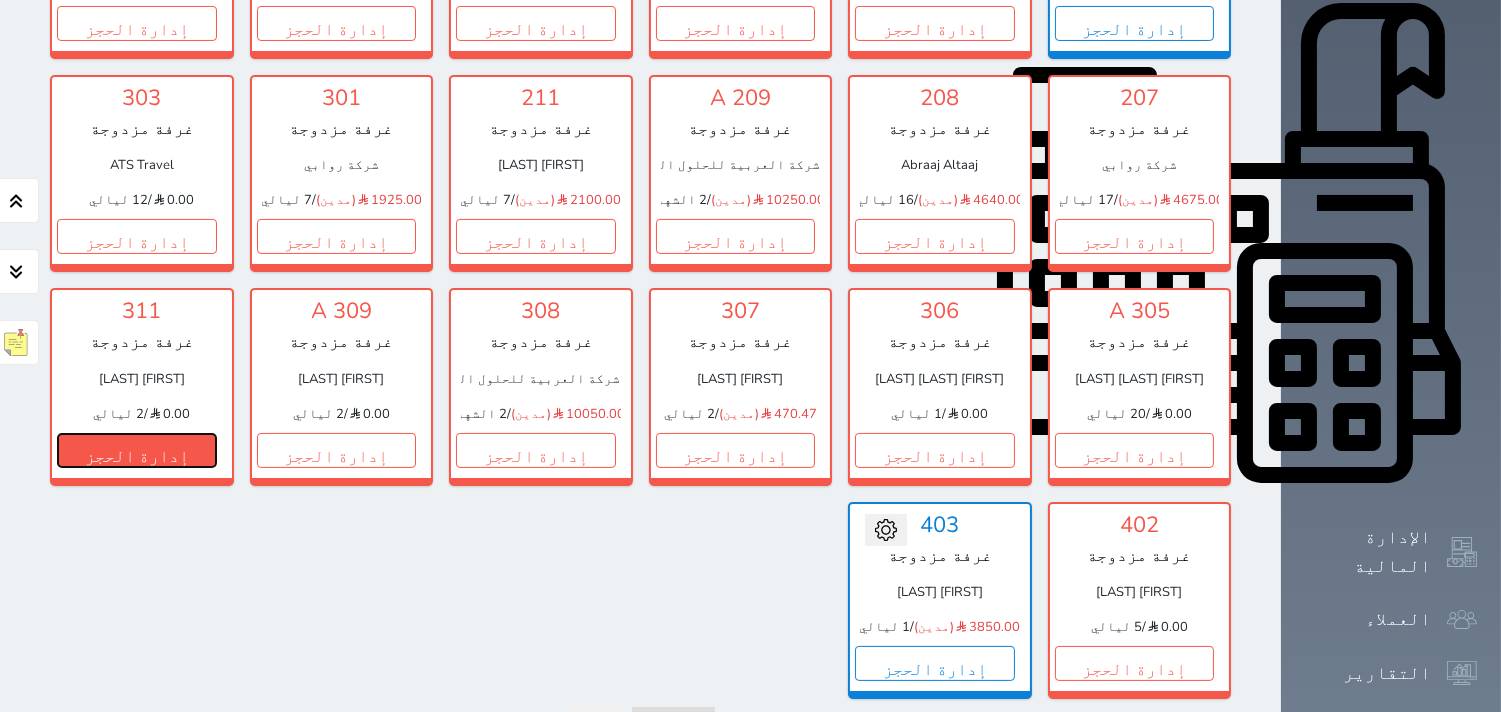 click on "إدارة الحجز" at bounding box center (137, 450) 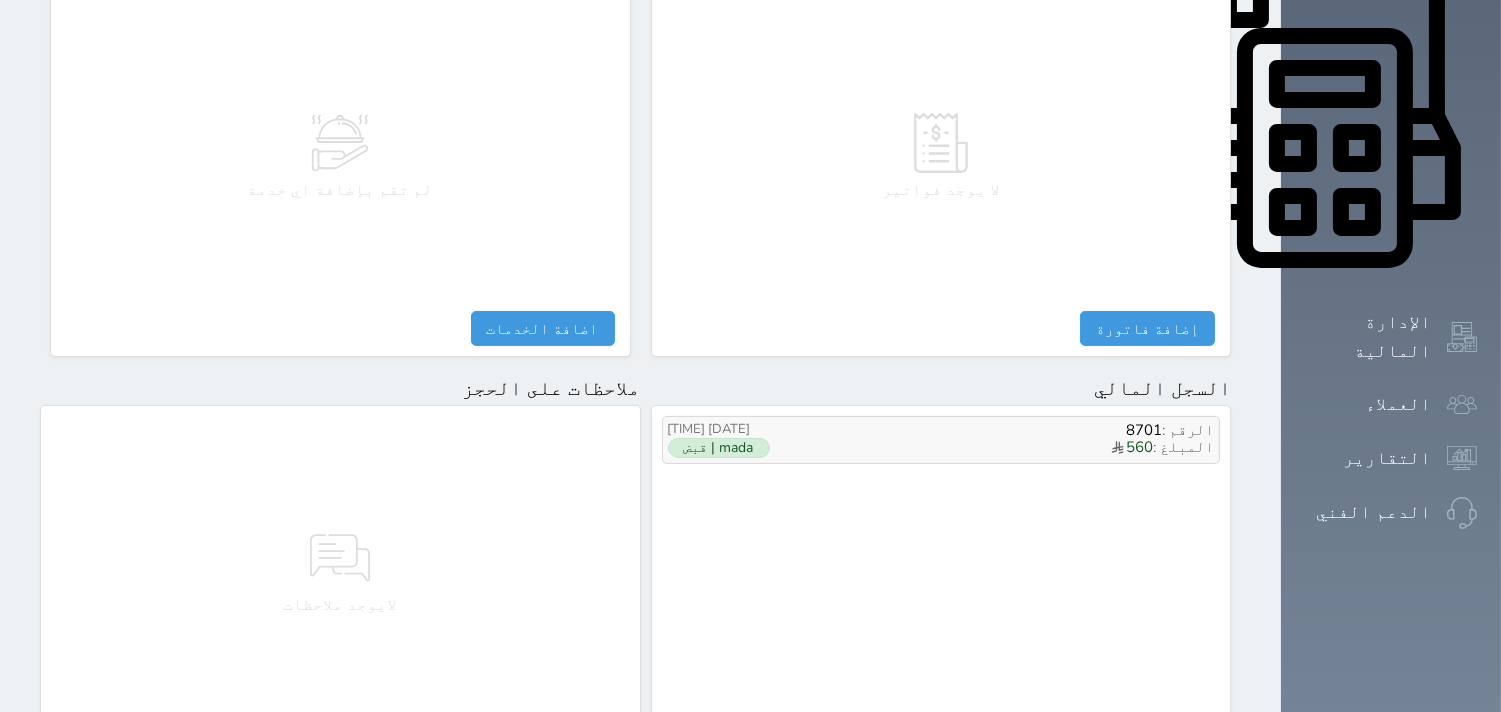 scroll, scrollTop: 888, scrollLeft: 0, axis: vertical 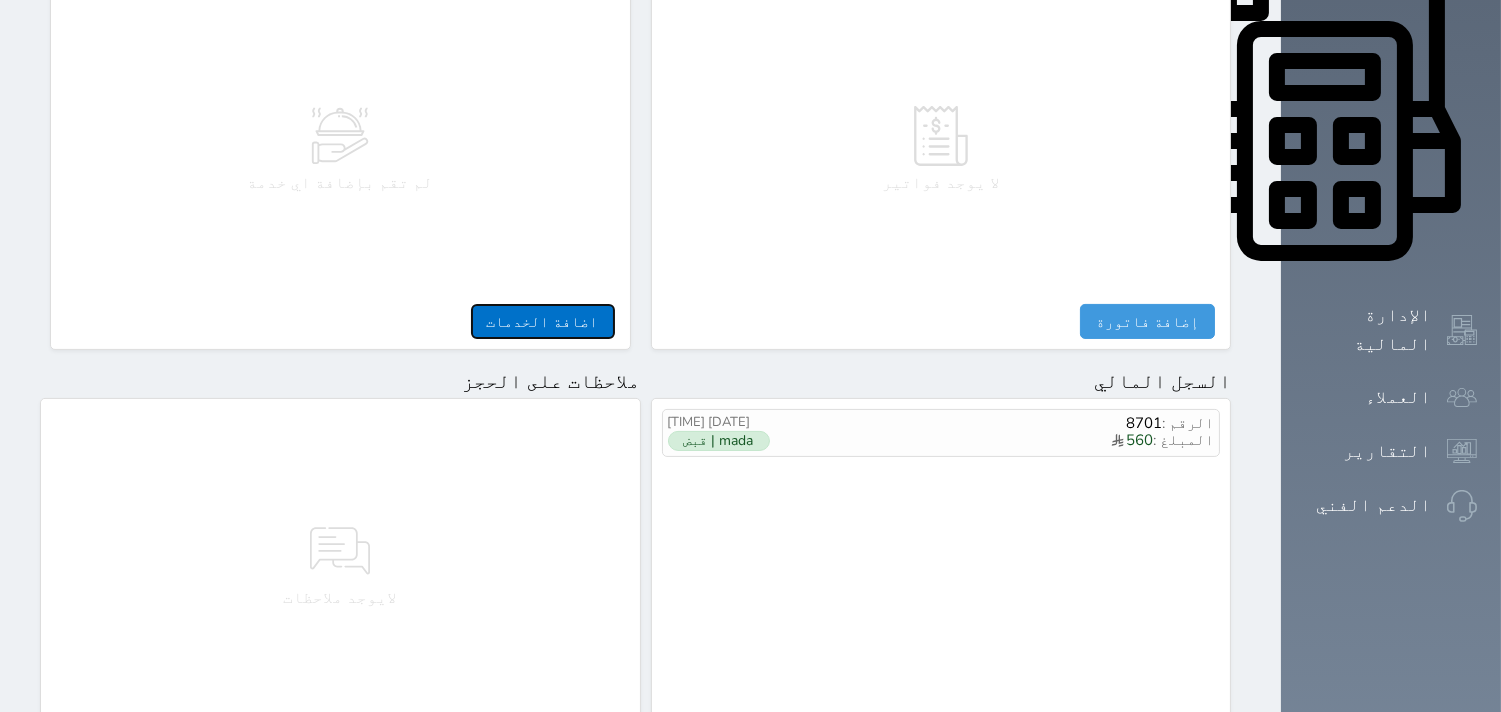 click on "اضافة الخدمات" at bounding box center (543, 321) 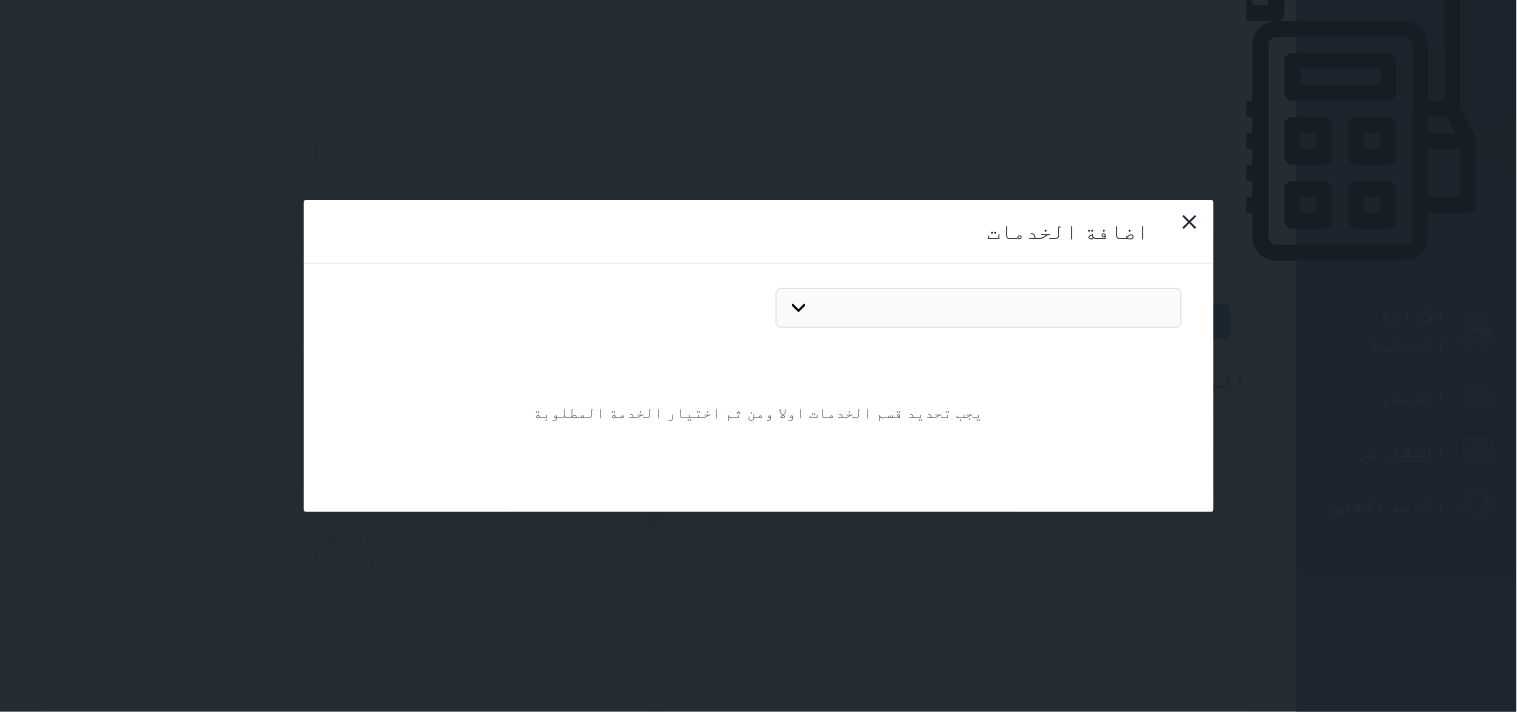 click on "رصيد افتتاحي الافطار السناكات اخرى إضافي قاعة رسوم المشروبات البارده المشروبات الساخنه" at bounding box center [978, 308] 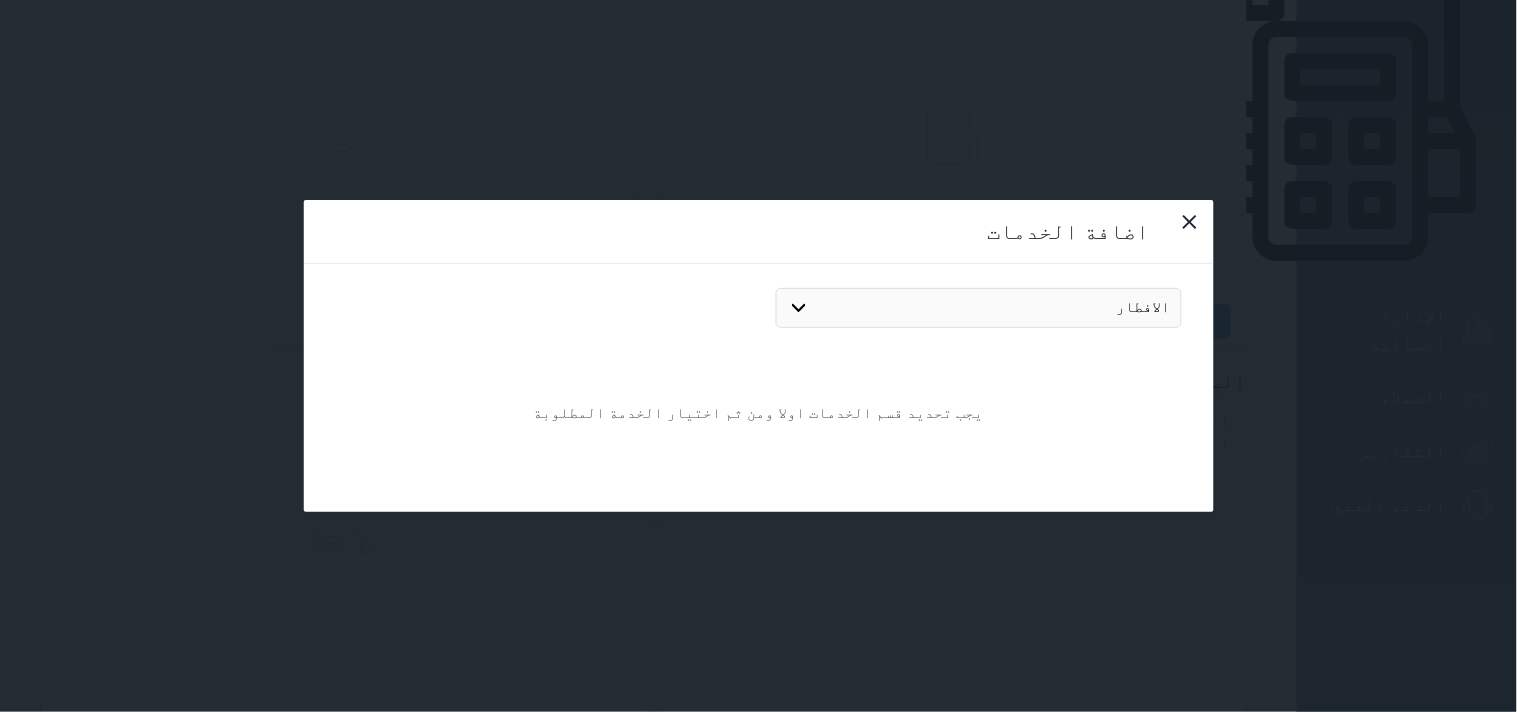 click on "رصيد افتتاحي الافطار السناكات اخرى إضافي قاعة رسوم المشروبات البارده المشروبات الساخنه" at bounding box center (978, 308) 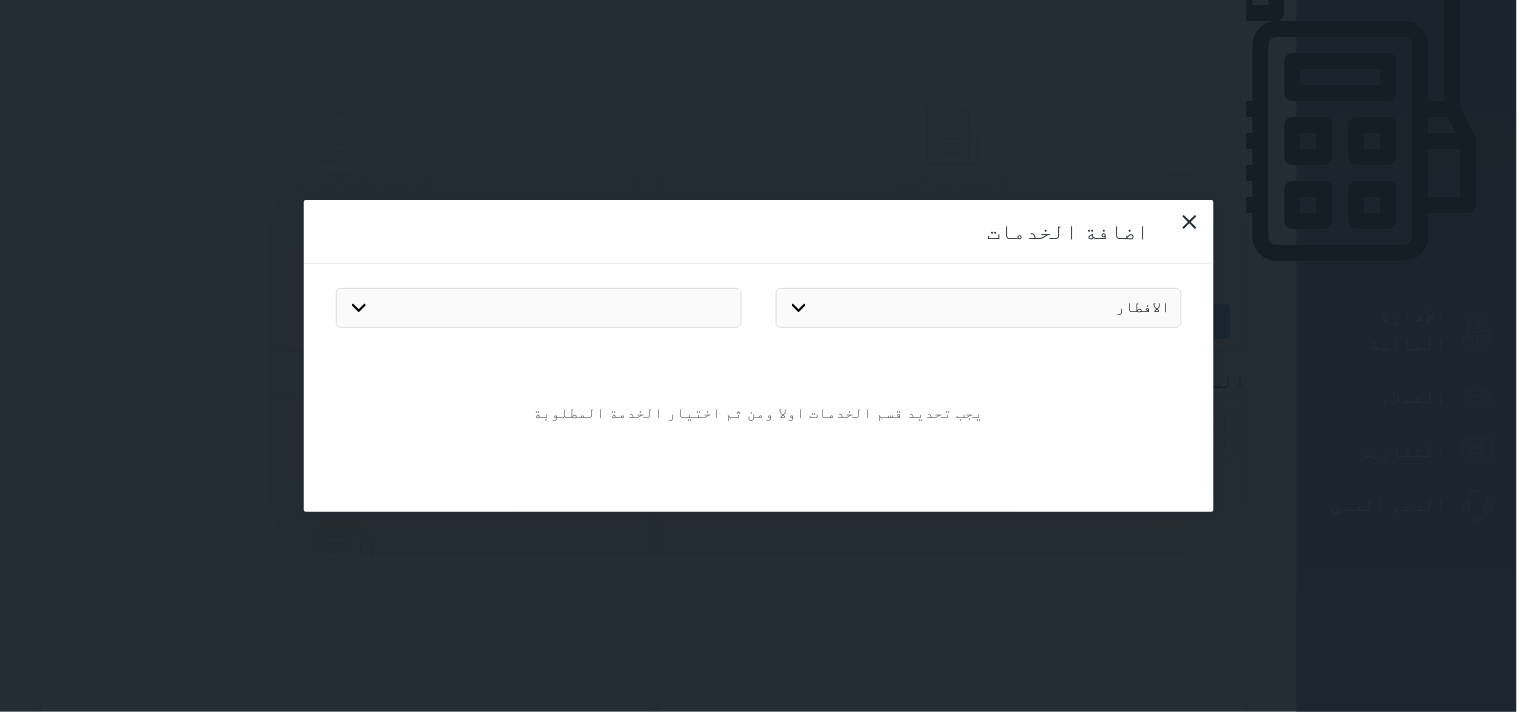 click on "إفطار شرقي إفطار غربي" at bounding box center (538, 308) 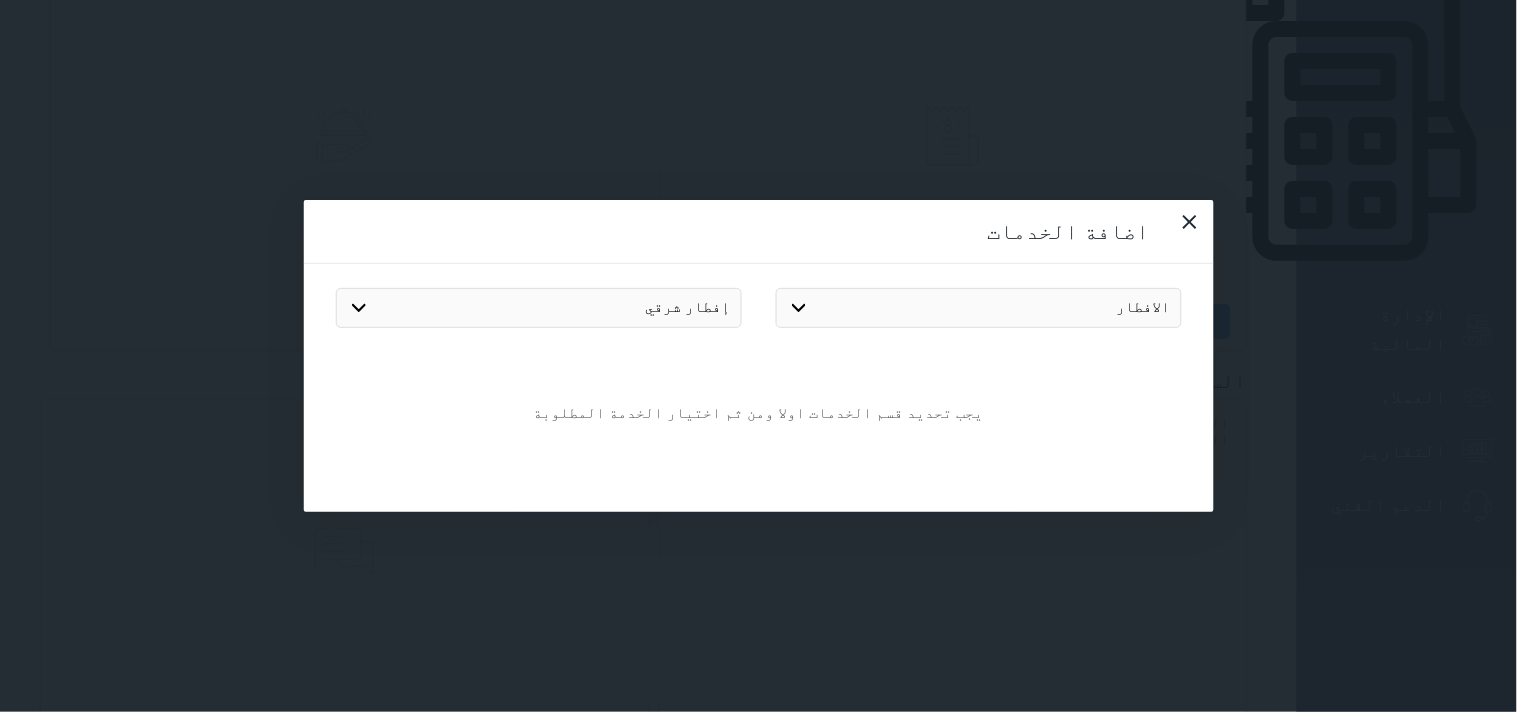 click on "إفطار شرقي إفطار غربي" at bounding box center (538, 308) 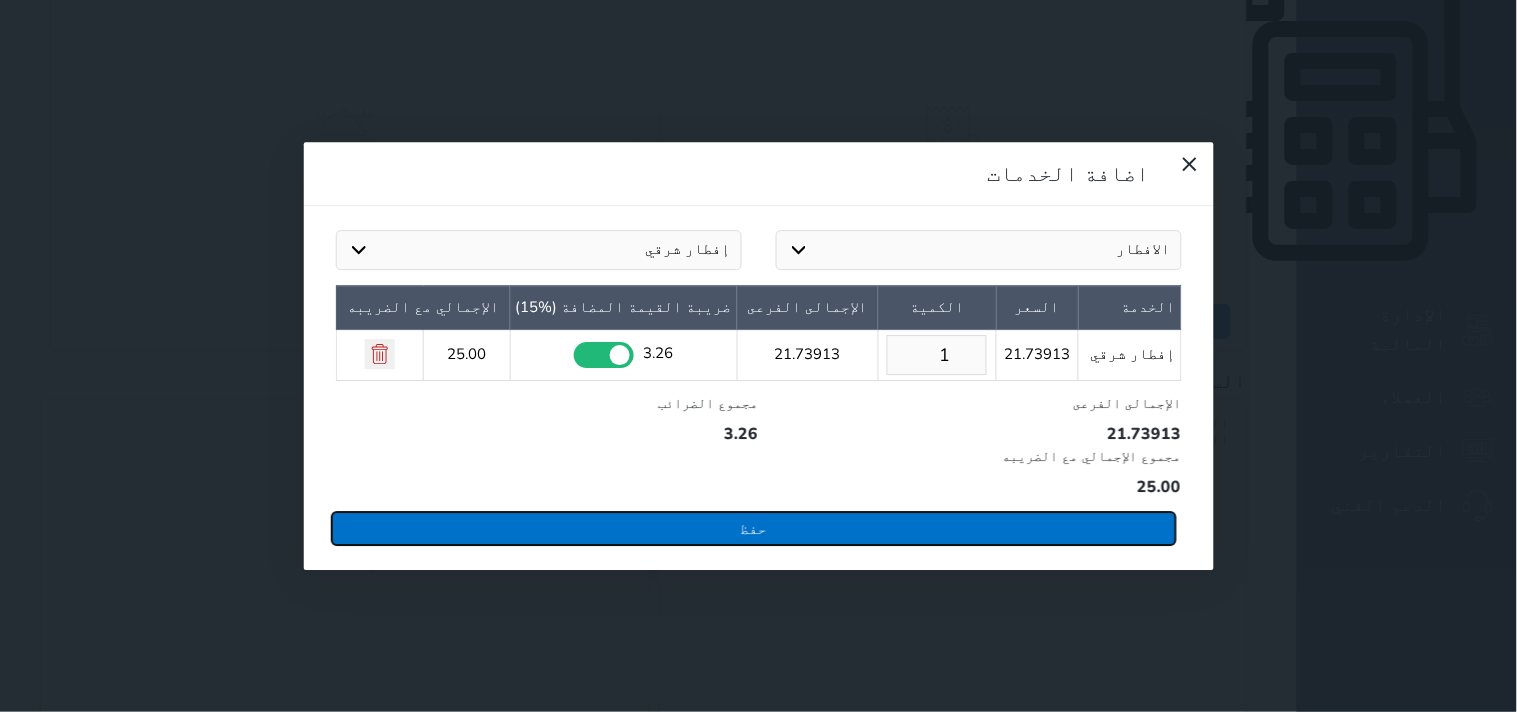 click on "حفظ" at bounding box center [753, 528] 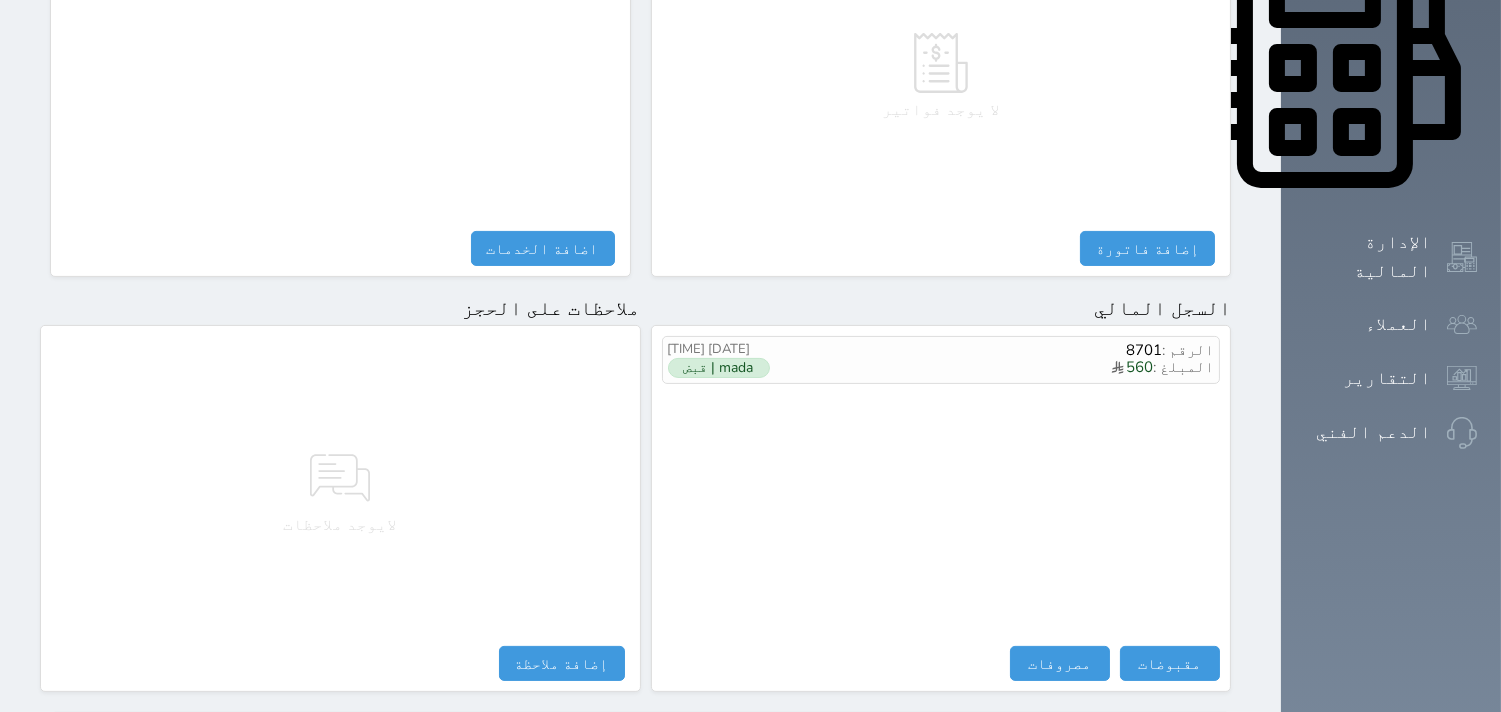 scroll, scrollTop: 1068, scrollLeft: 0, axis: vertical 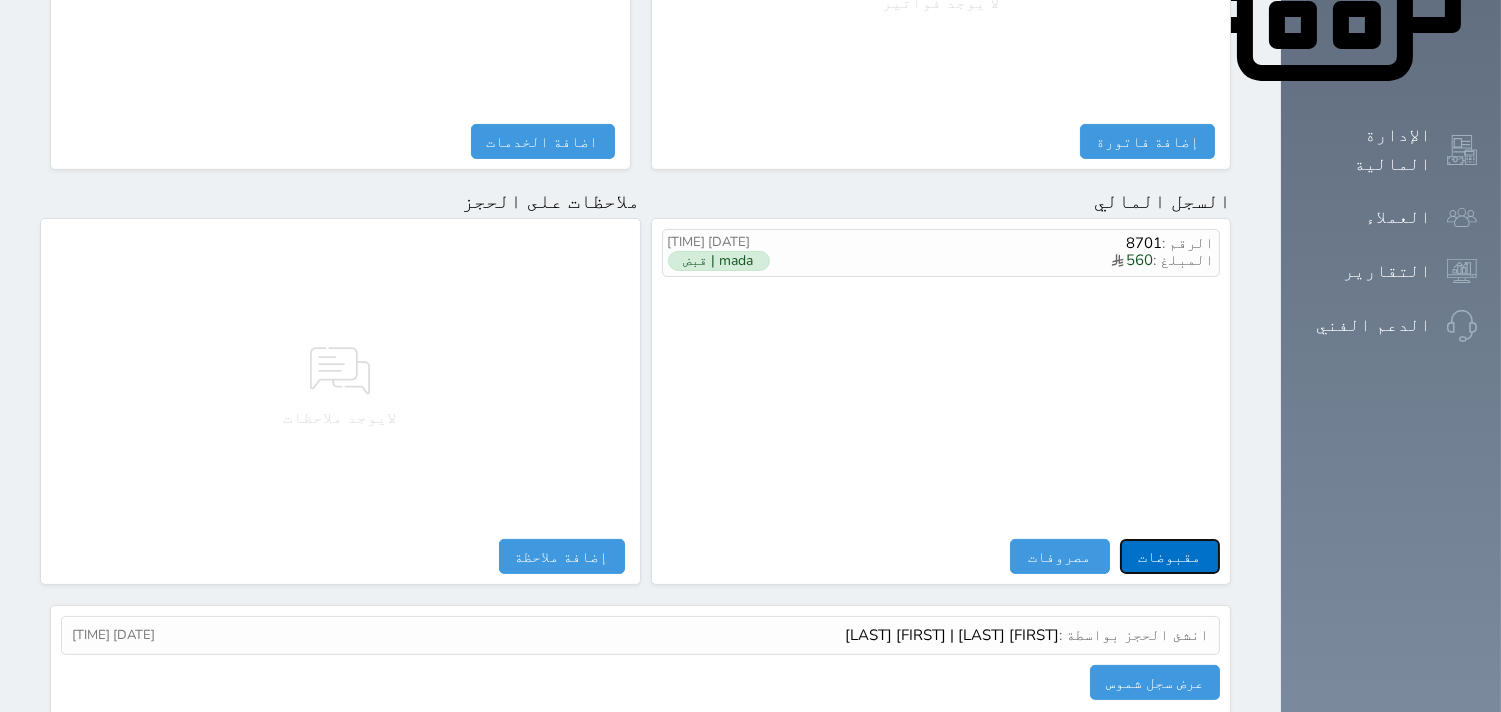 click on "مقبوضات" at bounding box center [1170, 556] 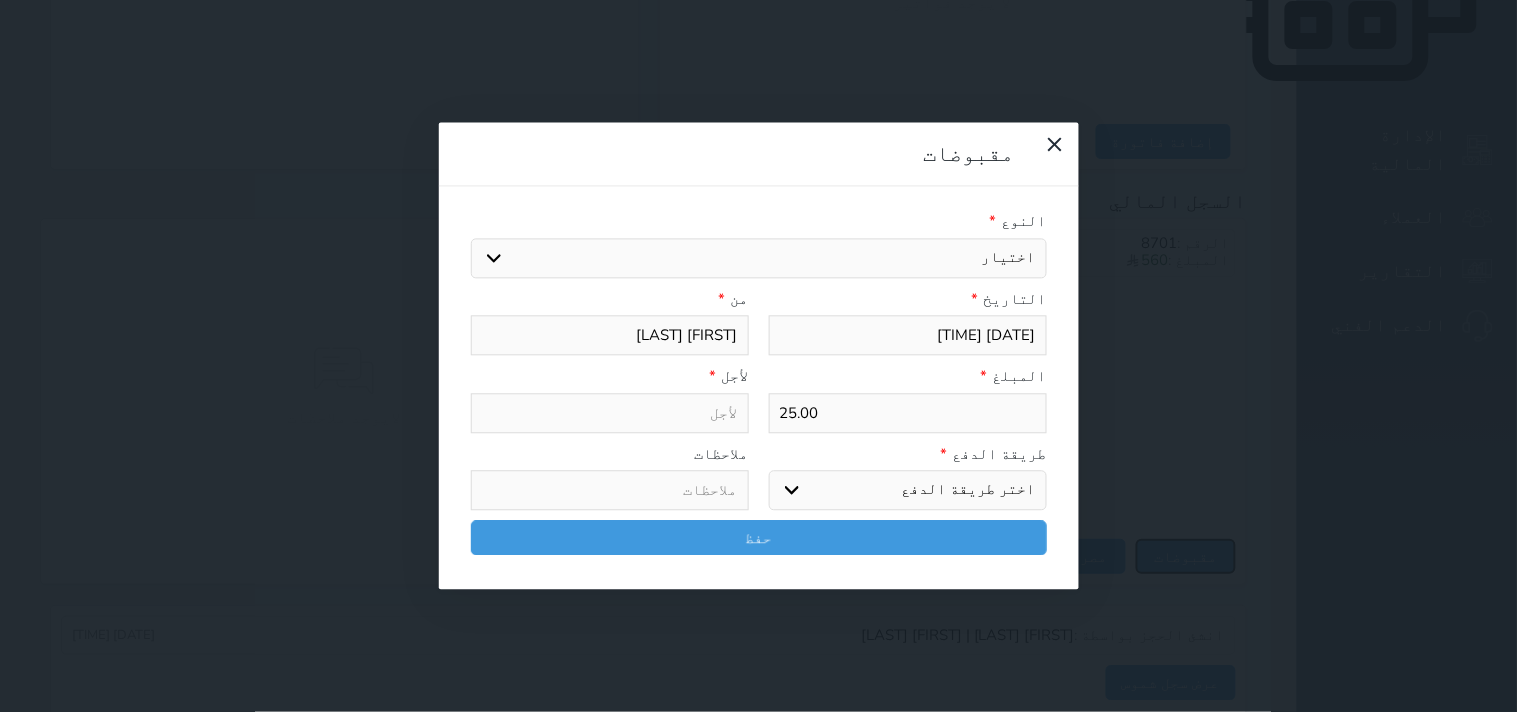 select 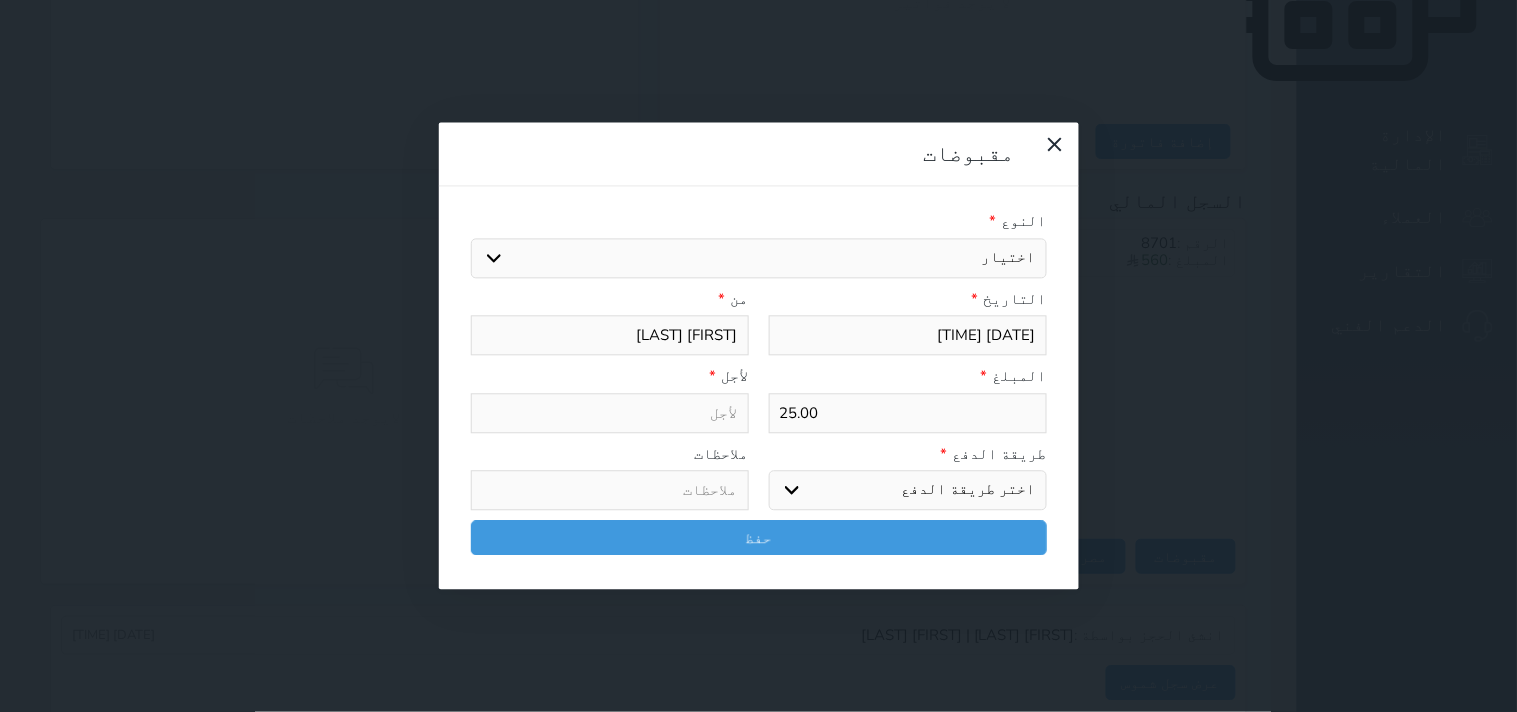 click on "اختيار   مقبوضات عامة قيمة إيجار فواتير تامين عربون لا ينطبق آخر مغسلة واي فاي - الإنترنت مواقف السيارات طعام الأغذية والمشروبات مشروبات المشروبات الباردة المشروبات الساخنة الإفطار غداء عشاء مخبز و كعك حمام سباحة الصالة الرياضية سبا و خدمات الجمال اختيار وإسقاط (خدمات النقل) ميني بار كابل - تلفزيون سرير إضافي تصفيف الشعر التسوق خدمات الجولات السياحية المنظمة خدمات الدليل السياحي" at bounding box center [759, 258] 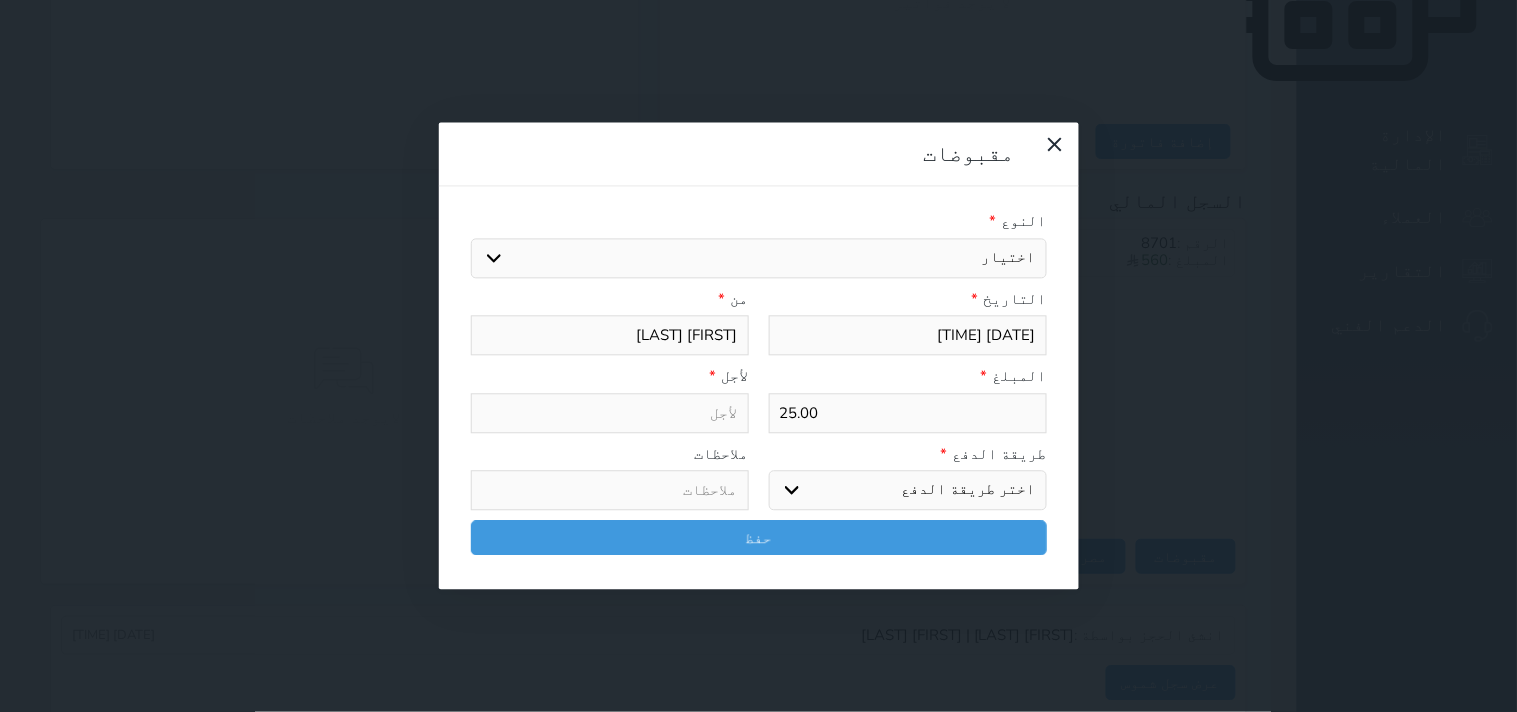 select 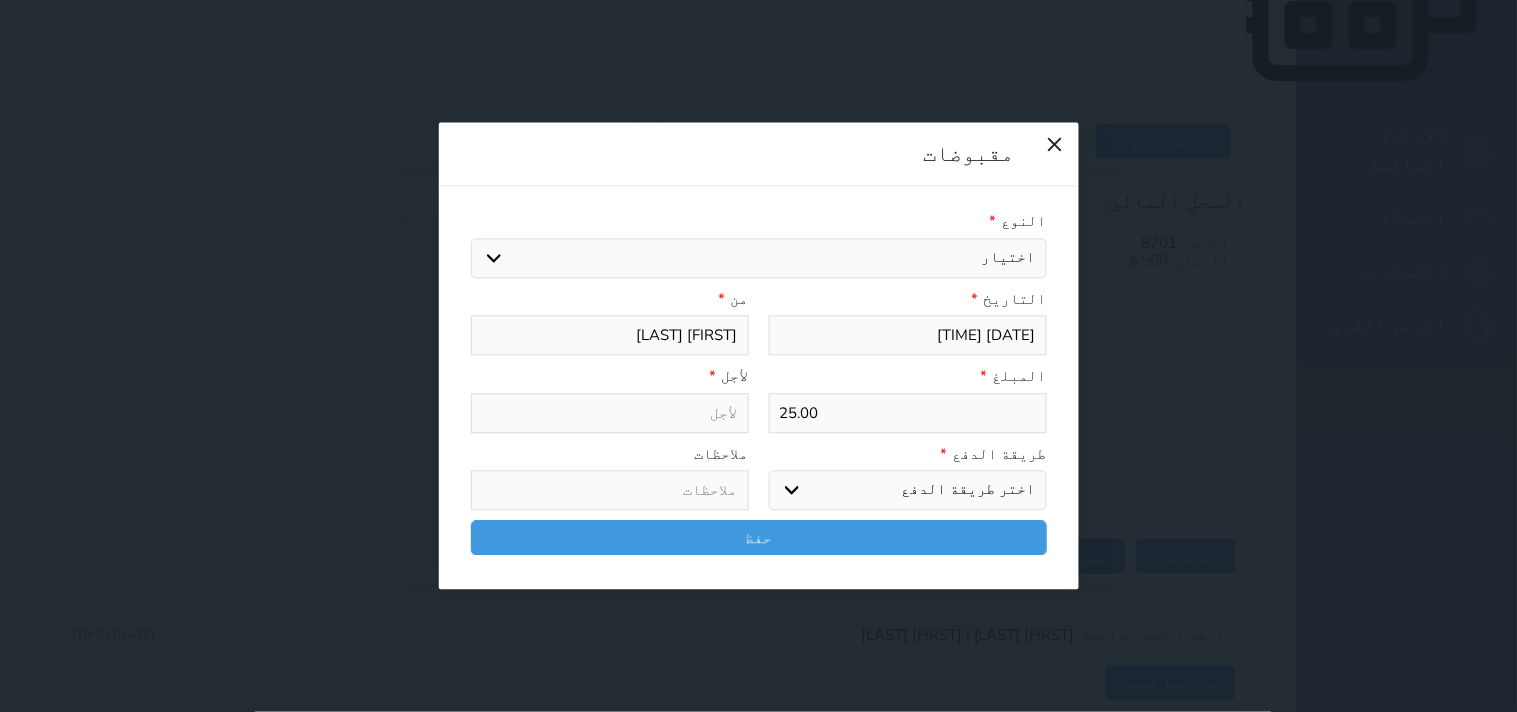 type on "الإفطار - الوحدة - 311" 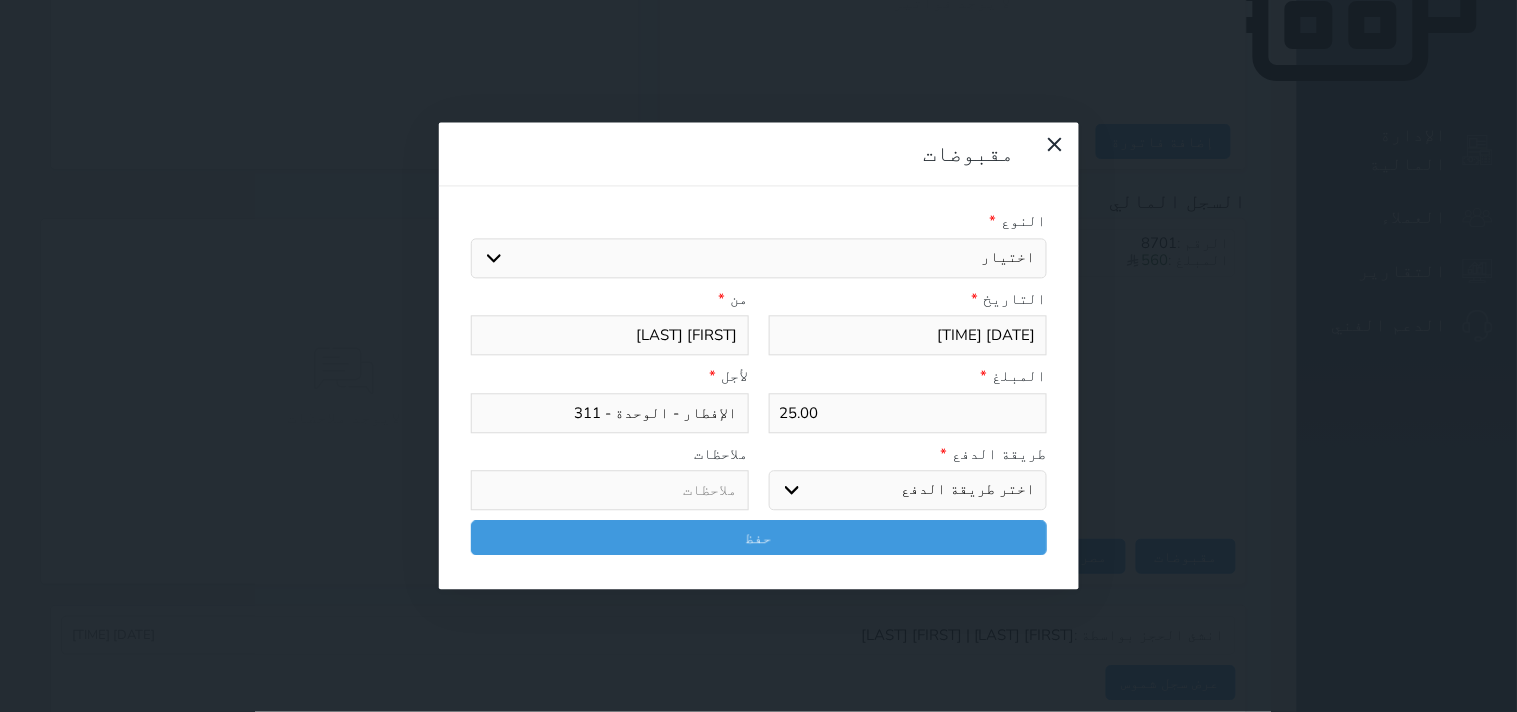 click on "اختر طريقة الدفع   دفع نقدى   تحويل بنكى   مدى   بطاقة ائتمان   آجل" at bounding box center [908, 491] 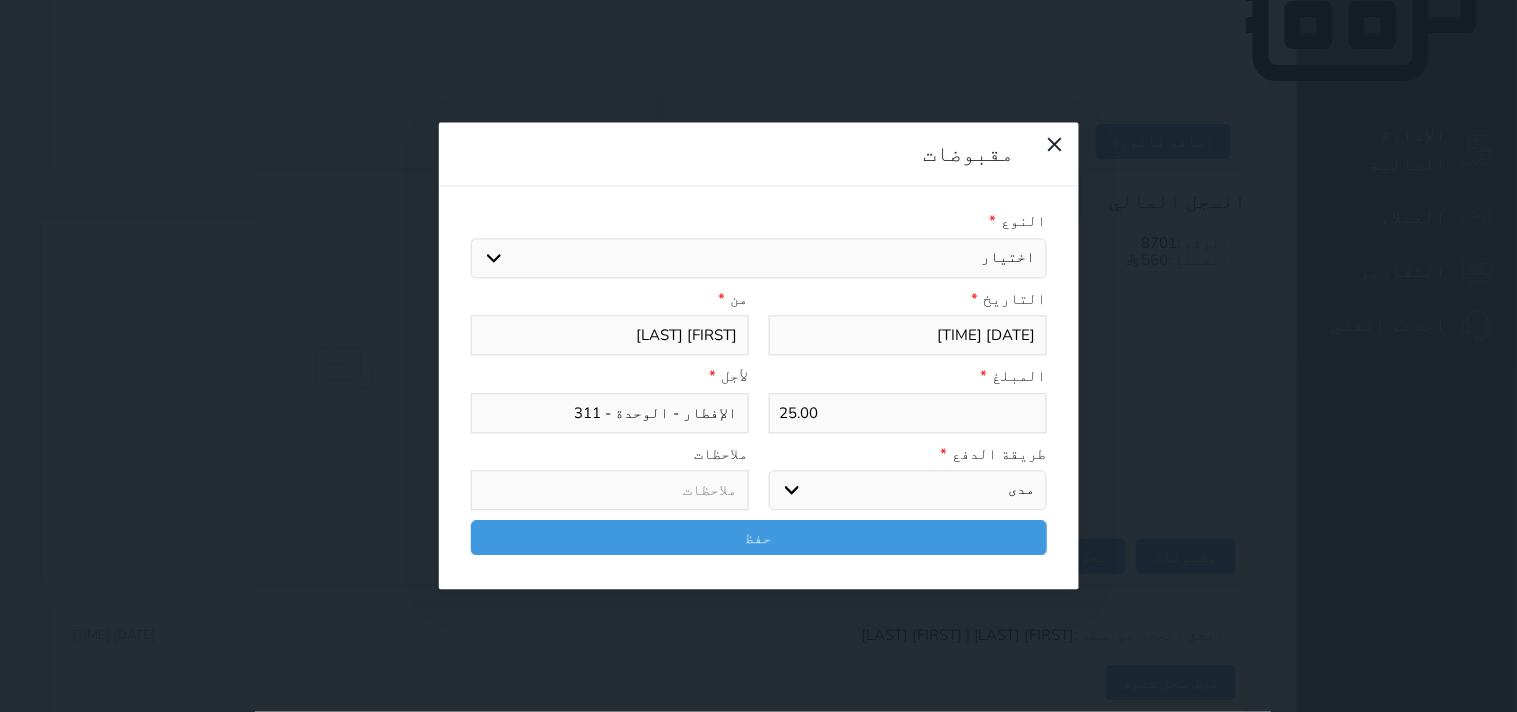 click on "اختر طريقة الدفع   دفع نقدى   تحويل بنكى   مدى   بطاقة ائتمان   آجل" at bounding box center [908, 491] 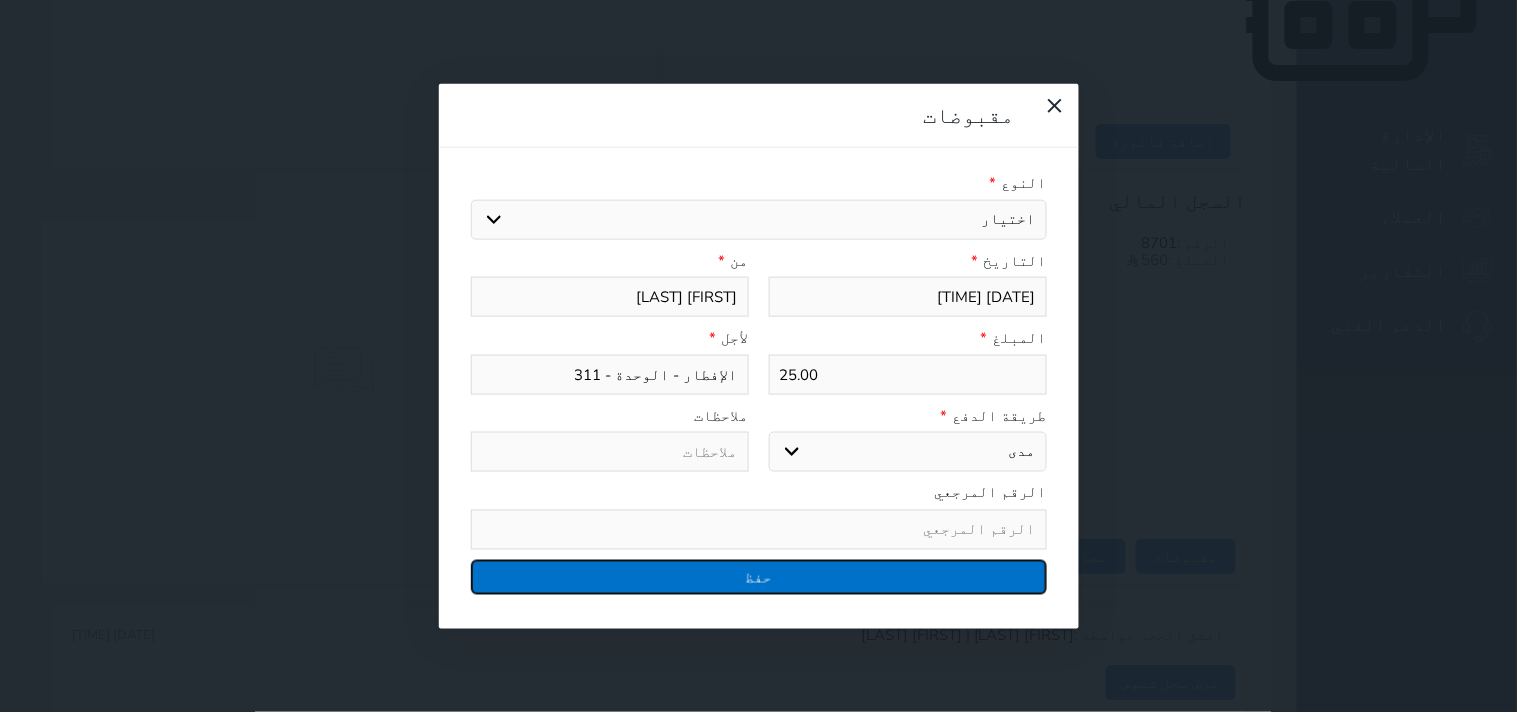click on "حفظ" at bounding box center [759, 576] 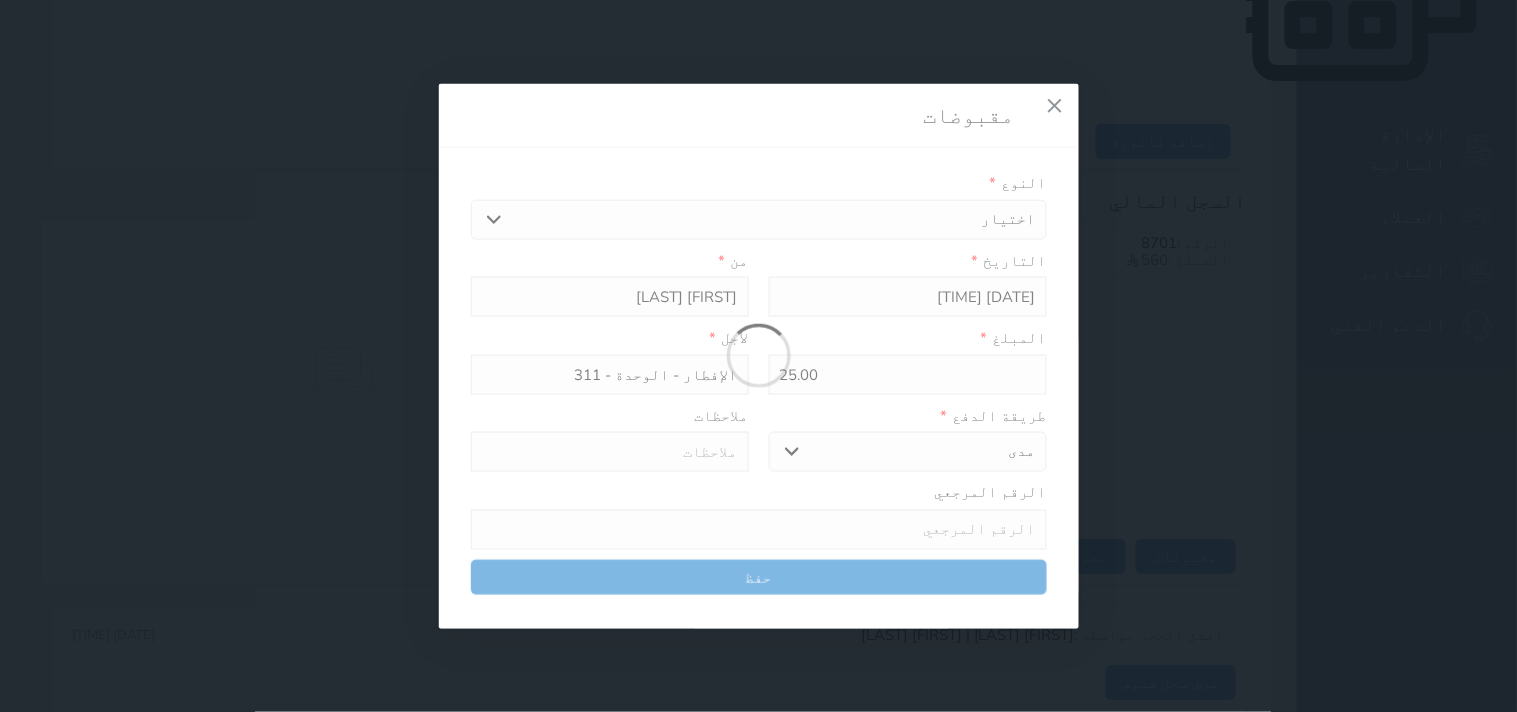 select 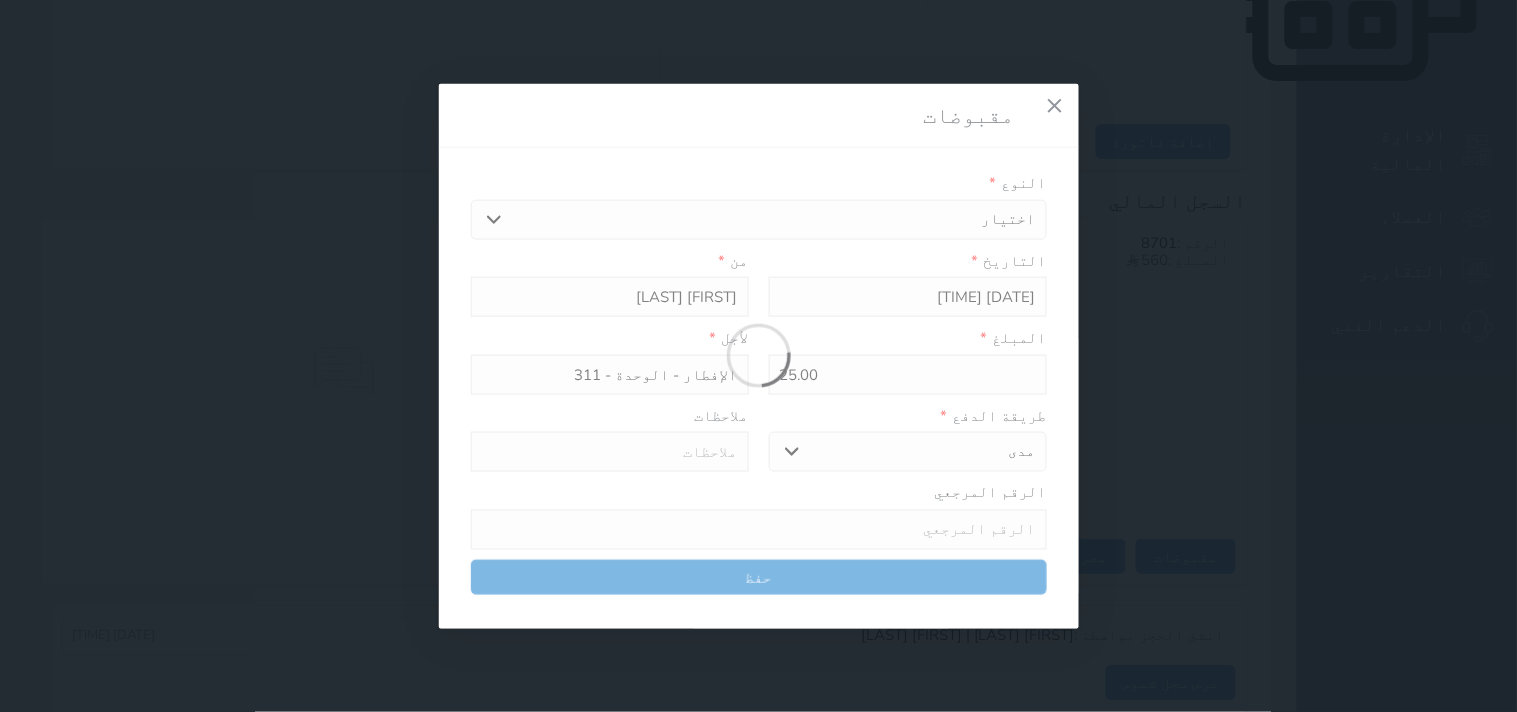 type 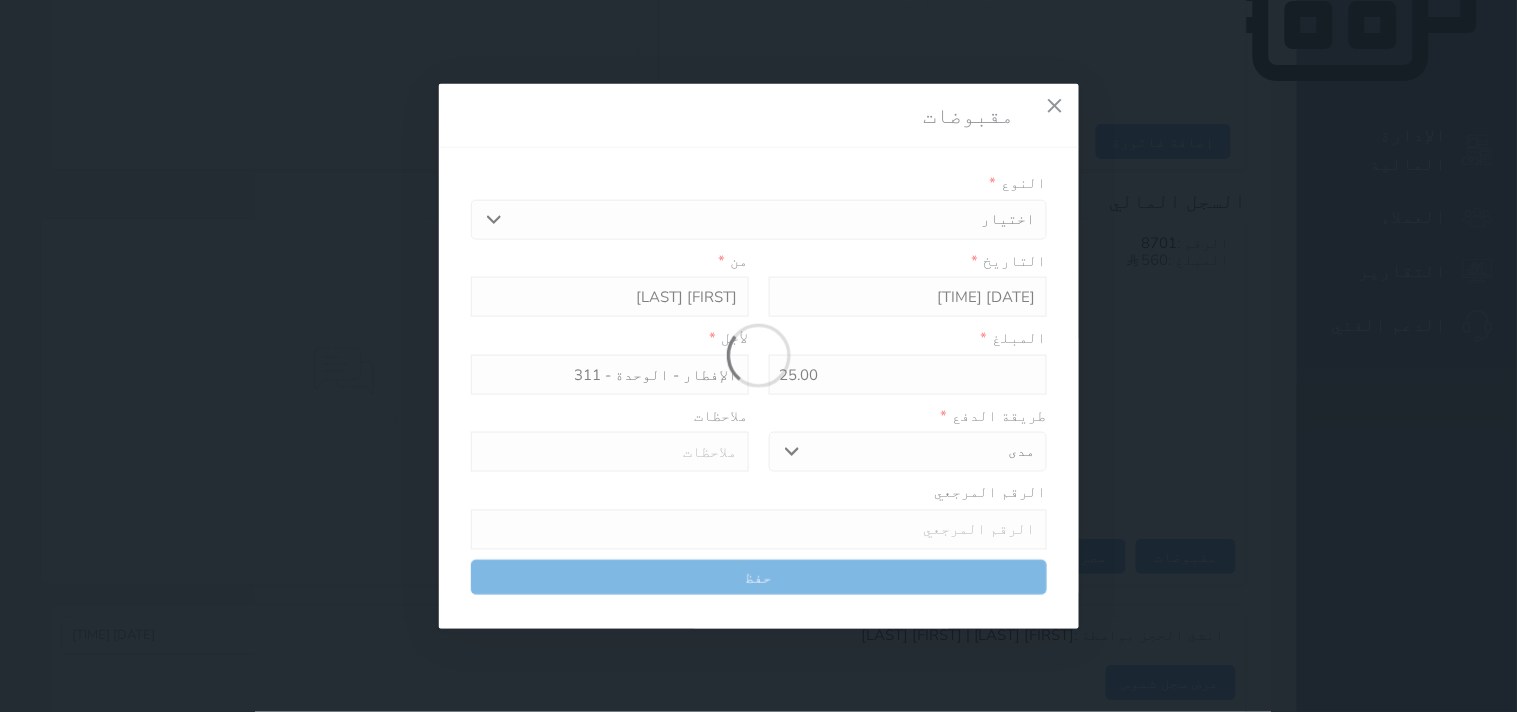 type on "0" 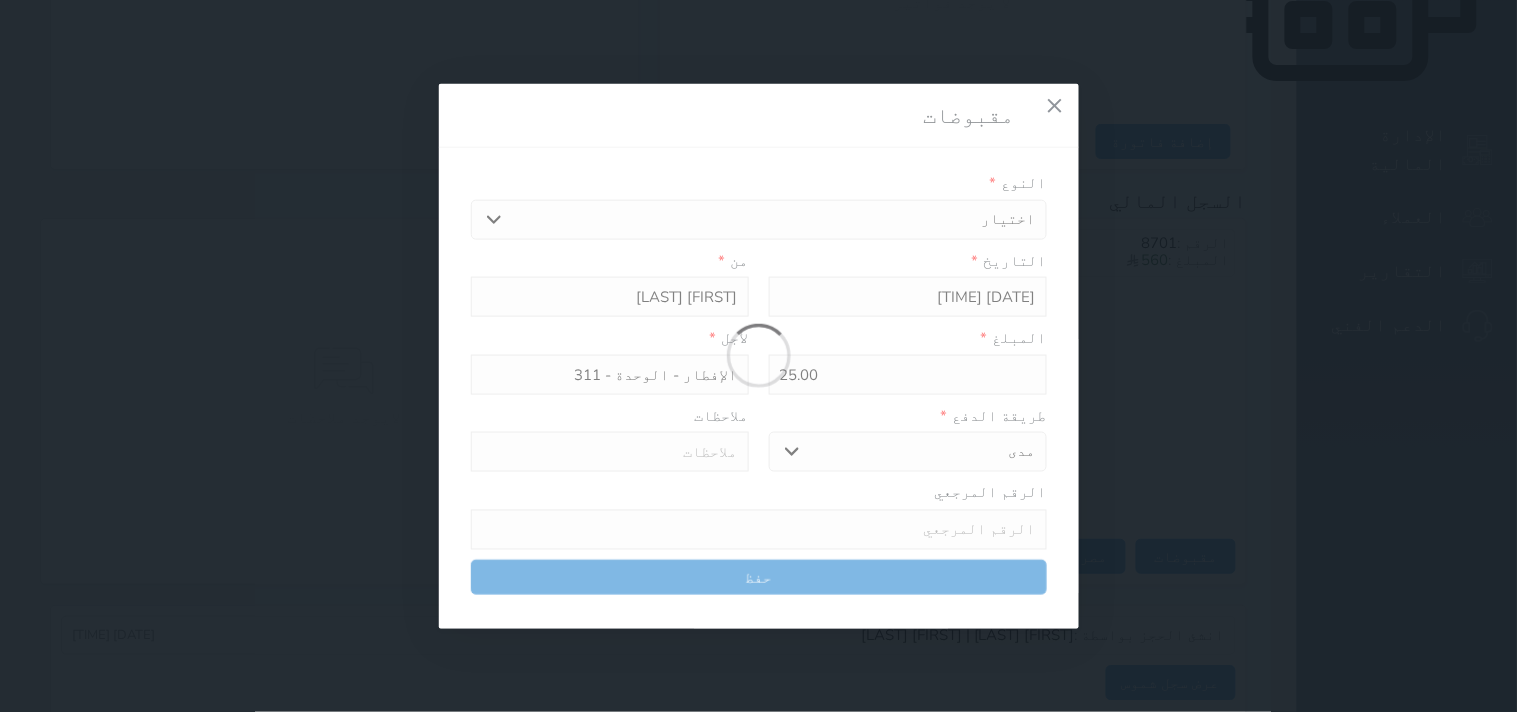 select 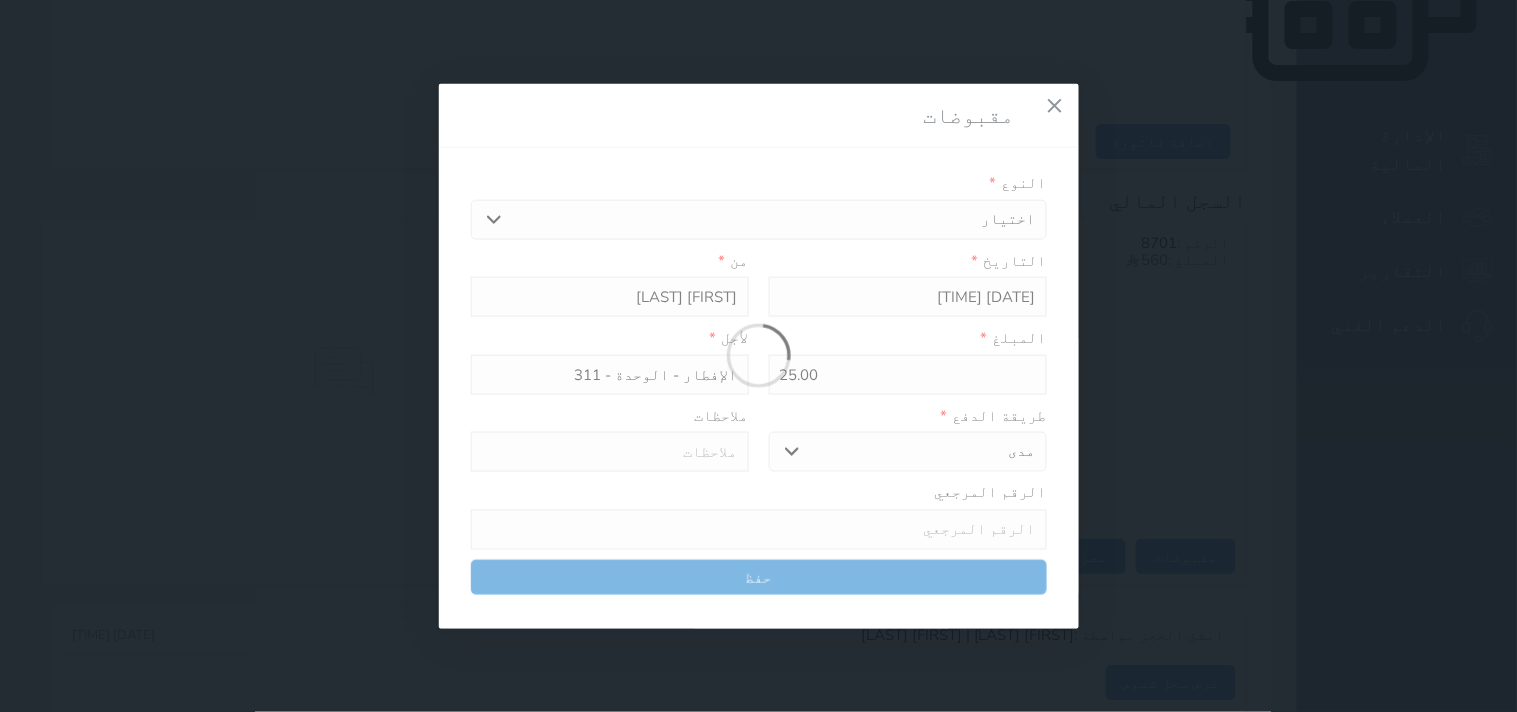 type on "0" 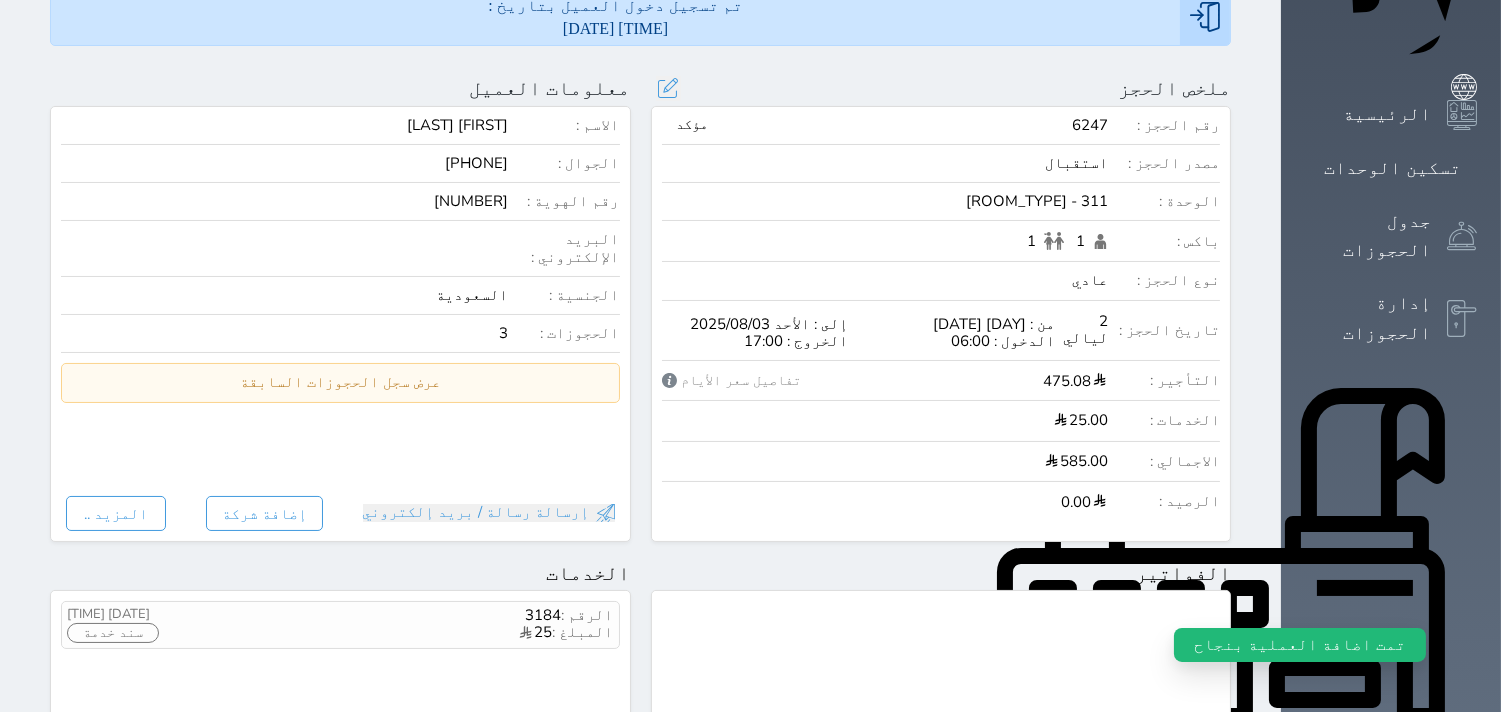 scroll, scrollTop: 0, scrollLeft: 0, axis: both 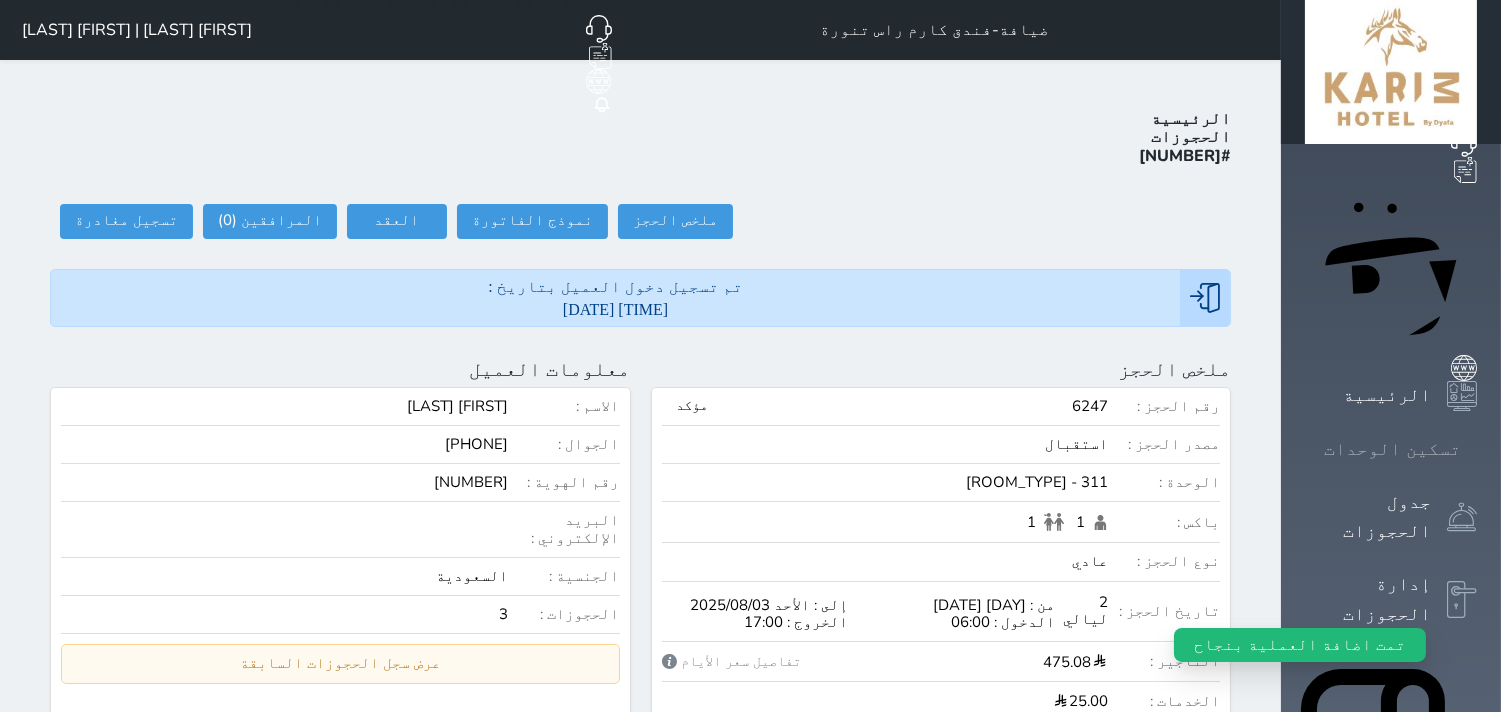 click on "تسكين الوحدات" at bounding box center (1392, 449) 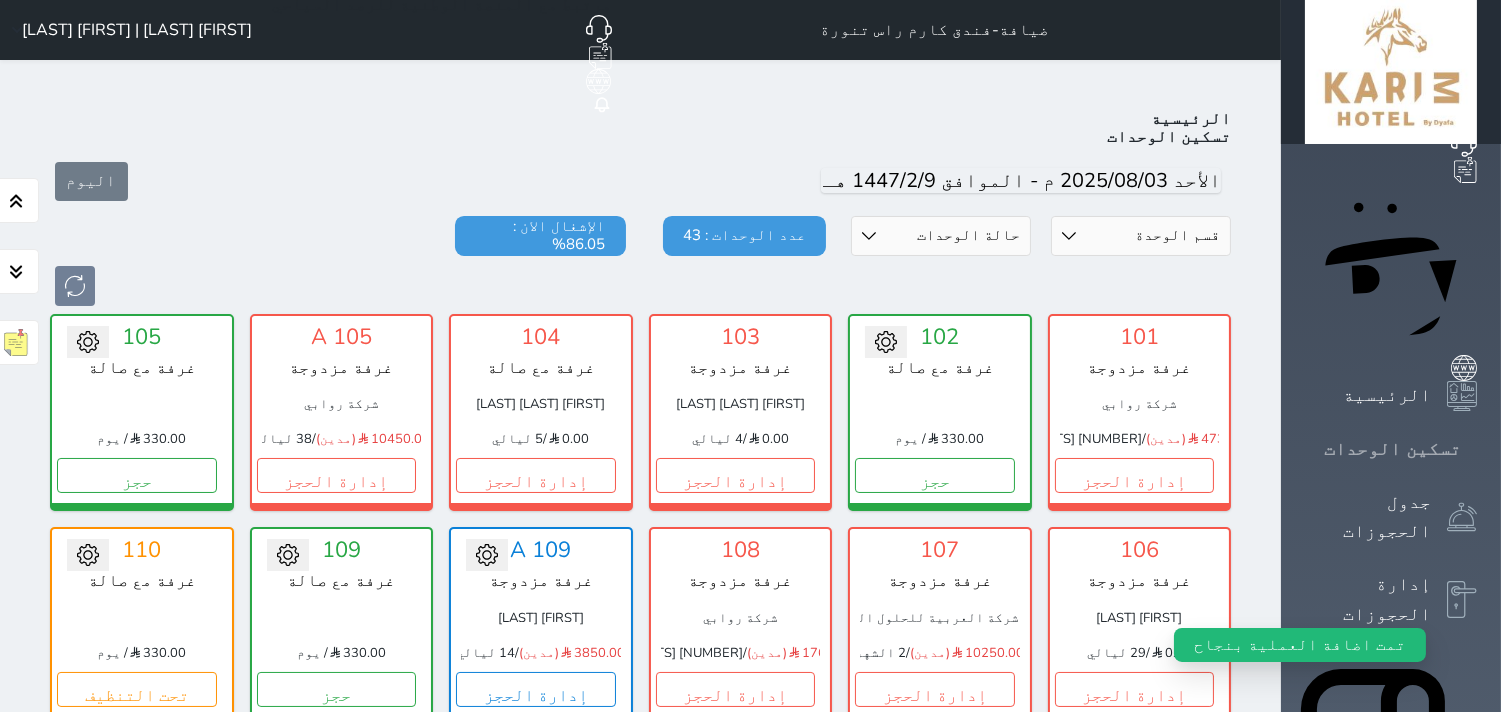 scroll, scrollTop: 77, scrollLeft: 0, axis: vertical 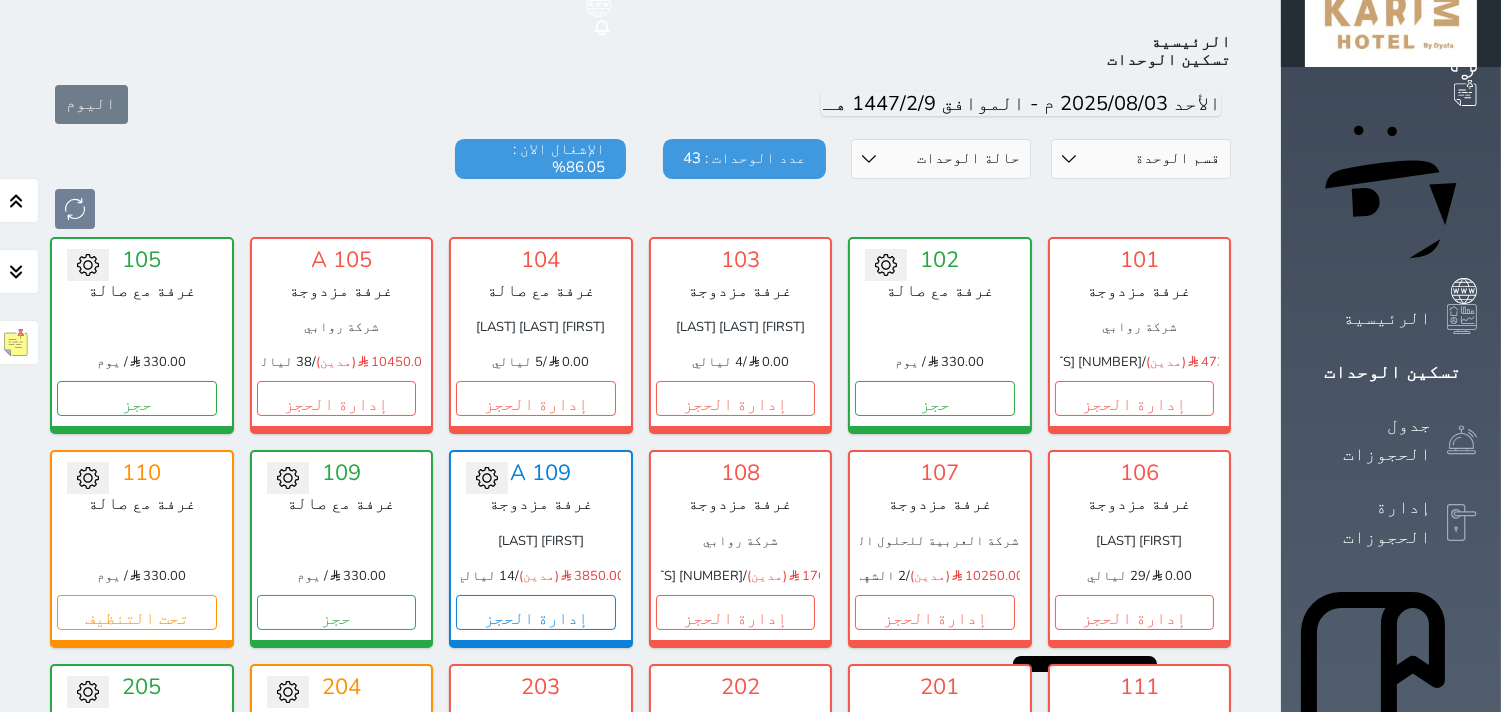 click 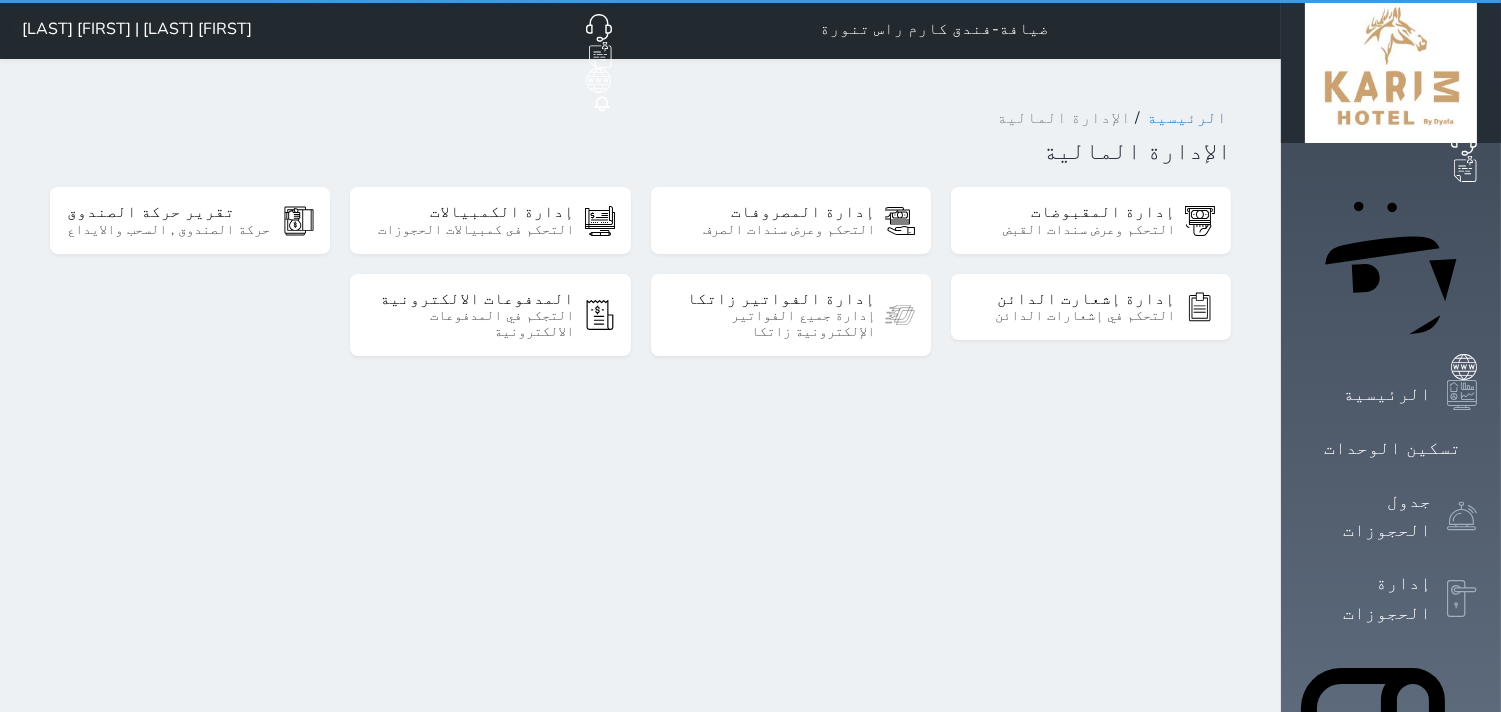 scroll, scrollTop: 0, scrollLeft: 0, axis: both 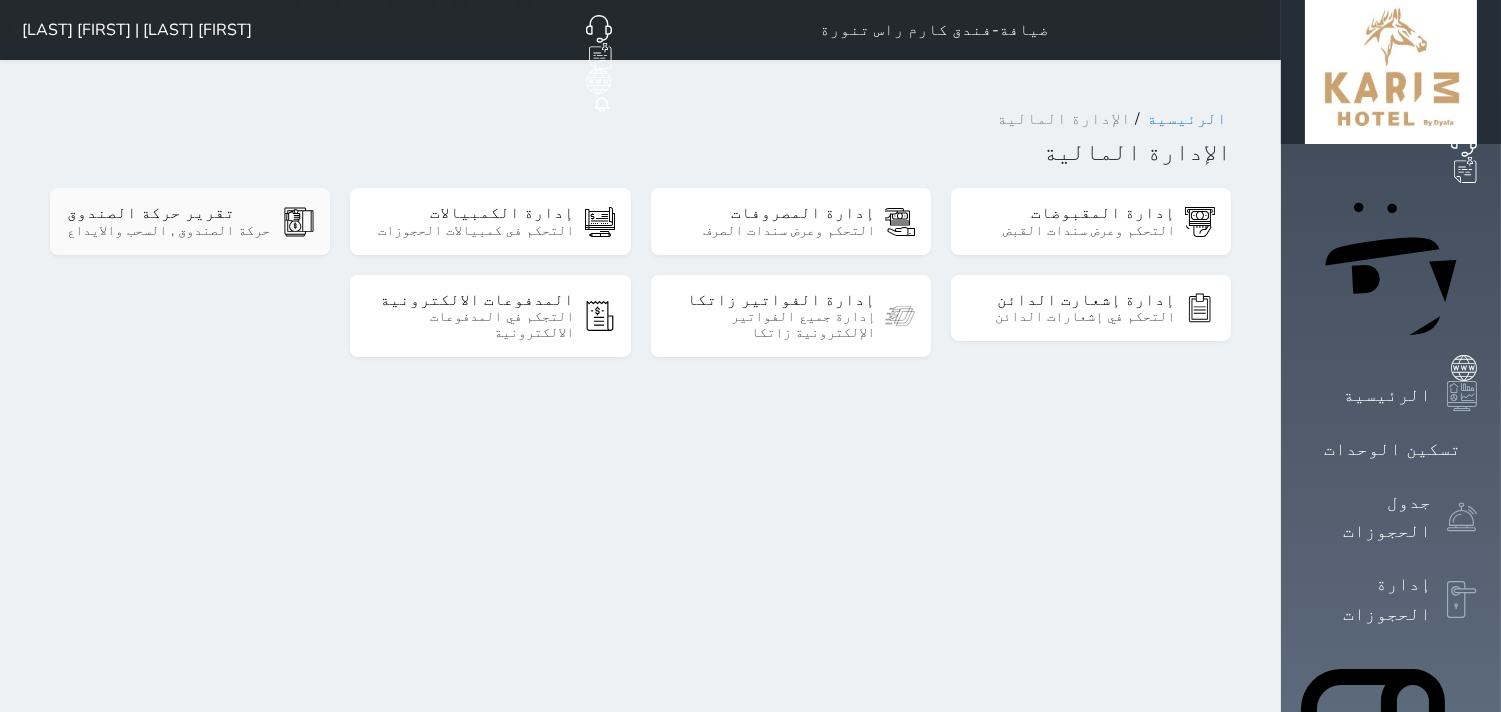 click on "حركة الصندوق , السحب والايداع" at bounding box center (170, 231) 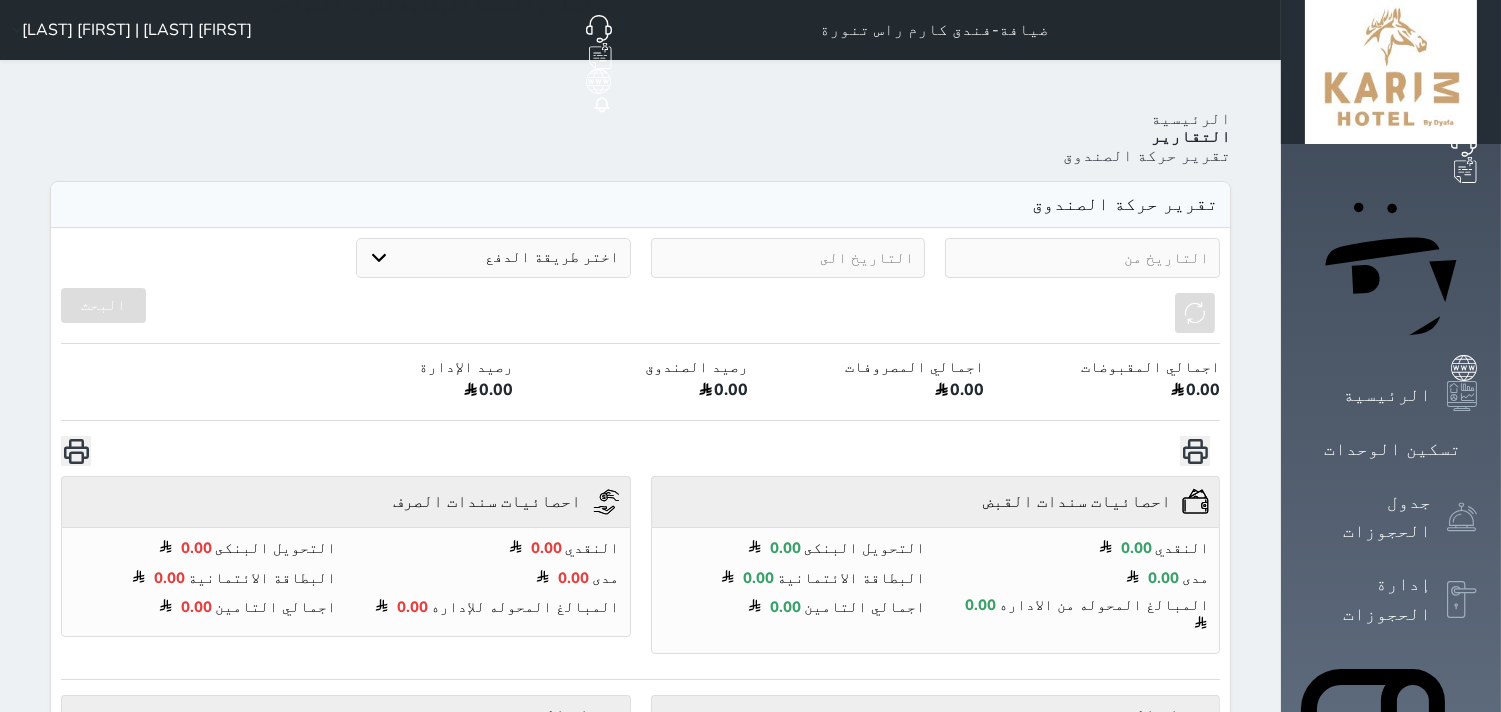 select on "7" 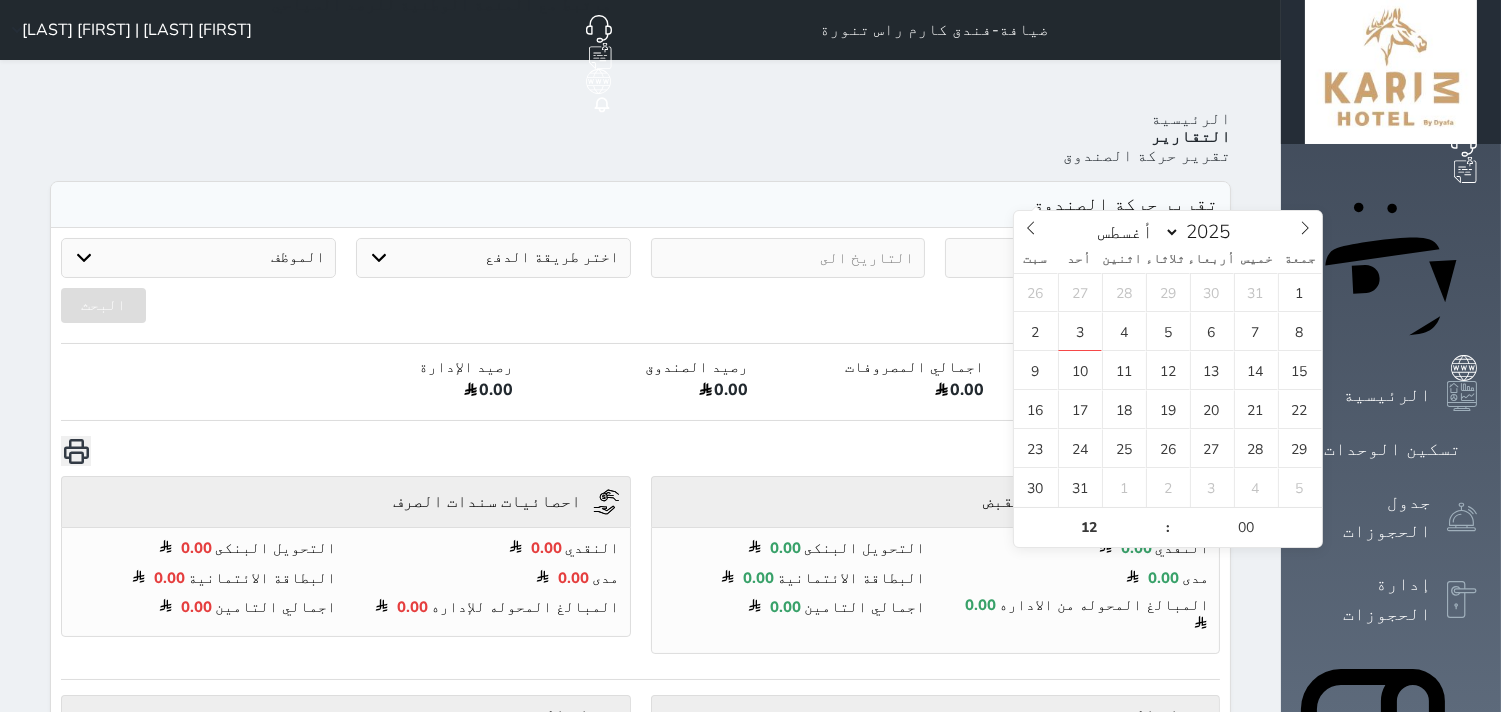 click at bounding box center (1082, 258) 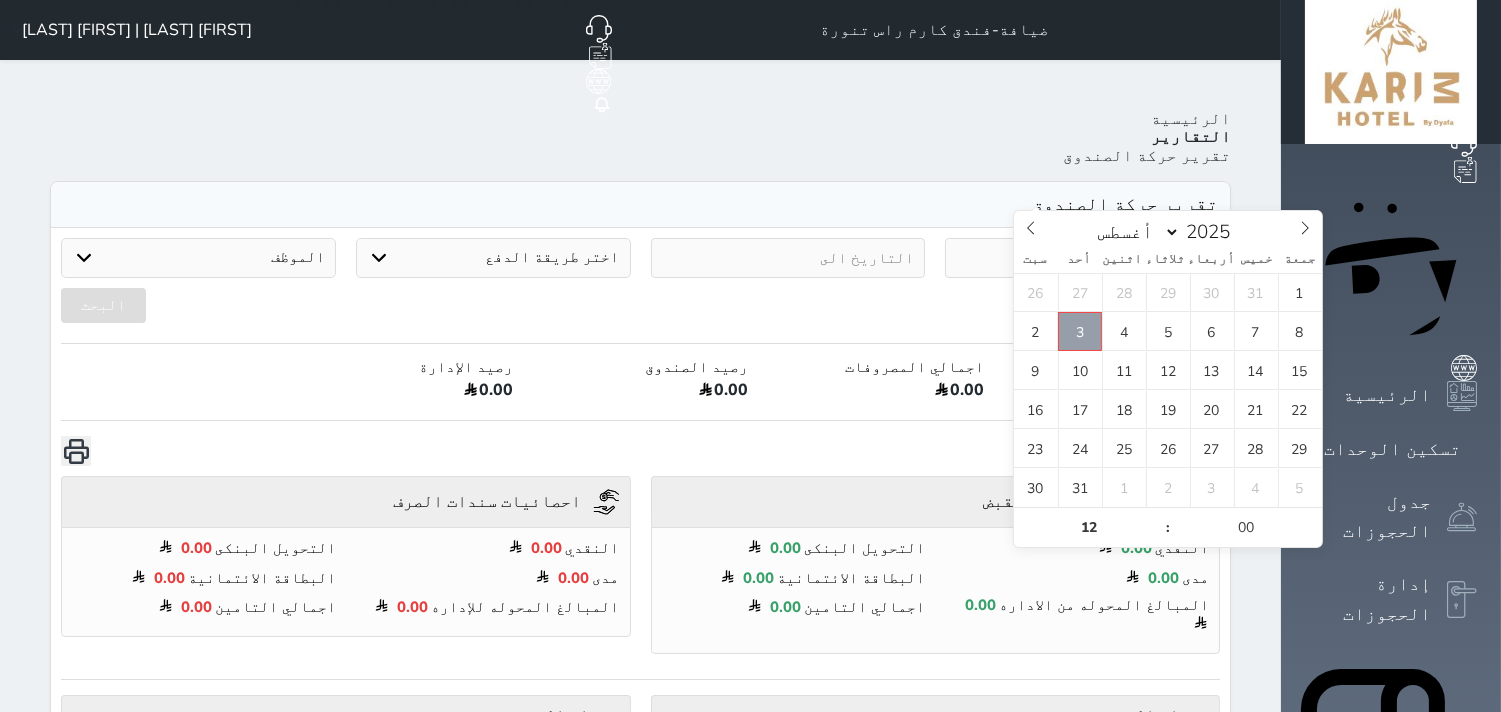 click on "3" at bounding box center [1080, 331] 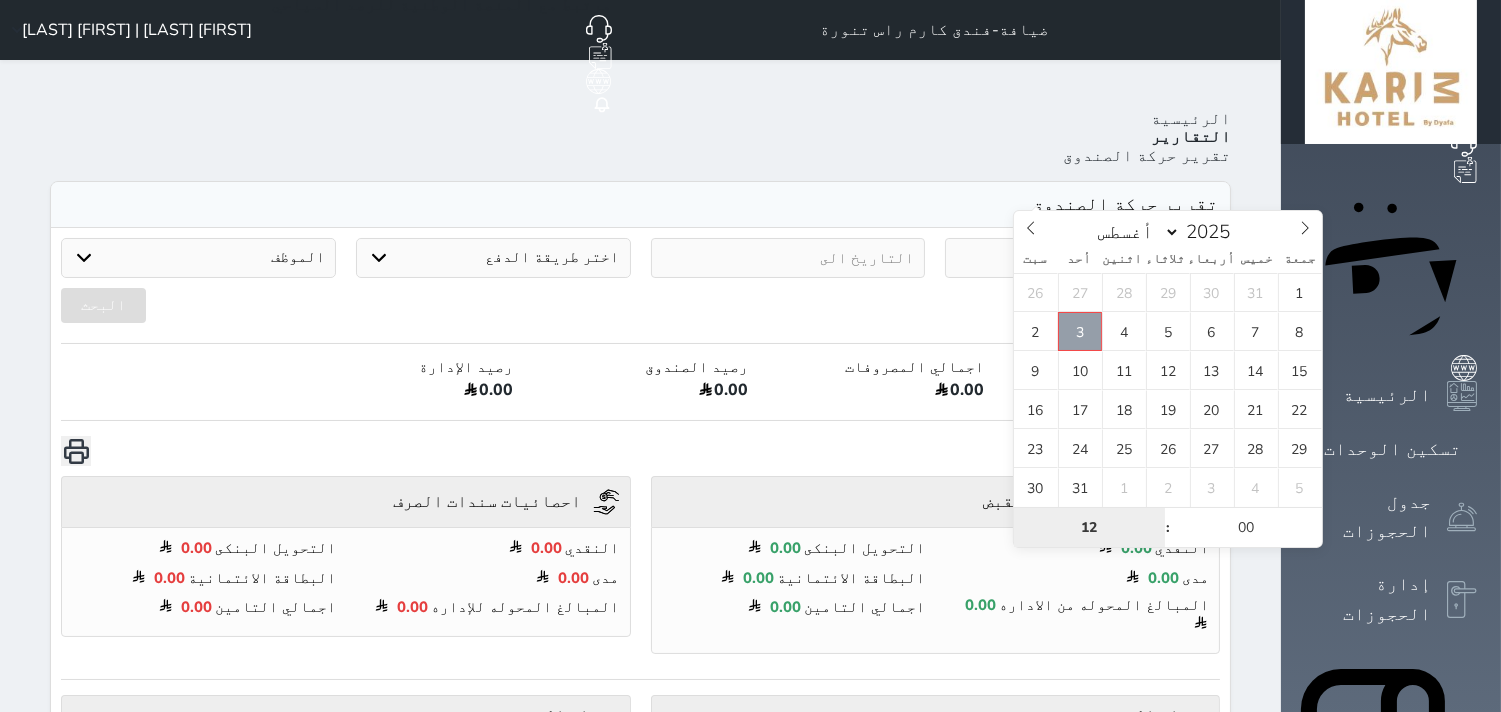 type on "[DATE] [TIME]" 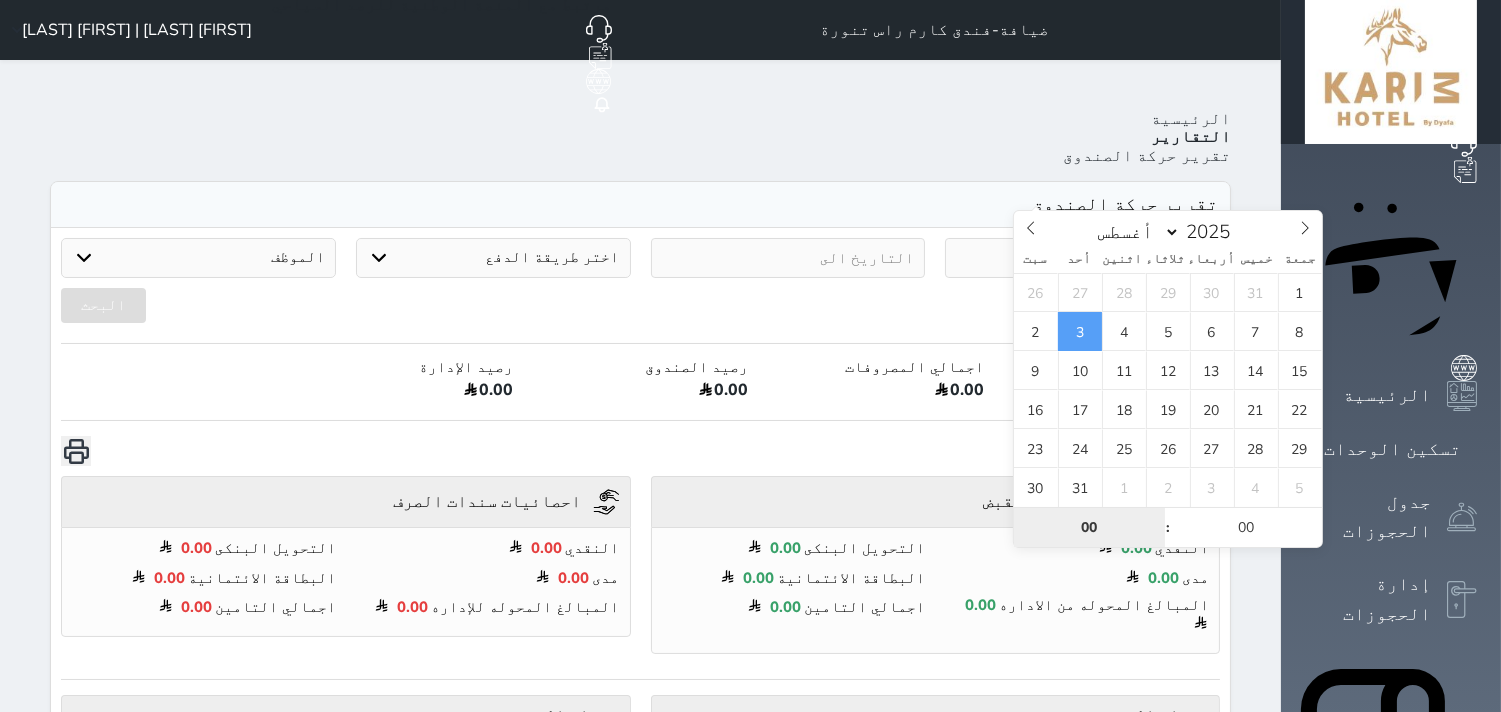 type on "00" 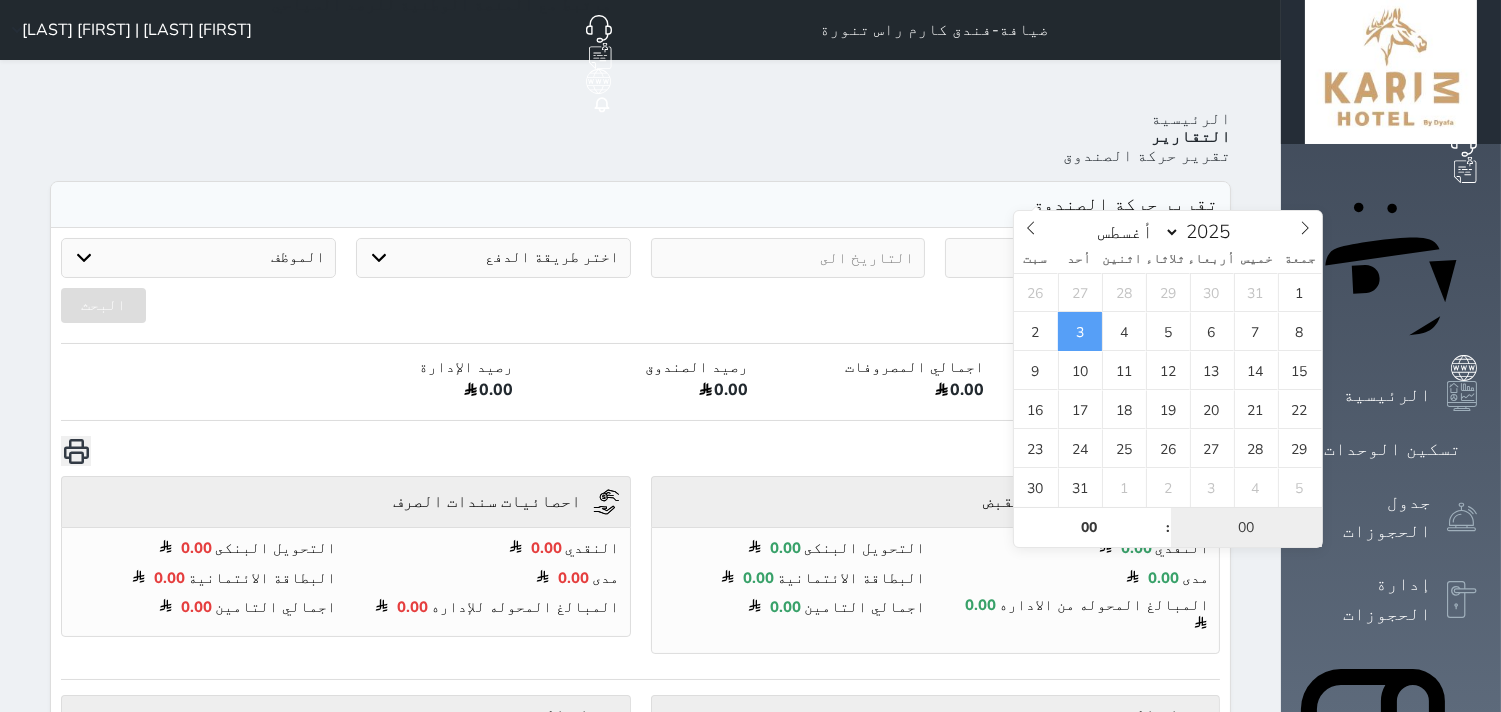 type on "[DATE] [TIME]" 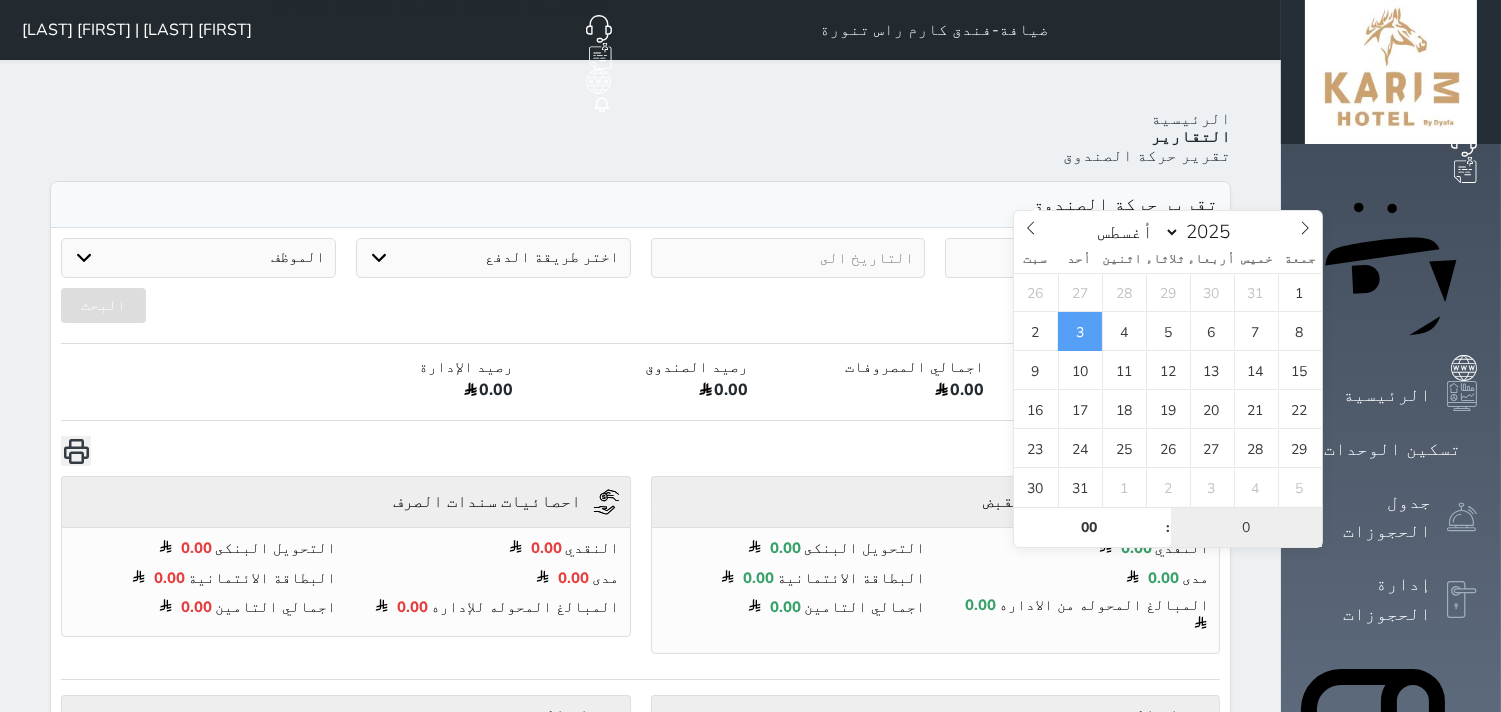type on "01" 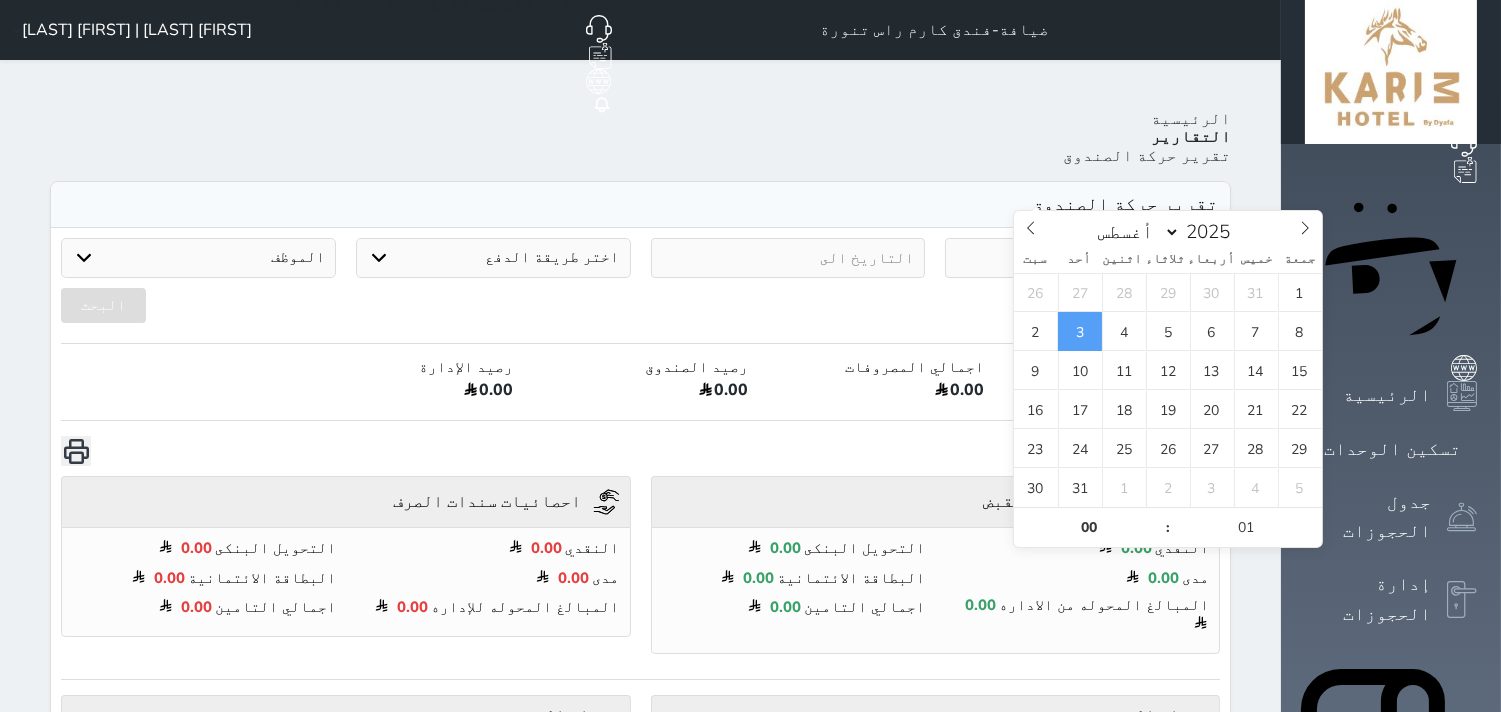 type on "[DATE] [TIME]" 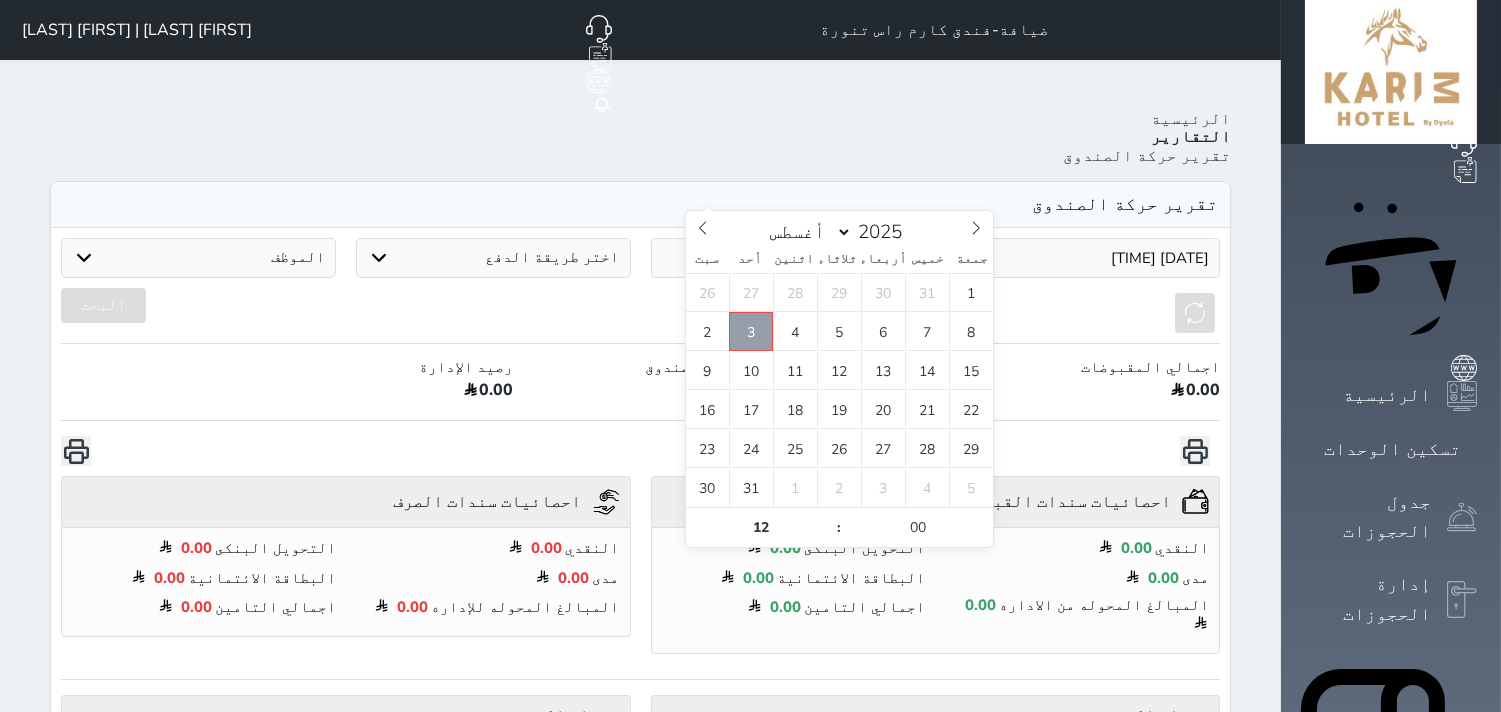 click on "3" at bounding box center (751, 331) 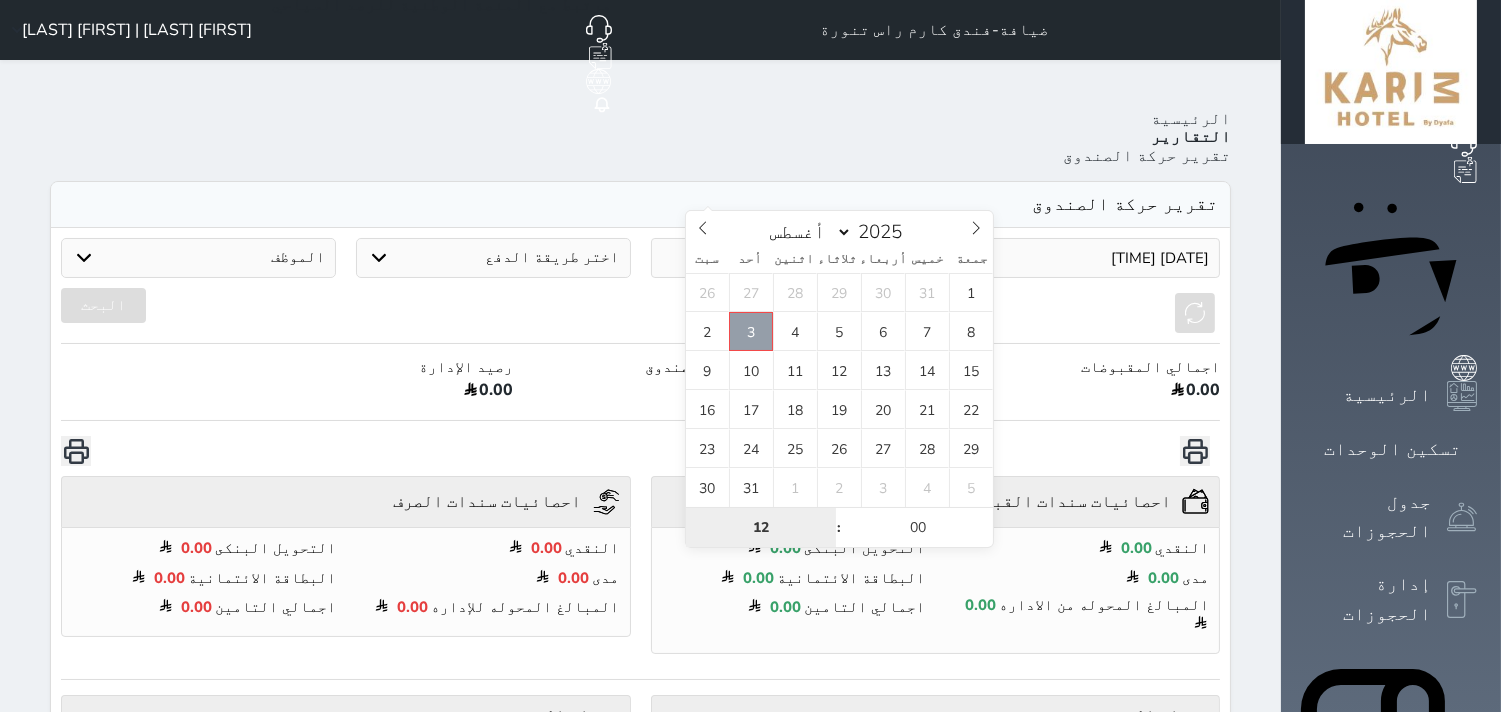 type on "[DATE] [TIME]" 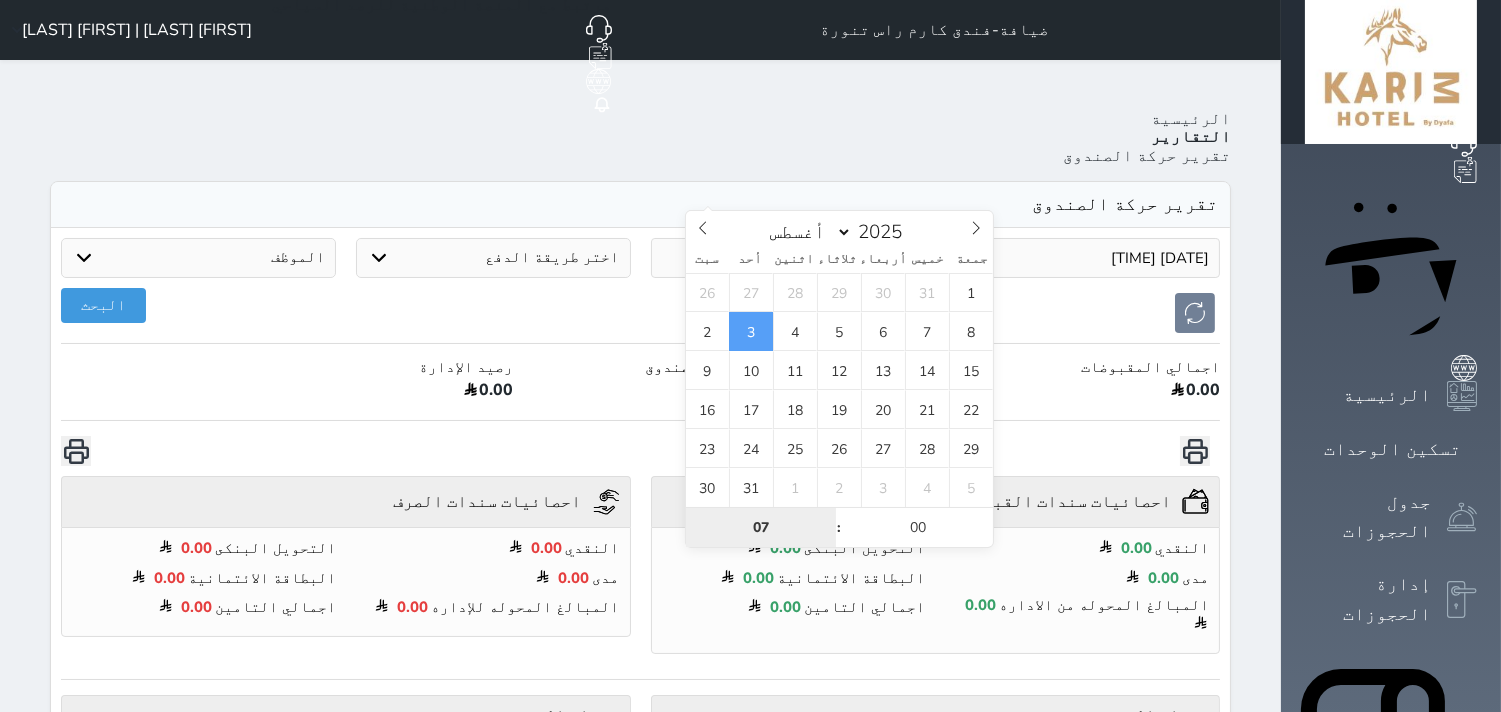 type on "07" 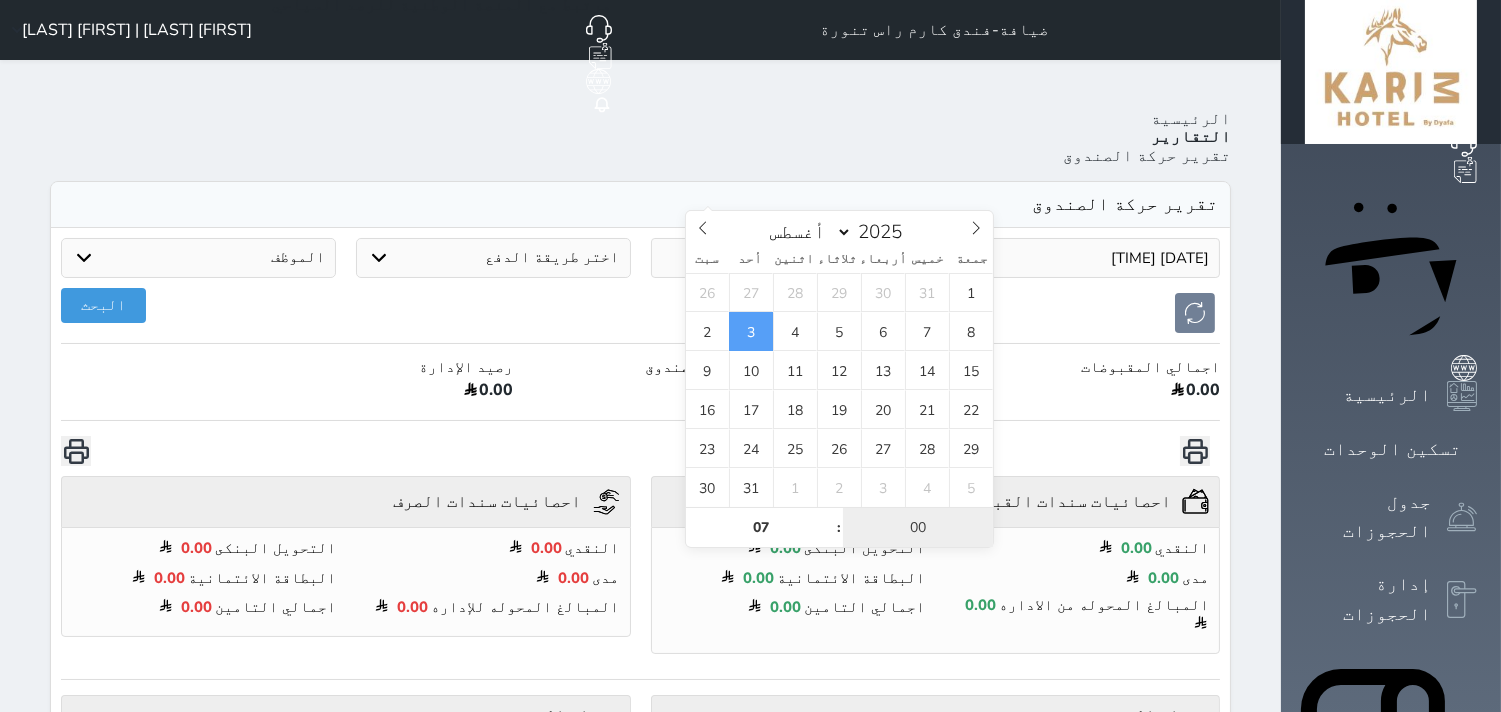 type on "[DATE] [TIME]" 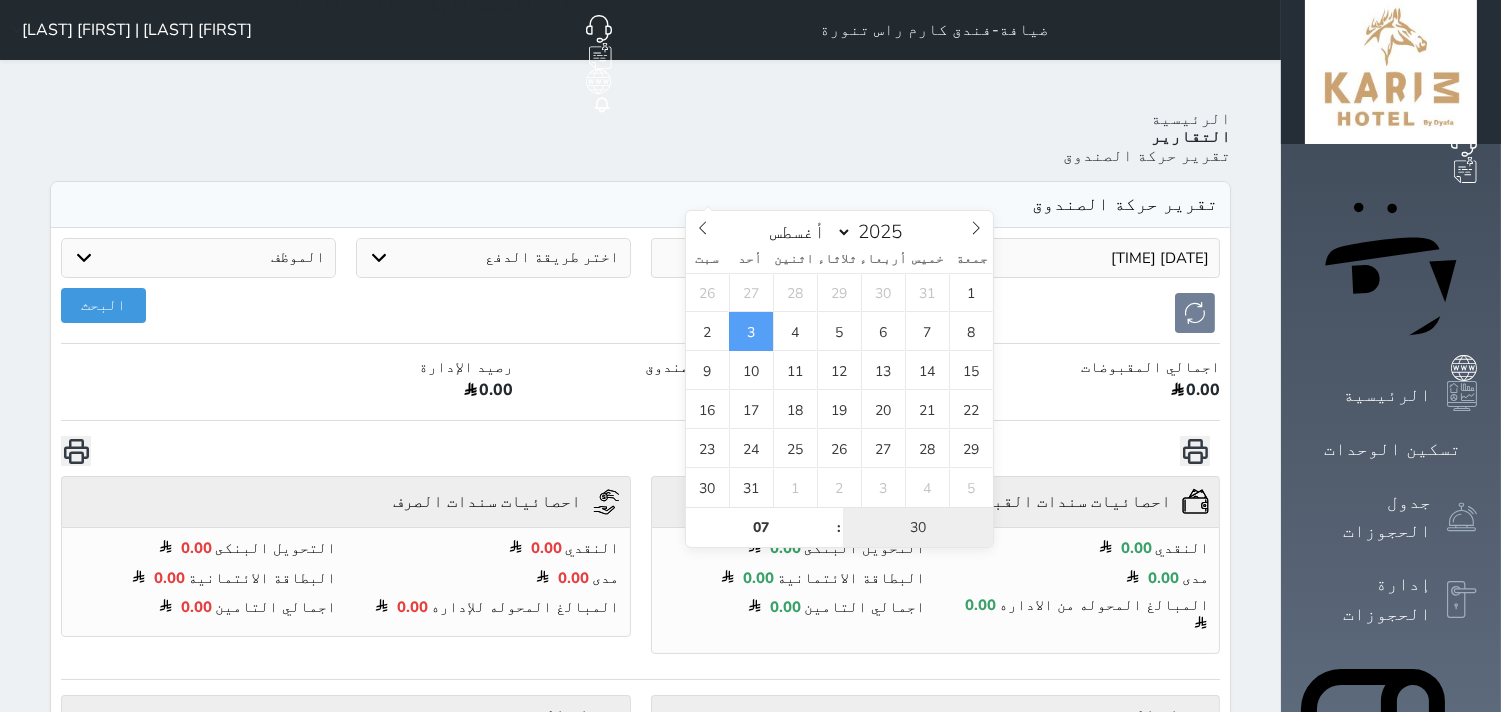 type on "30" 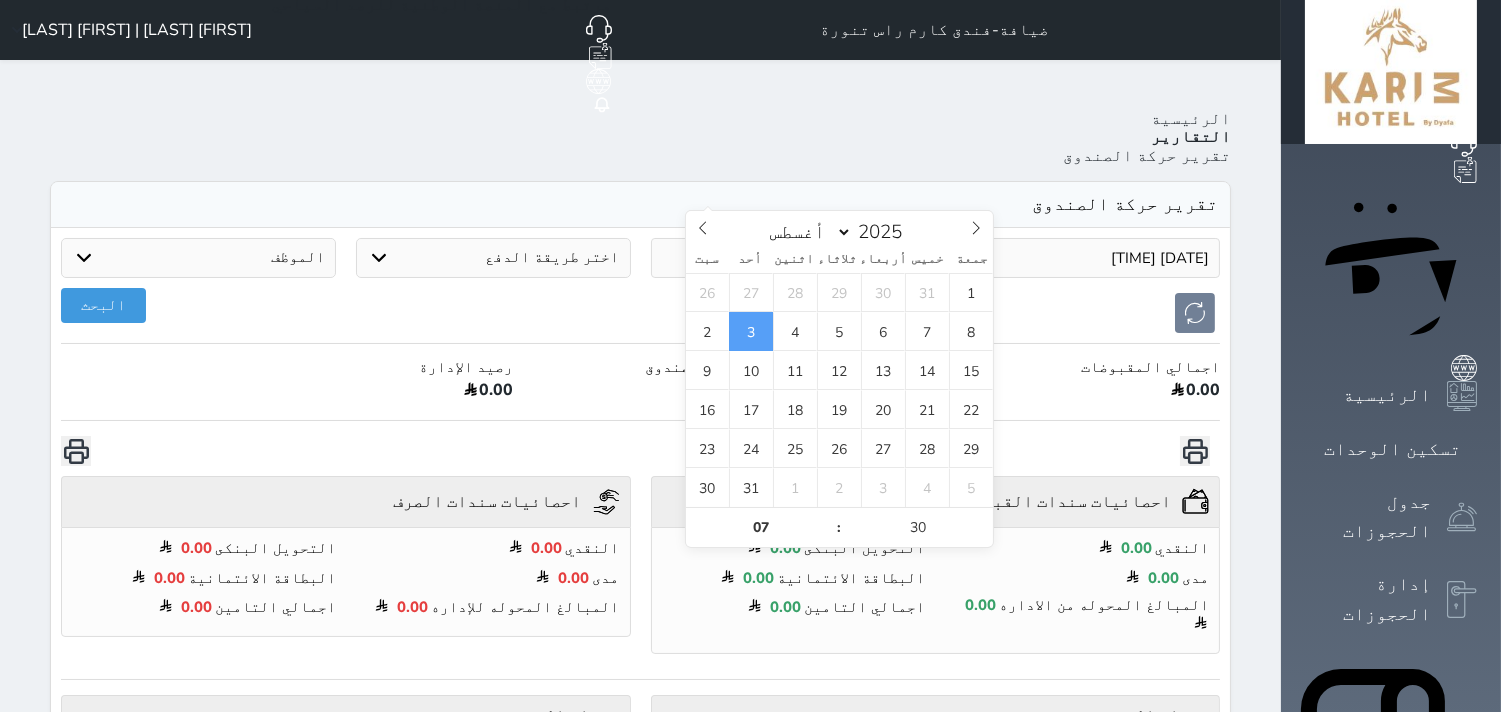 type on "[DATE] [TIME]" 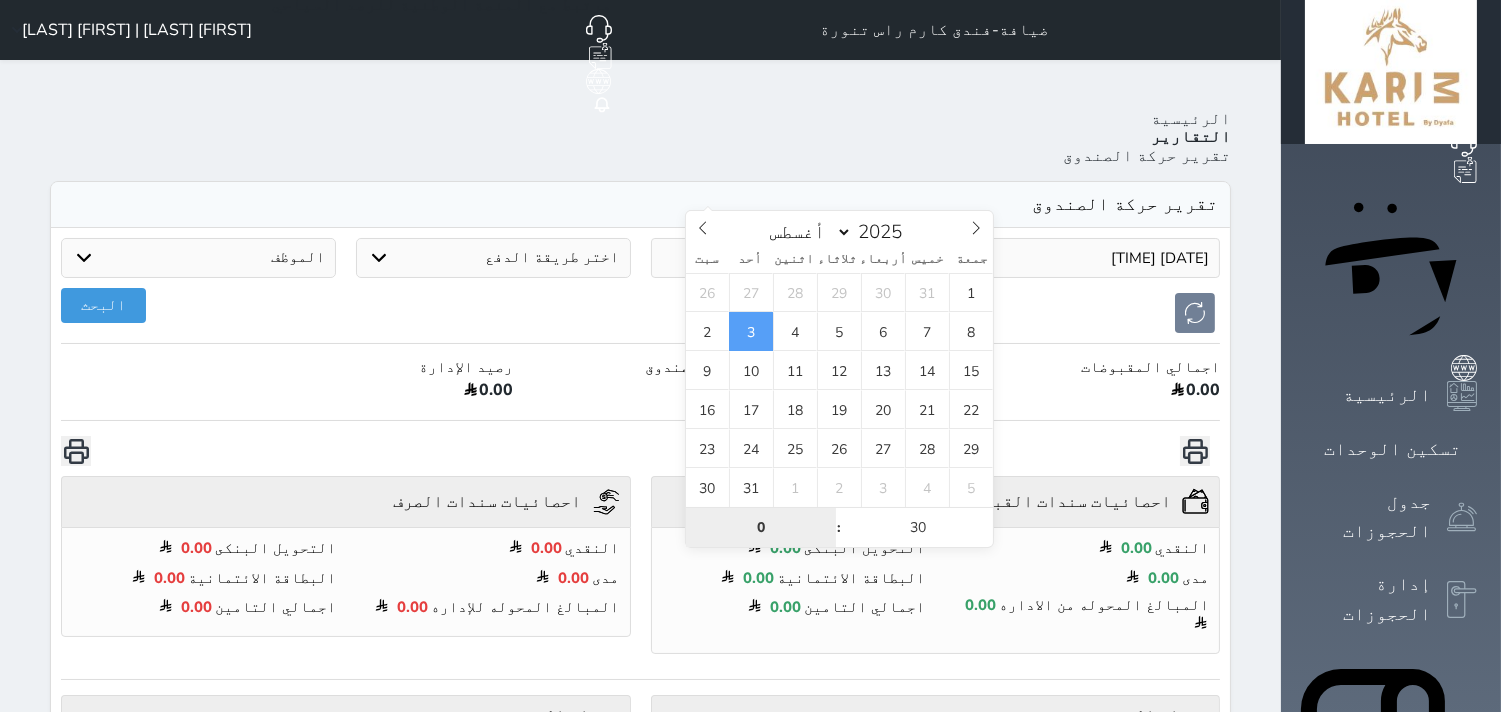 type on "07" 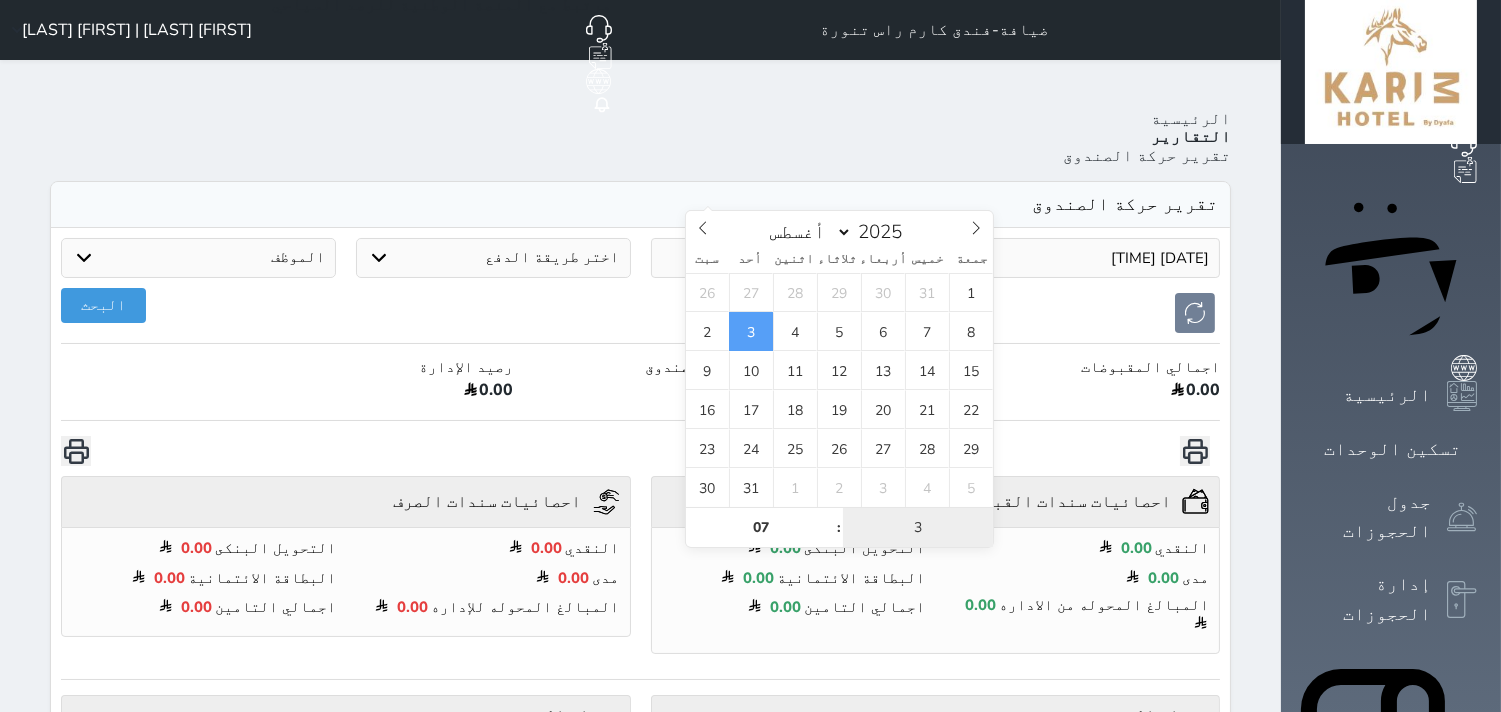 type on "30" 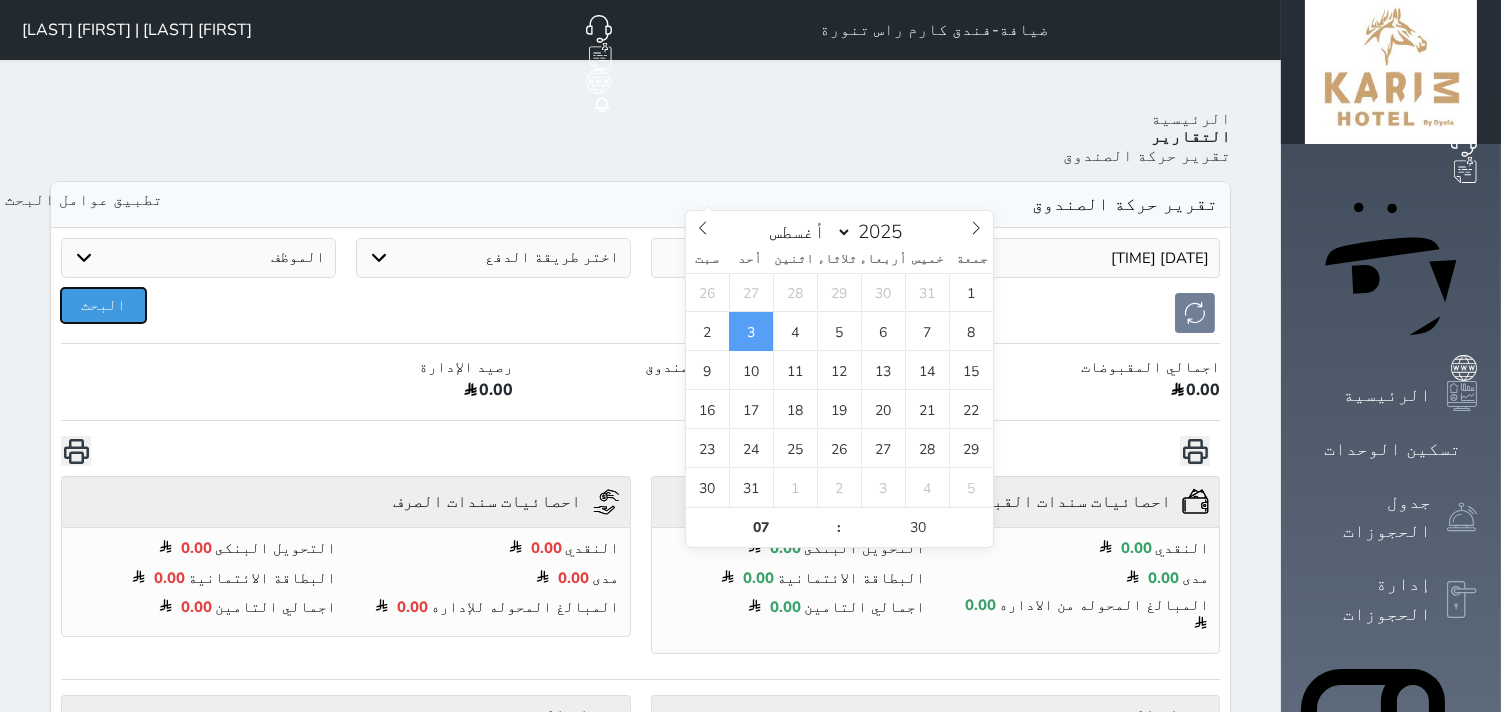 click on "البحث" at bounding box center (103, 305) 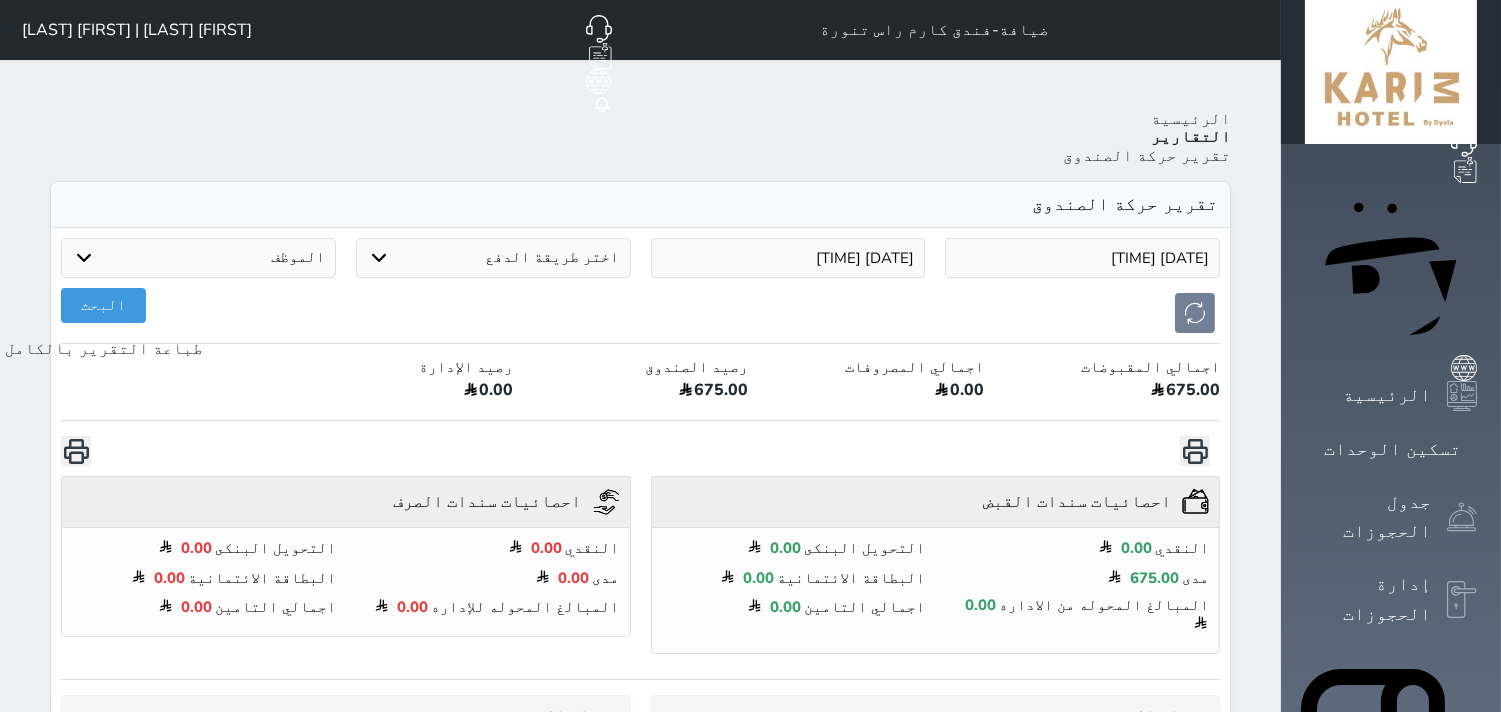 click at bounding box center [76, 451] 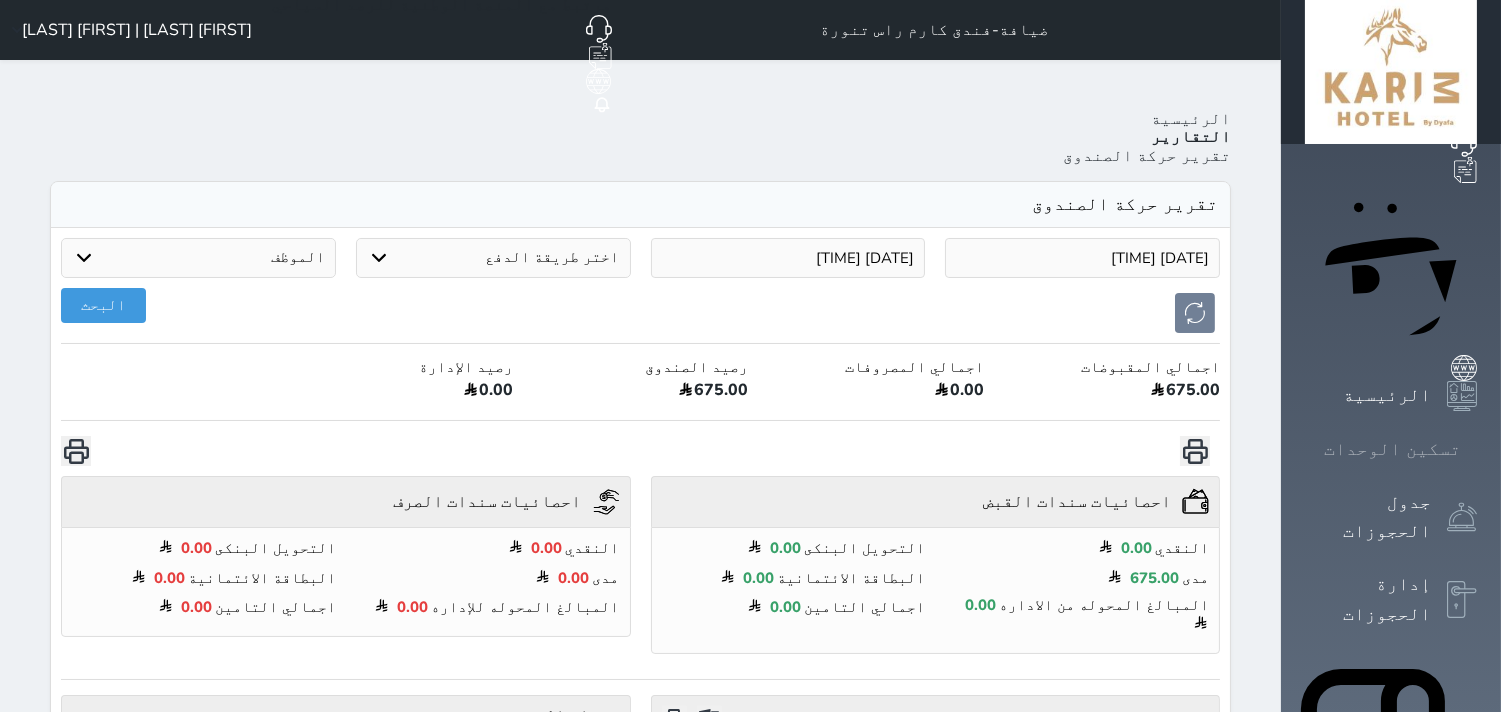 click at bounding box center (1477, 449) 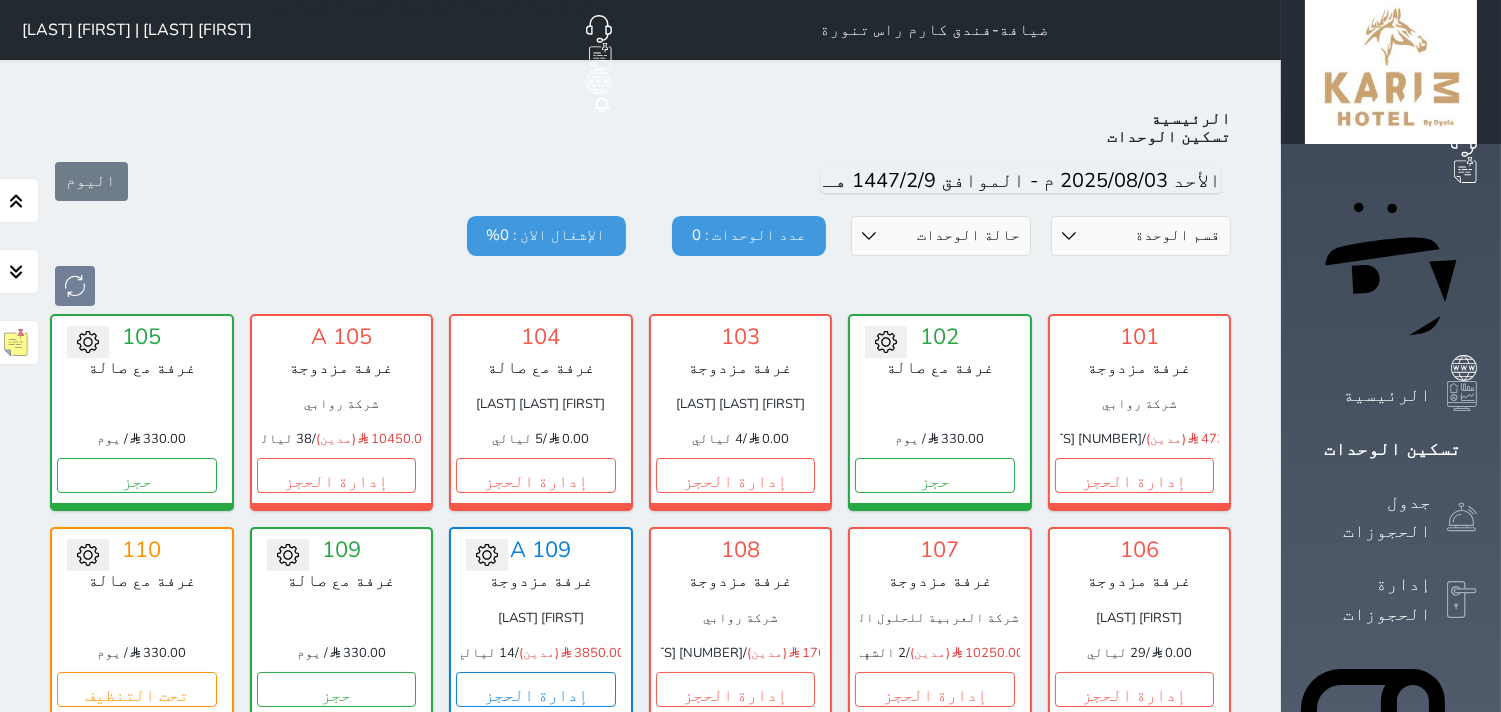 click on "ضيافة-فندق كارم راس تنورة
حجز جماعي جديد   حجز جديد   مرتبط مع منصة زاتكا المرحلة الثانية   مرتبط مع شموس   مرتبط مع المنصة الوطنية للرصد السياحي               إشعار   الغرفة   النزيل   المصدر
[FIRST] [LAST] | [FIRST] [LAST]
الرئيسية   تسكين الوحدات       اليوم   قسم الوحدة   جناح بغرفة نوم واحدة غرفة مزدوجة غرفة مع صالة   حالة الوحدات متاح تحت التنظيف تحت الصيانة سجل دخول  لم يتم تسجيل الدخول   عدد الوحدات : 0   الإشغال الان : 0%                             101   غرفة مزدوجة
شركة روابي
47300.00
(مدين)
/   172 ليالي           إدارة الحجز" at bounding box center [640, 1237] 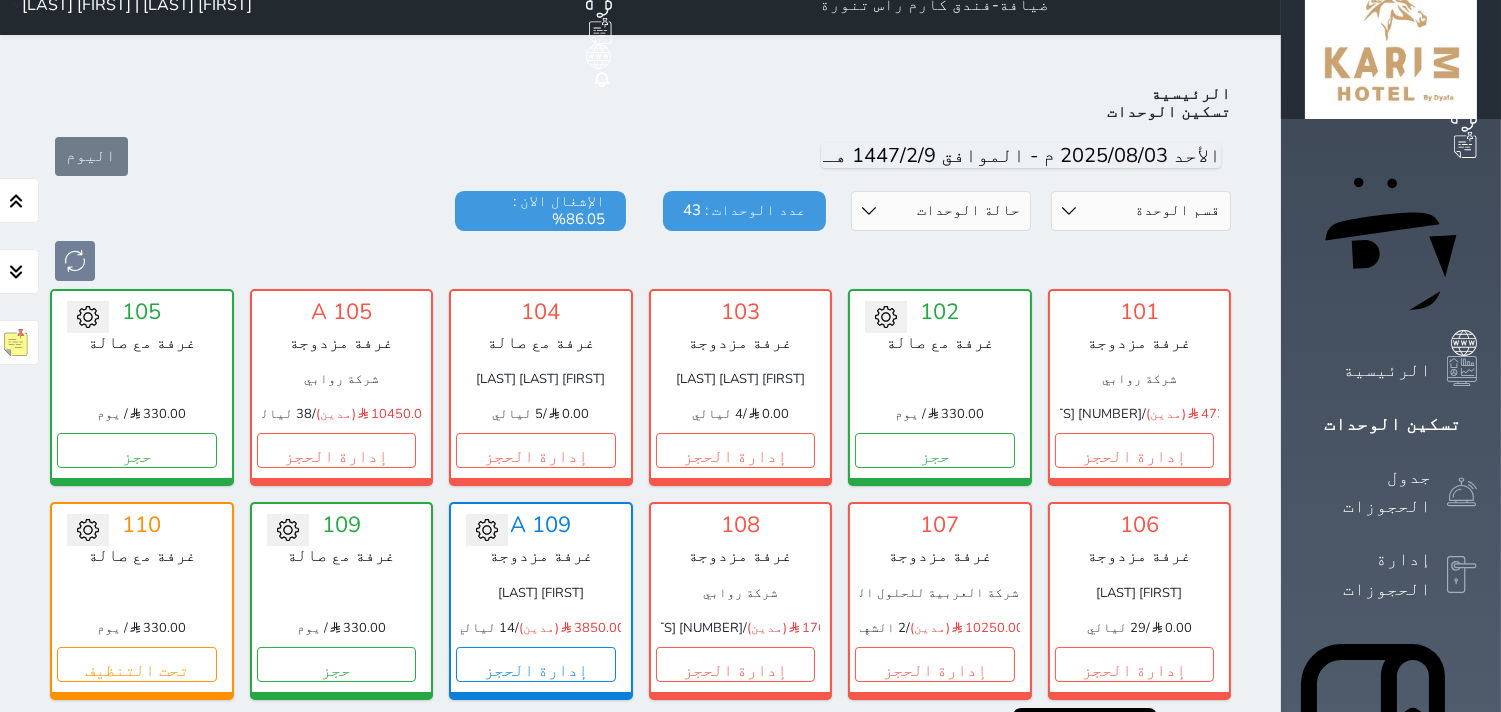 scroll, scrollTop: 0, scrollLeft: 0, axis: both 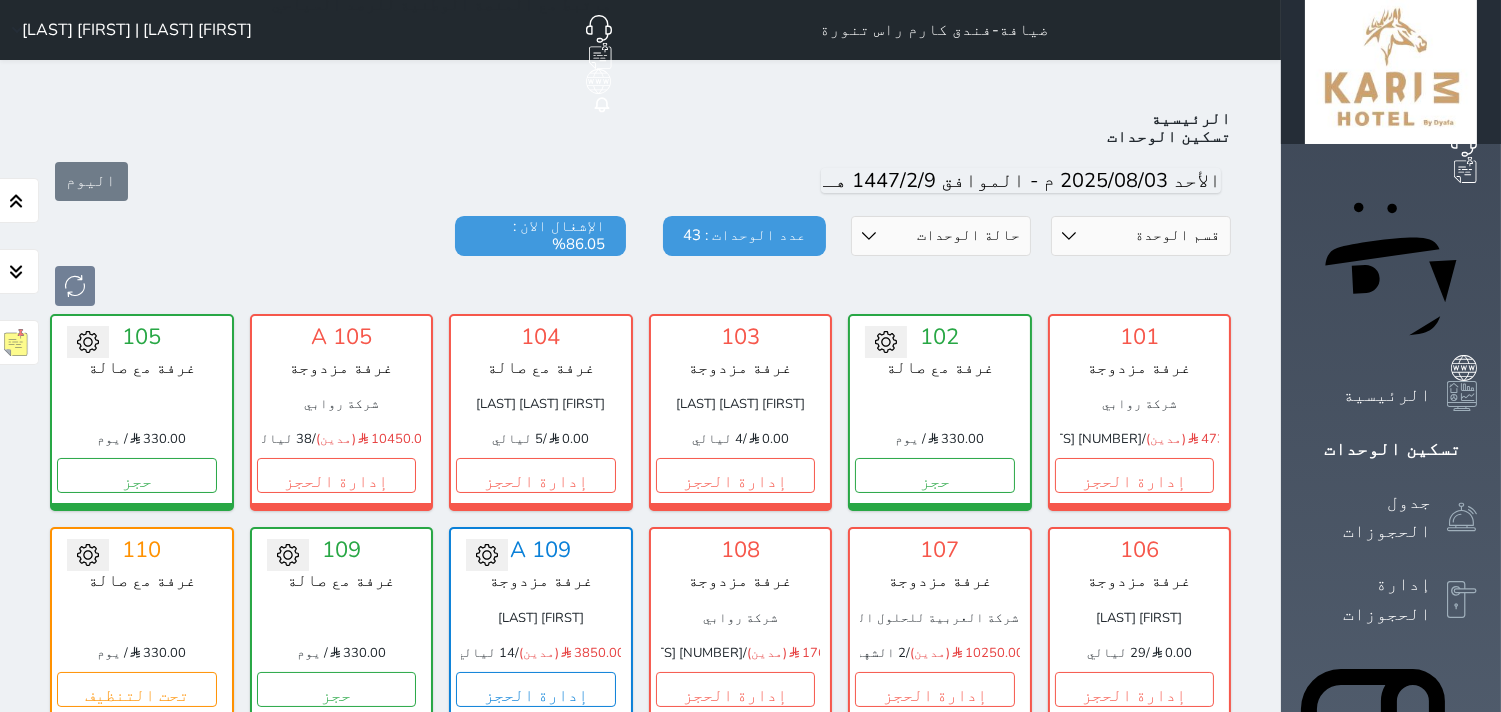 click on "[FIRST] [LAST] | [FIRST] [LAST]" at bounding box center [137, 30] 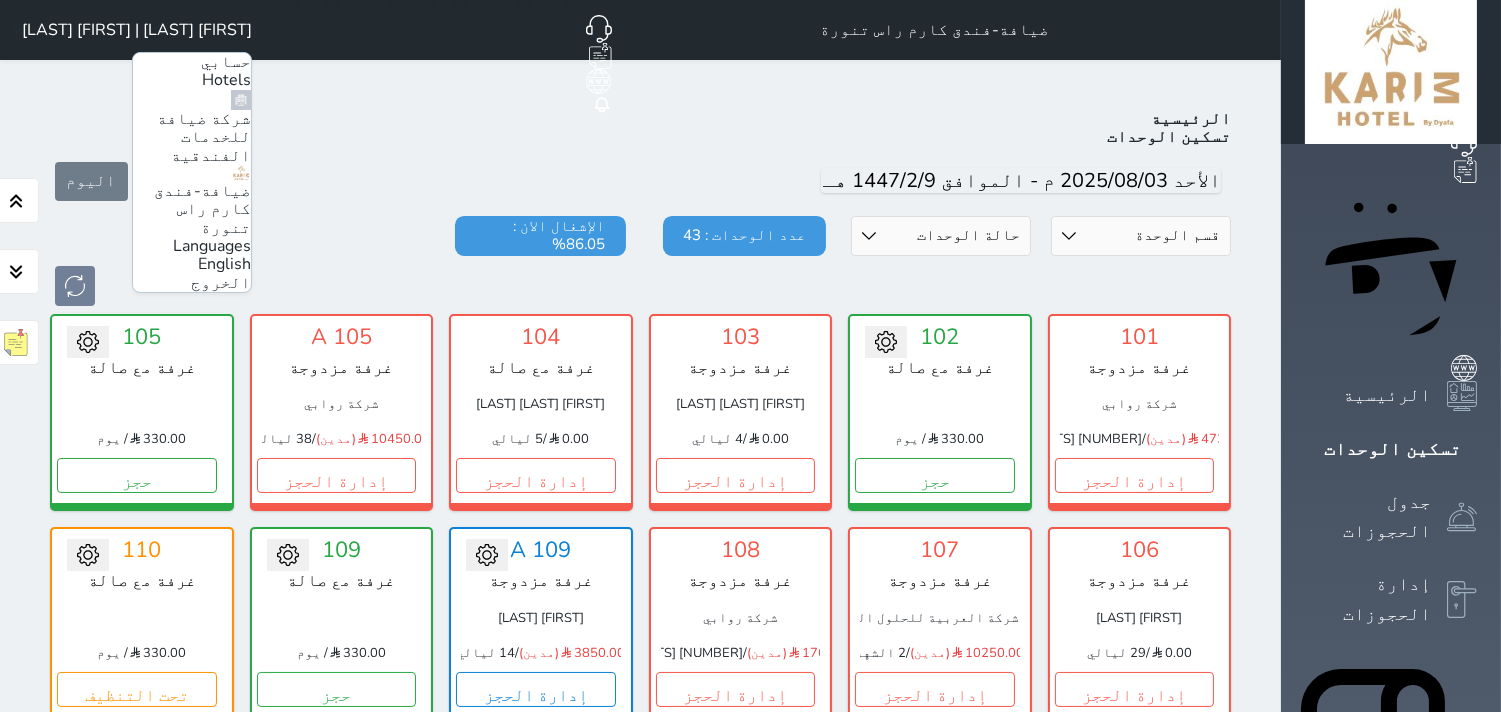 click on "الخروج" at bounding box center [221, 283] 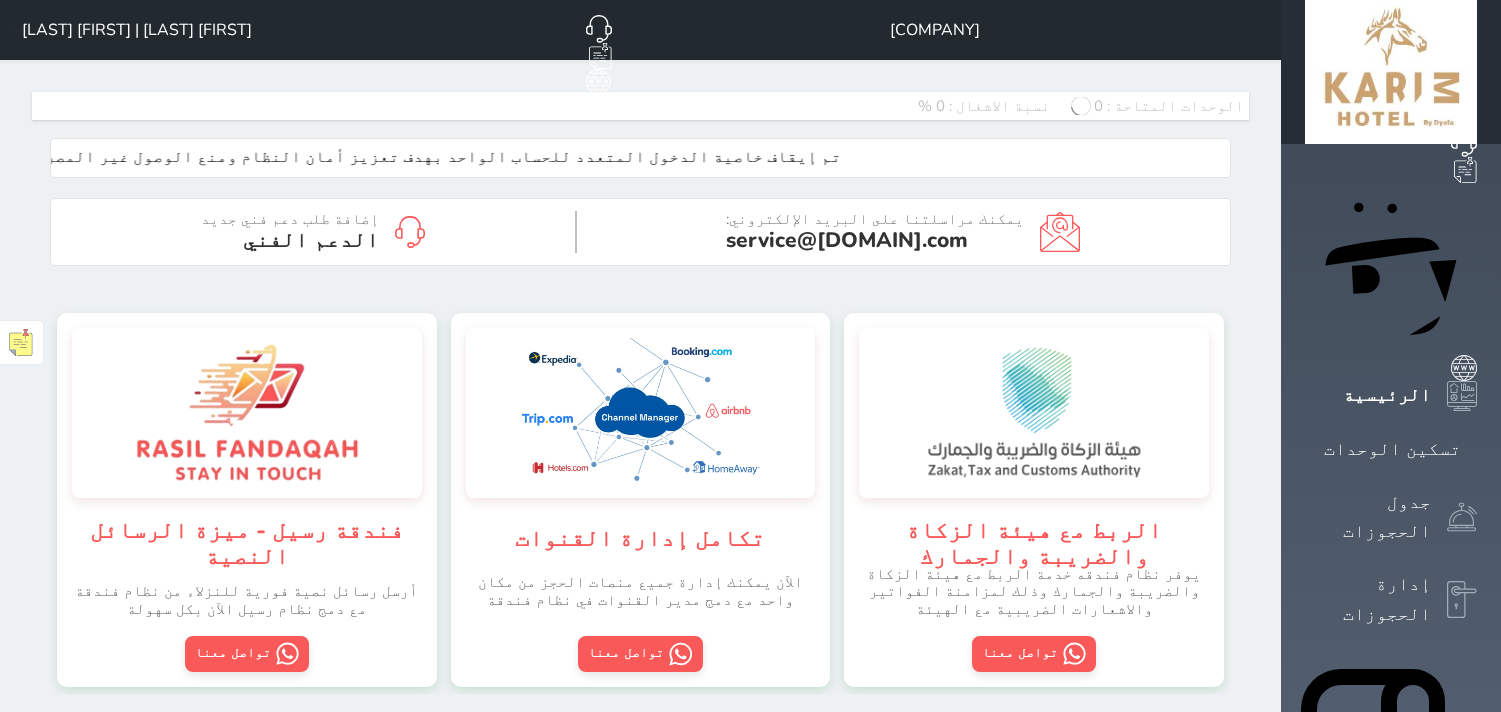 scroll, scrollTop: 0, scrollLeft: 0, axis: both 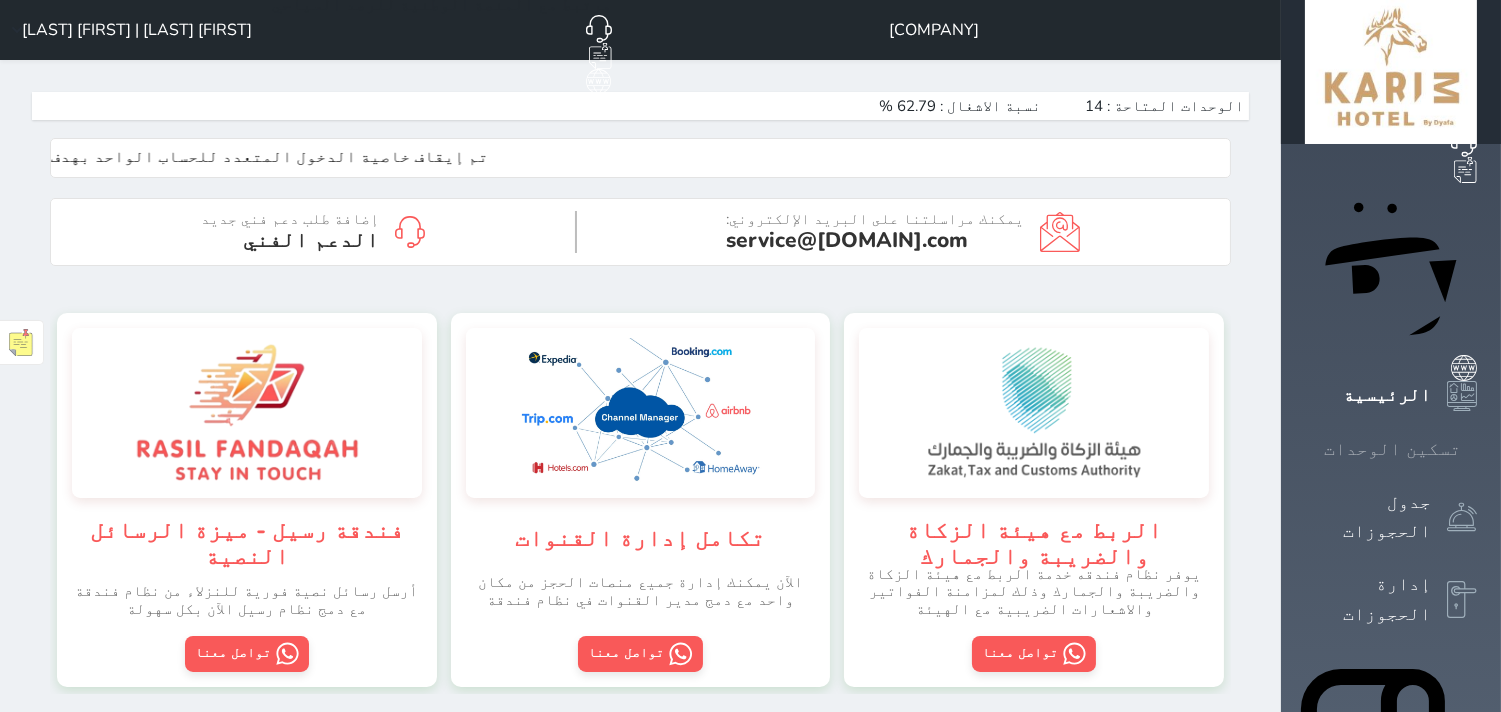 click 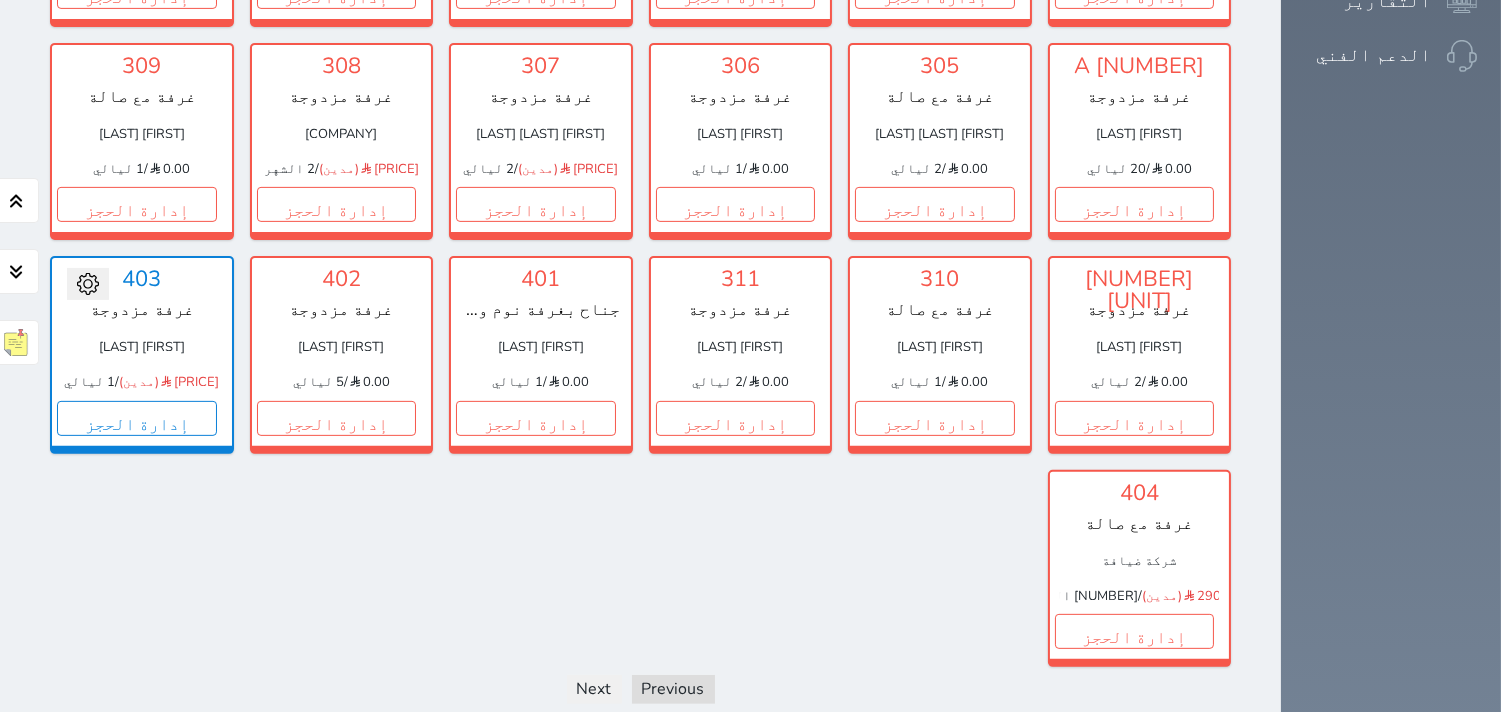 scroll, scrollTop: 1411, scrollLeft: 0, axis: vertical 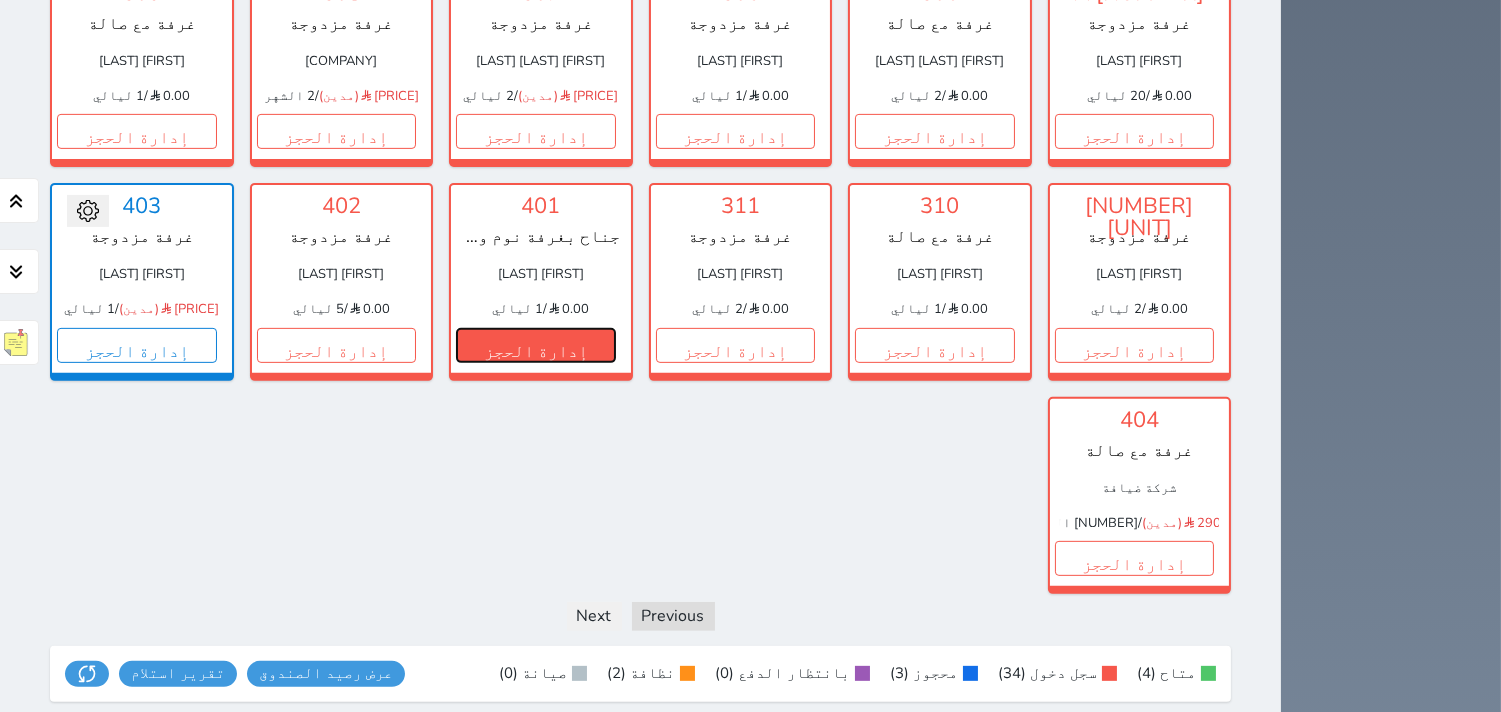 click on "إدارة الحجز" at bounding box center (536, 345) 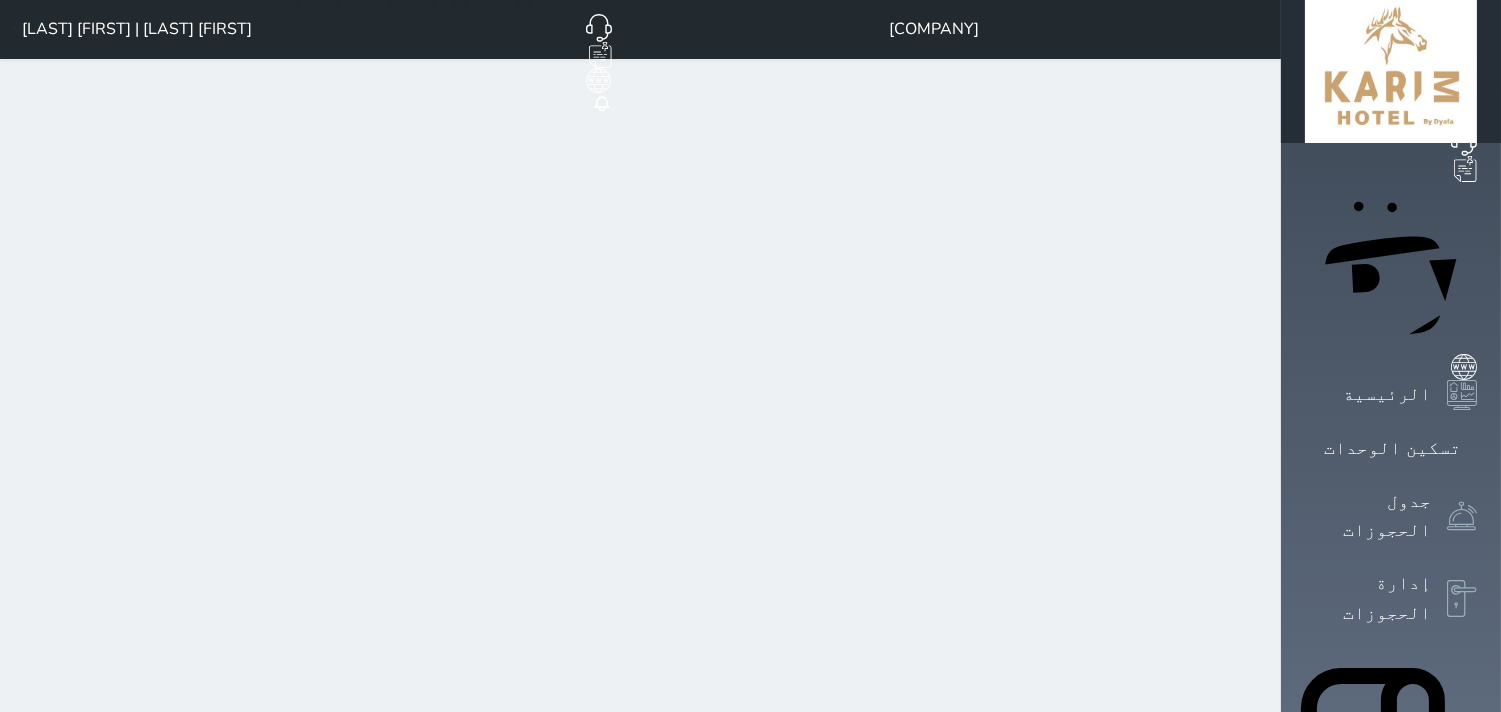 scroll, scrollTop: 0, scrollLeft: 0, axis: both 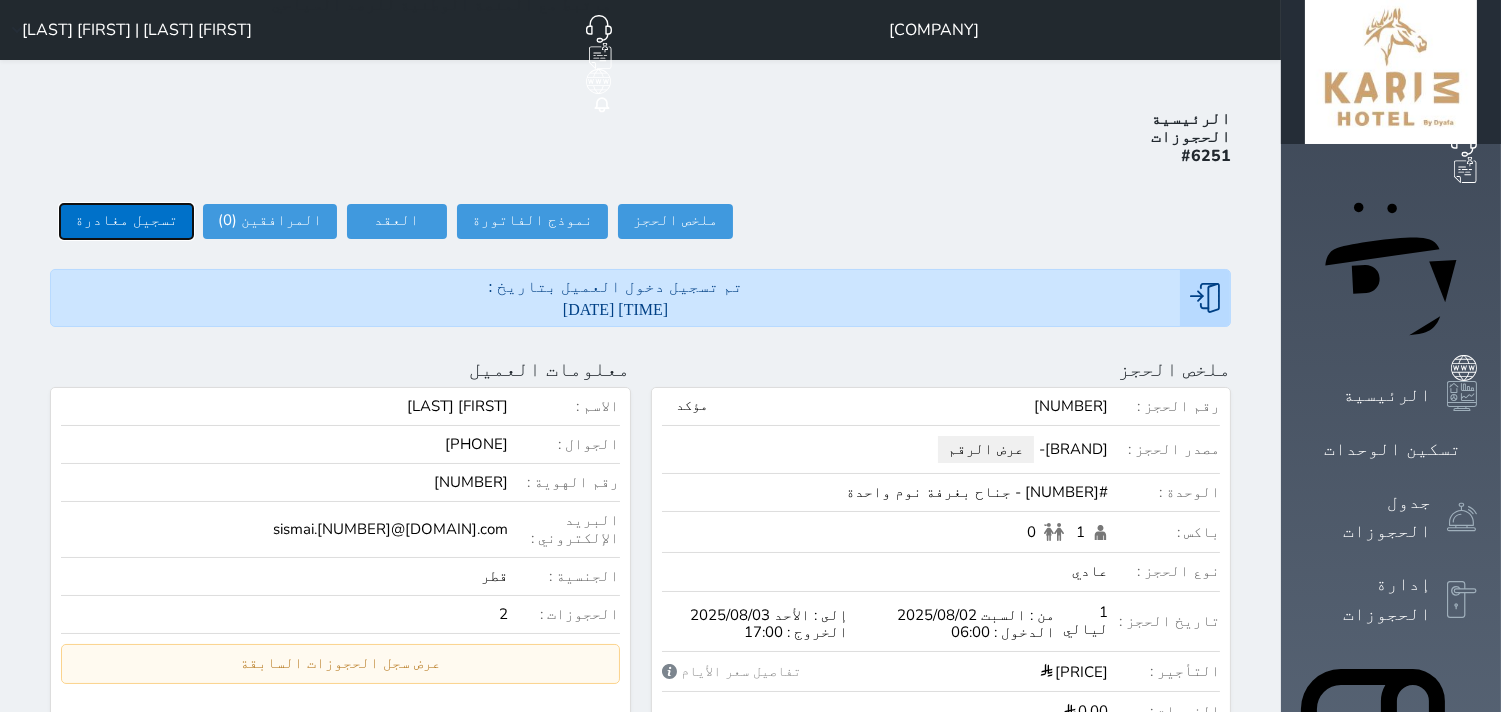 click on "تسجيل مغادرة" at bounding box center [126, 221] 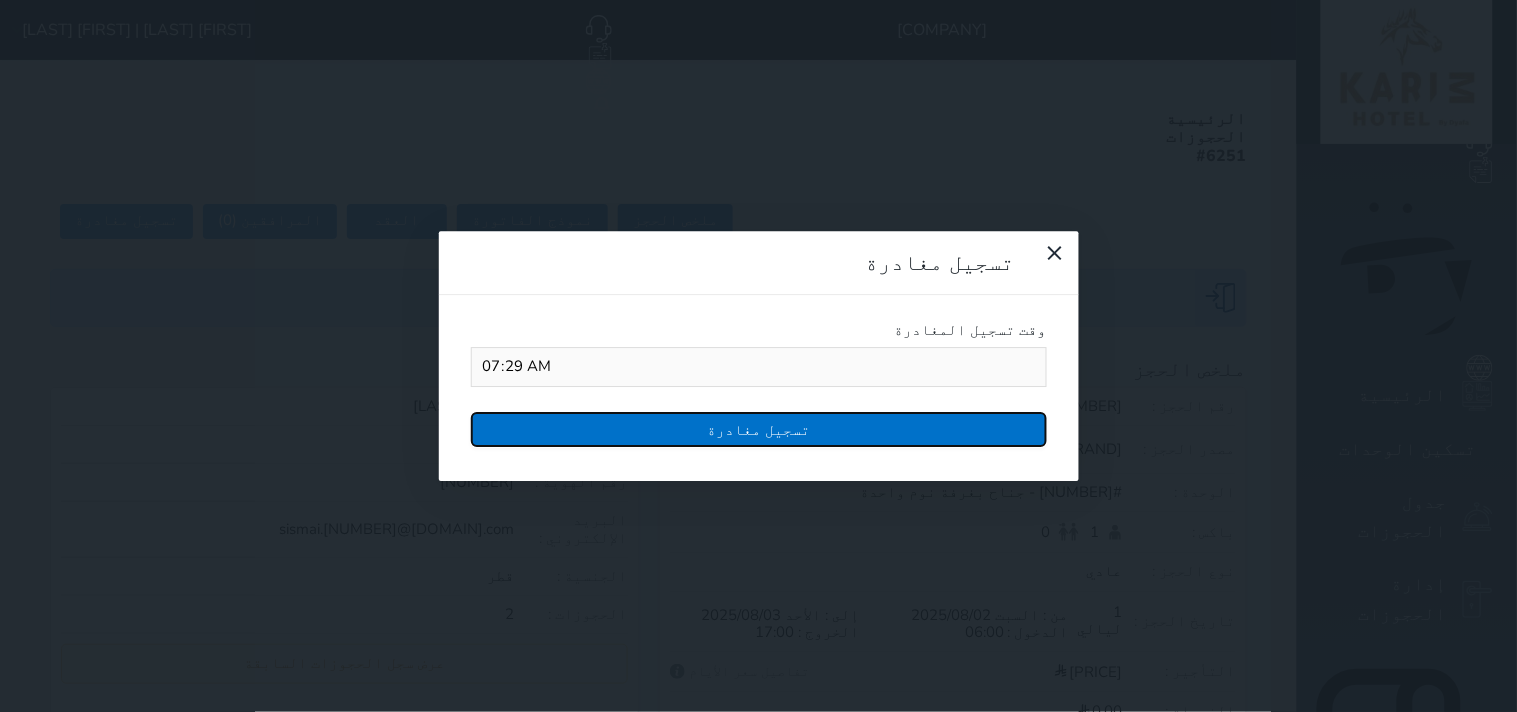 click on "تسجيل مغادرة" at bounding box center (759, 429) 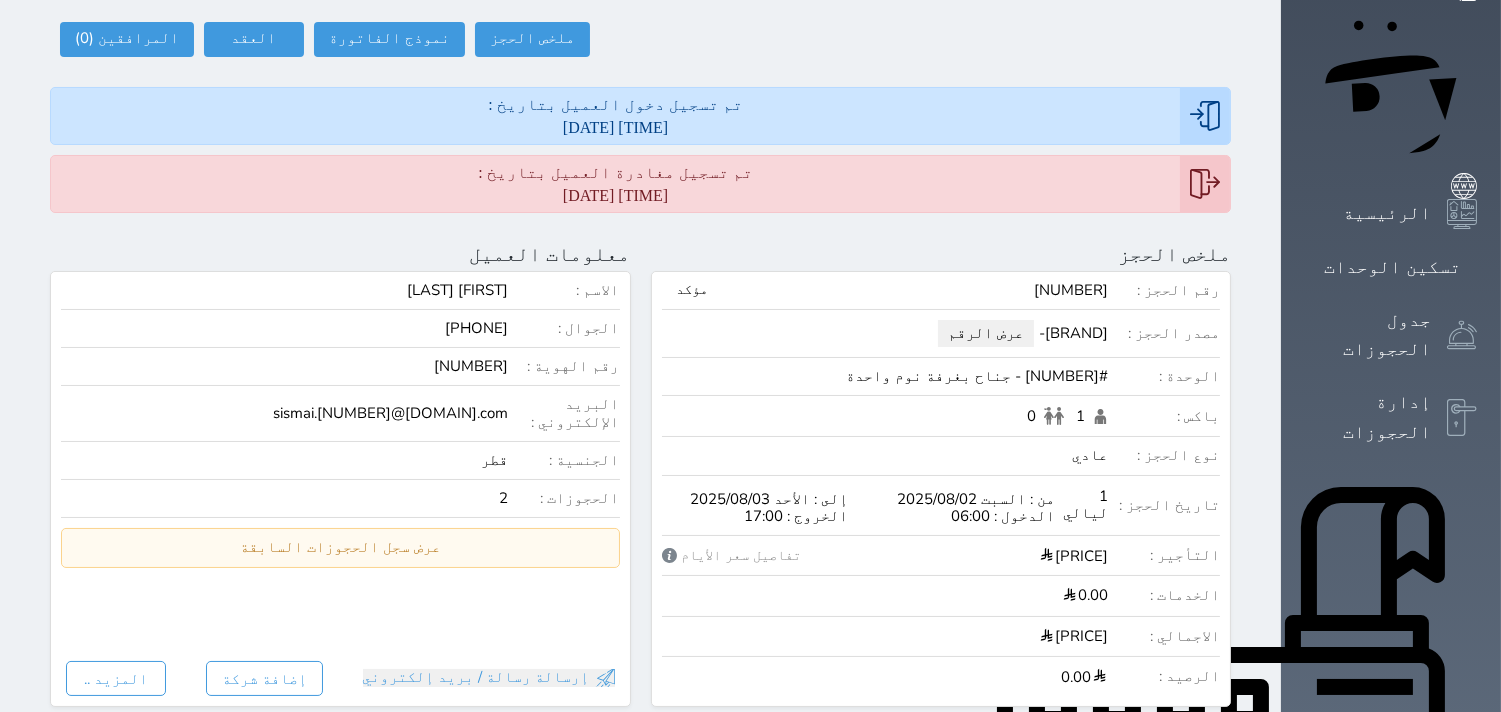 scroll, scrollTop: 0, scrollLeft: 0, axis: both 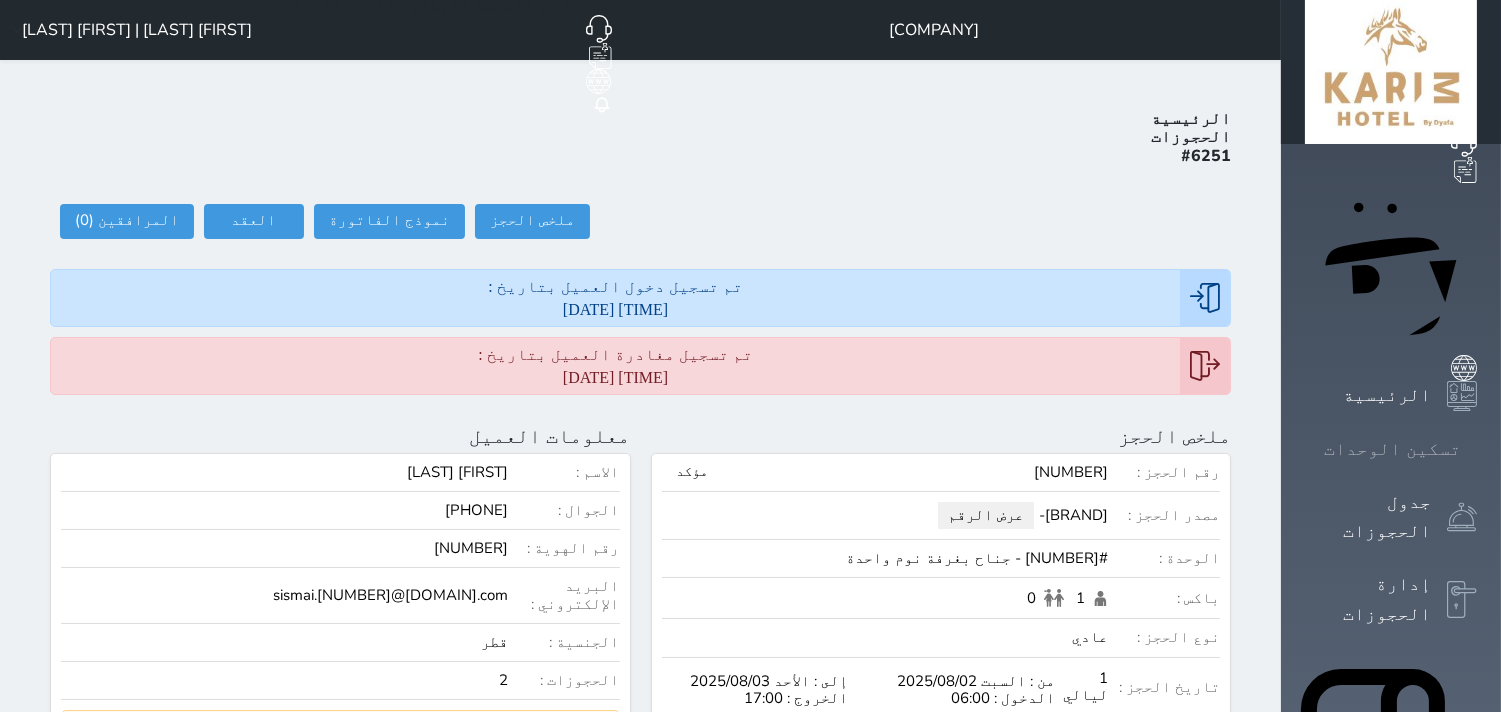 click at bounding box center [1477, 449] 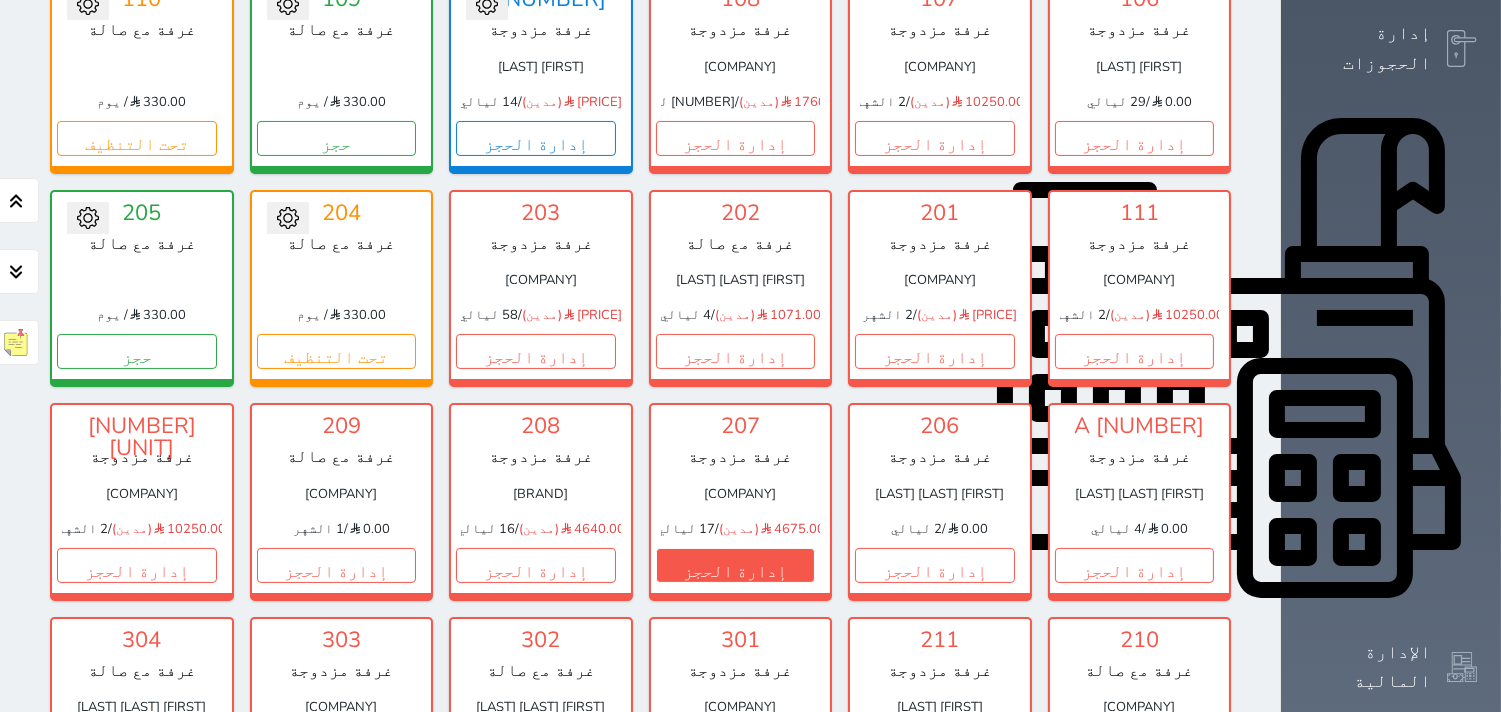 scroll, scrollTop: 633, scrollLeft: 0, axis: vertical 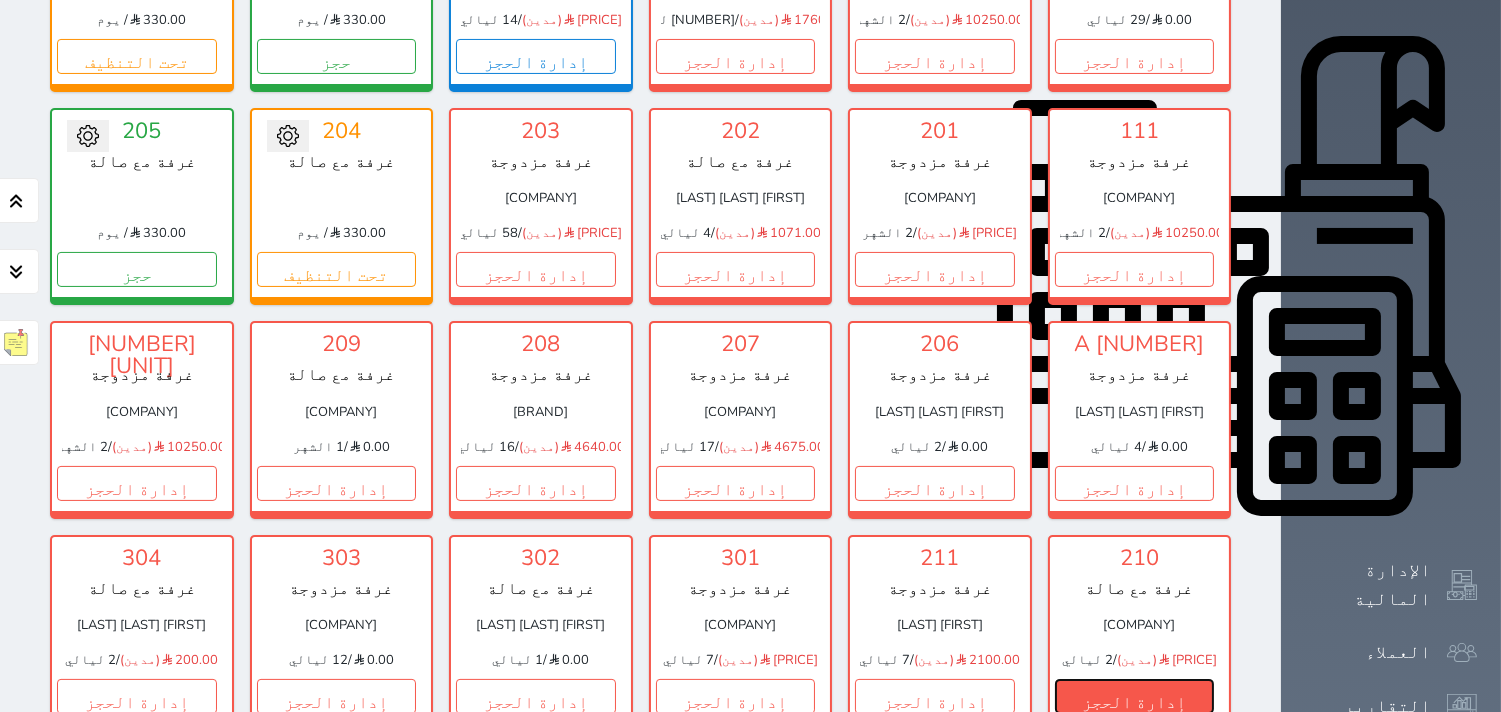 click on "إدارة الحجز" at bounding box center (1135, 696) 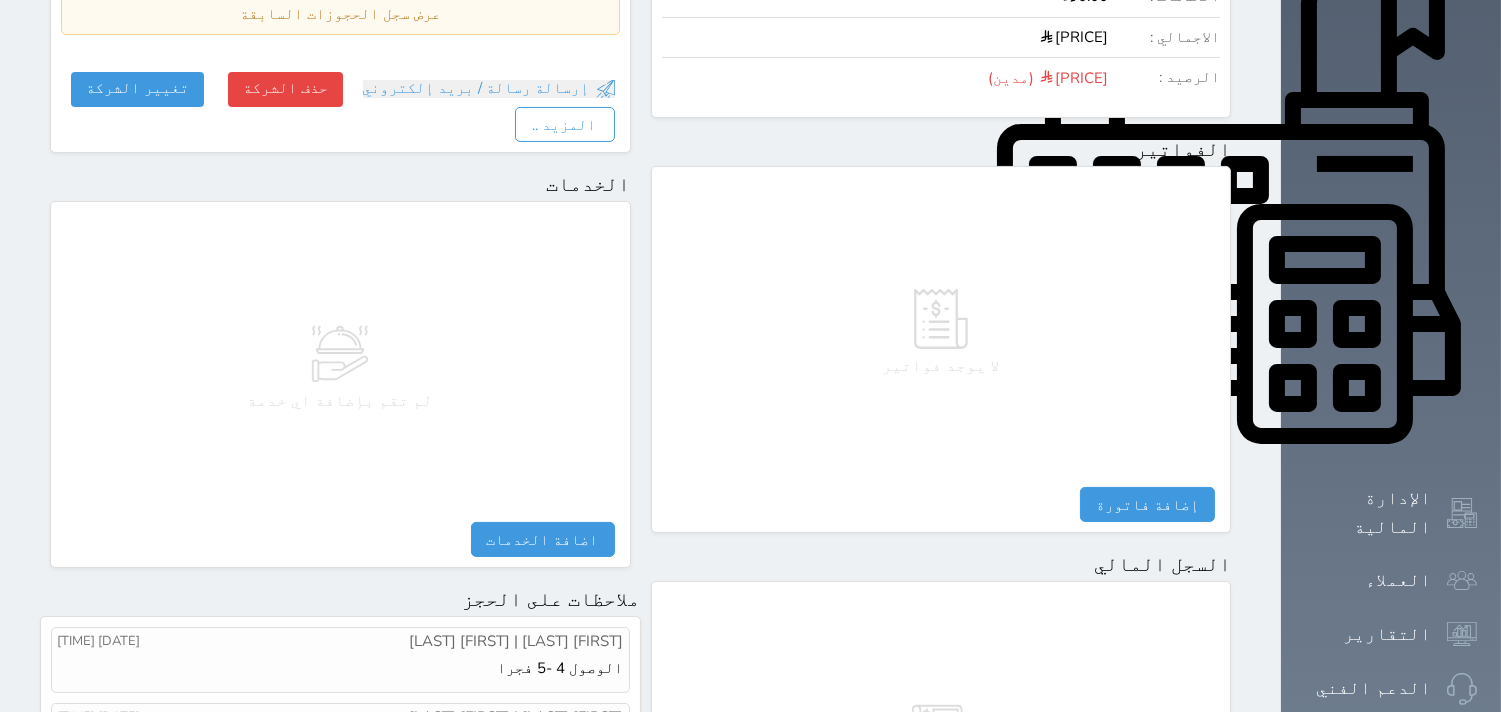 scroll, scrollTop: 807, scrollLeft: 0, axis: vertical 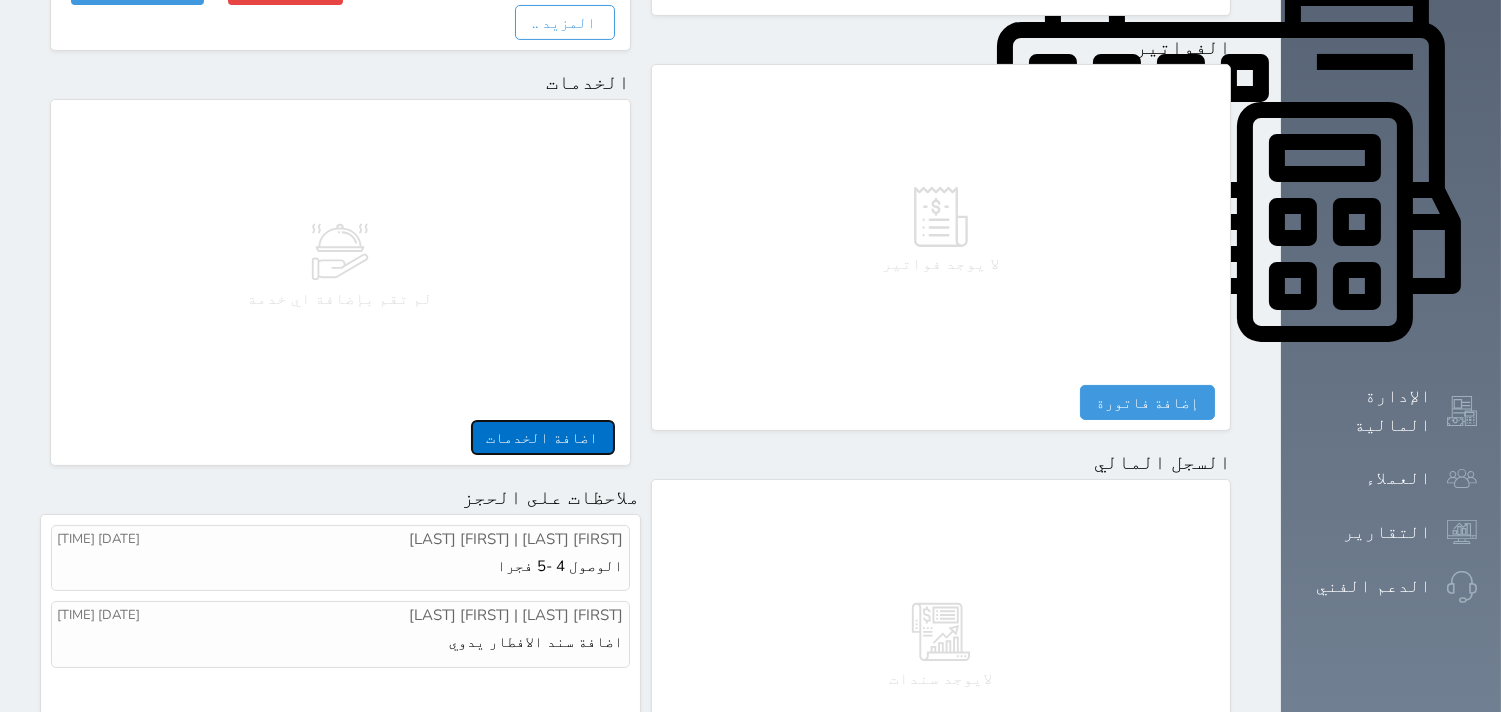 click on "اضافة الخدمات" at bounding box center [543, 437] 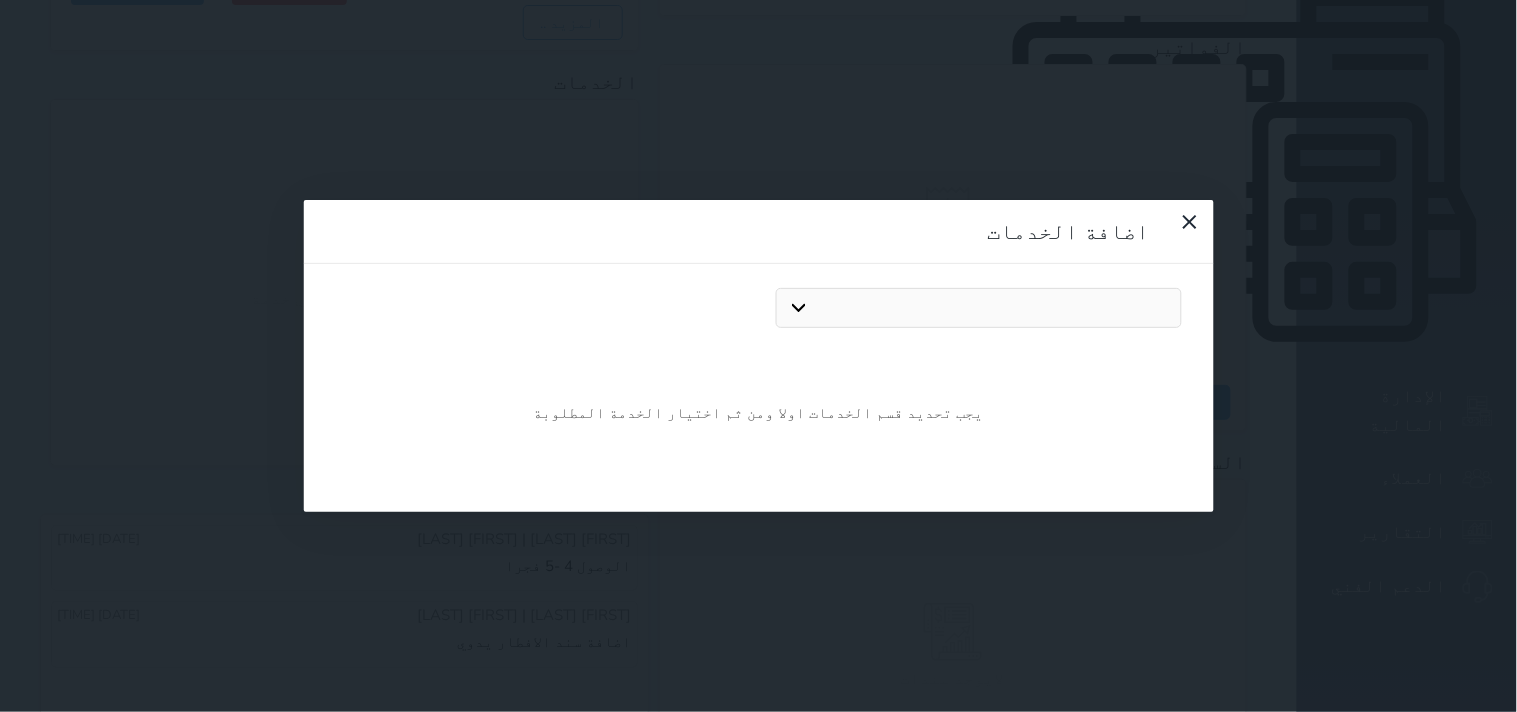 click on "رصيد افتتاحي الافطار السناكات اخرى إضافي قاعة رسوم المشروبات البارده المشروبات الساخنه" at bounding box center [978, 308] 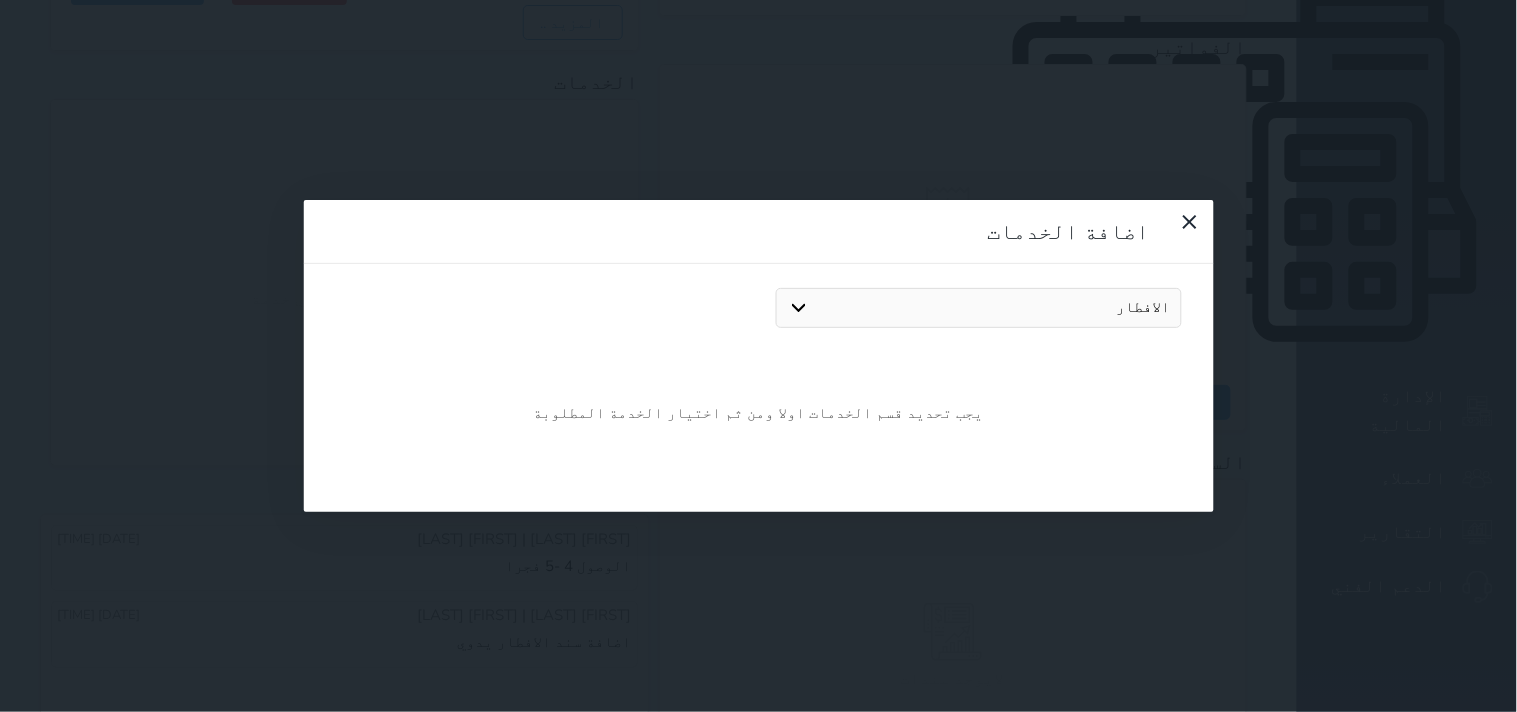 click on "رصيد افتتاحي الافطار السناكات اخرى إضافي قاعة رسوم المشروبات البارده المشروبات الساخنه" at bounding box center (978, 308) 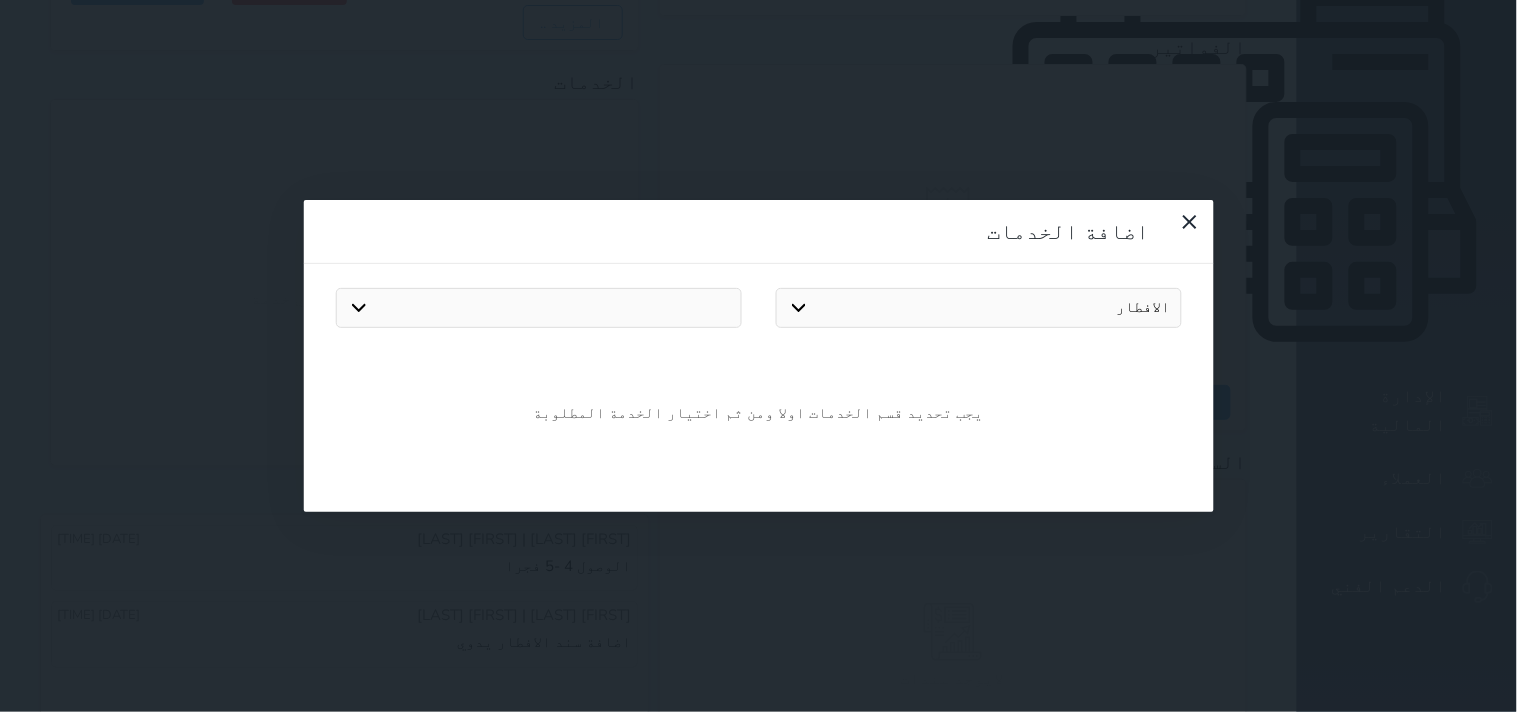 click on "إفطار شرقي إفطار غربي" at bounding box center (538, 308) 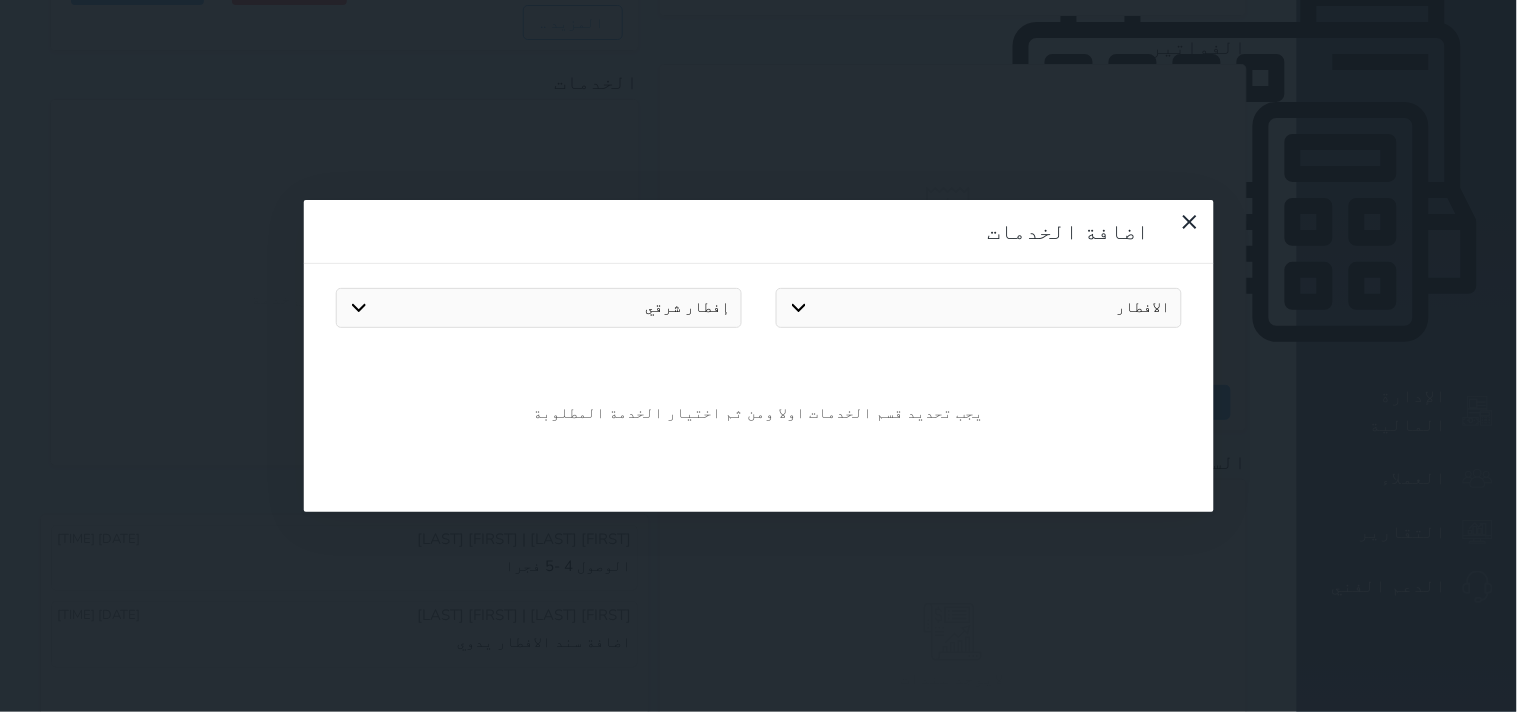 click on "إفطار شرقي إفطار غربي" at bounding box center [538, 308] 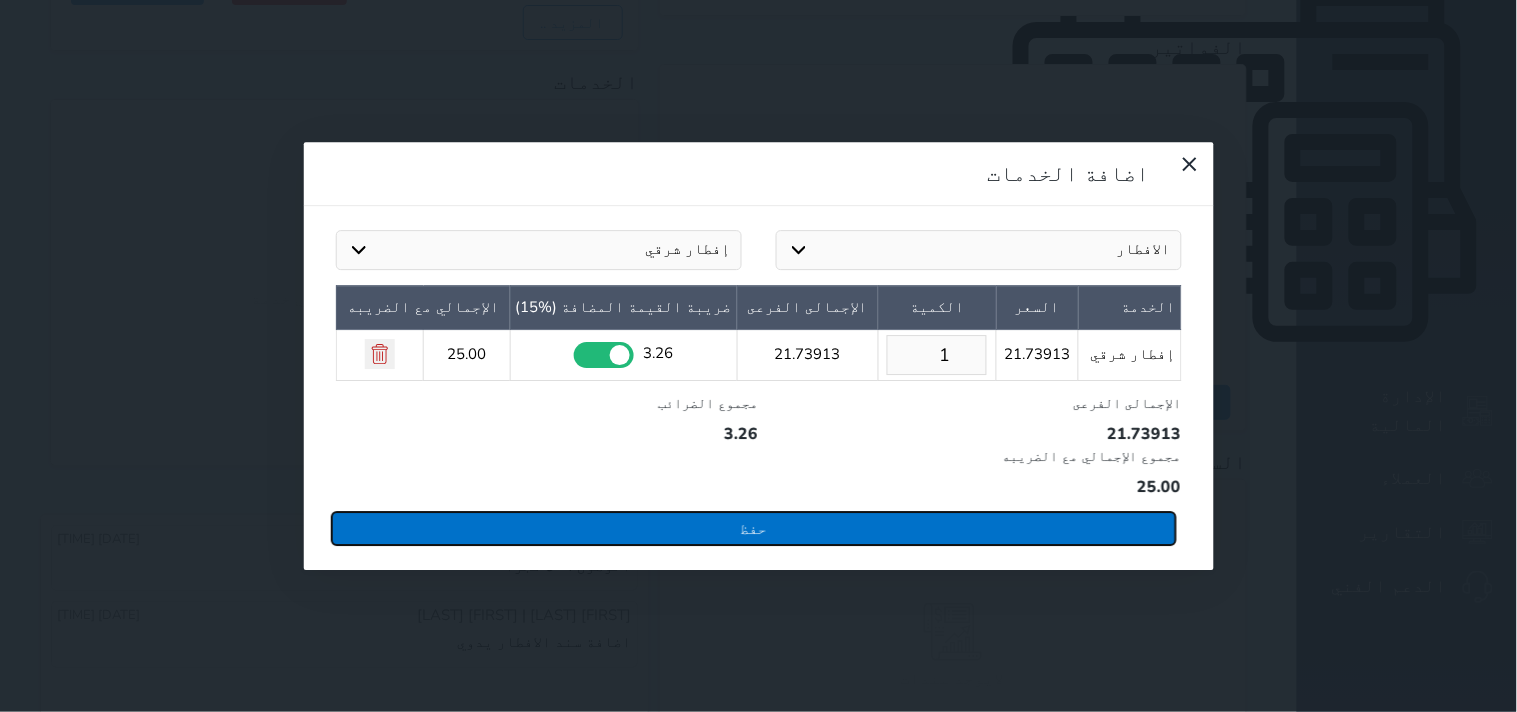 click on "حفظ" at bounding box center (753, 528) 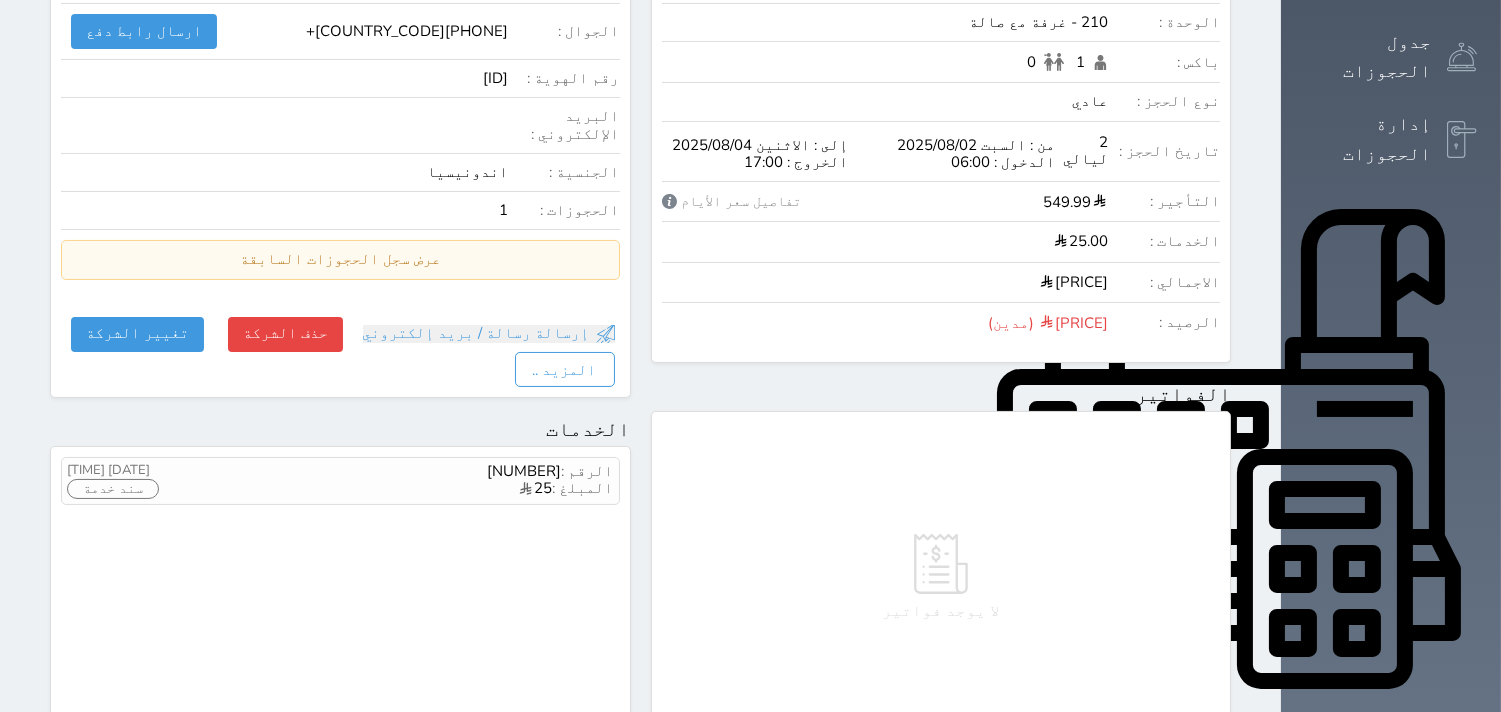 scroll, scrollTop: 141, scrollLeft: 0, axis: vertical 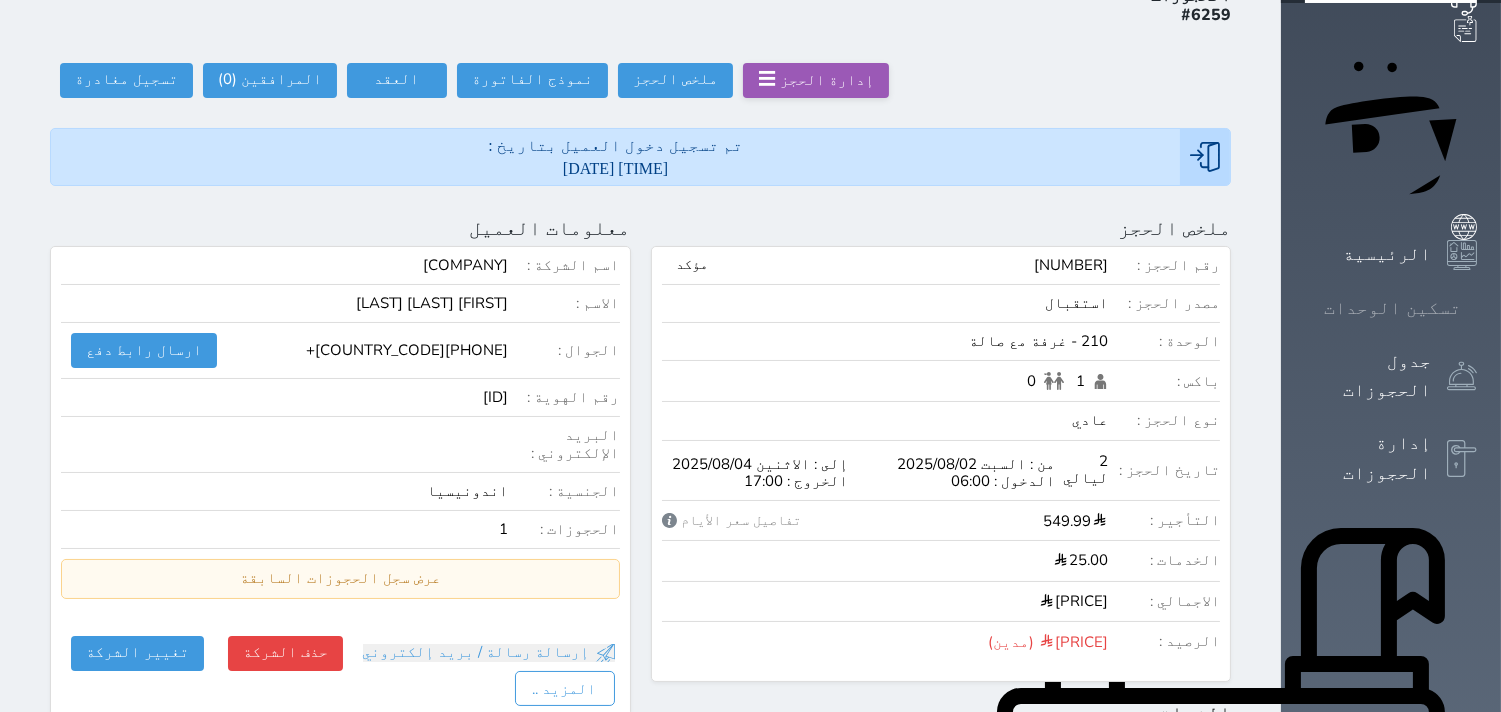 click on "تسكين الوحدات" at bounding box center (1392, 308) 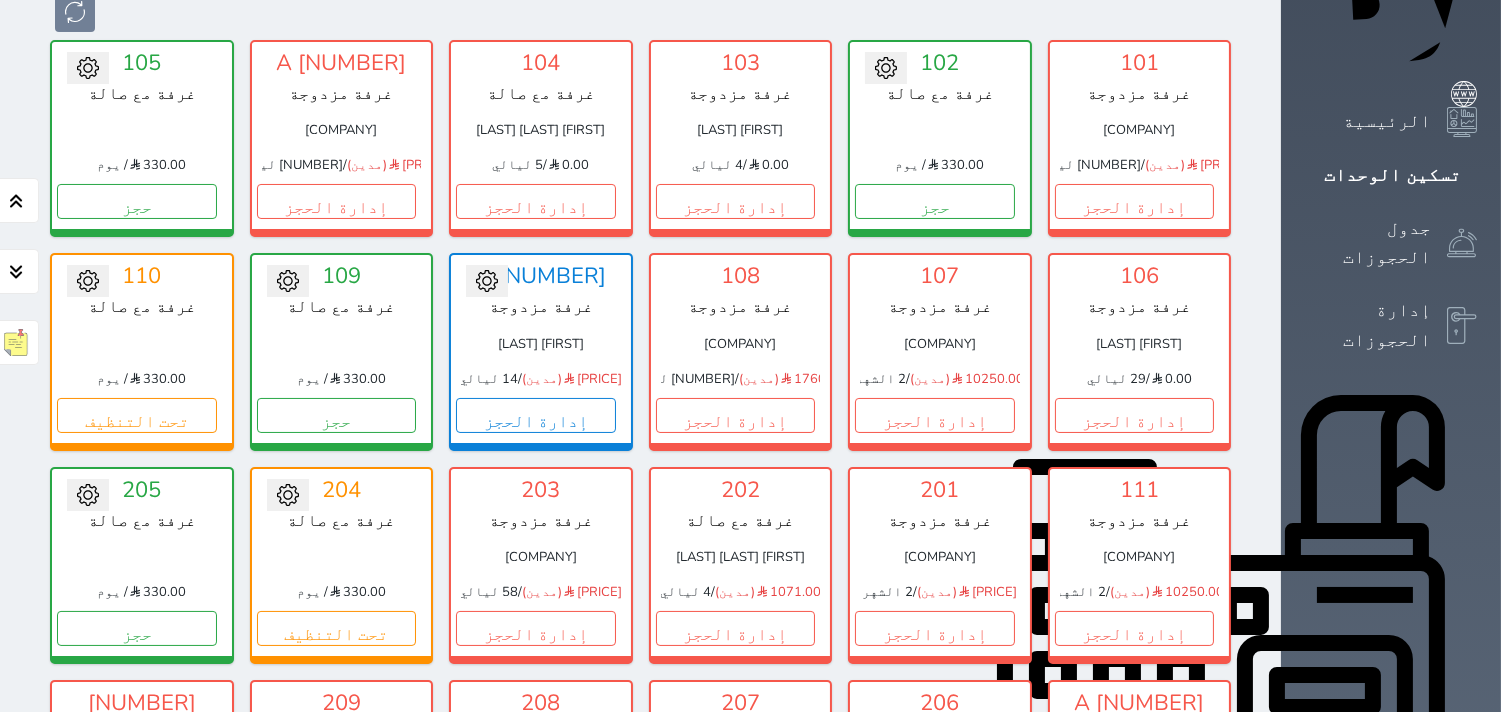 scroll, scrollTop: 0, scrollLeft: 0, axis: both 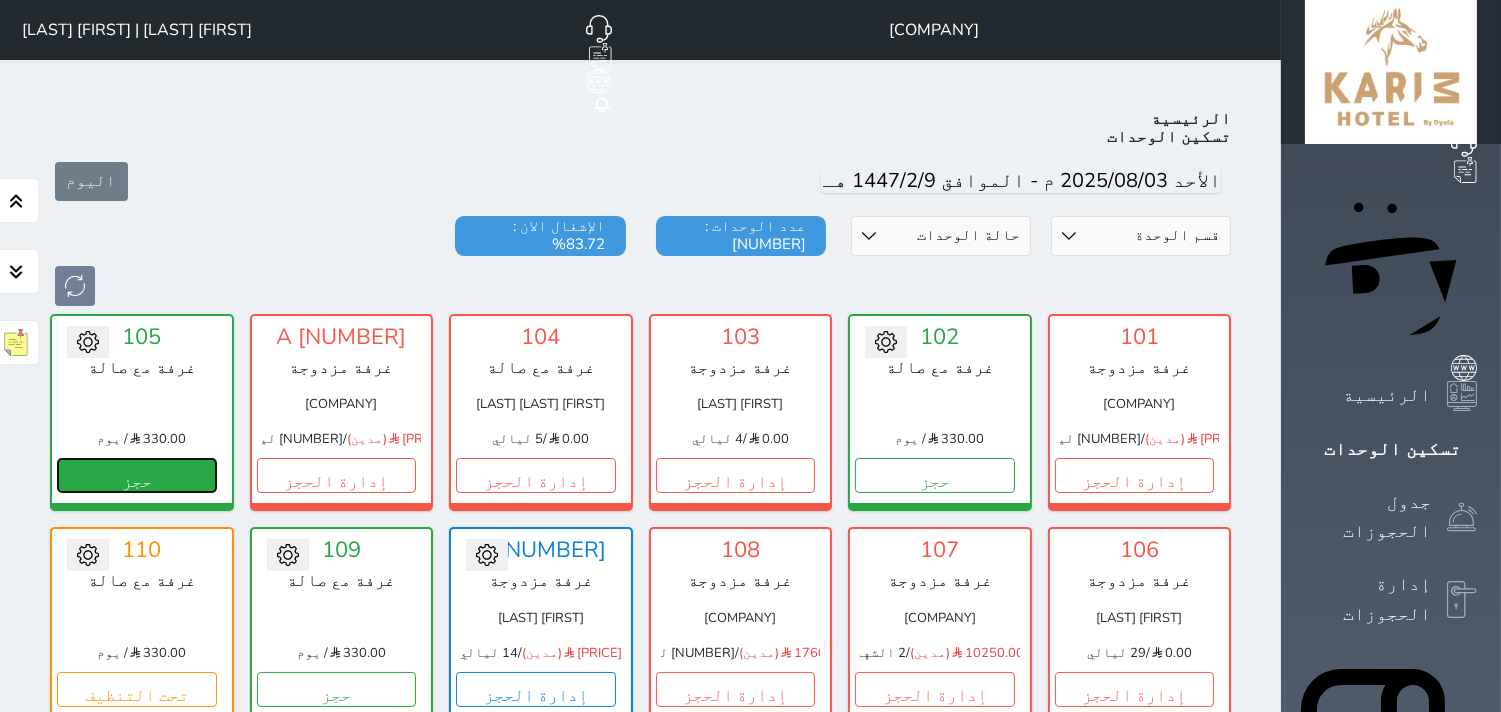 click on "حجز" at bounding box center (137, 475) 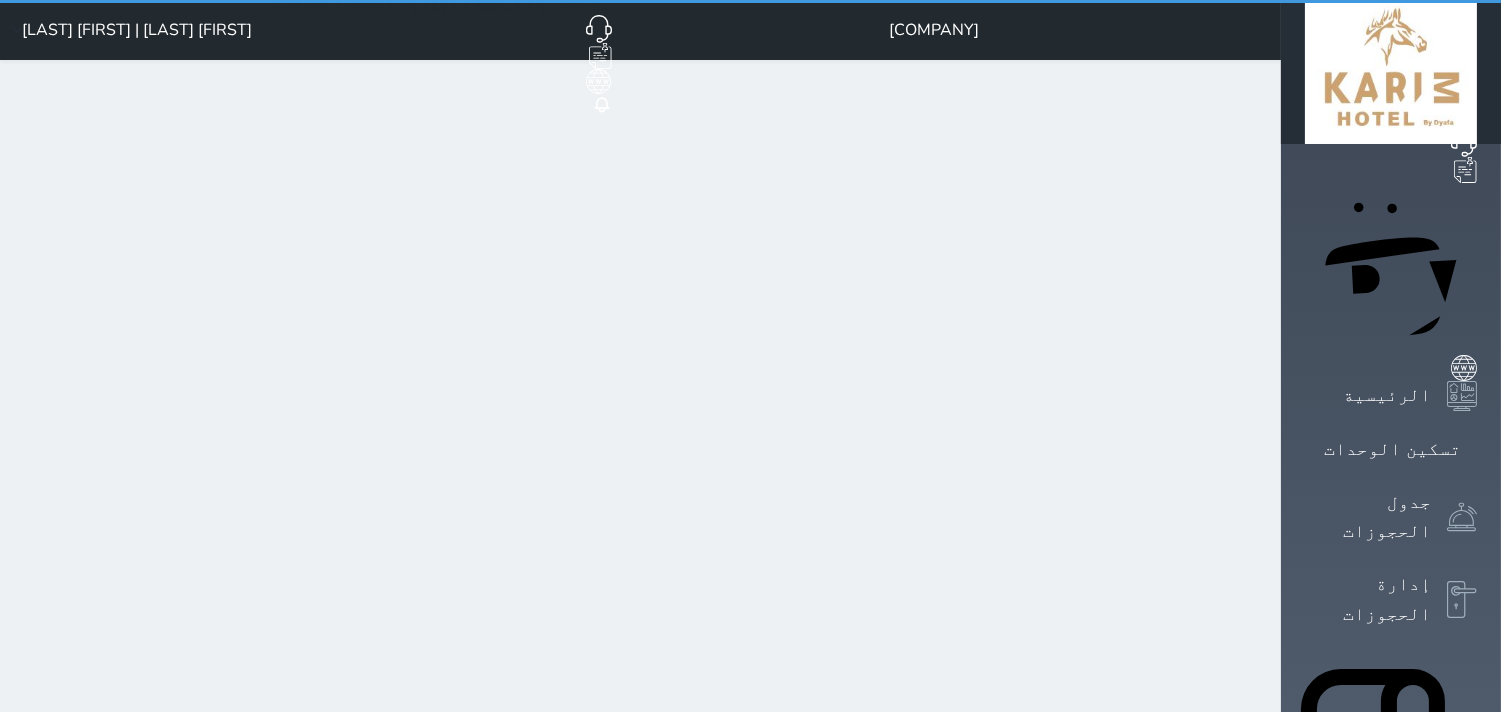 select on "1" 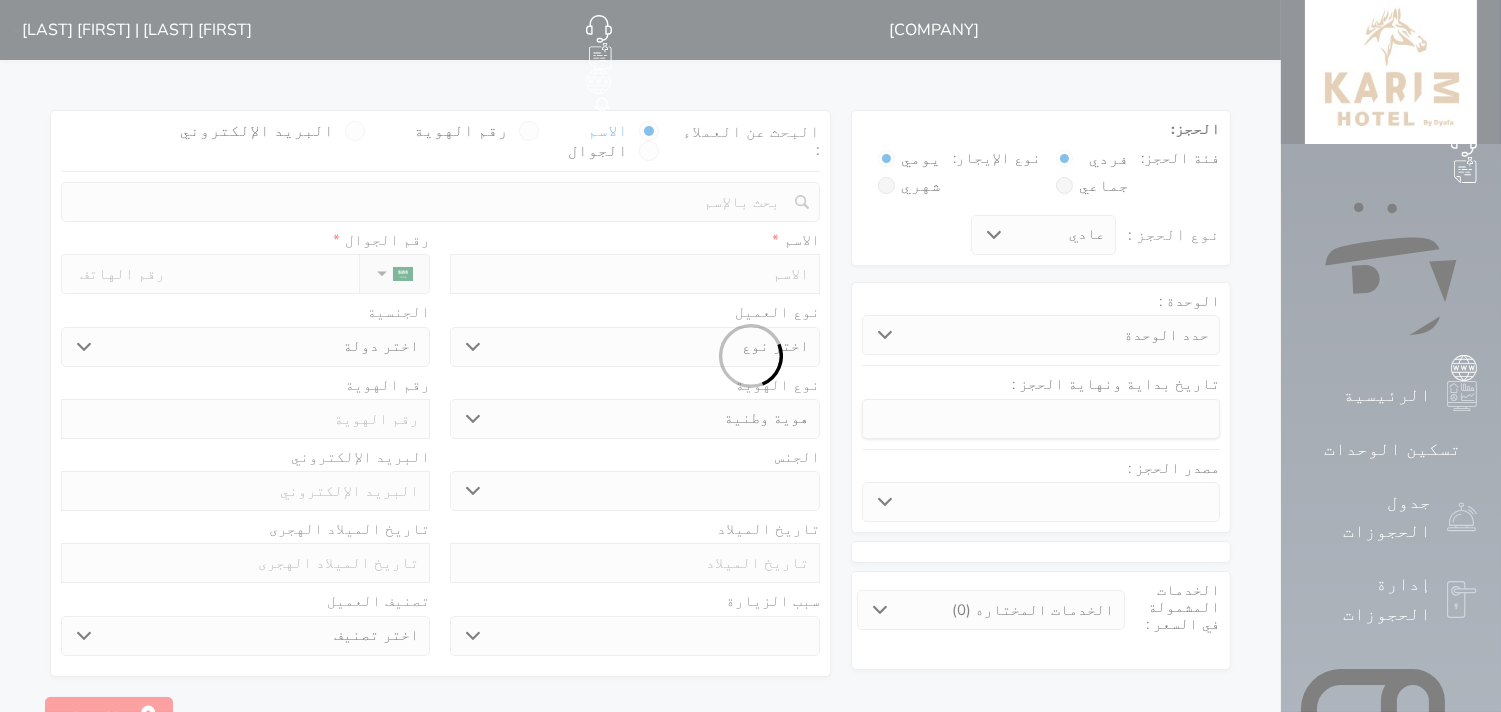 select 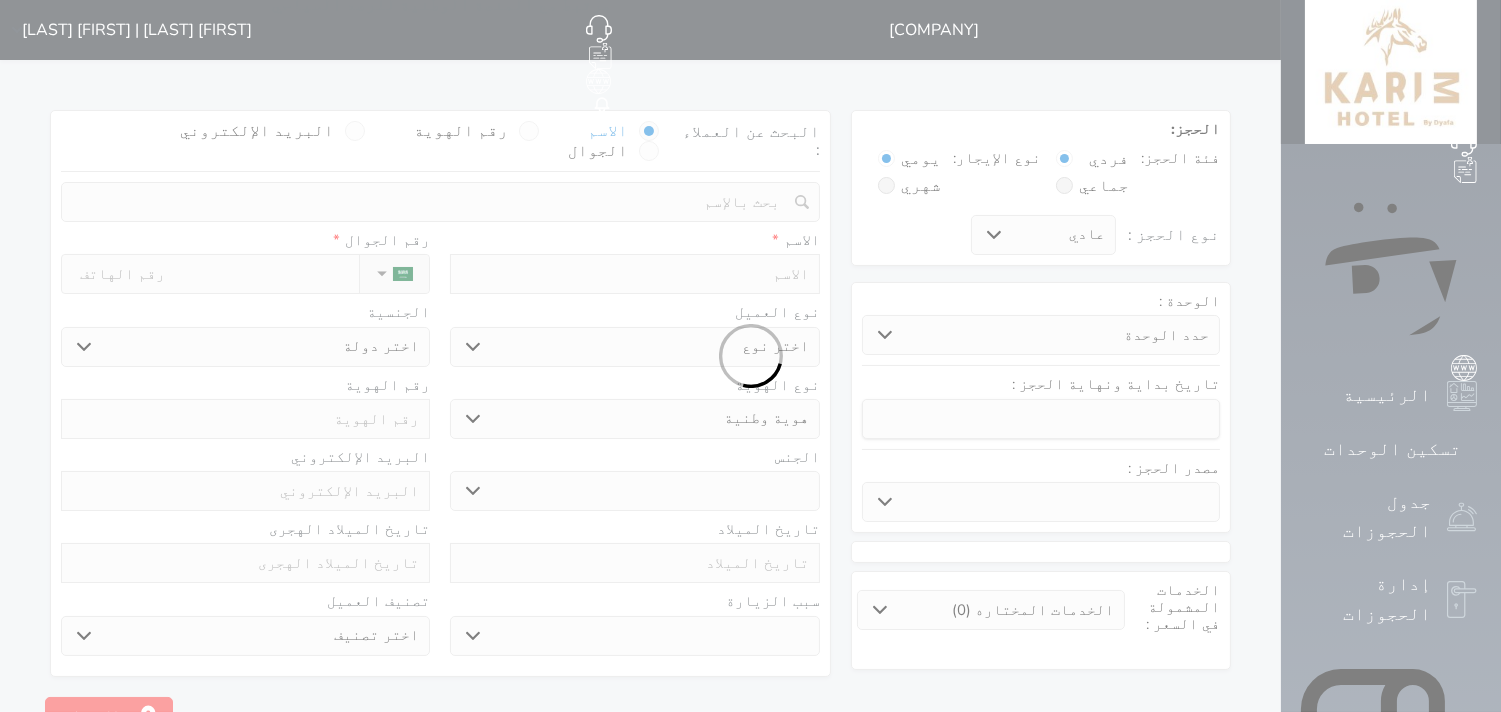 select 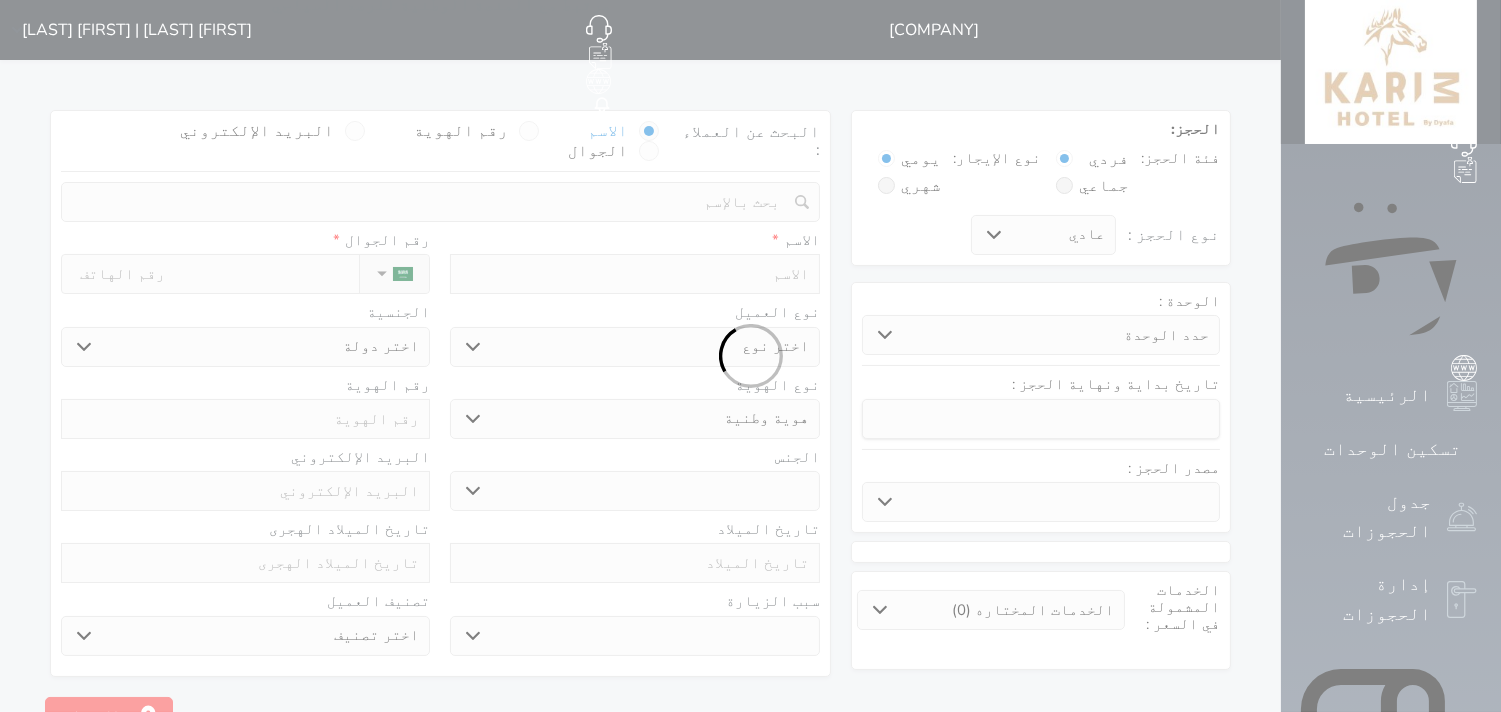 select 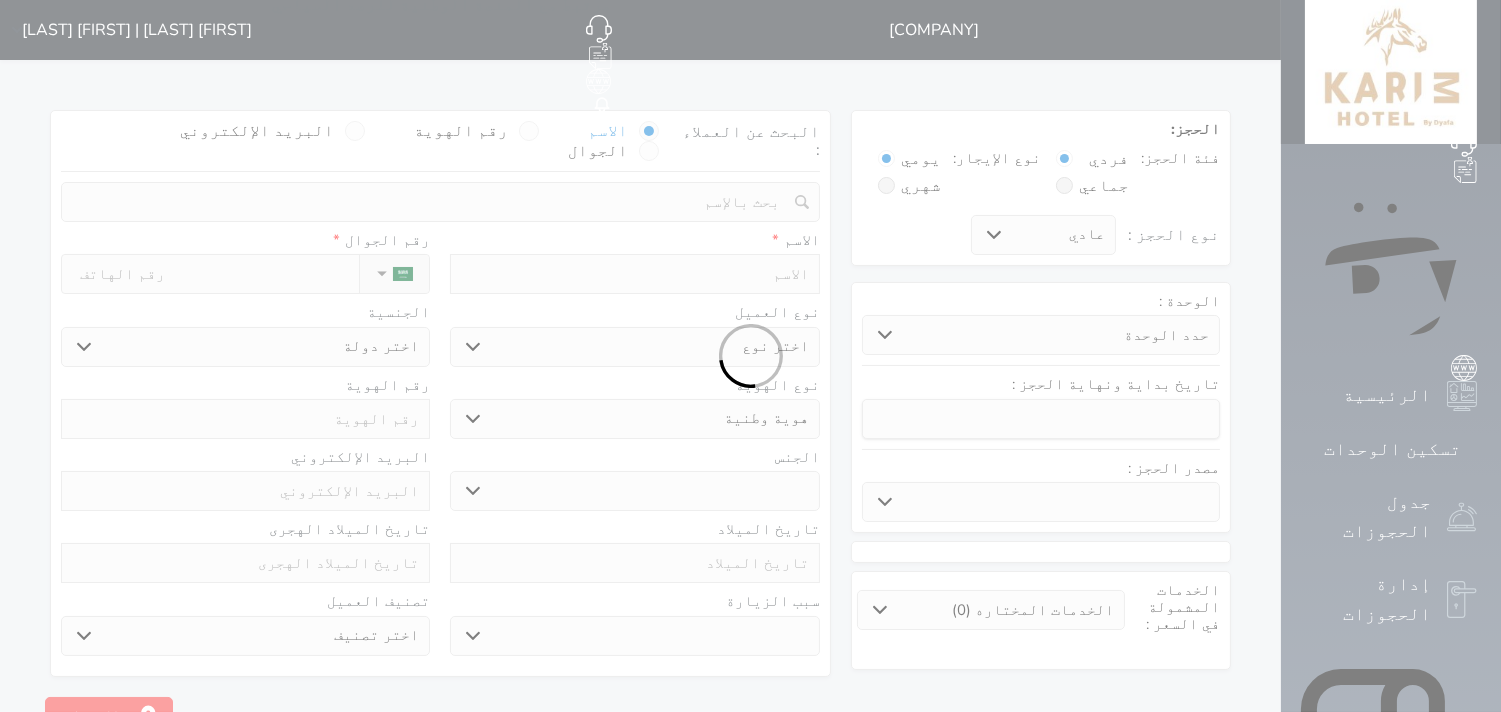 select 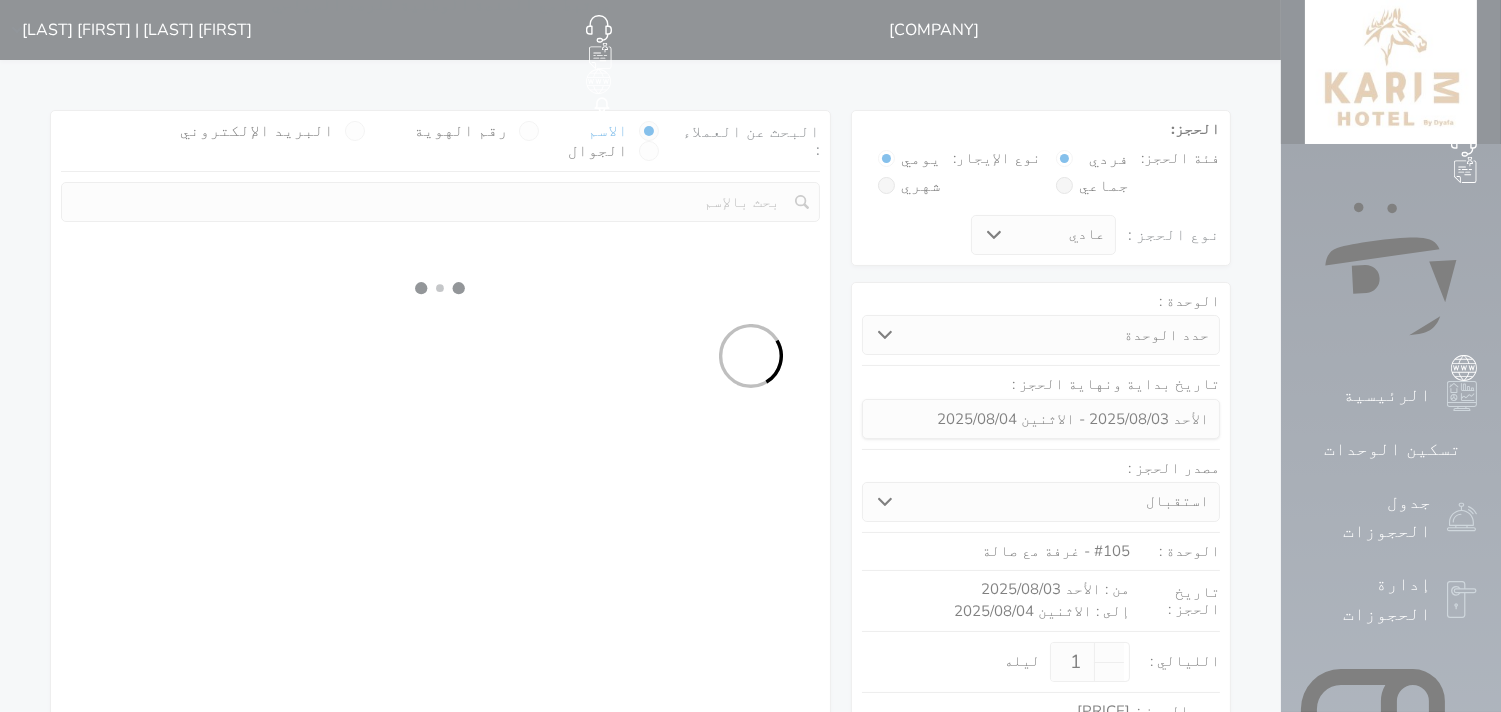 select 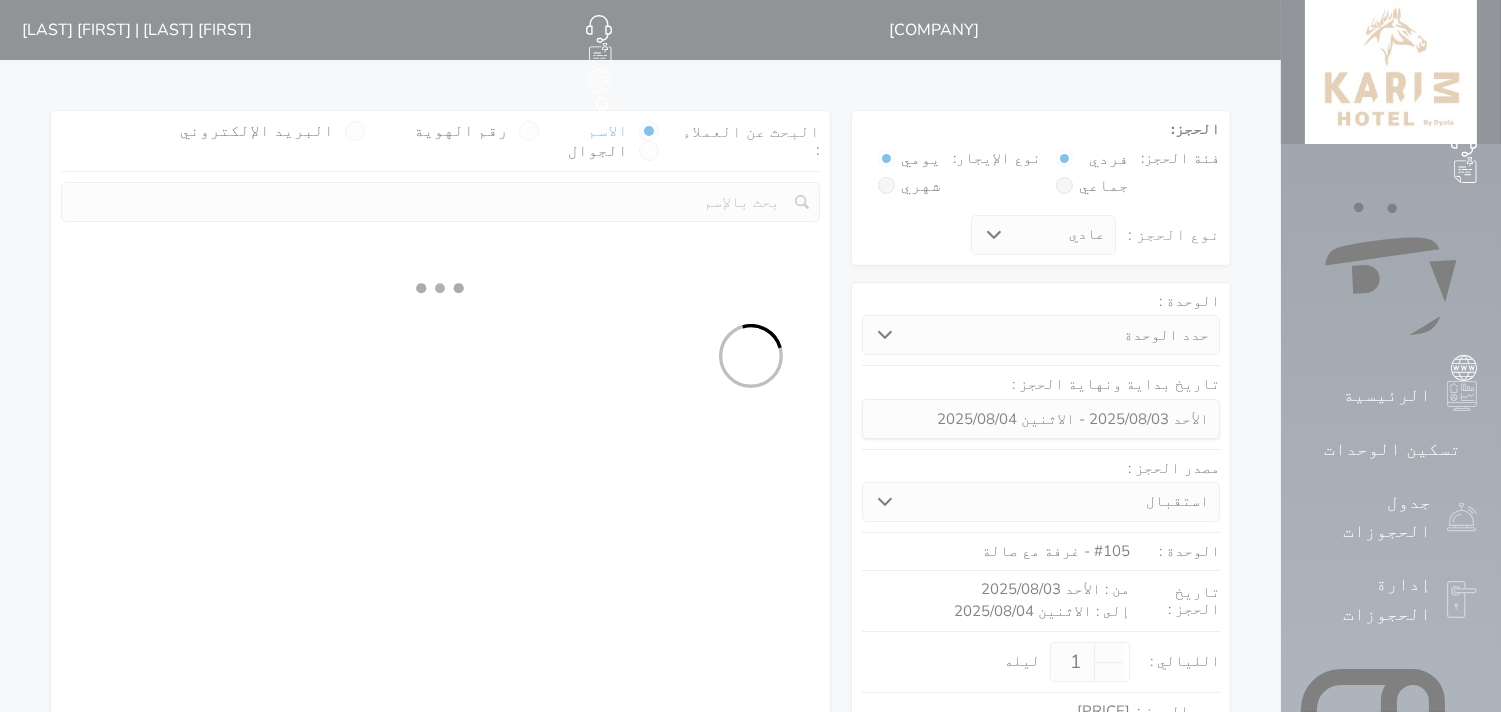 select on "113" 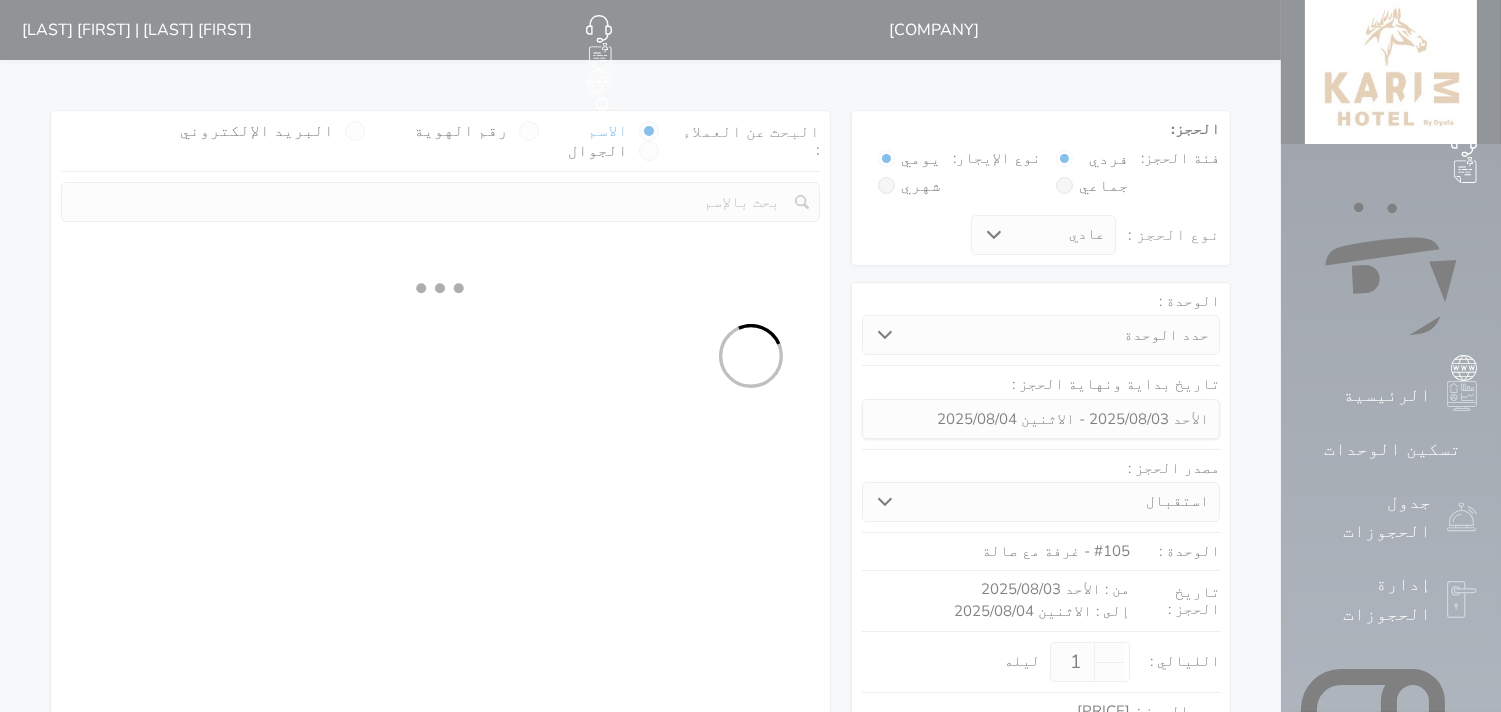 select on "1" 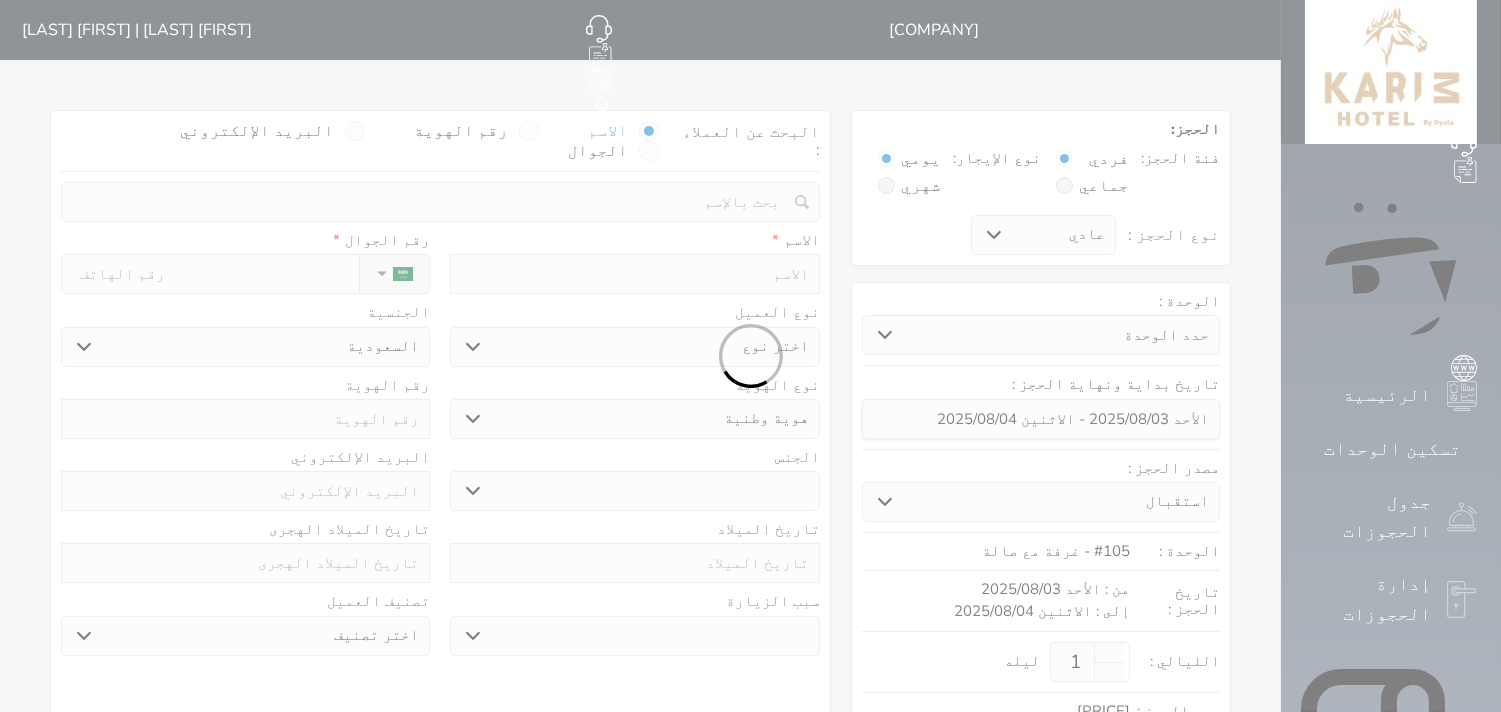 select 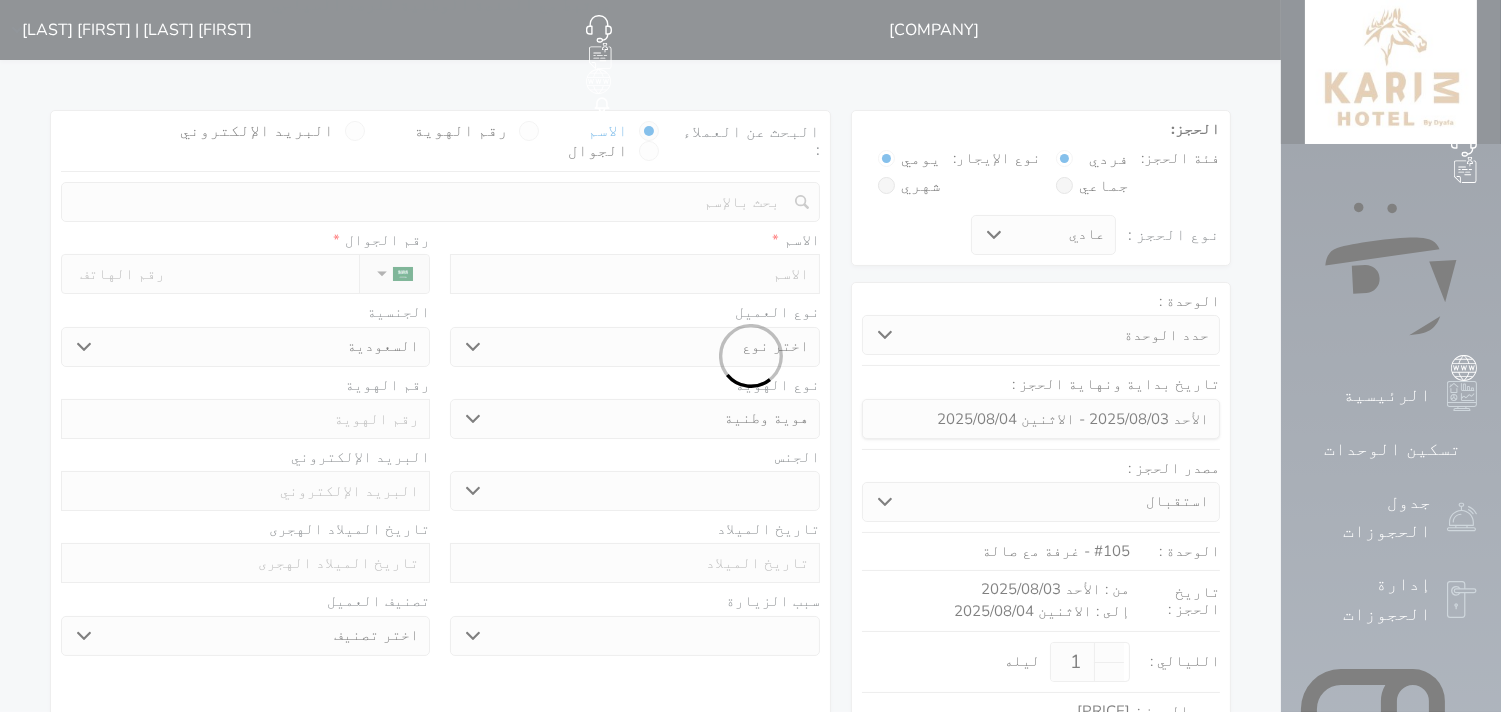 select on "1" 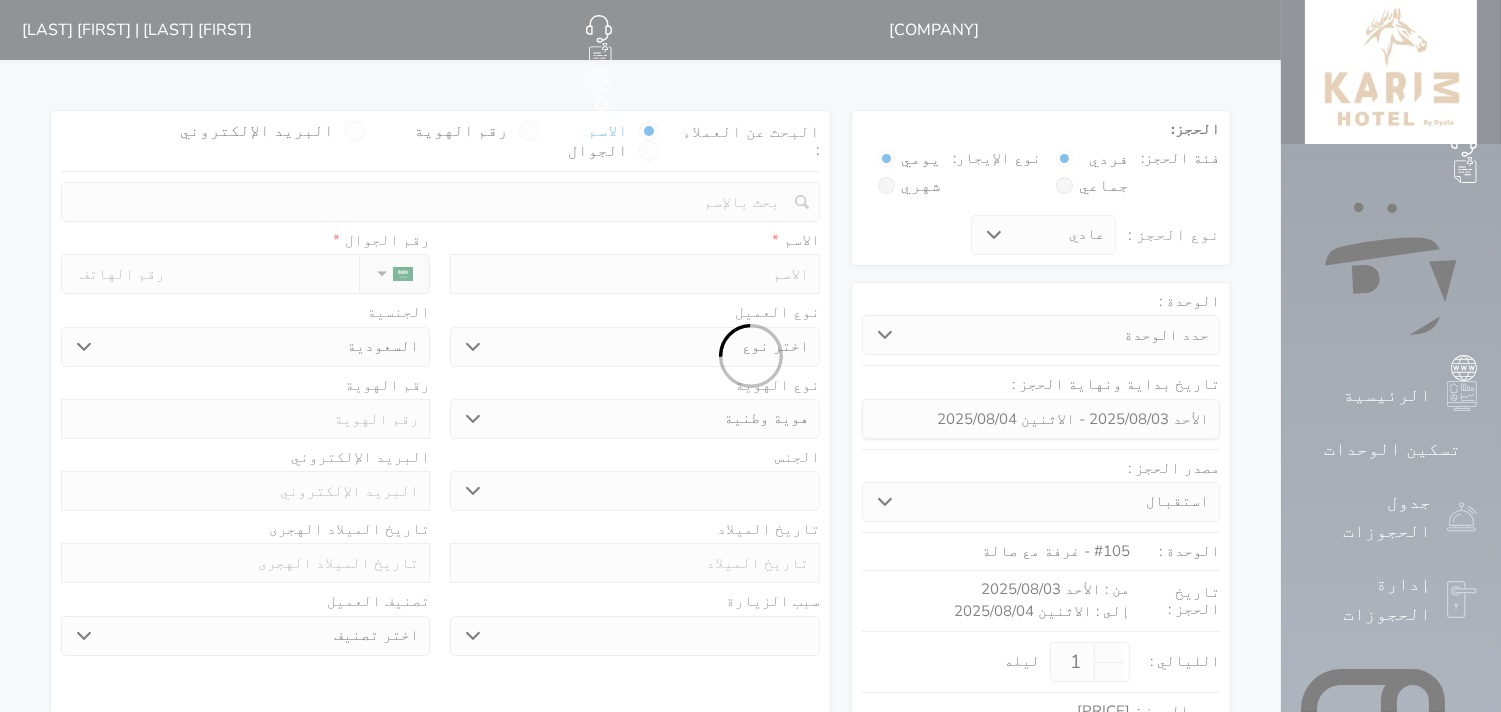 select on "7" 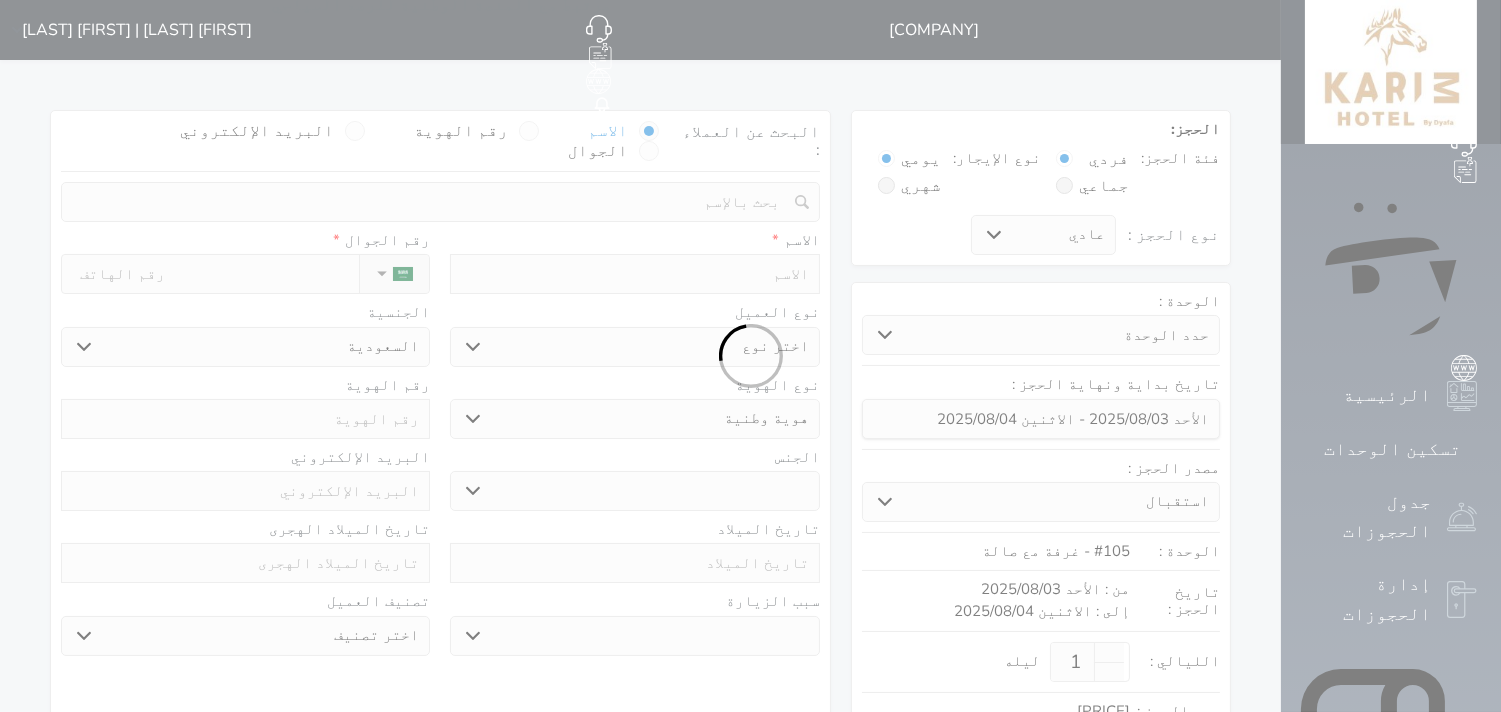 select 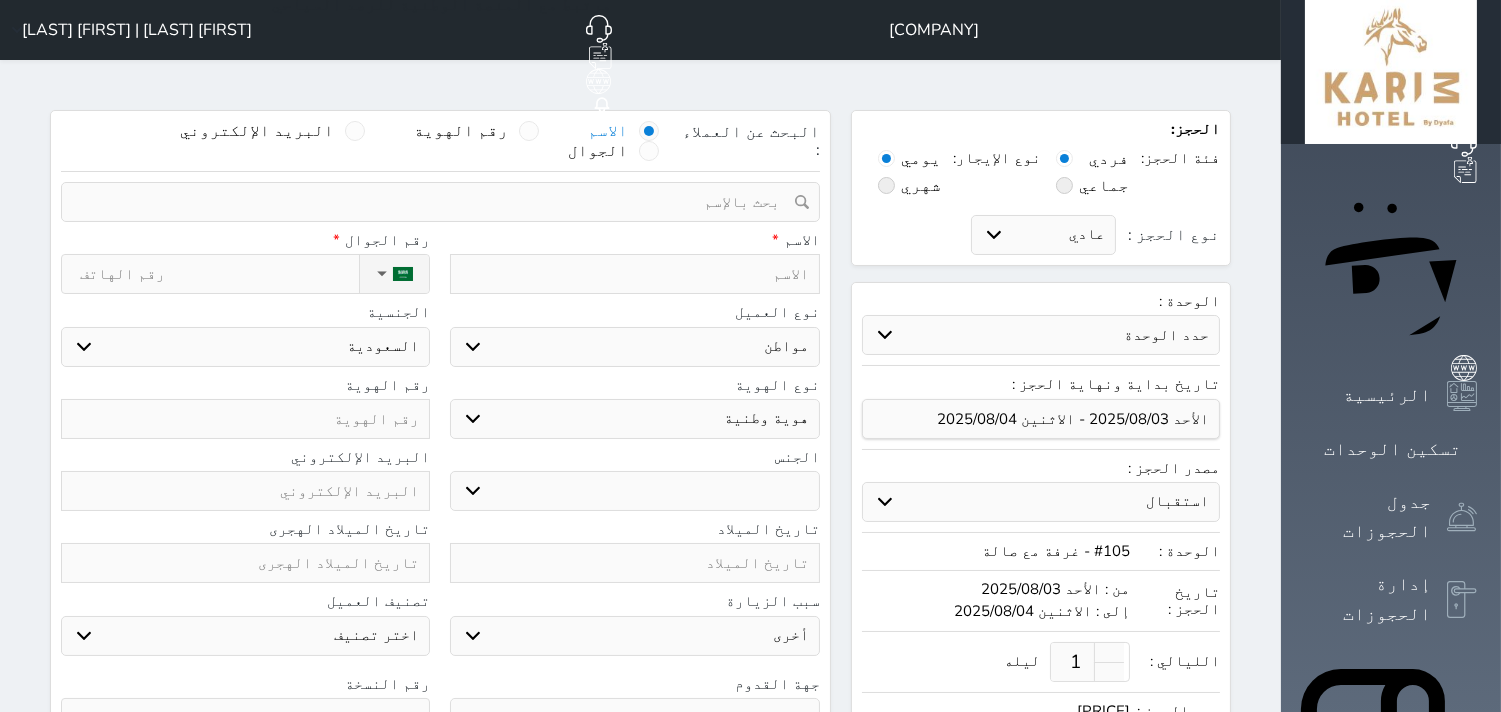 select 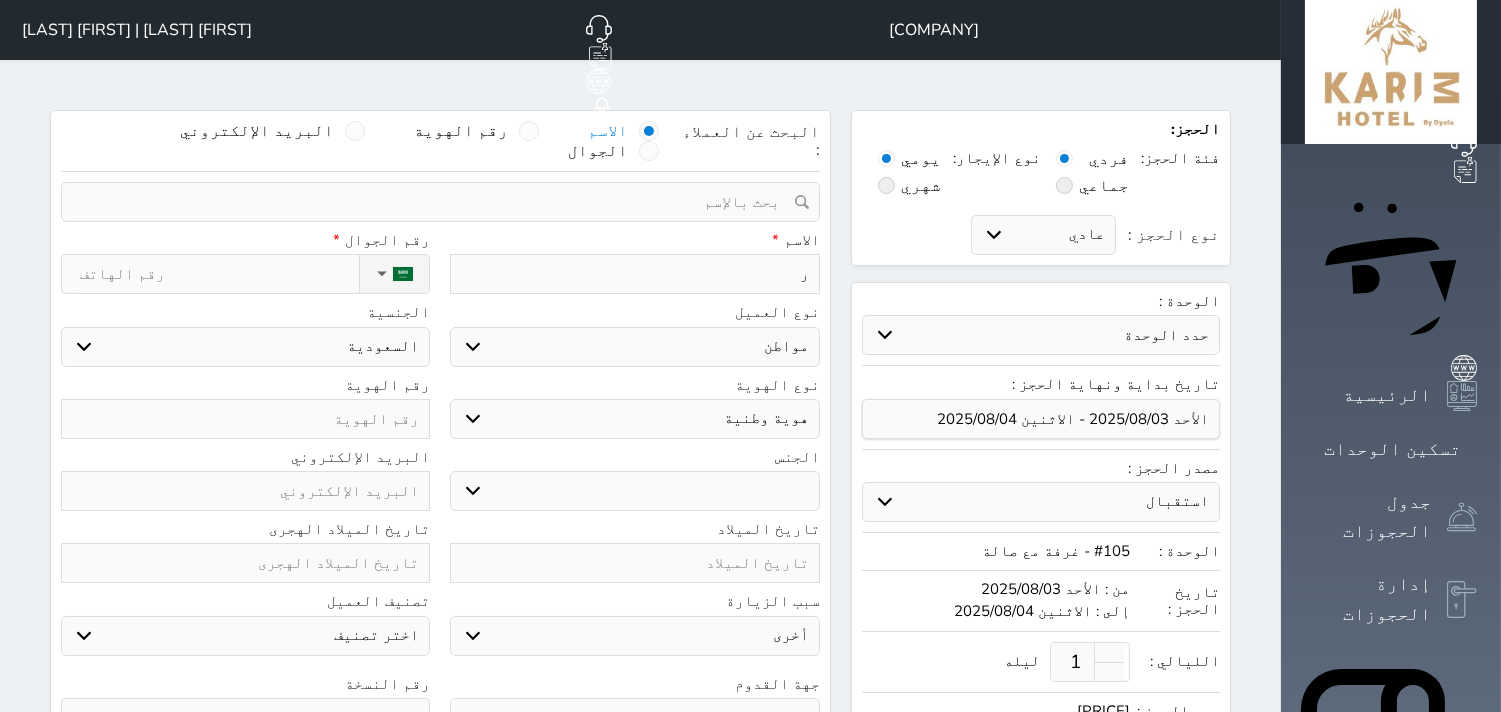 type on "ري" 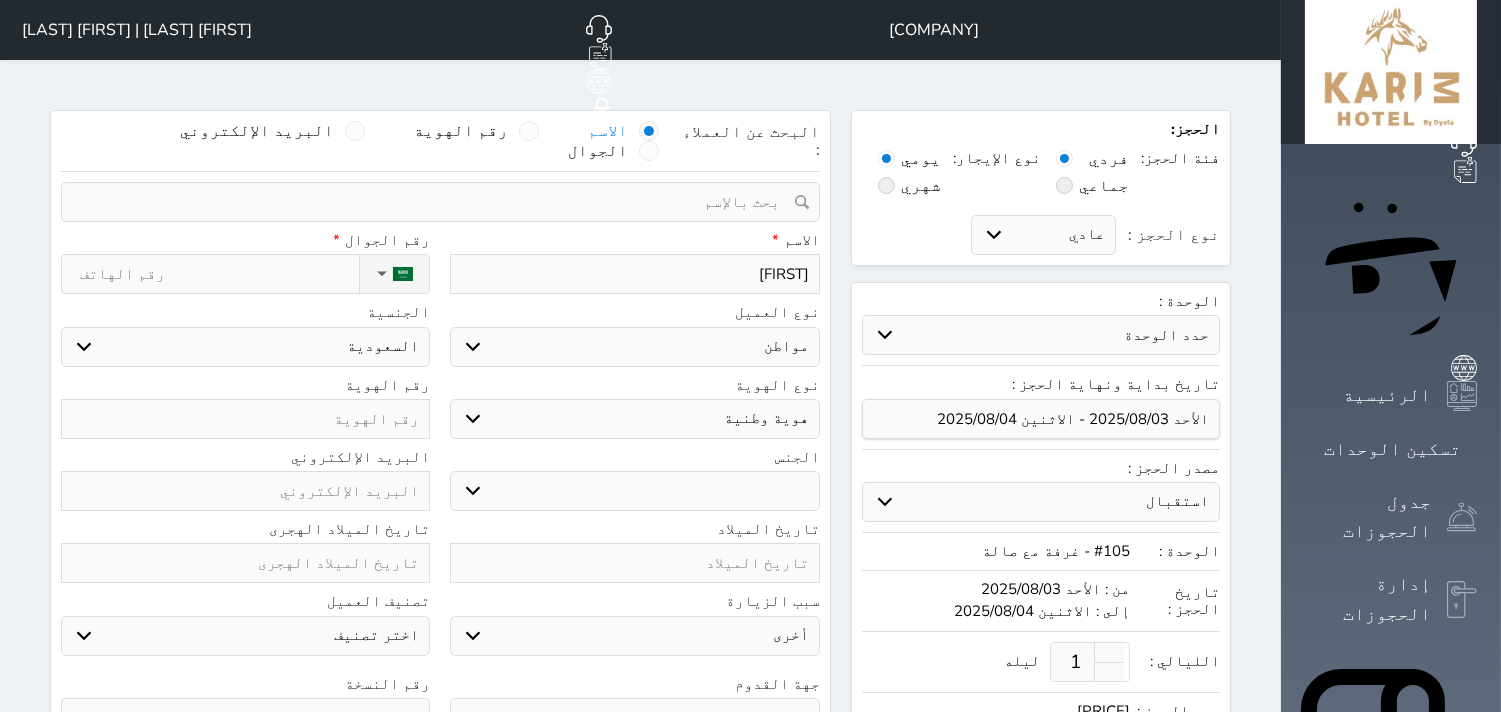 type on "ريم" 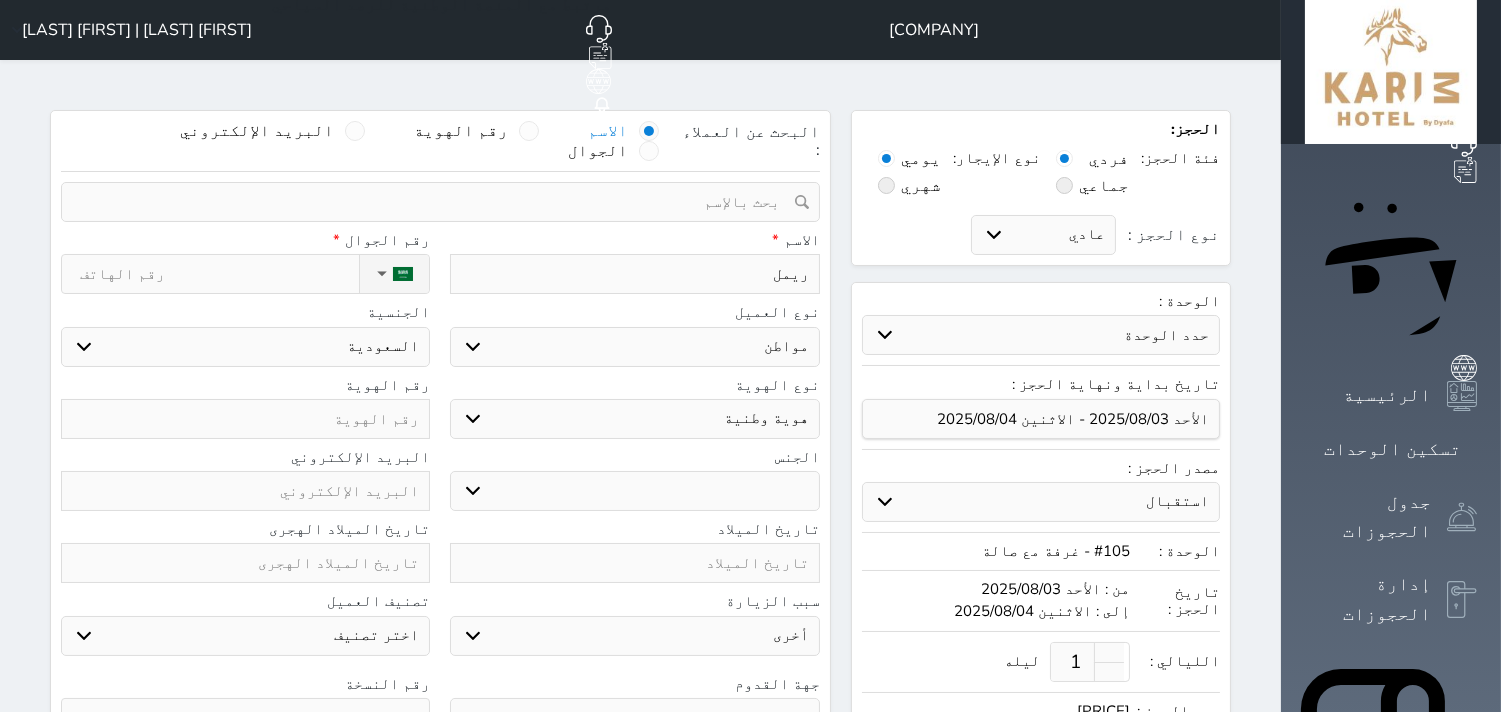 type on "ريم" 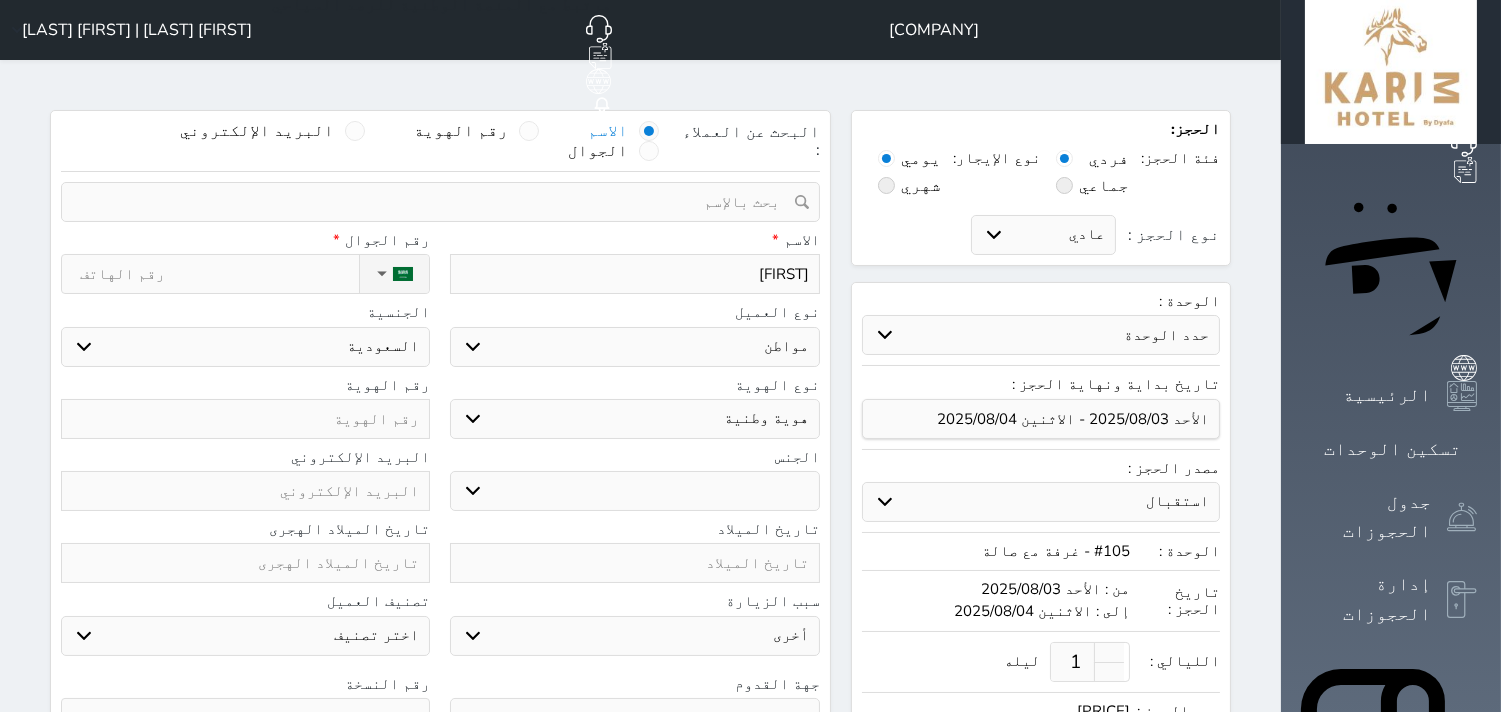 type on "ريما" 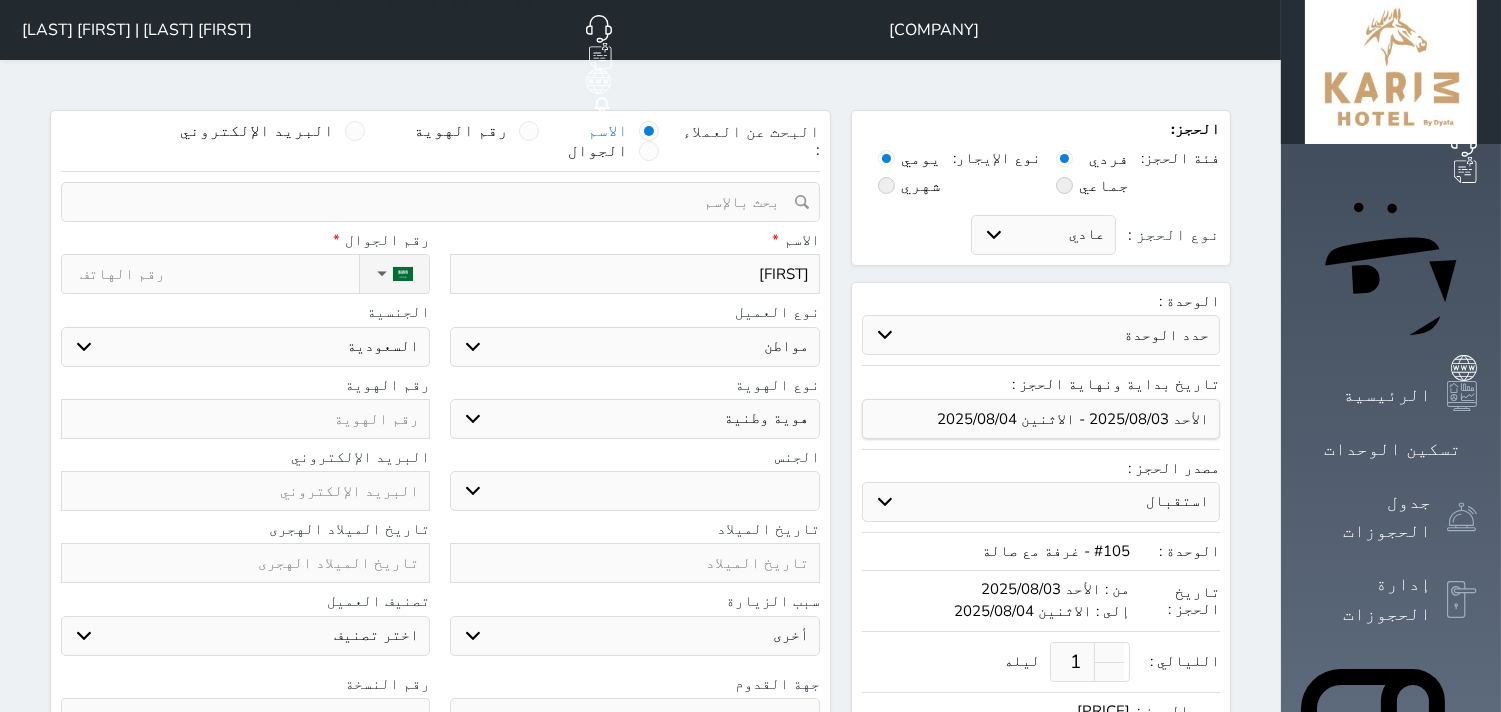 select 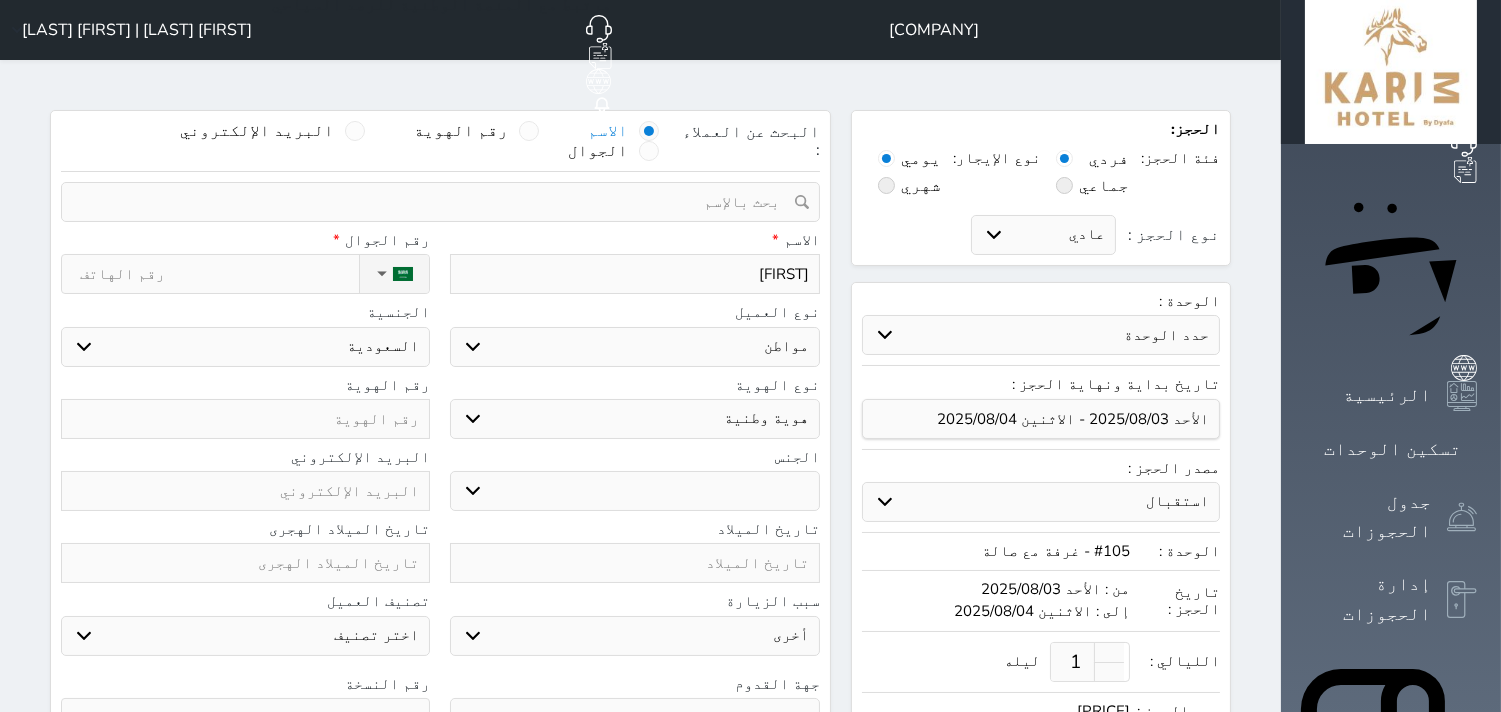 type on "ريما" 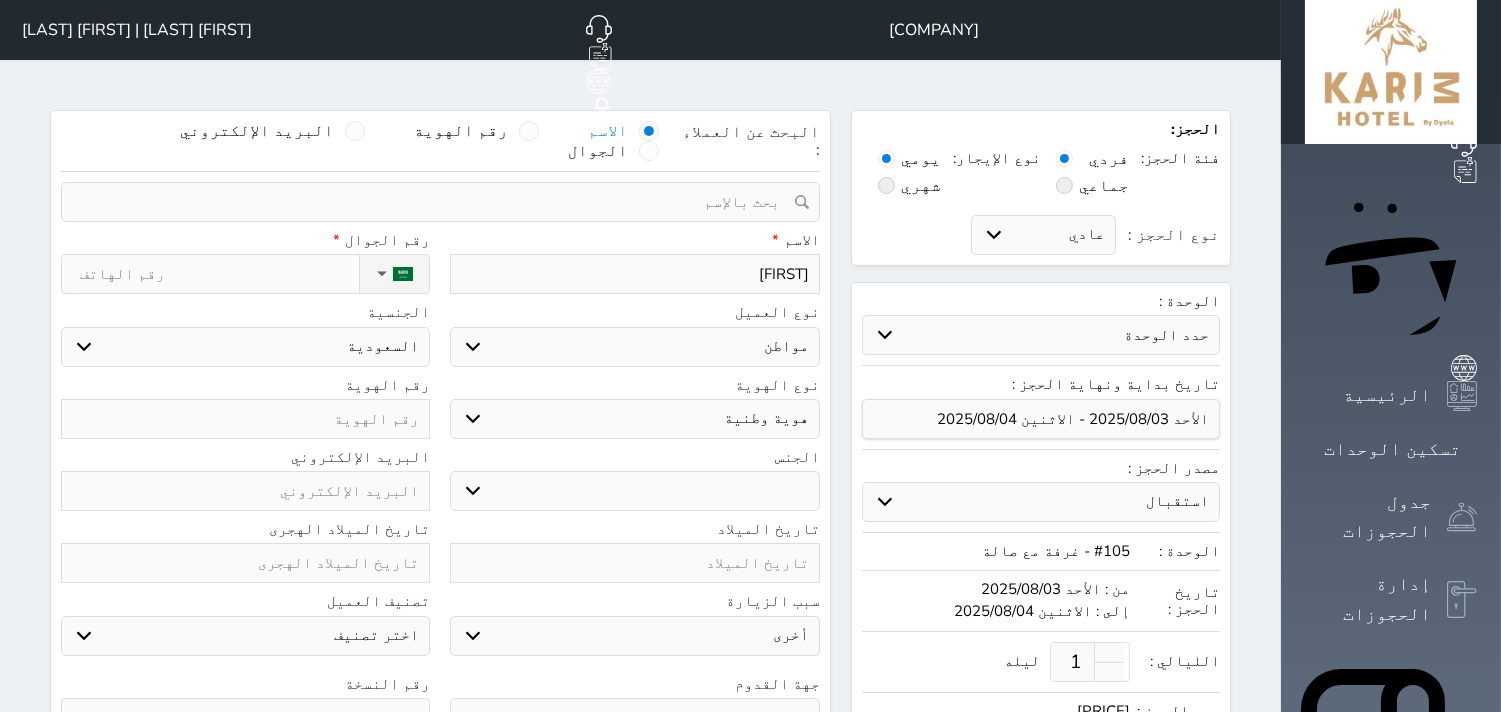 select 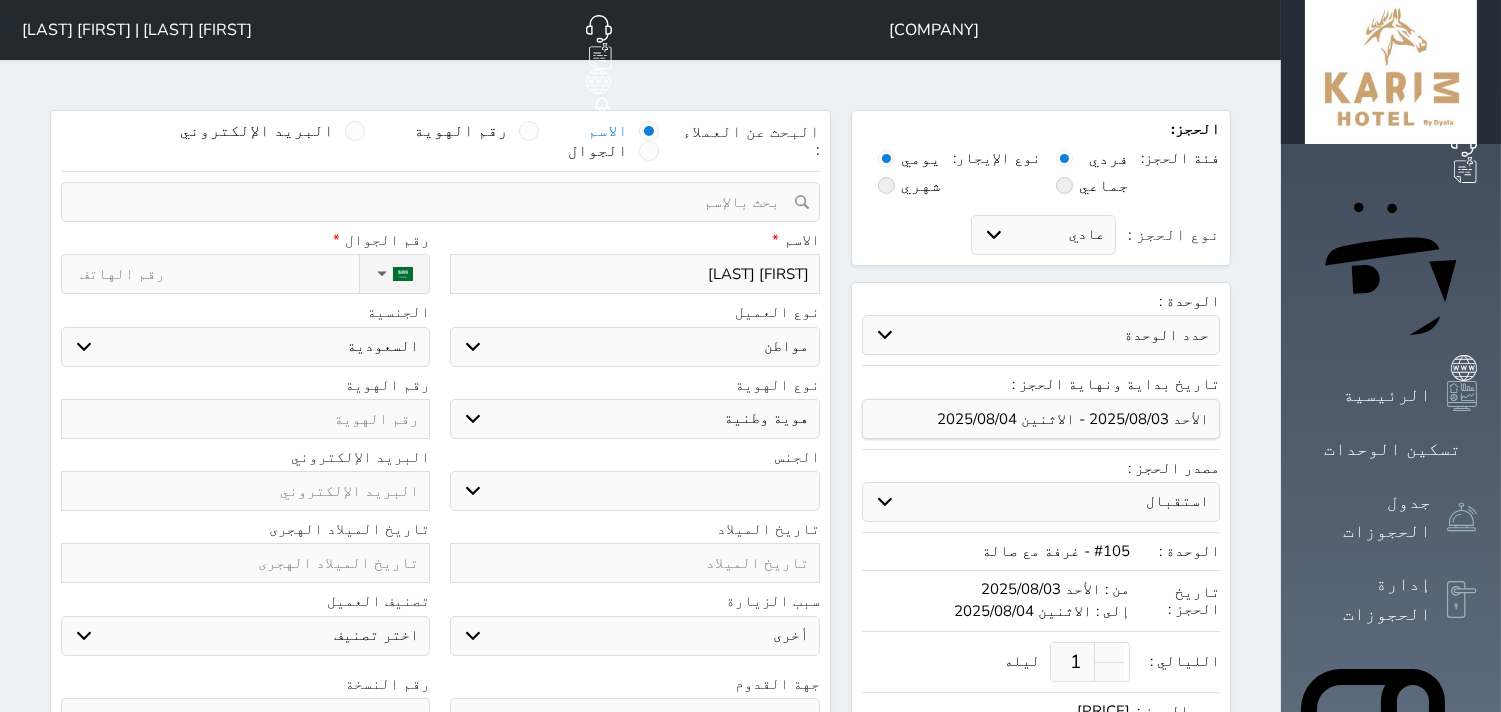 type on "ريما مح" 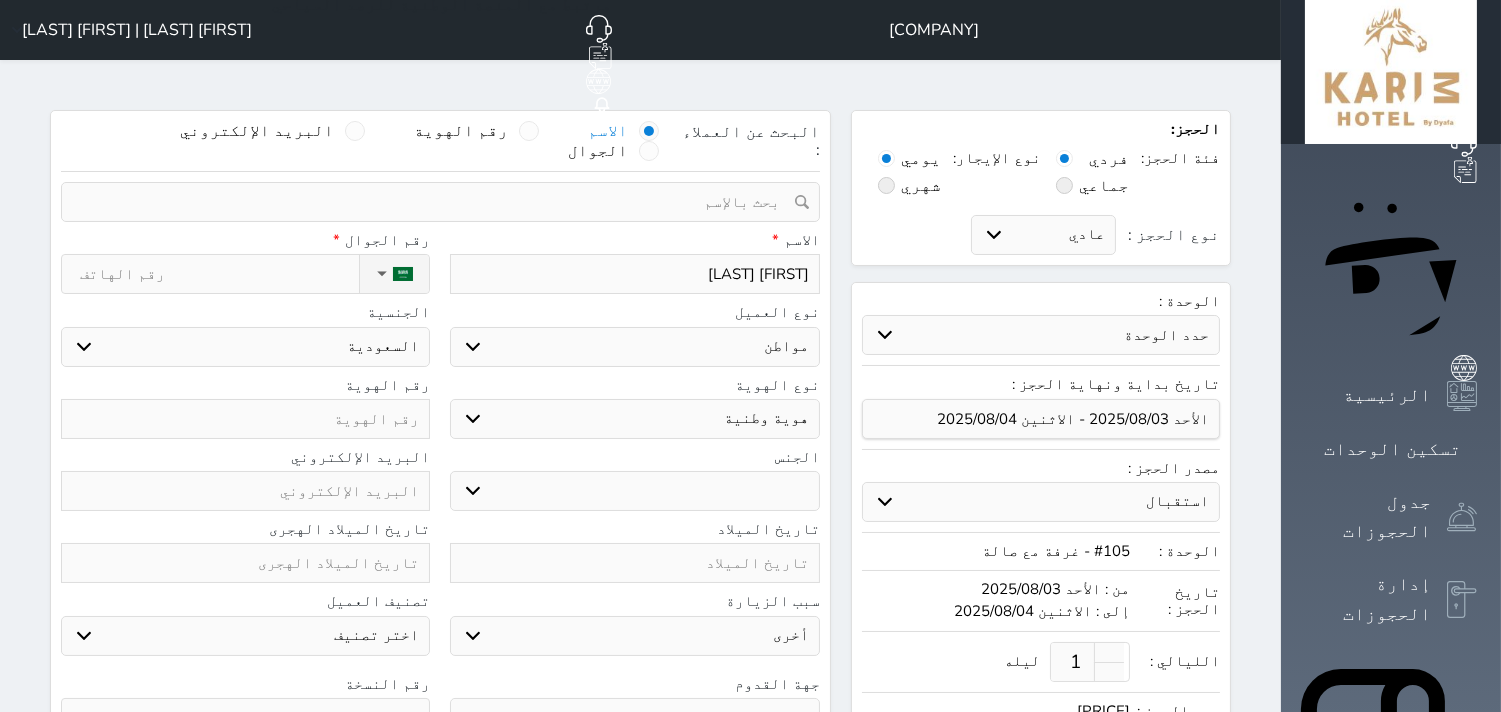 select 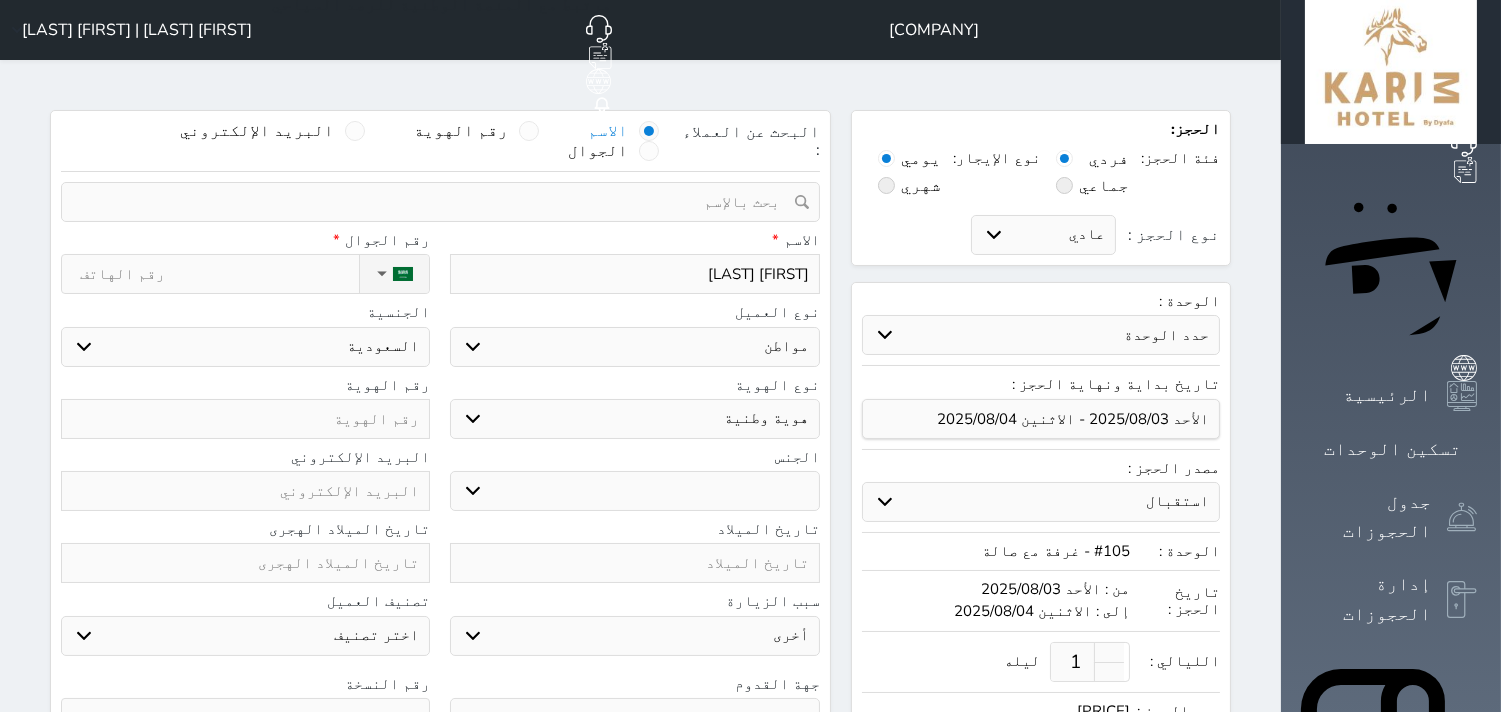 select 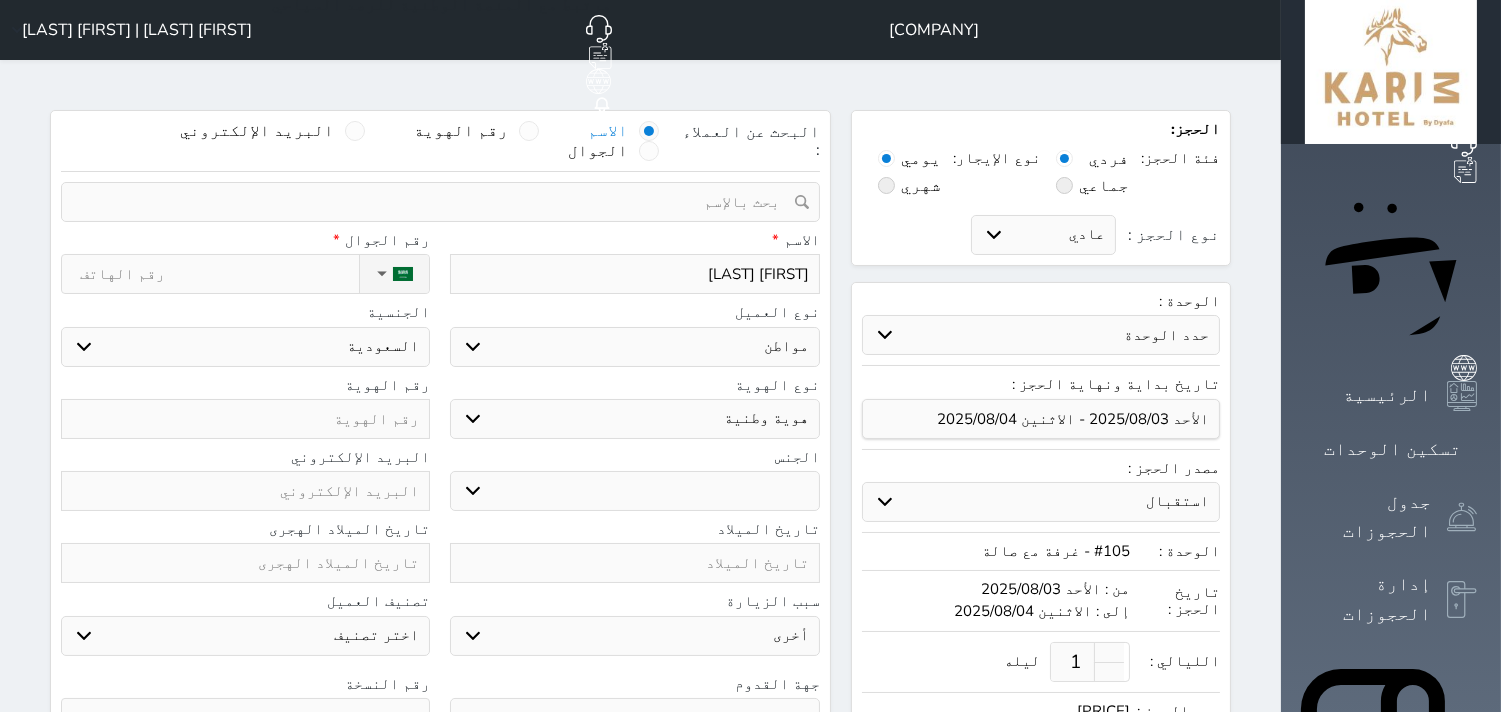 type on "ريما محم" 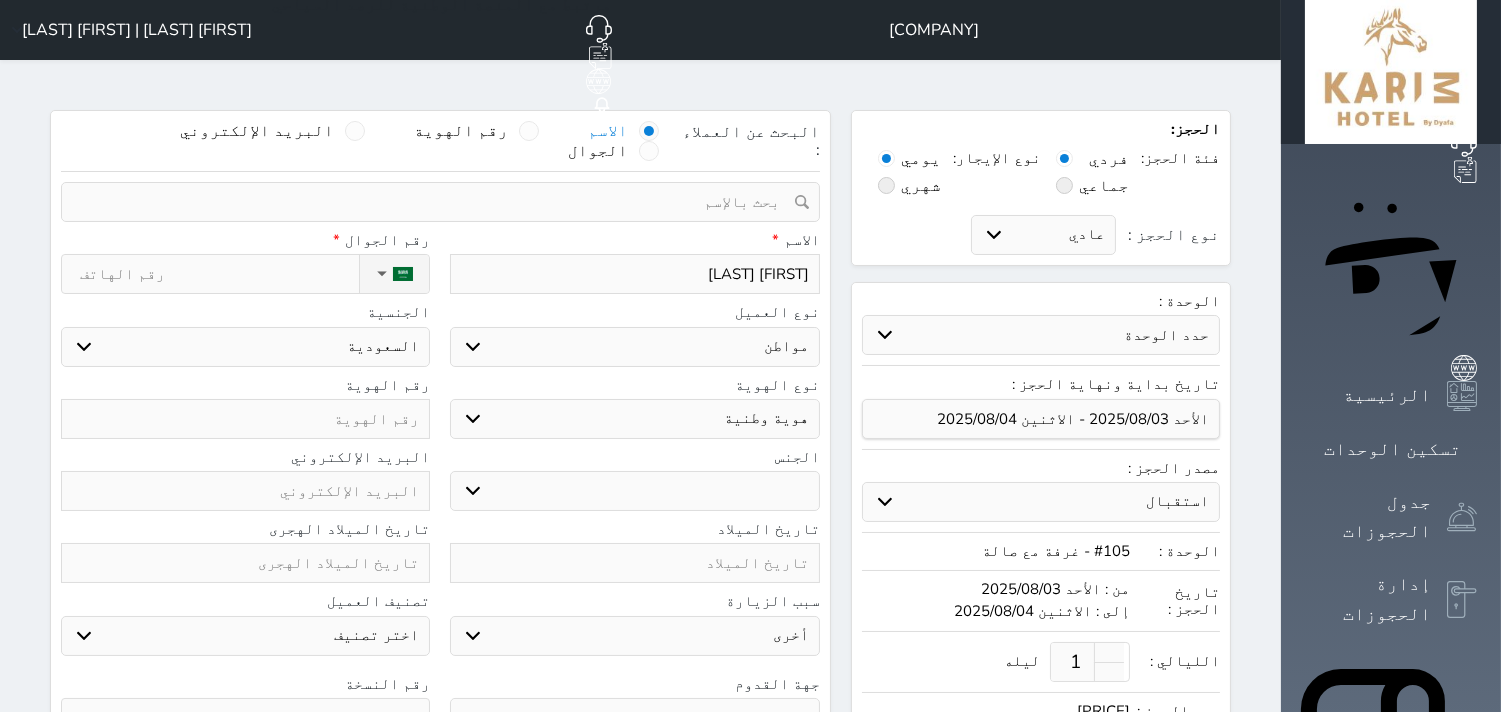 select 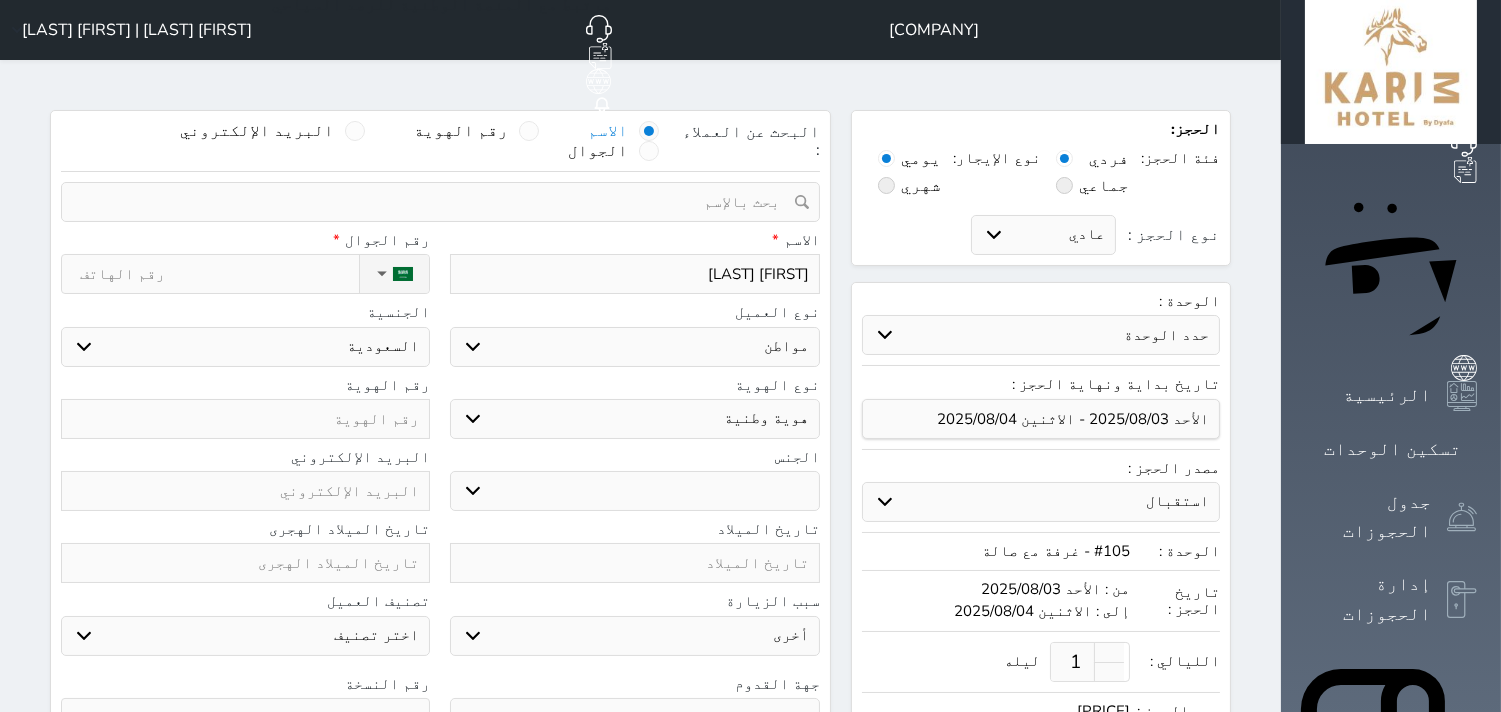 type on "ريما محمد" 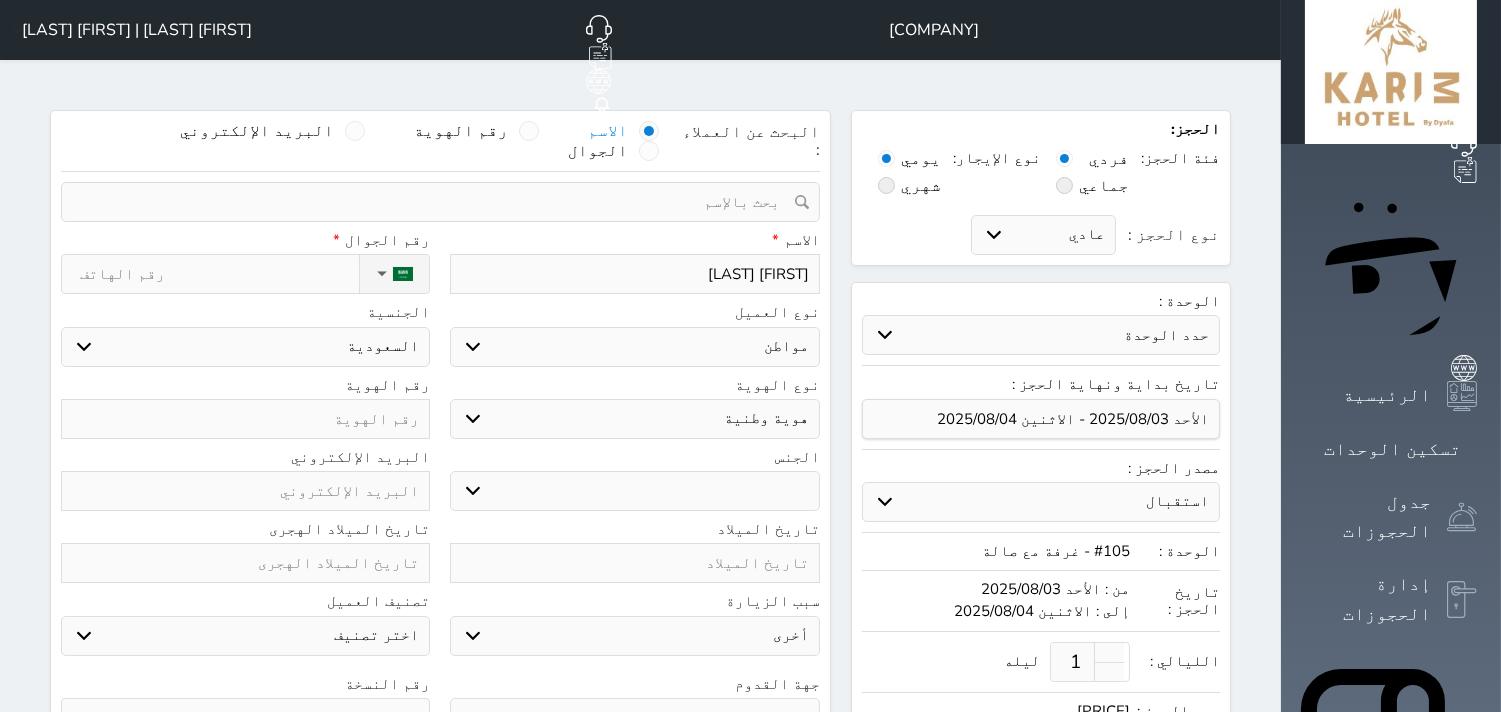 select 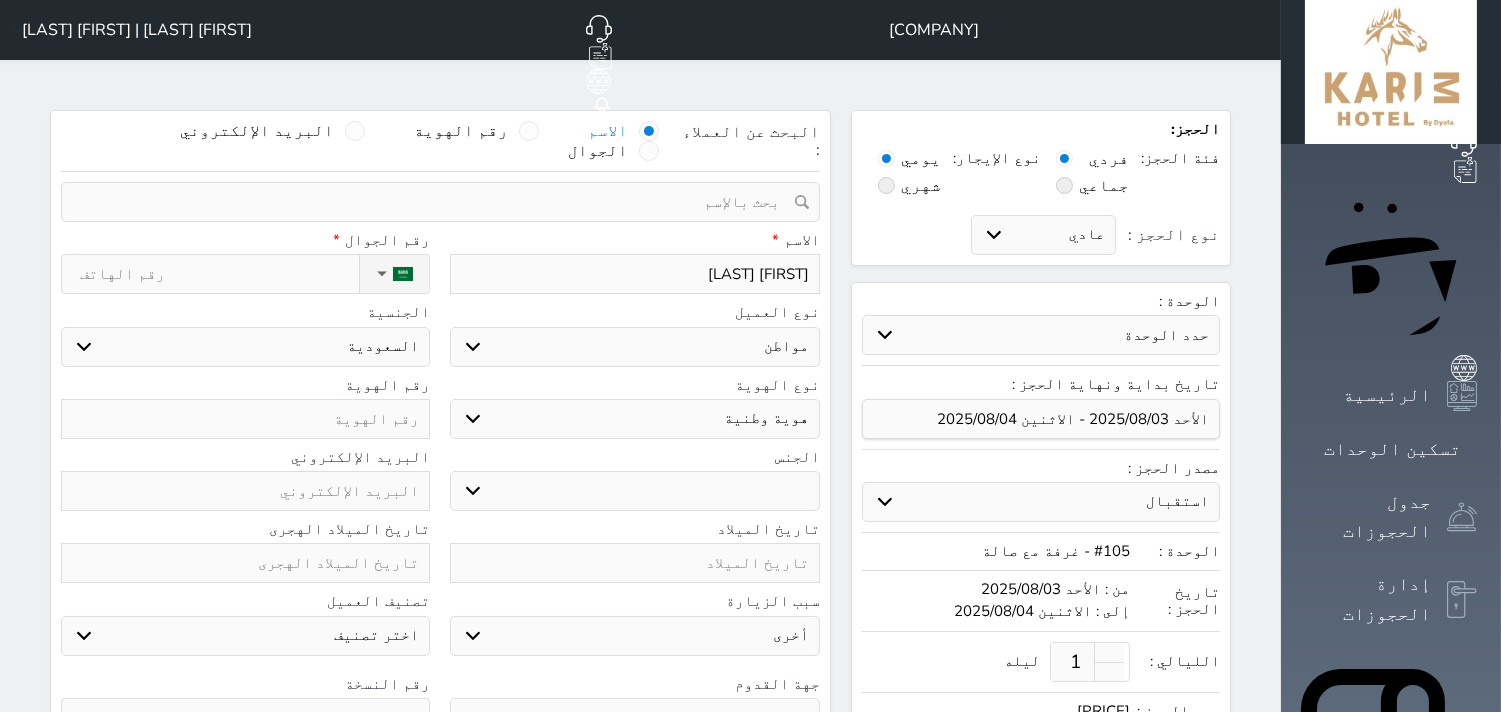 select 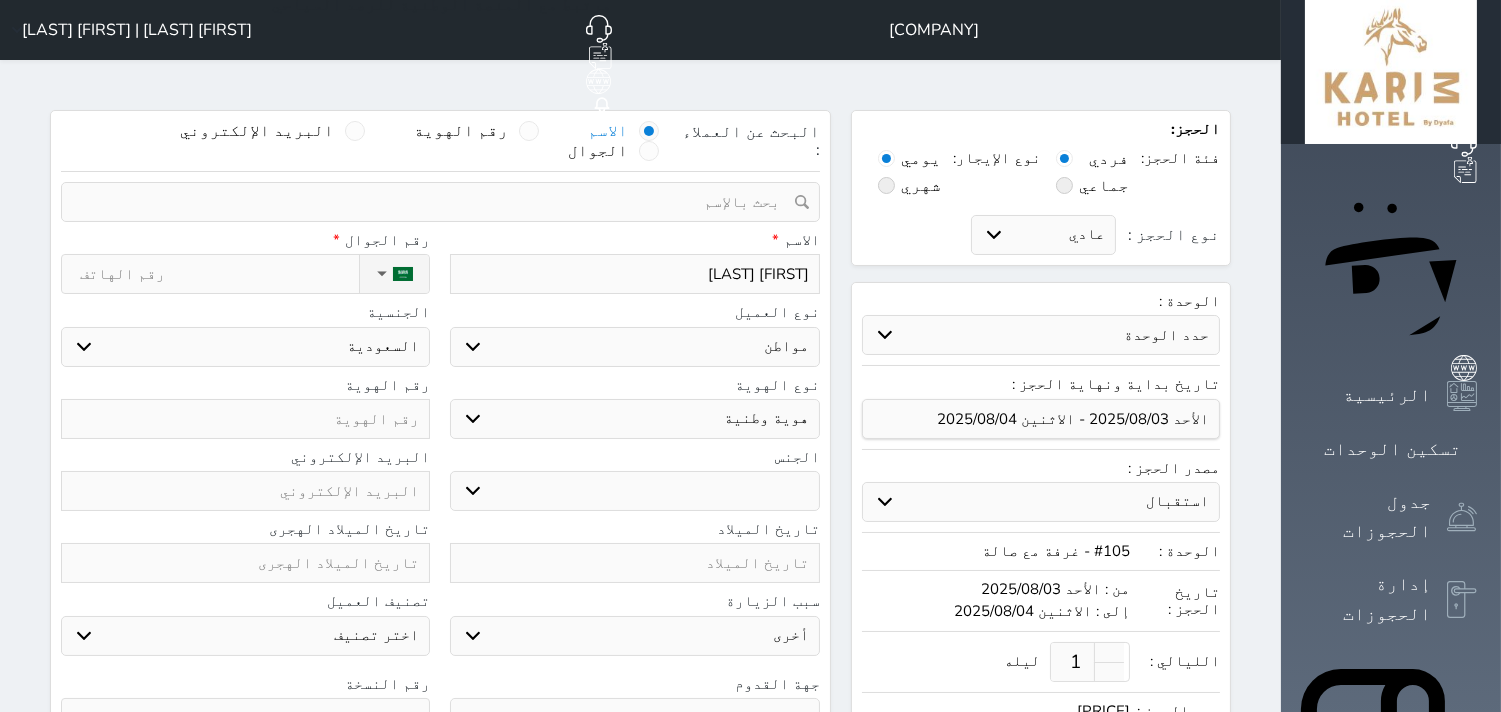 select 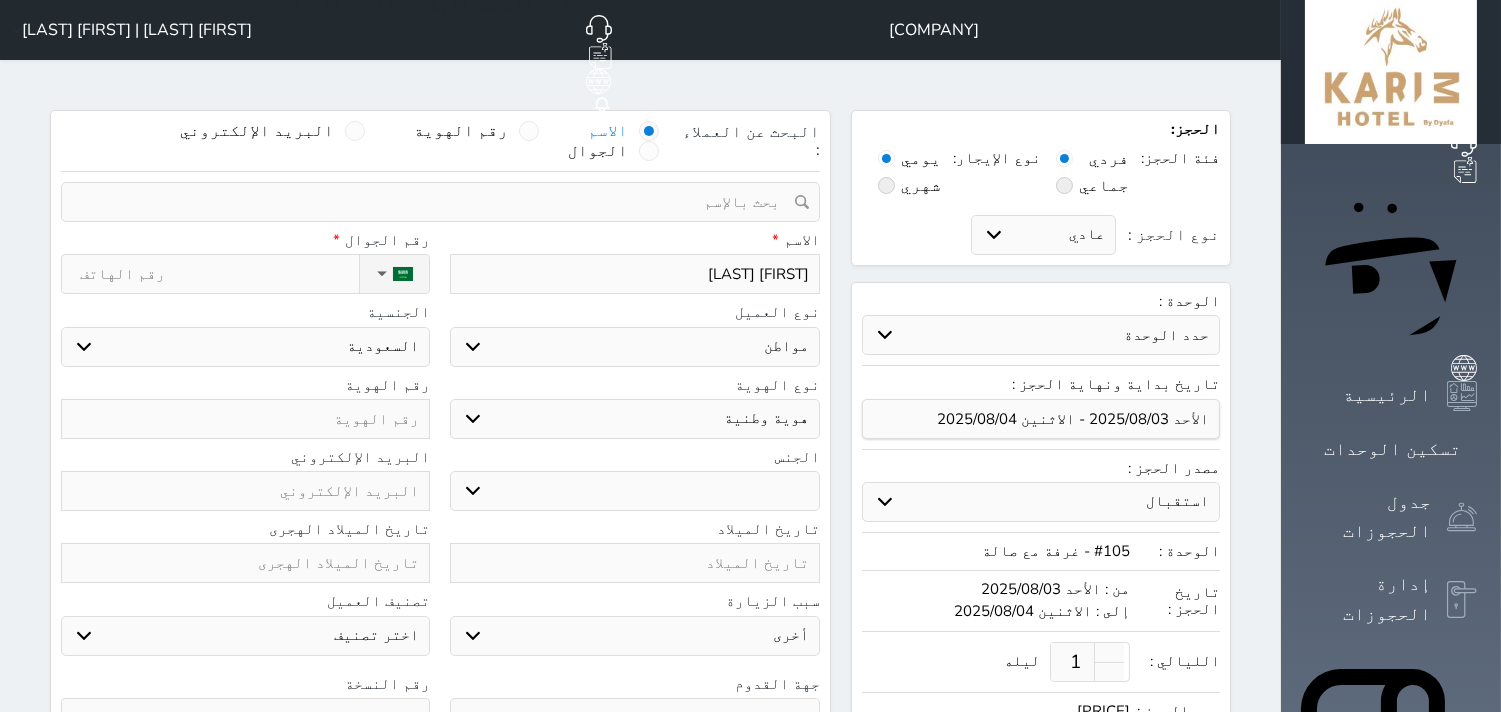 type on "ريما محمد يحي" 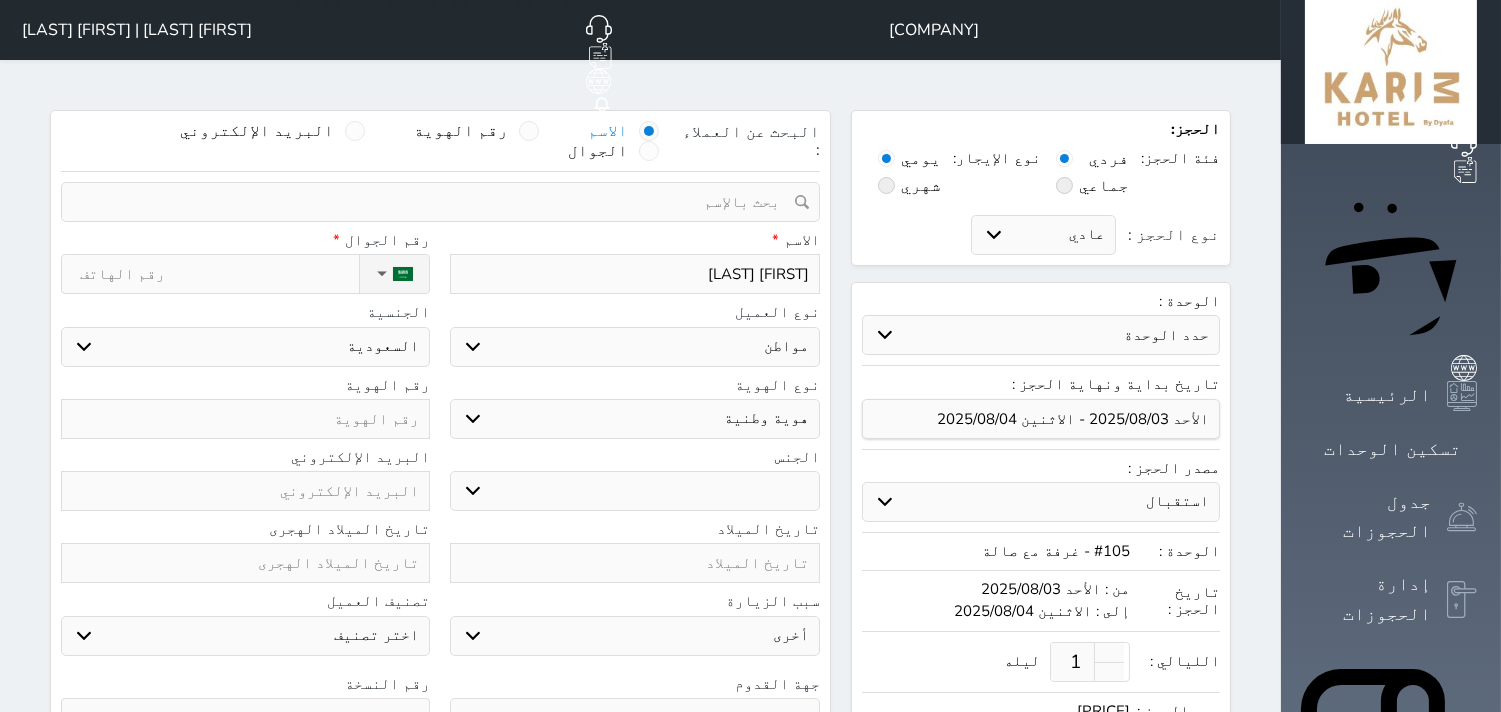 select 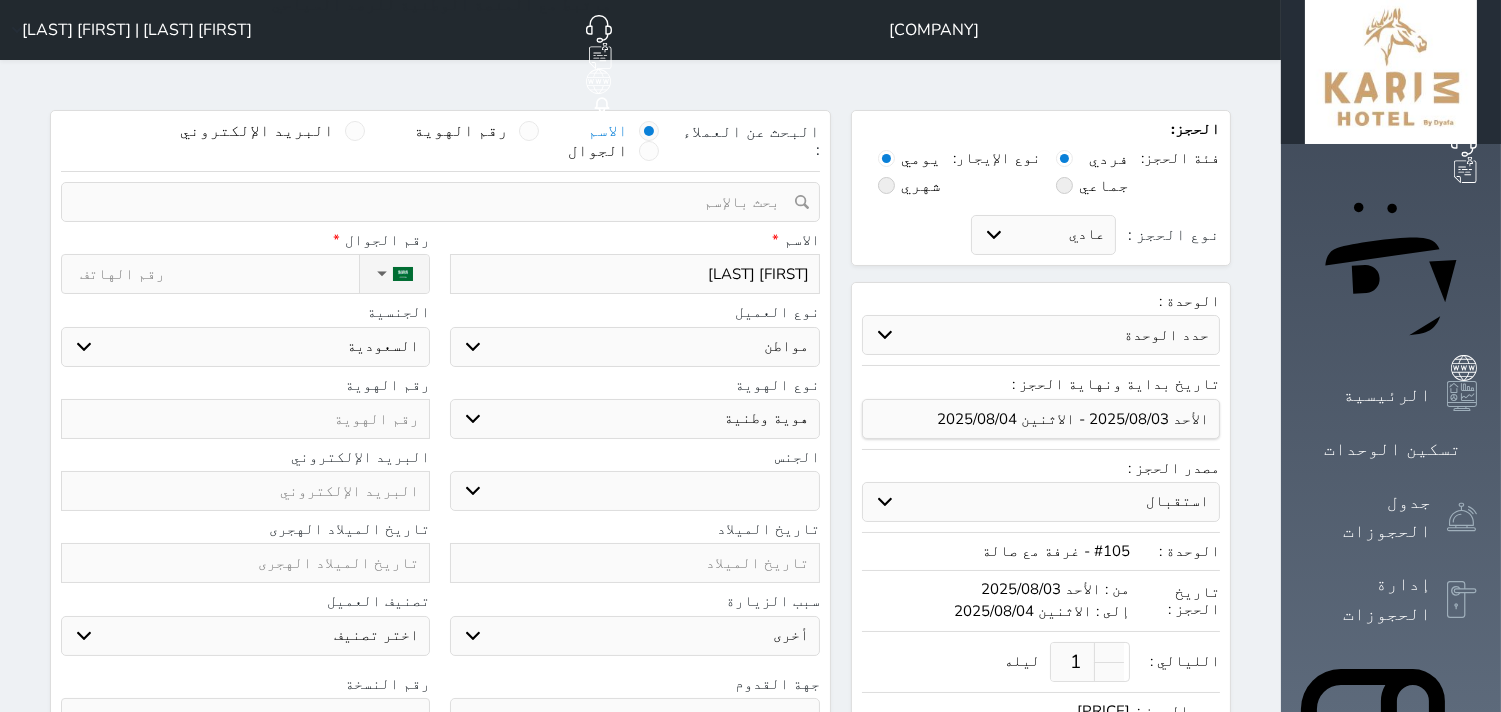 select 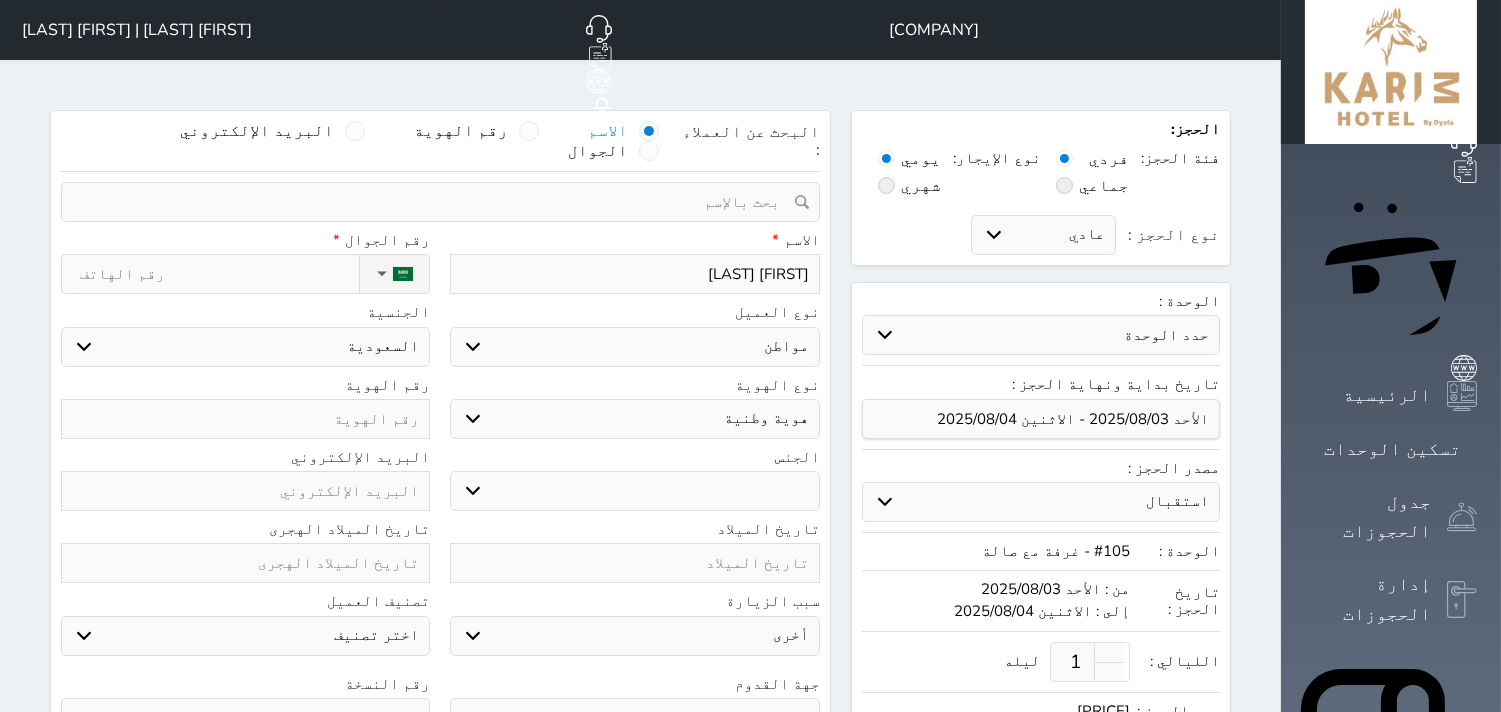 type on "ريما محمد يحي هي" 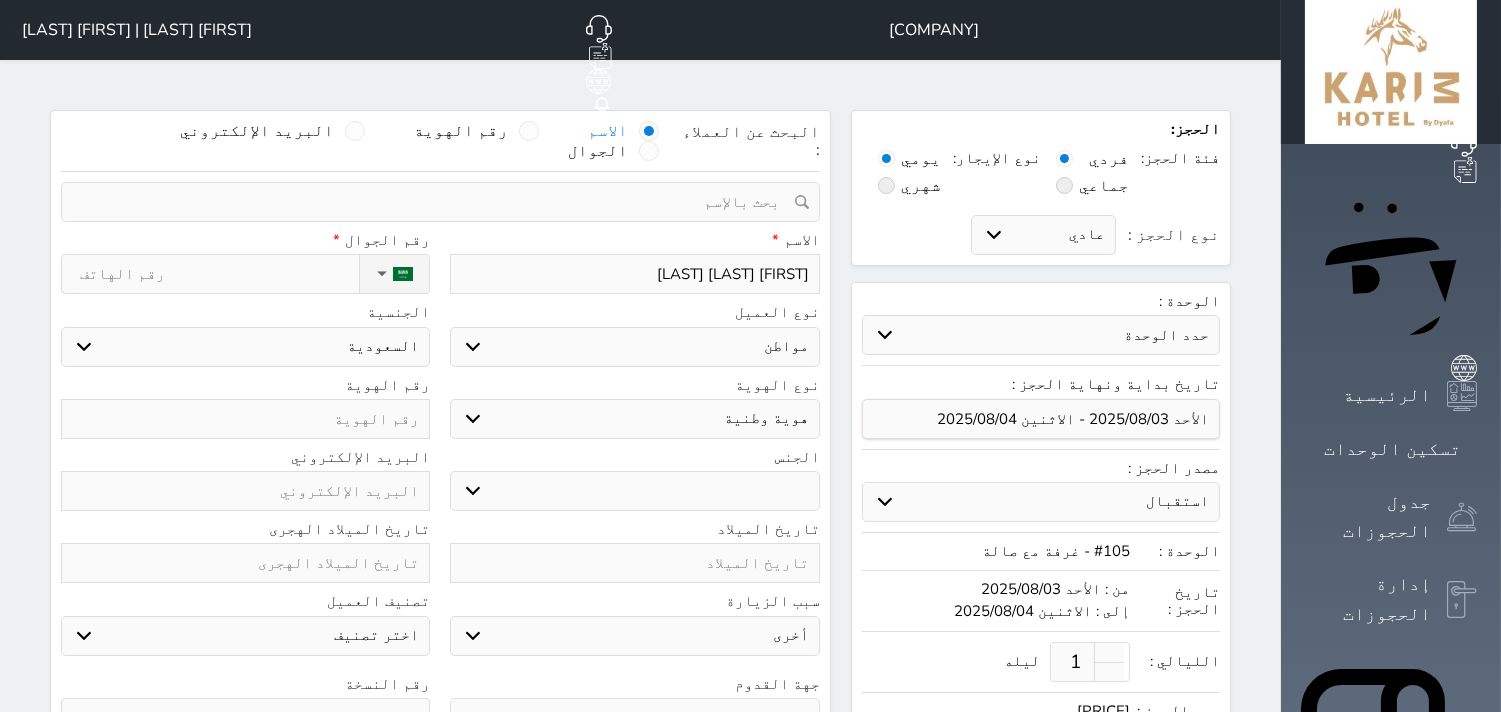 type on "ريما محمد يحي هيك" 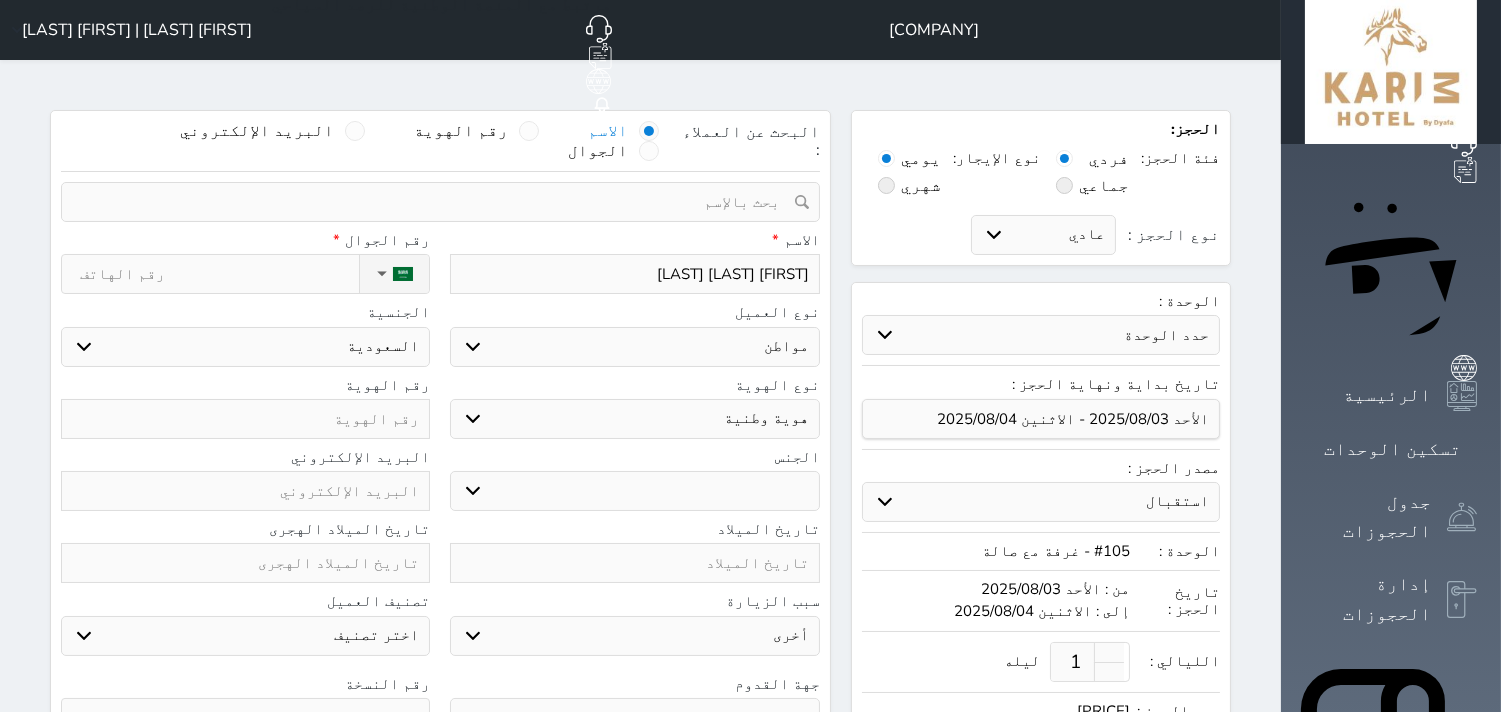type on "ريما محمد يحي هيكل" 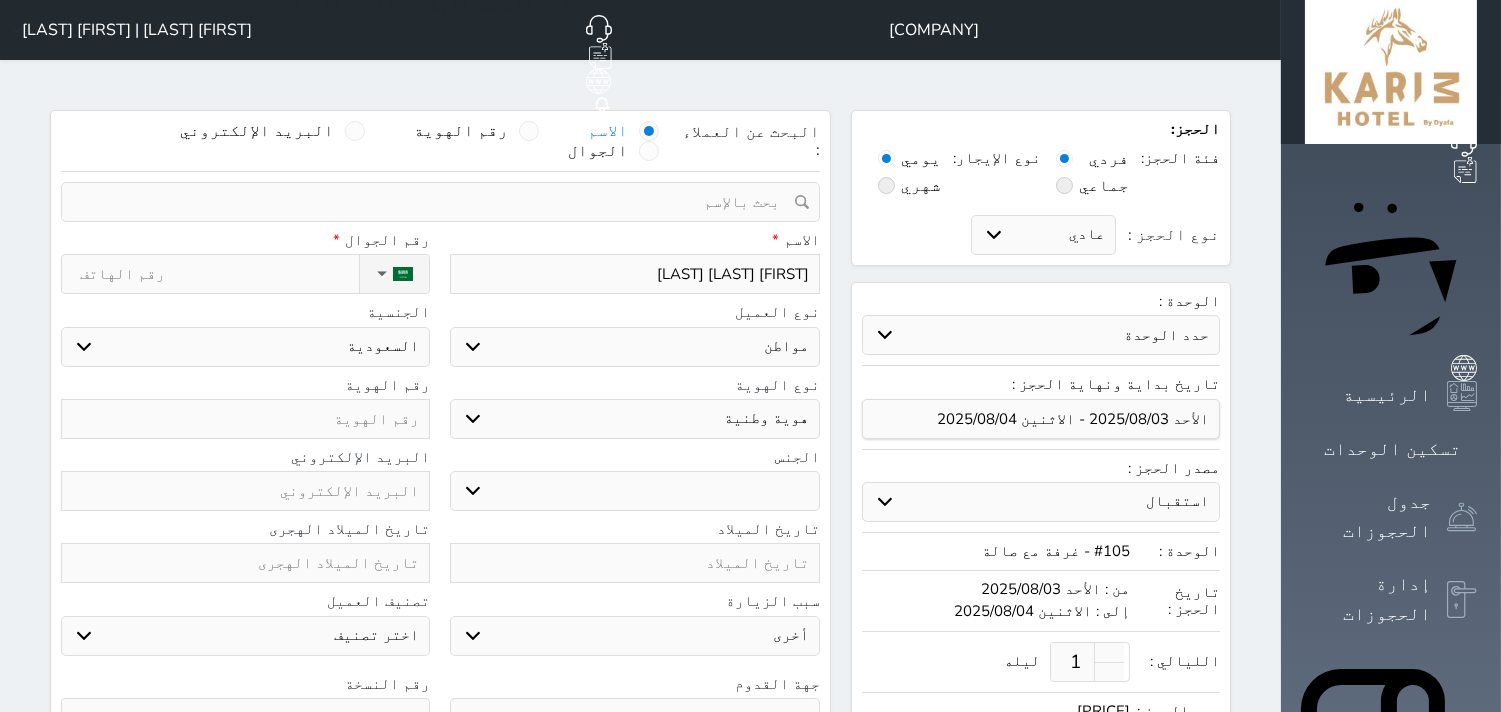 select 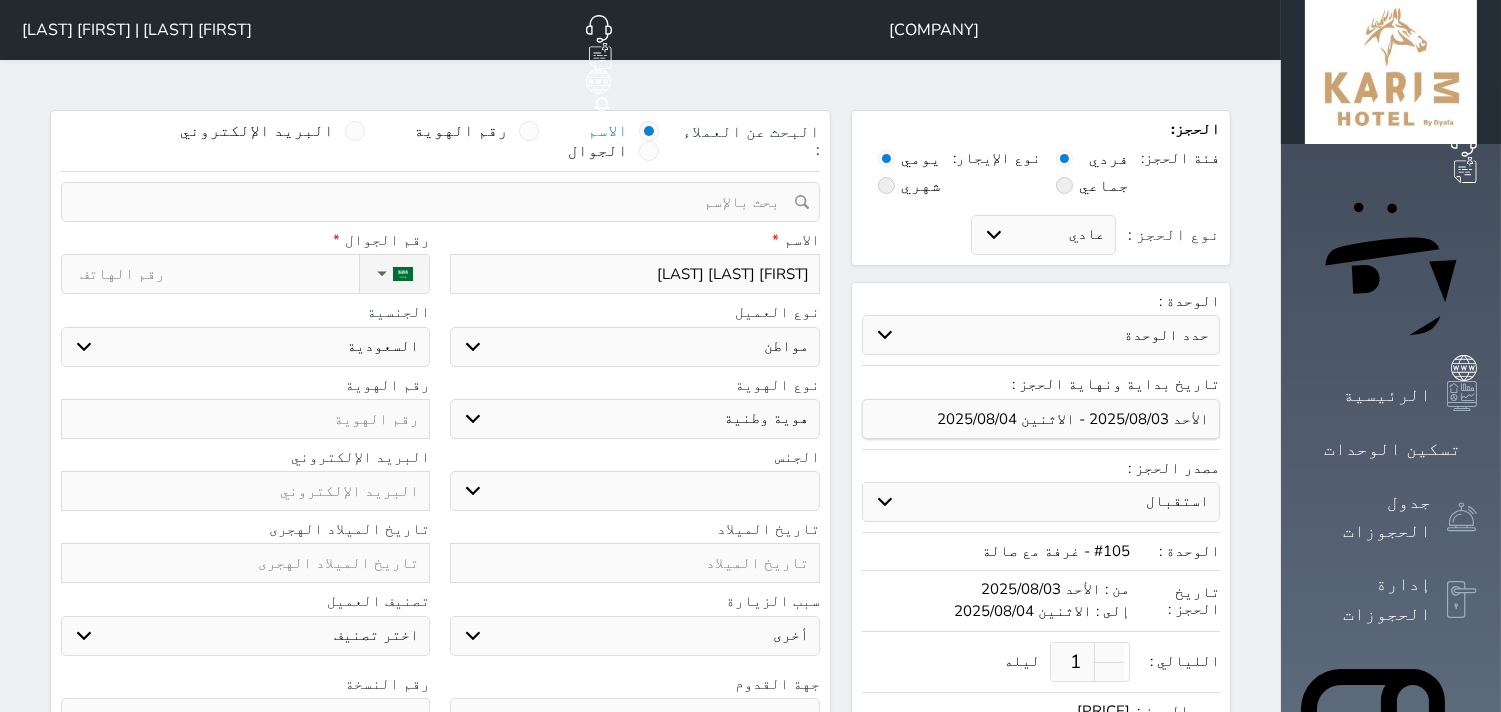 select 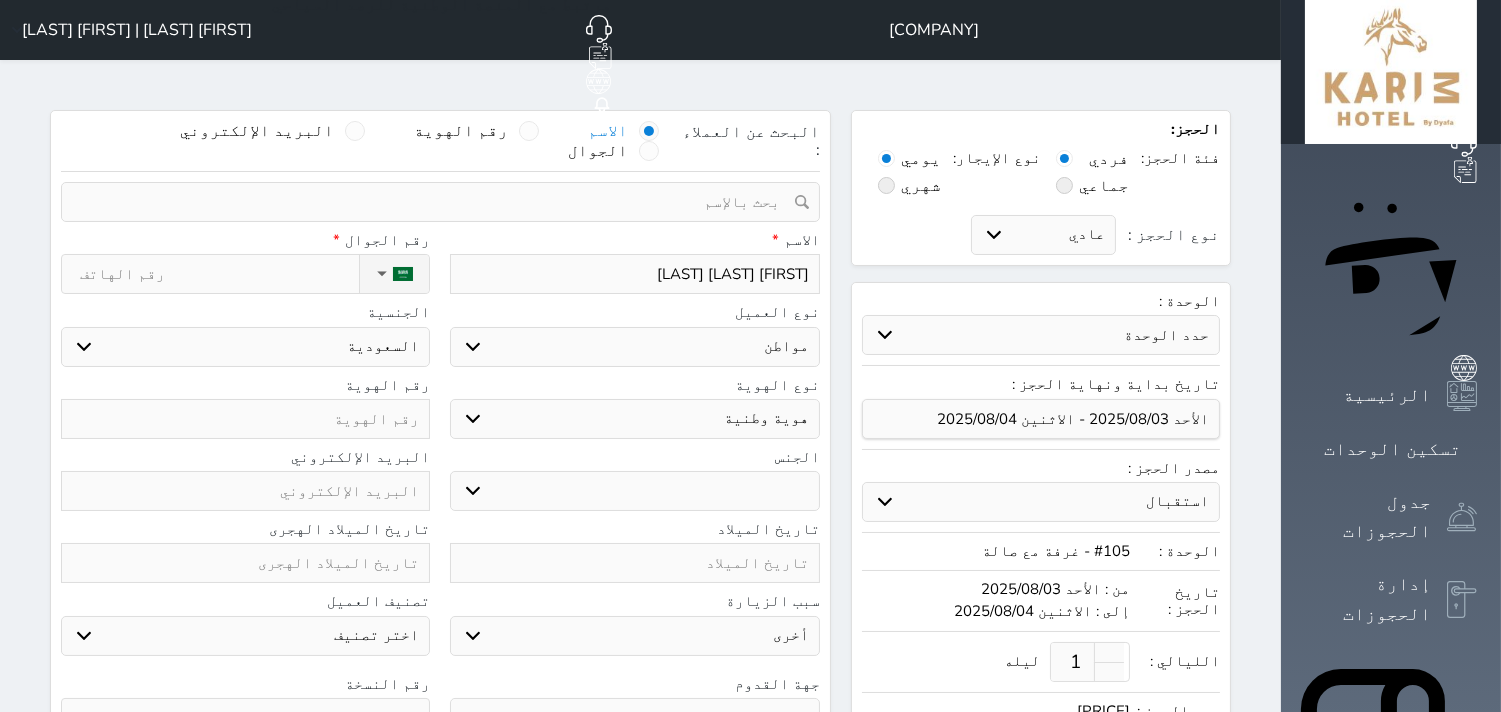 type on "ريما محمد يحي هيكل" 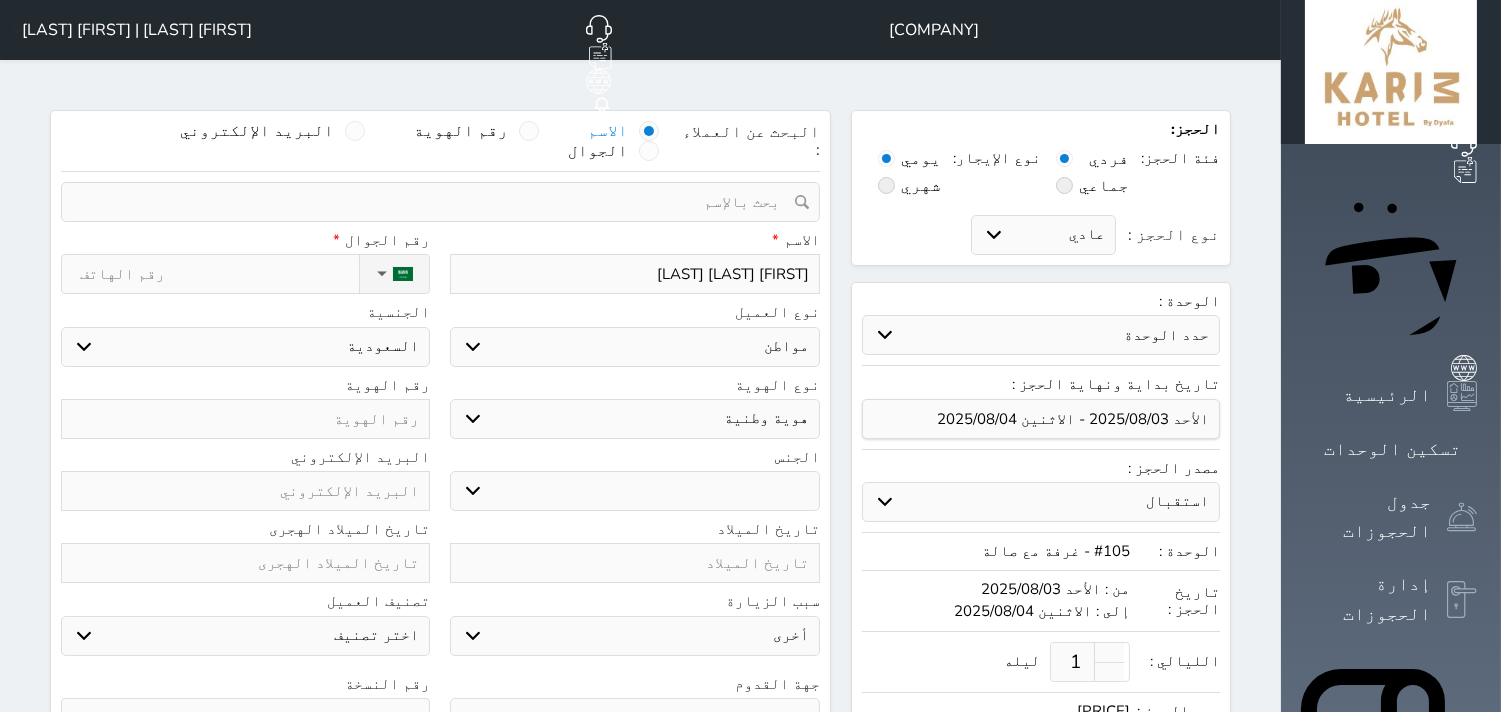 type on "ريما محمد يحي هيكل" 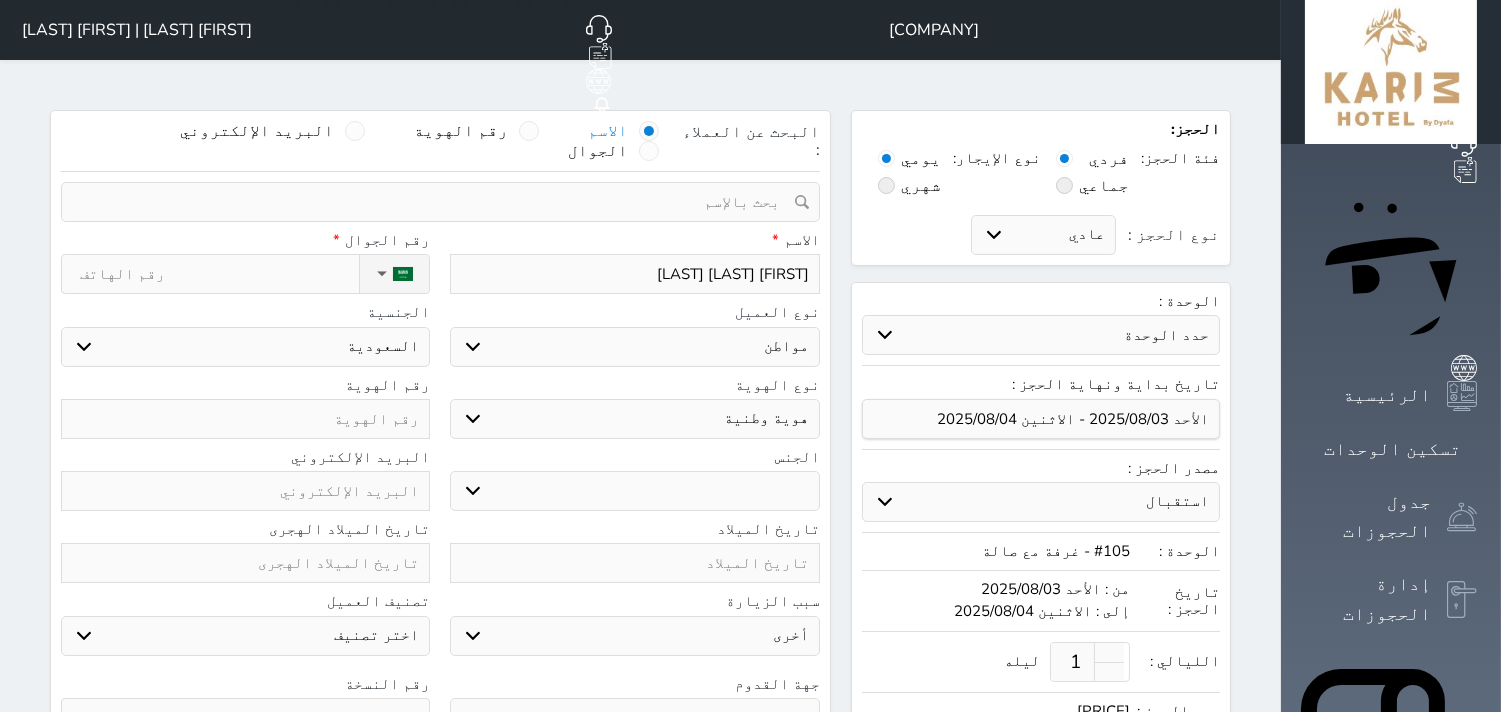 click on "ذكر   انثى" at bounding box center [634, 491] 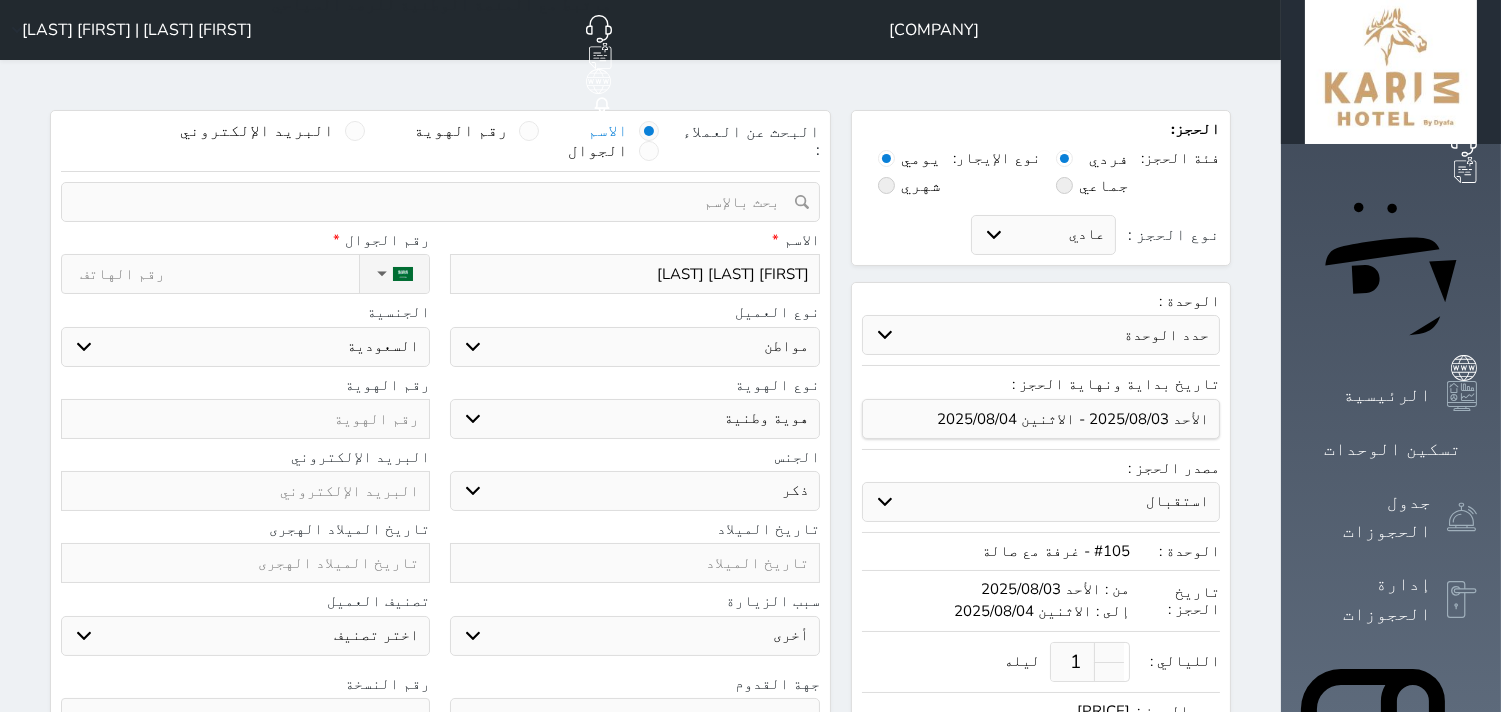 click on "ذكر   انثى" at bounding box center (634, 491) 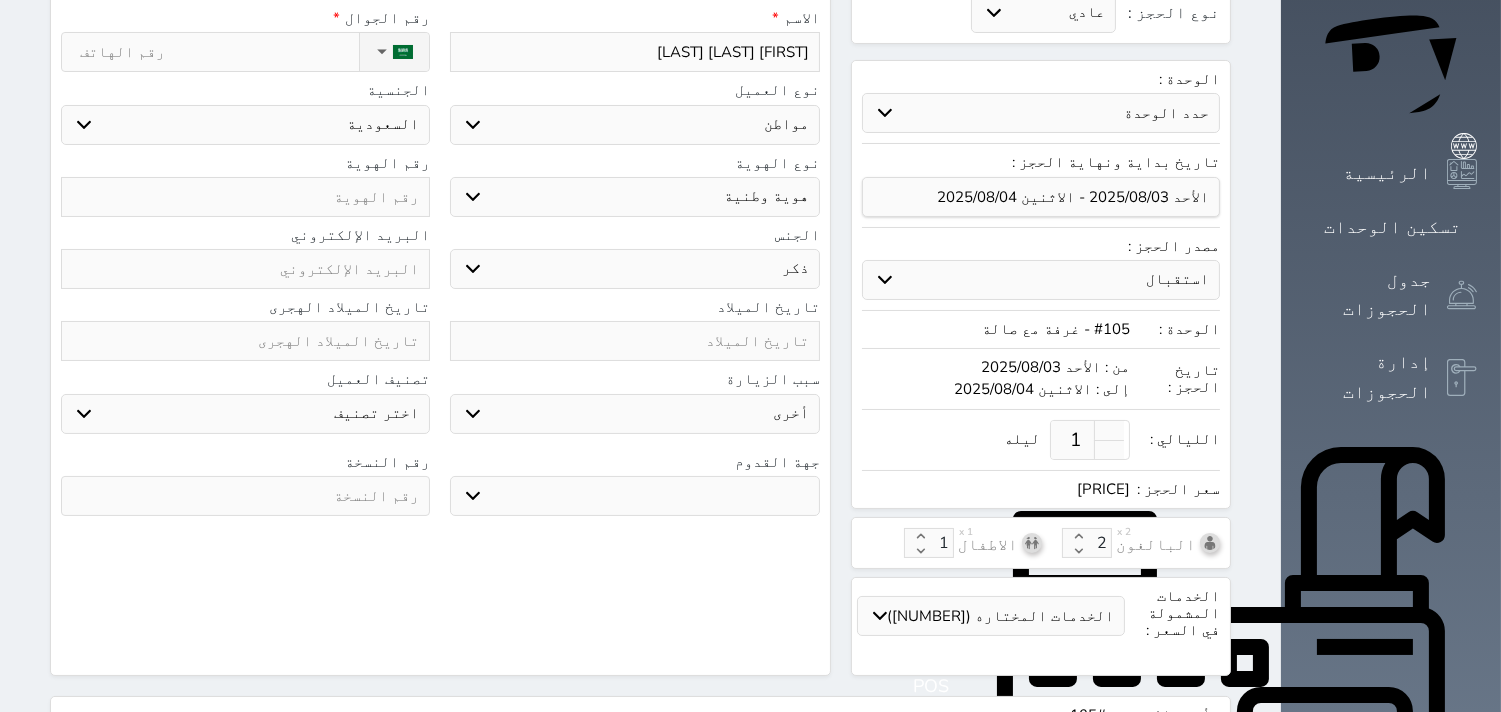 click at bounding box center (245, 496) 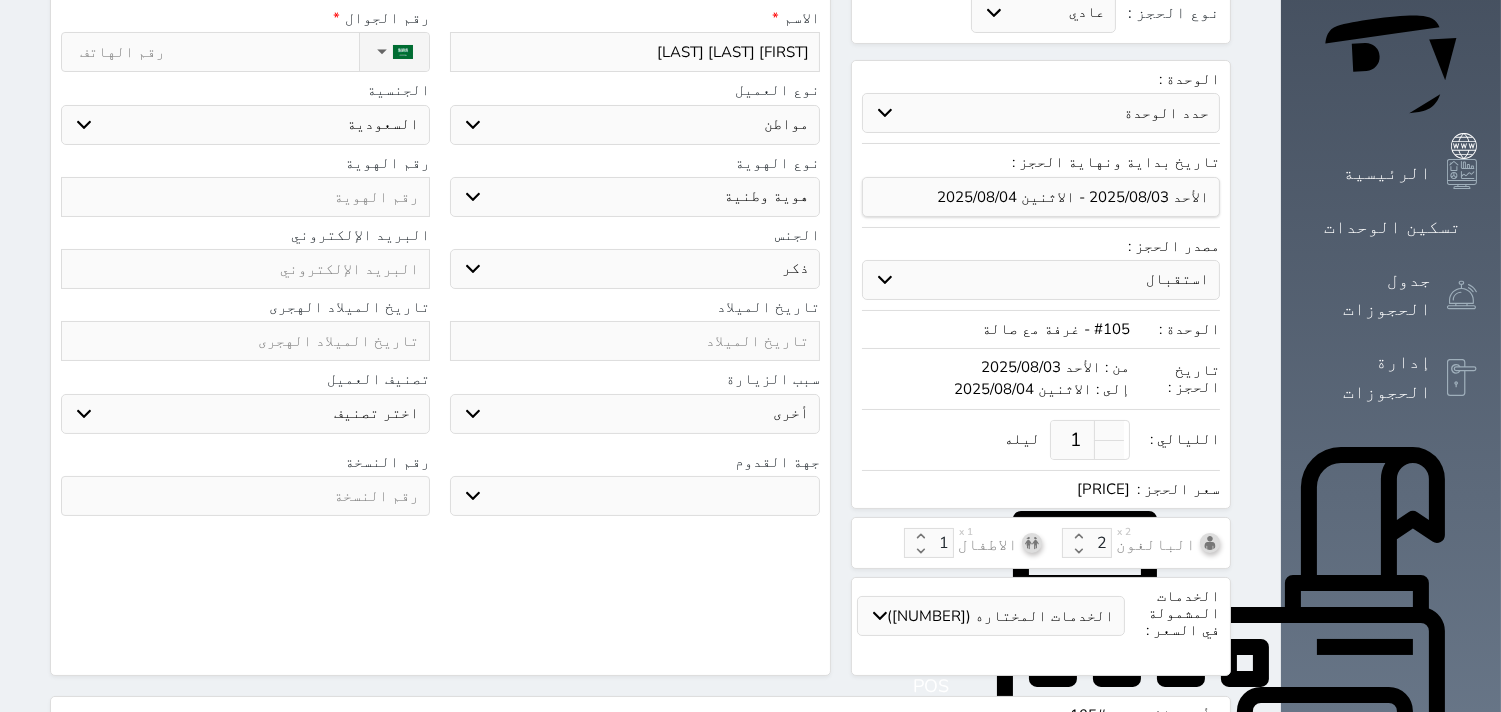 click at bounding box center (245, 496) 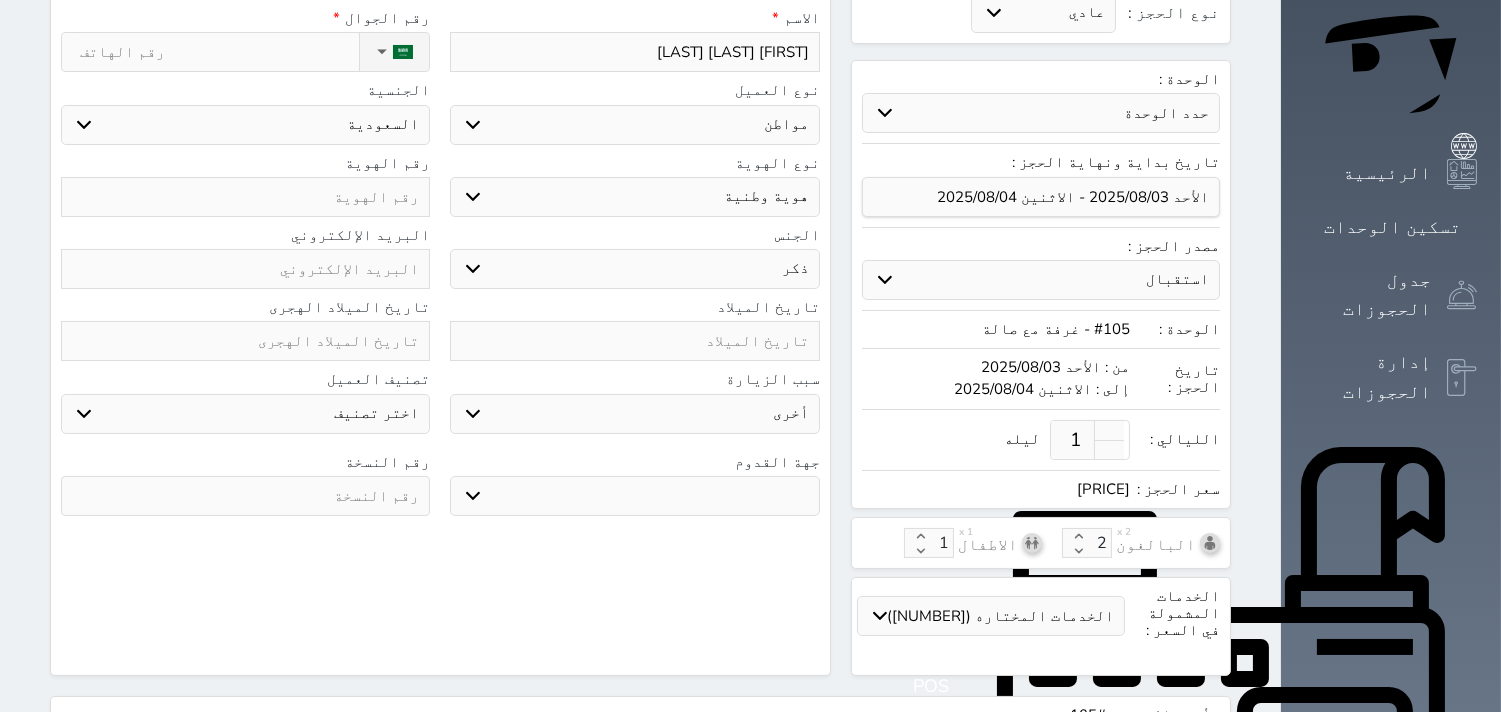 select 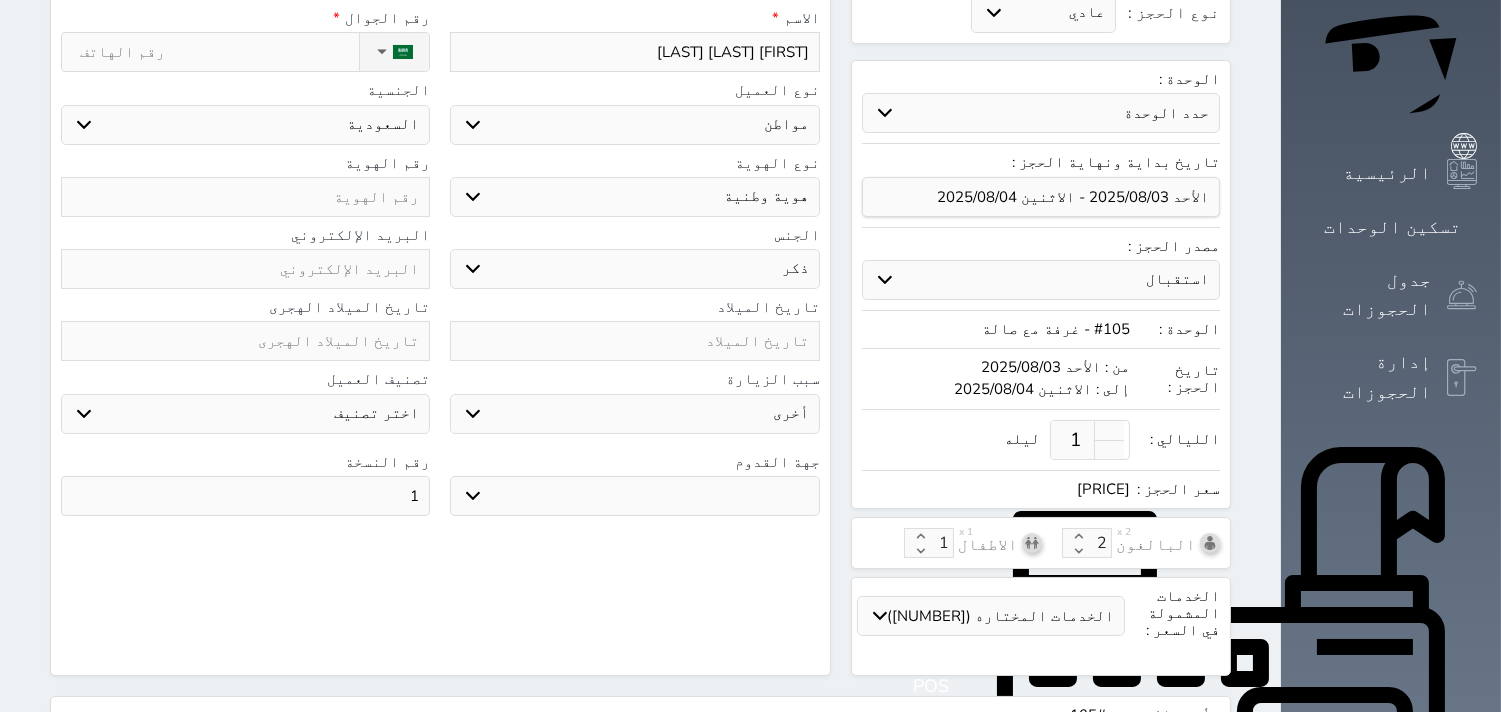 select 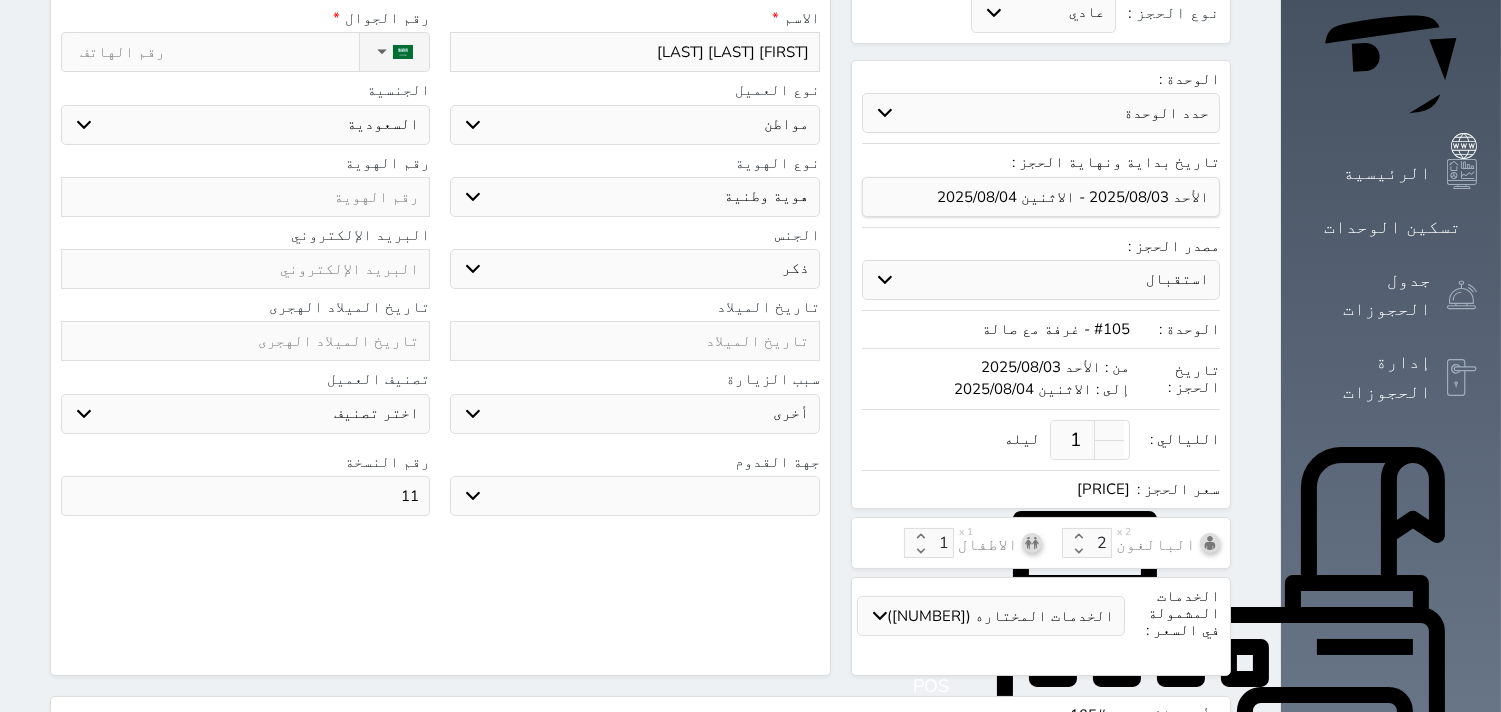 type on "11" 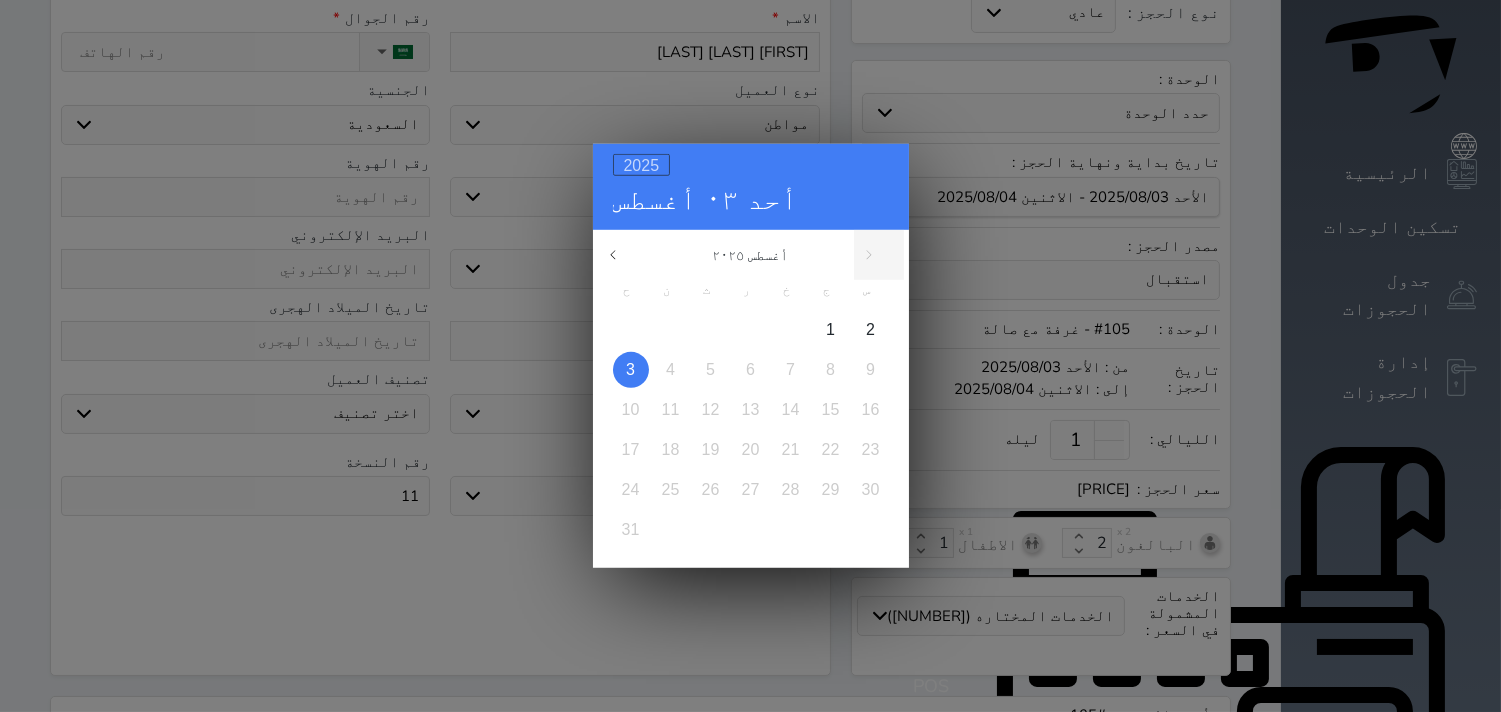 click on "2025" at bounding box center (642, 165) 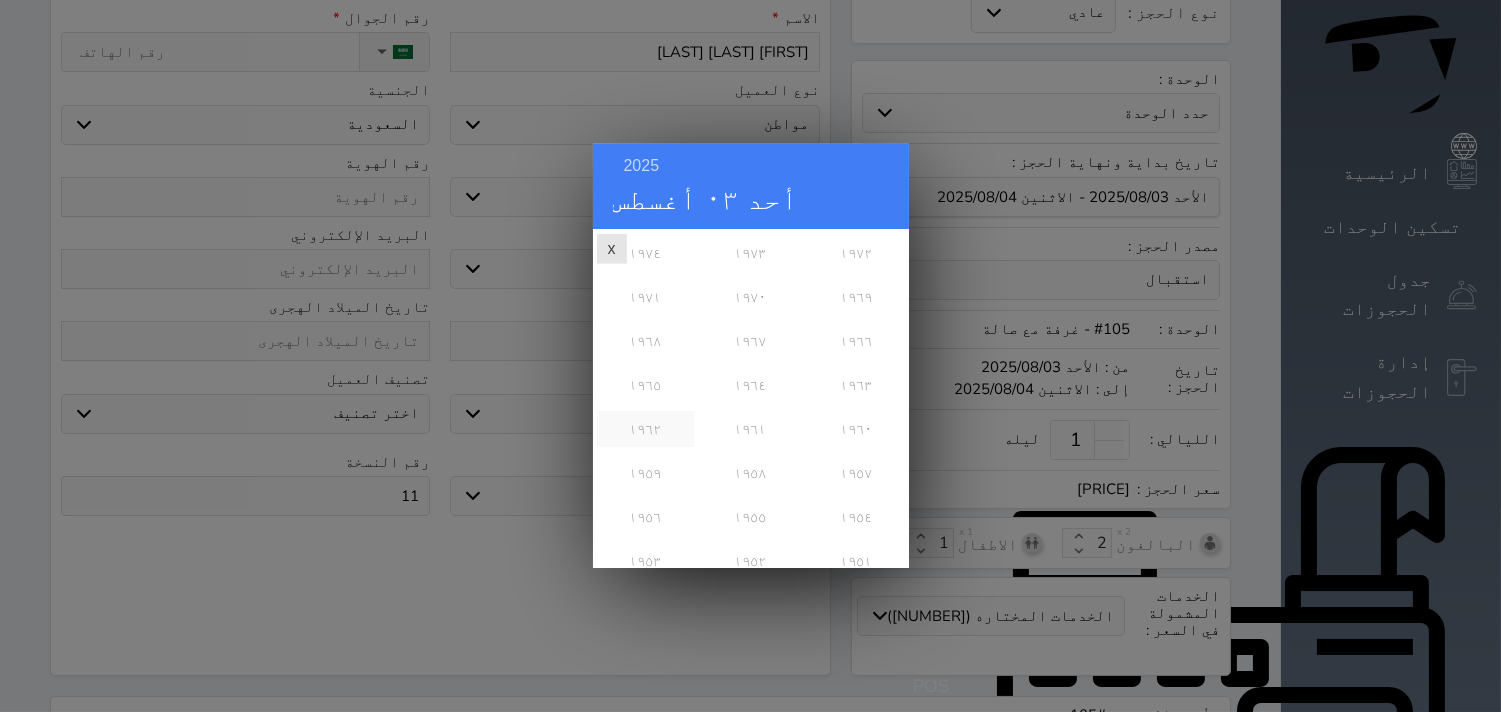 scroll, scrollTop: 666, scrollLeft: 0, axis: vertical 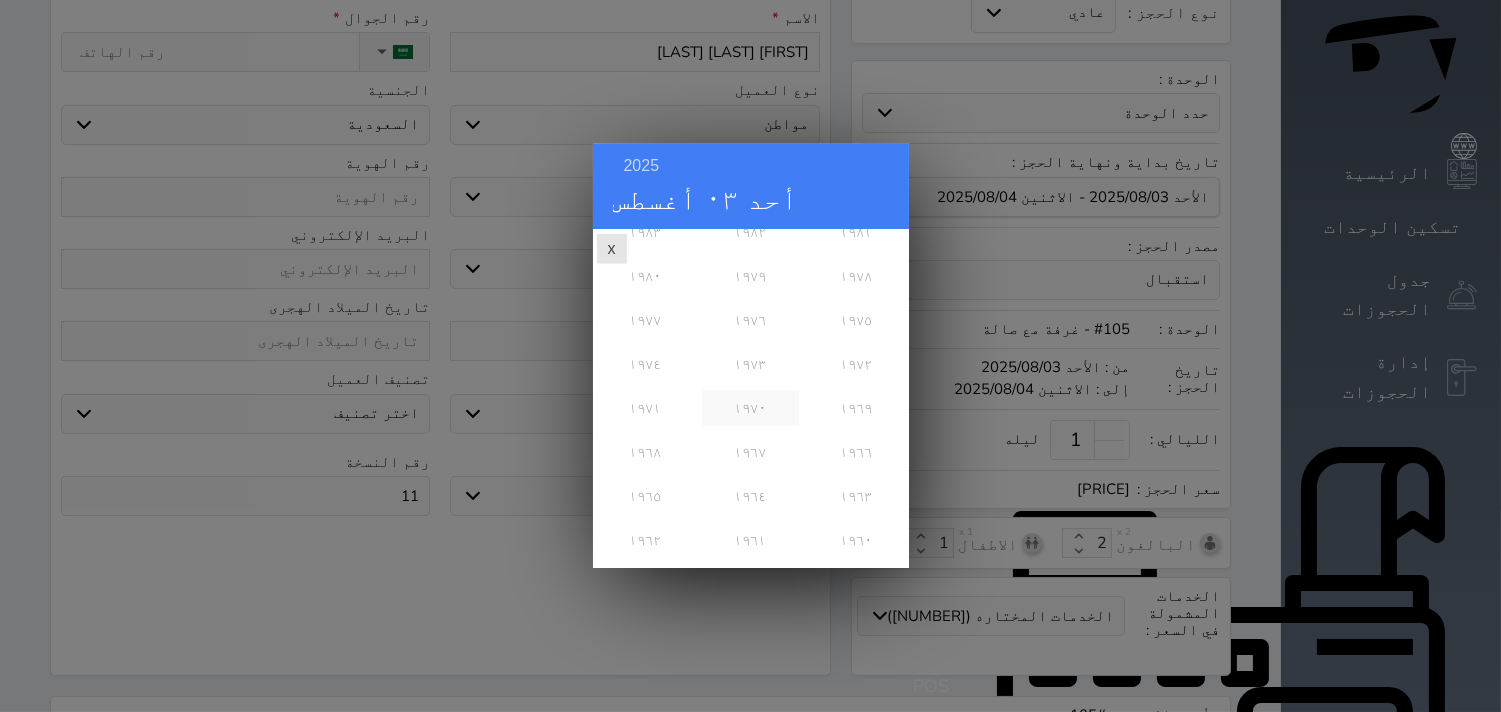 click on "١٩٧٠" at bounding box center [750, 408] 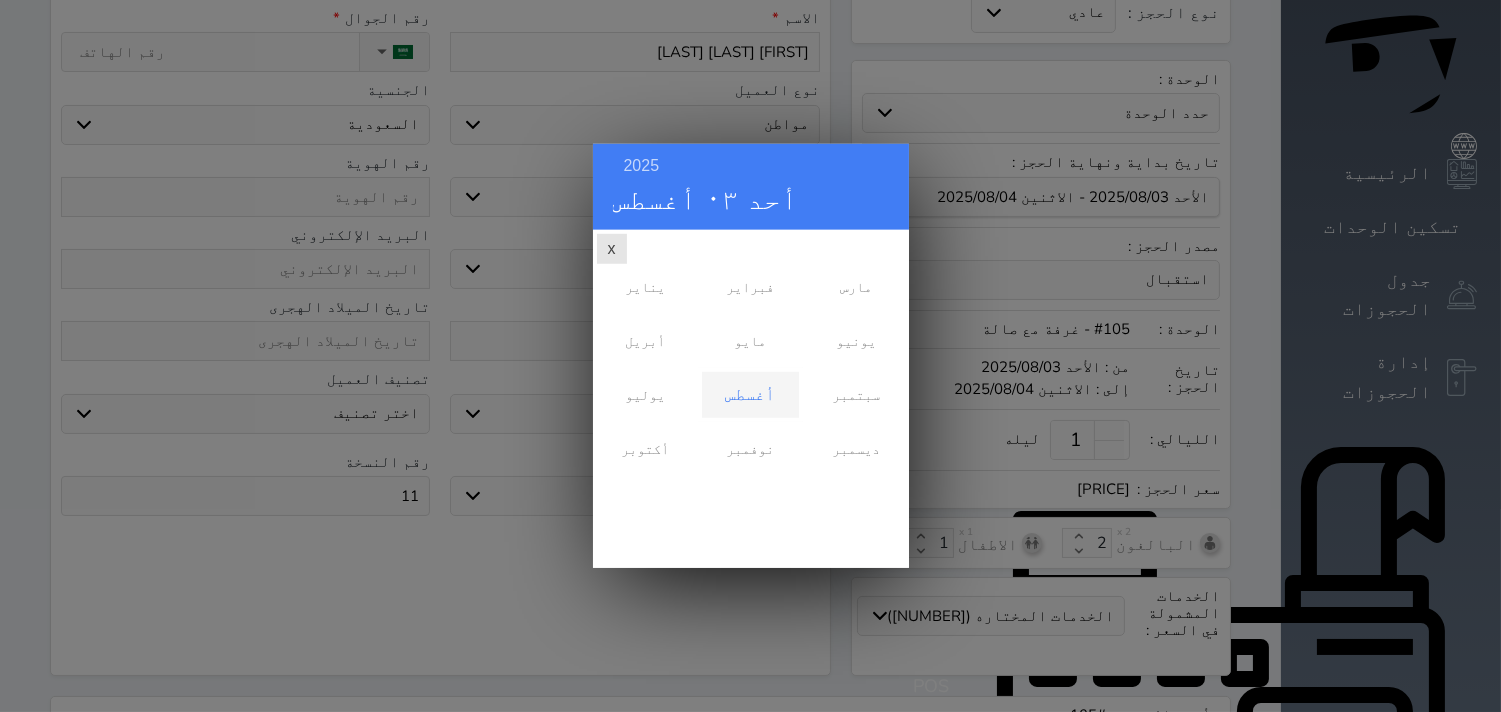 scroll, scrollTop: 0, scrollLeft: 0, axis: both 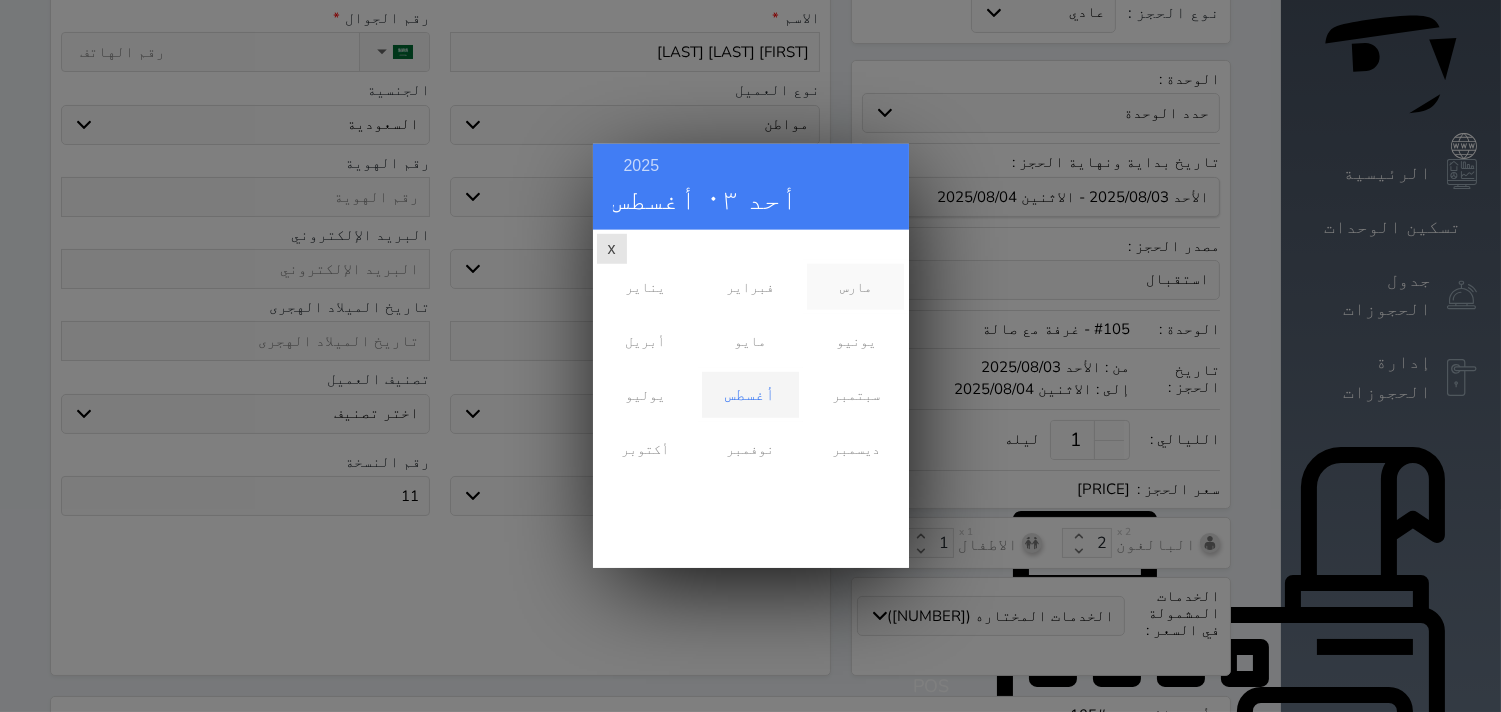 click on "مارس" at bounding box center (855, 287) 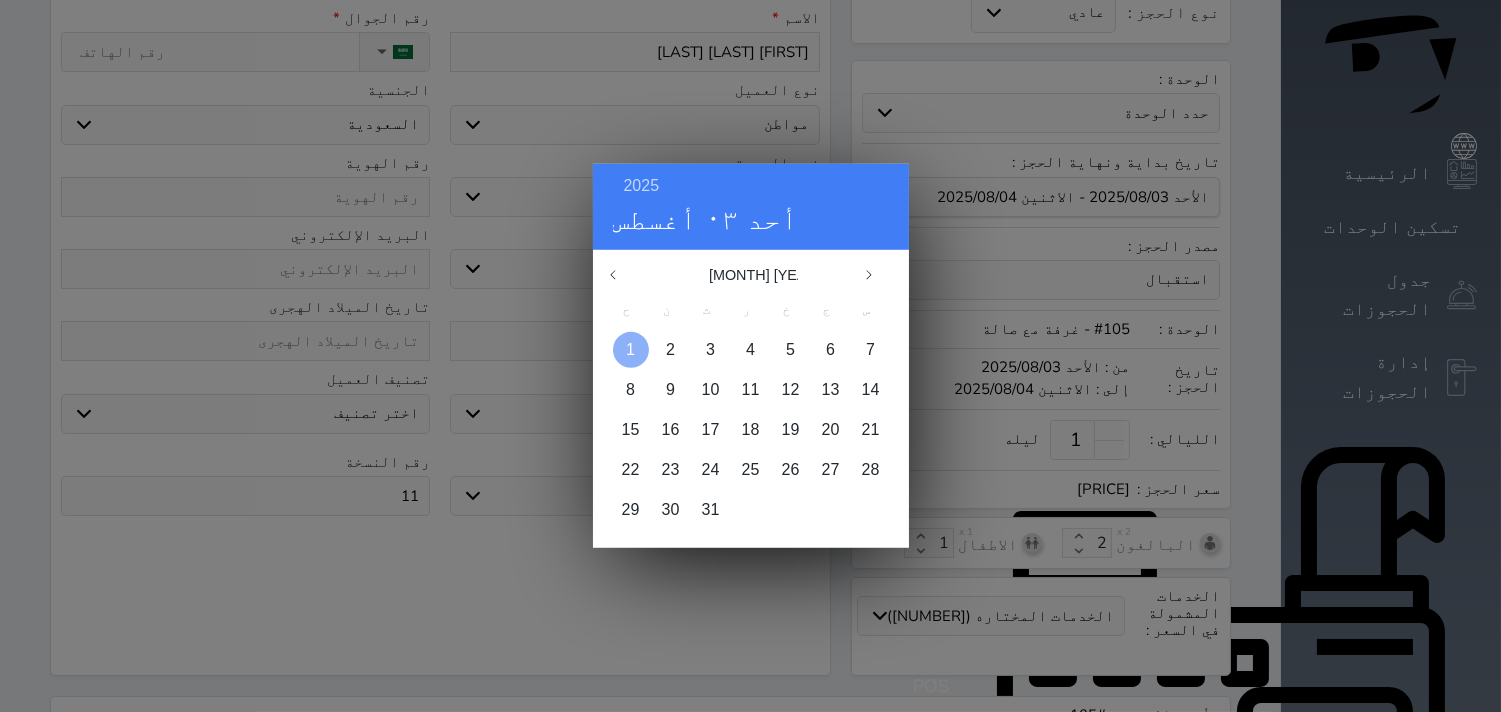 click at bounding box center (631, 350) 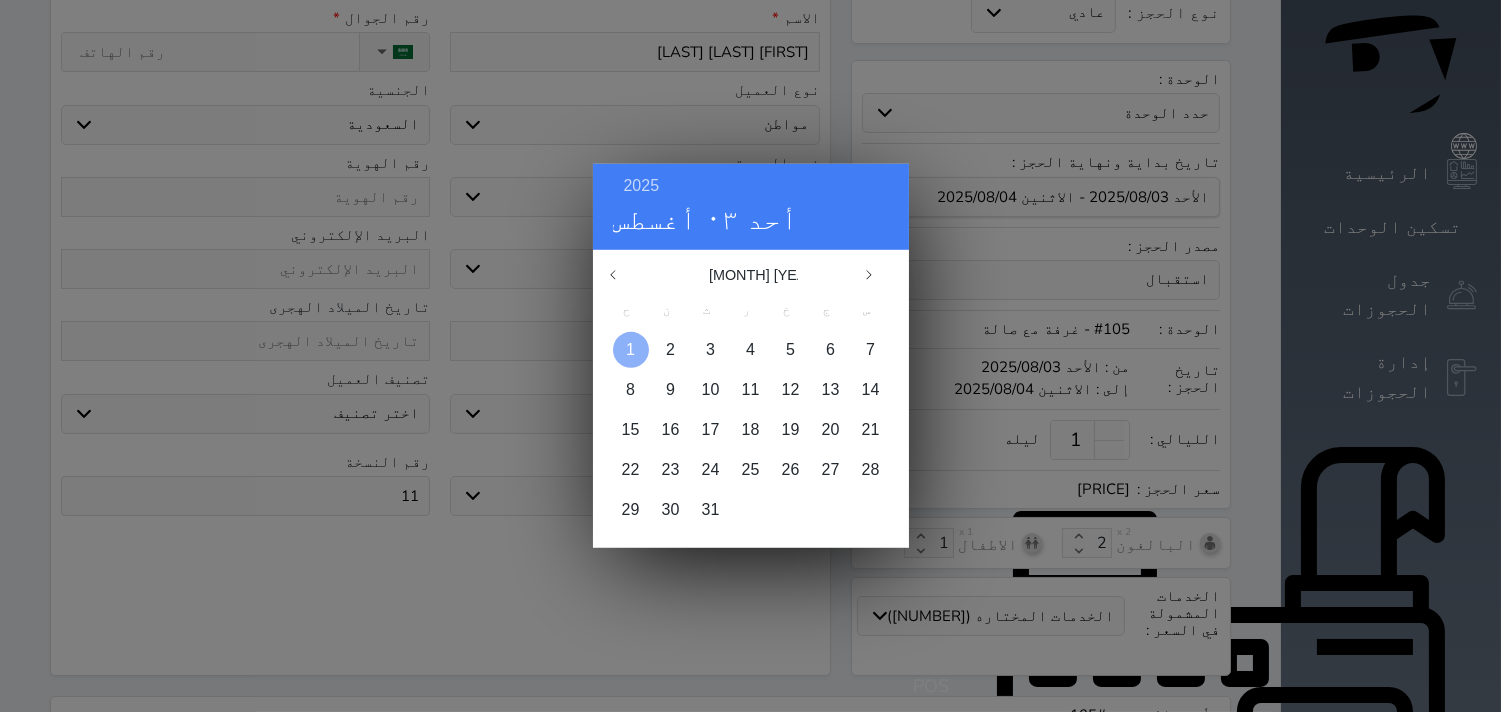 type on "1389-12-22" 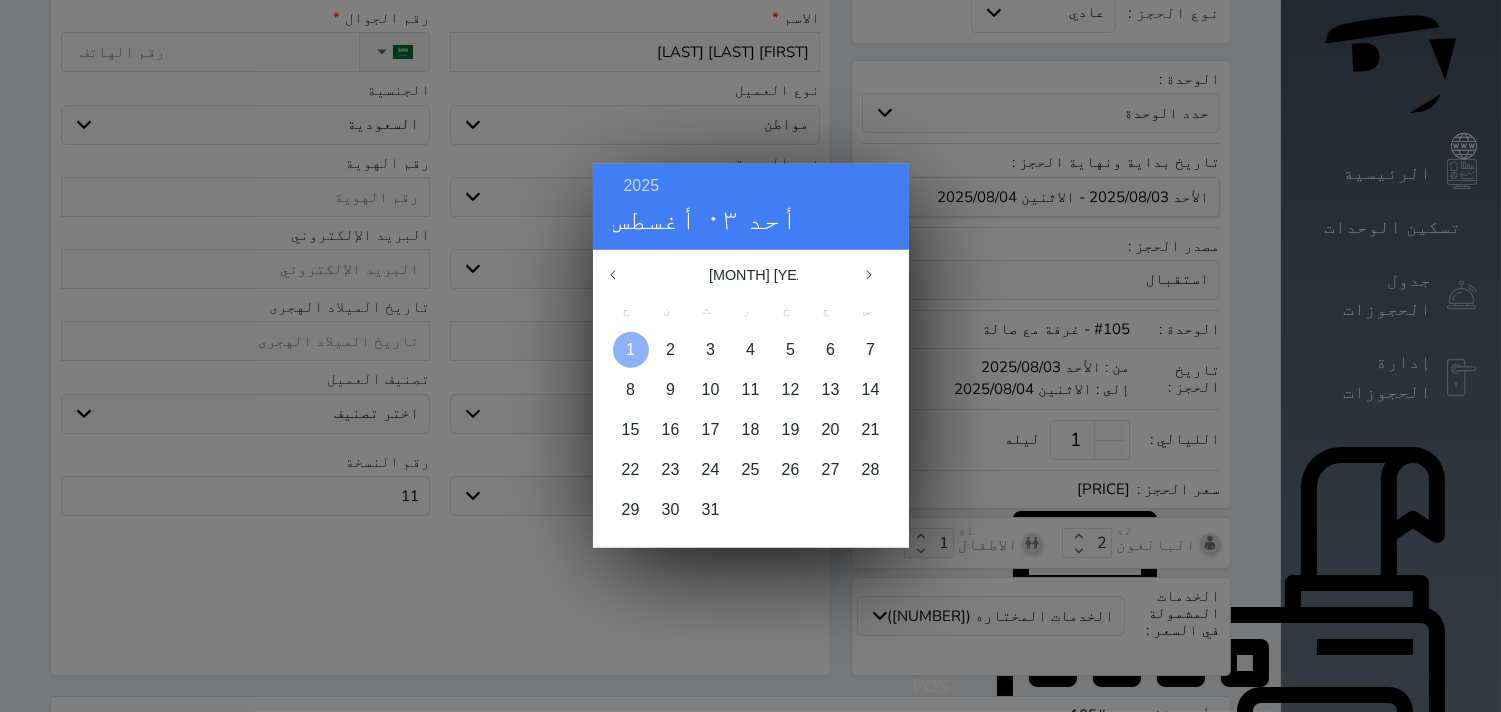 select 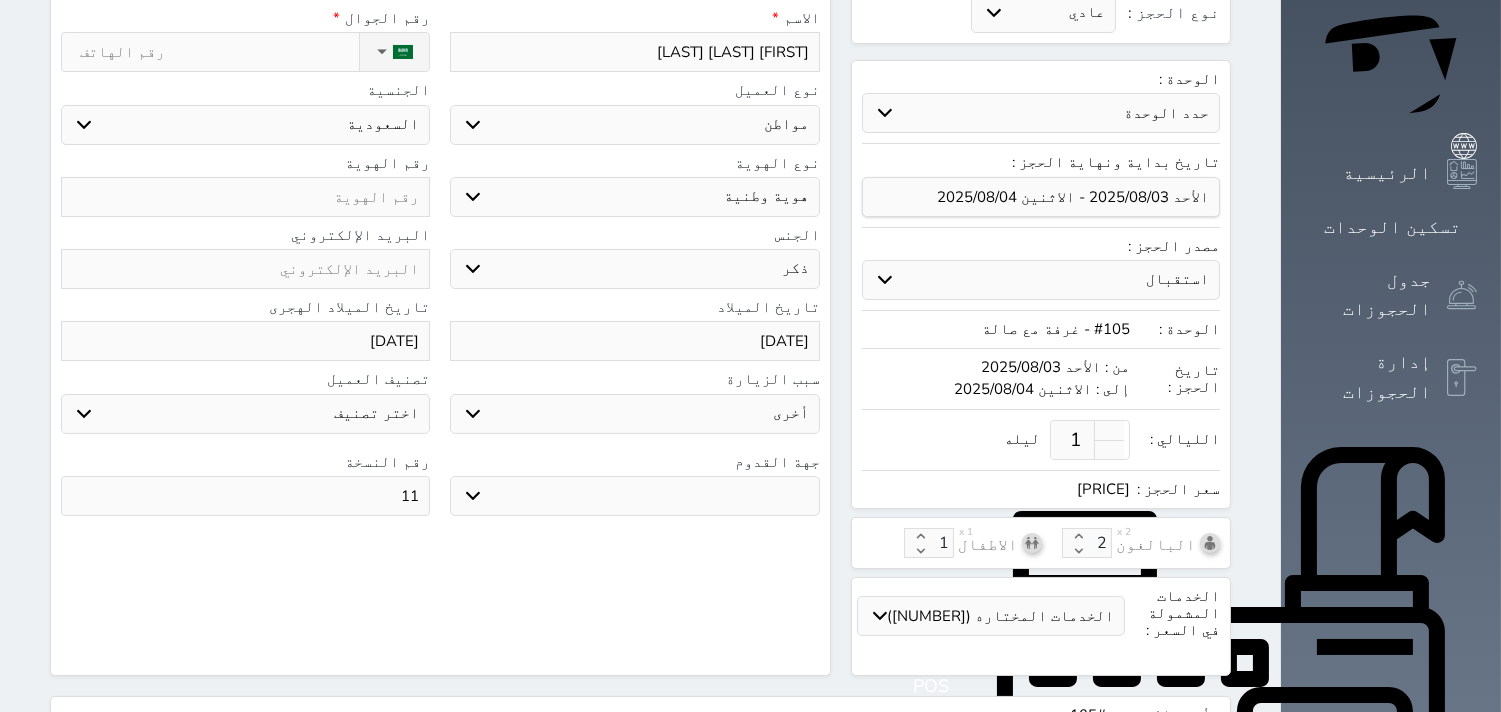 click on "1970/03/01" at bounding box center [634, 341] 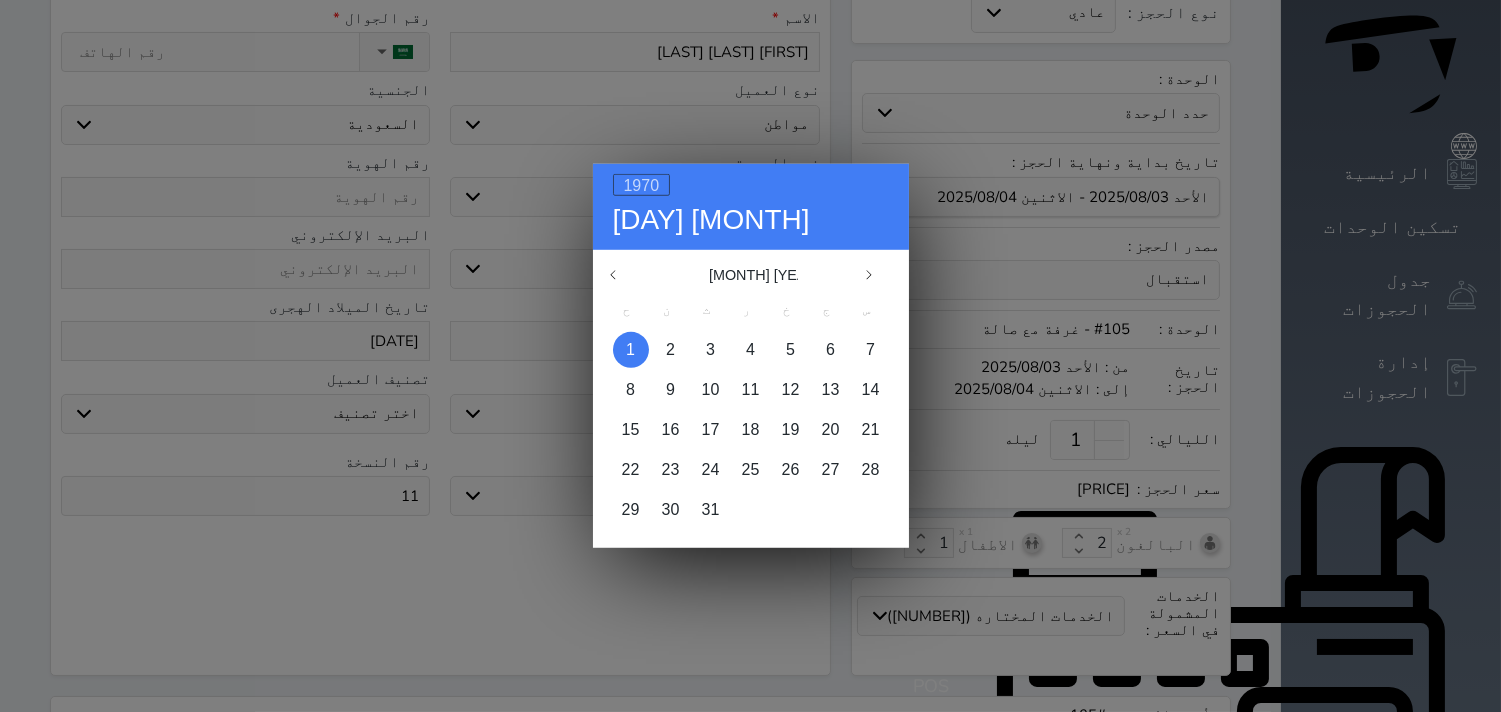 click on "1970" at bounding box center (642, 185) 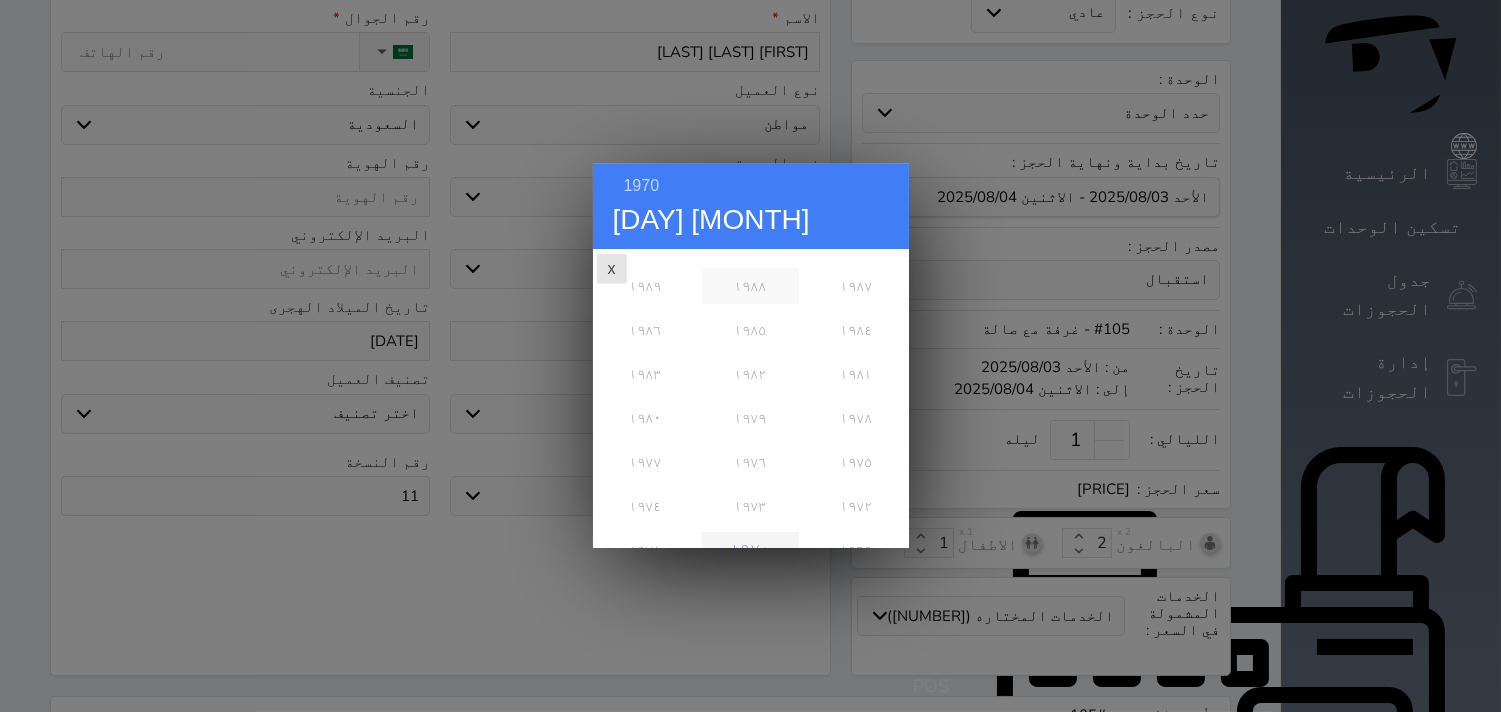 scroll, scrollTop: 666, scrollLeft: 0, axis: vertical 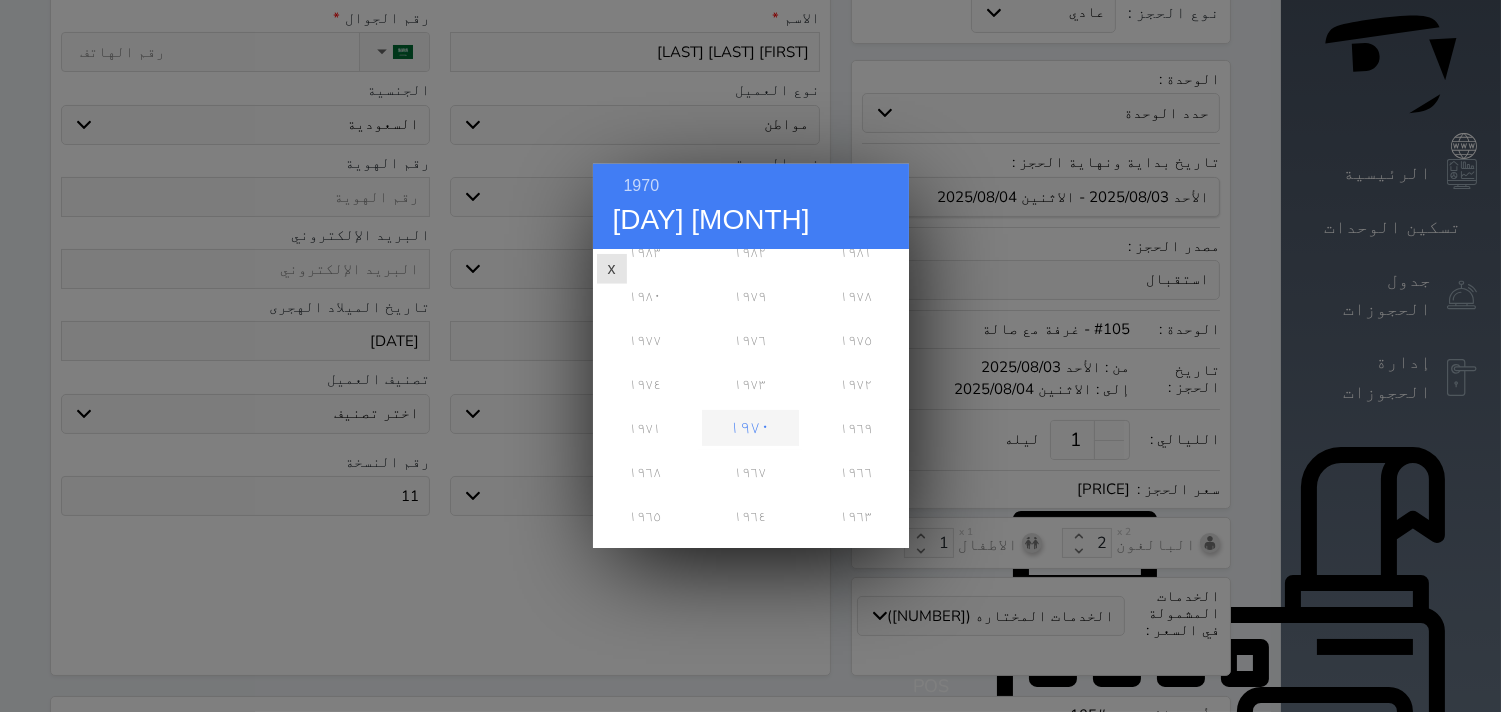 click on "١٩٧٠" at bounding box center (750, 428) 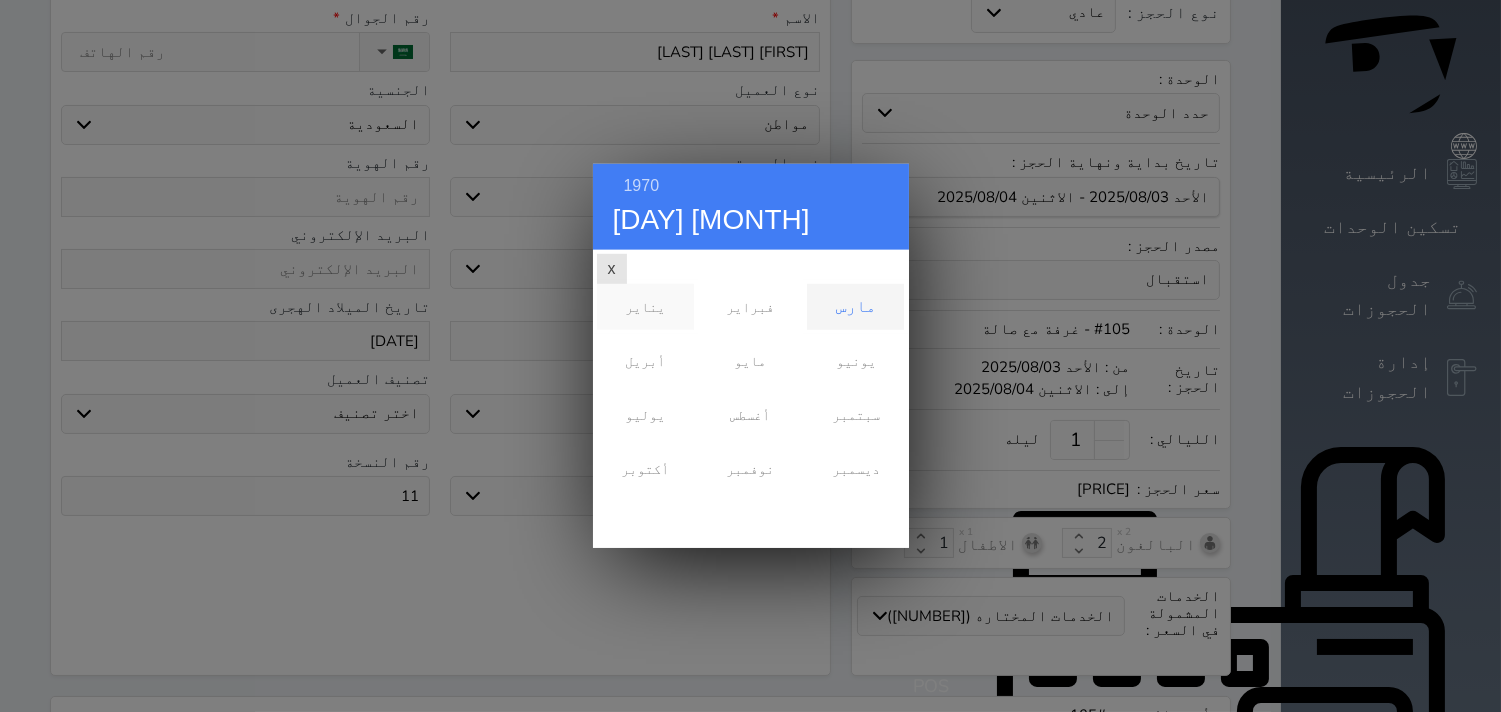 click on "يناير" at bounding box center (645, 307) 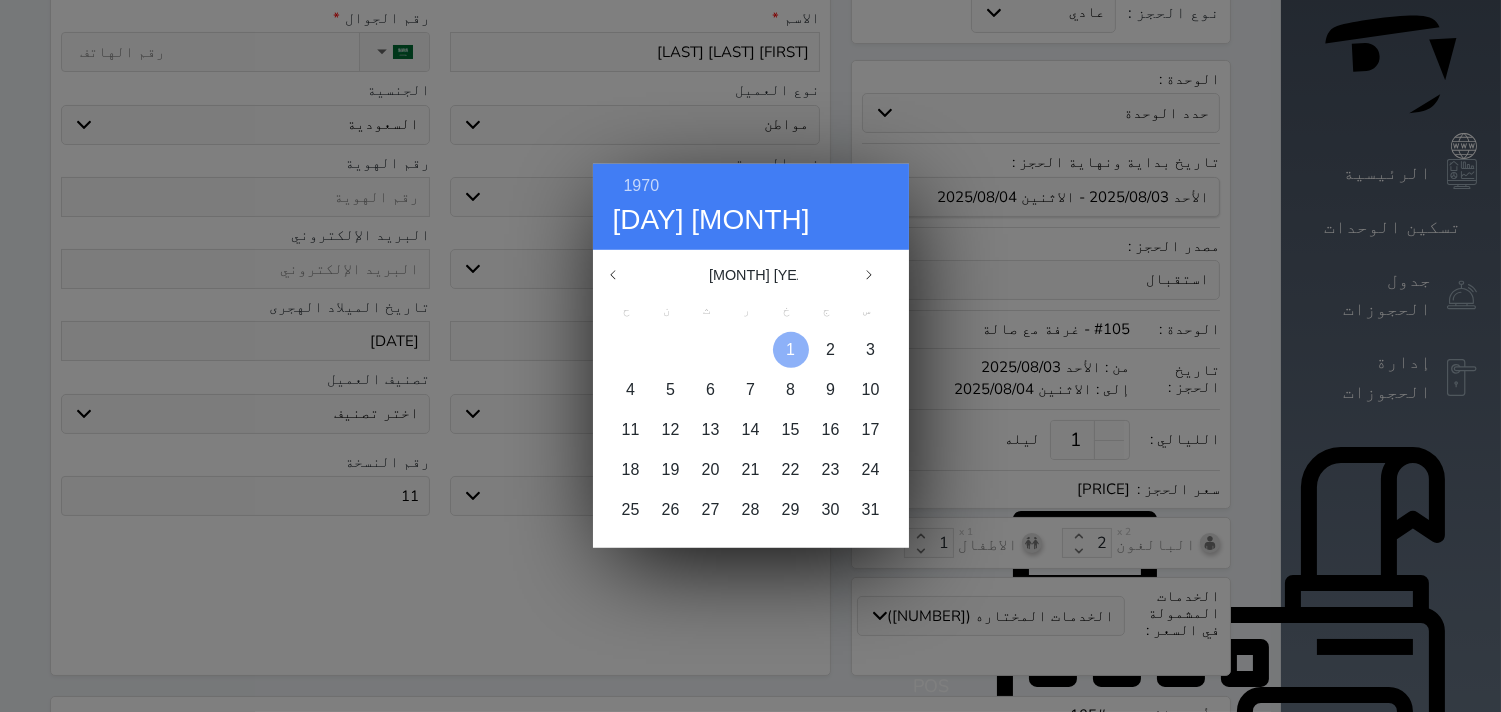 click on "1" at bounding box center [790, 349] 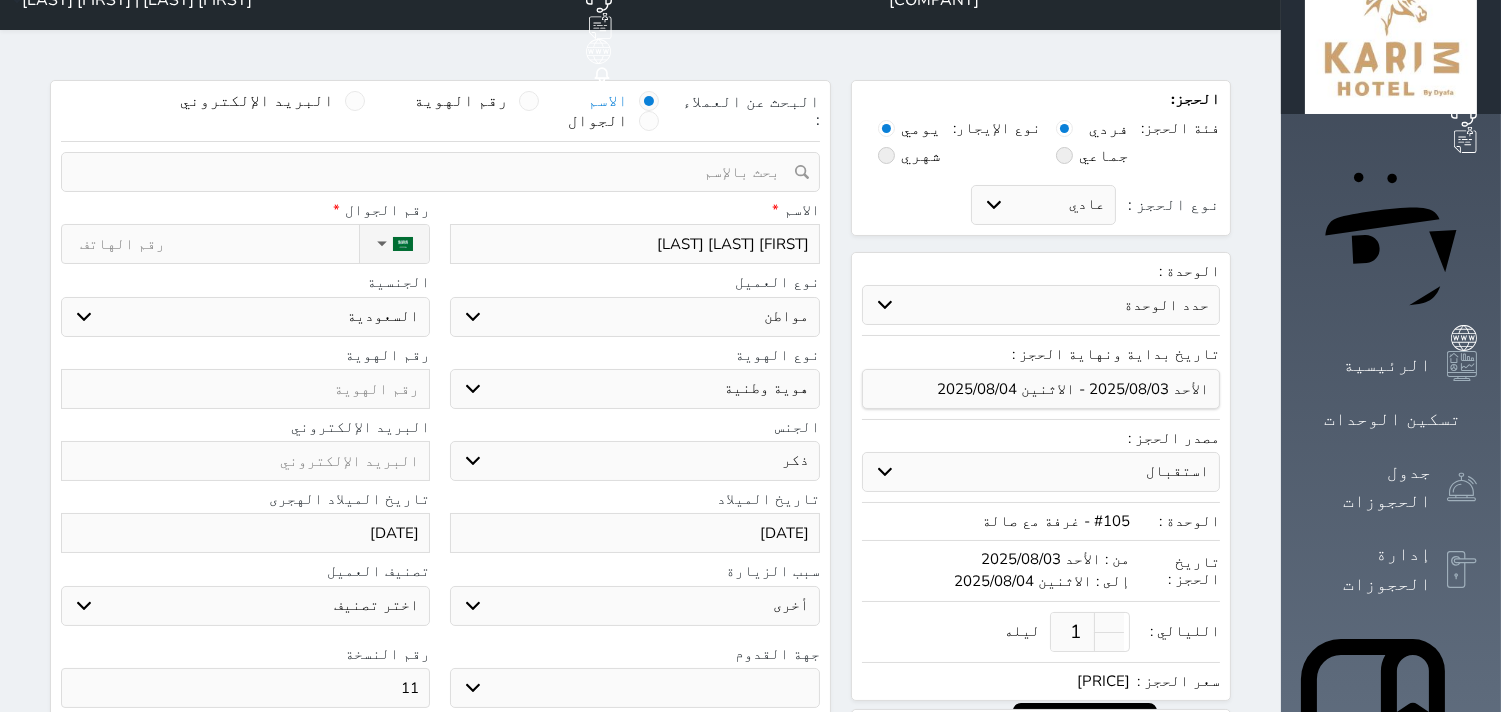 scroll, scrollTop: 0, scrollLeft: 0, axis: both 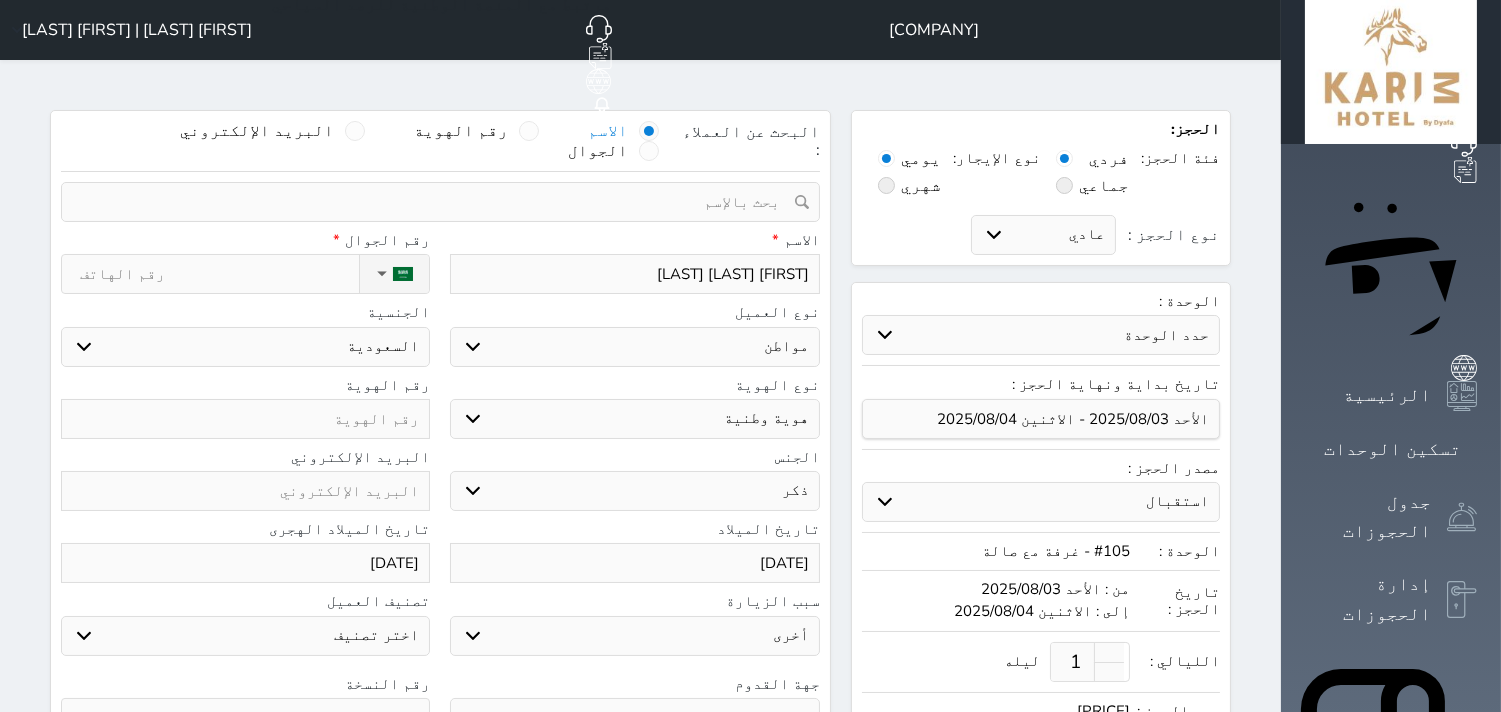 click on "اختر نوع   مواطن مواطن خليجي زائر مقيم" at bounding box center [634, 347] 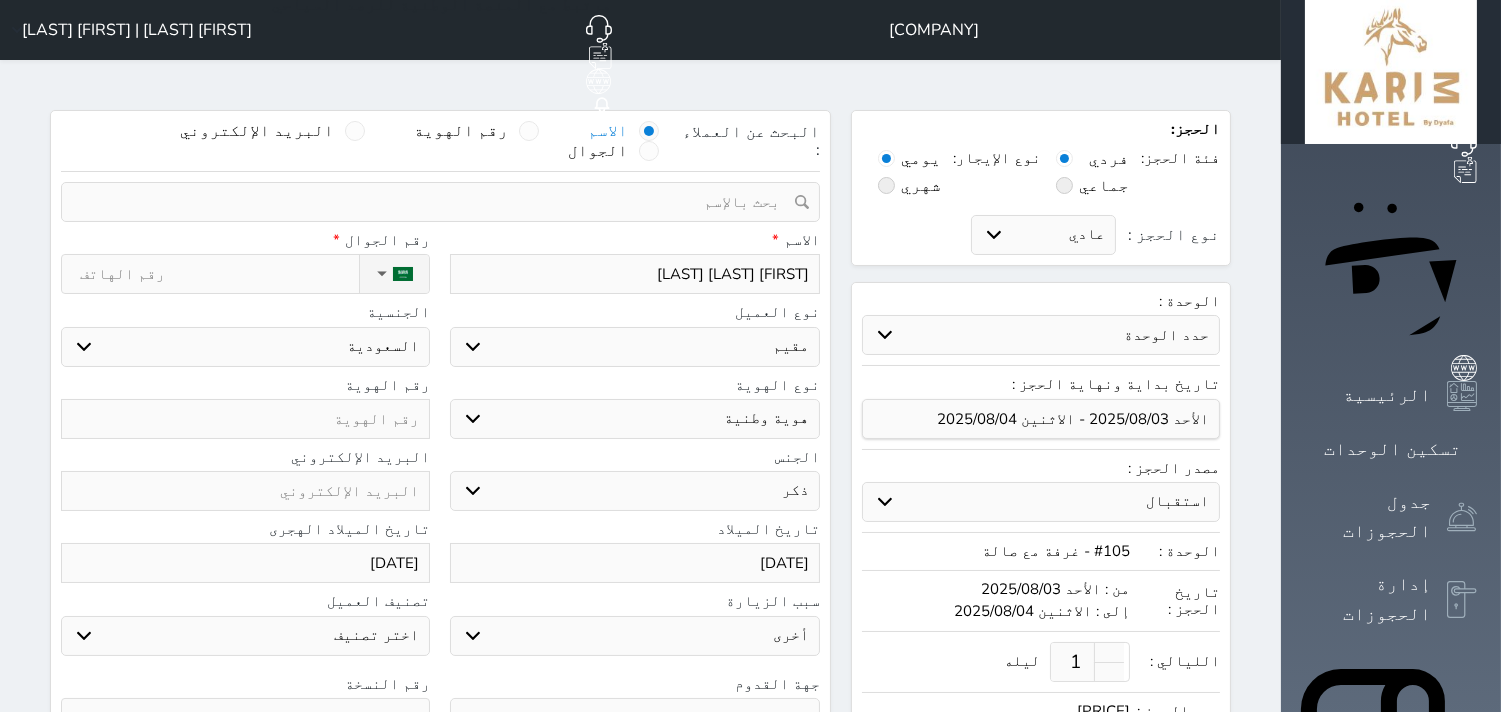 click on "اختر نوع   مواطن مواطن خليجي زائر مقيم" at bounding box center (634, 347) 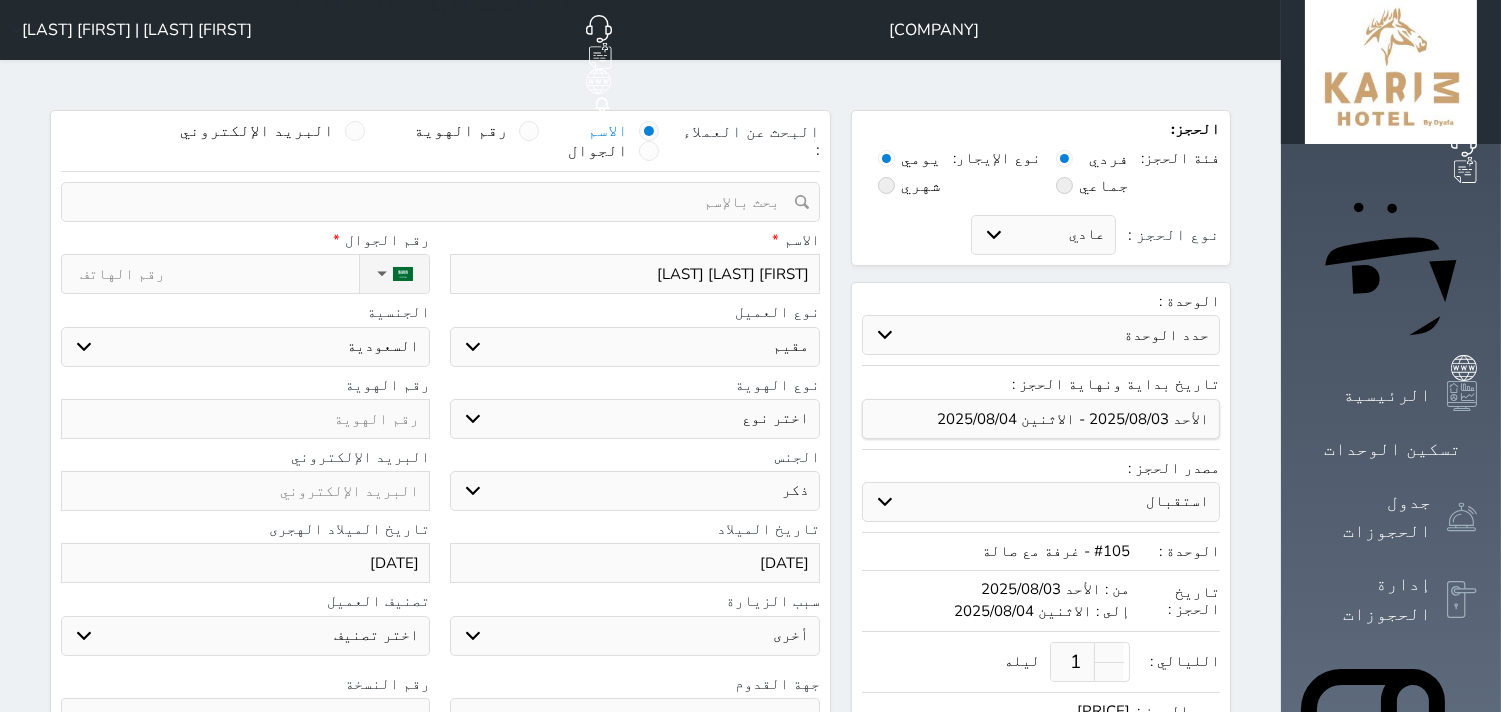 select 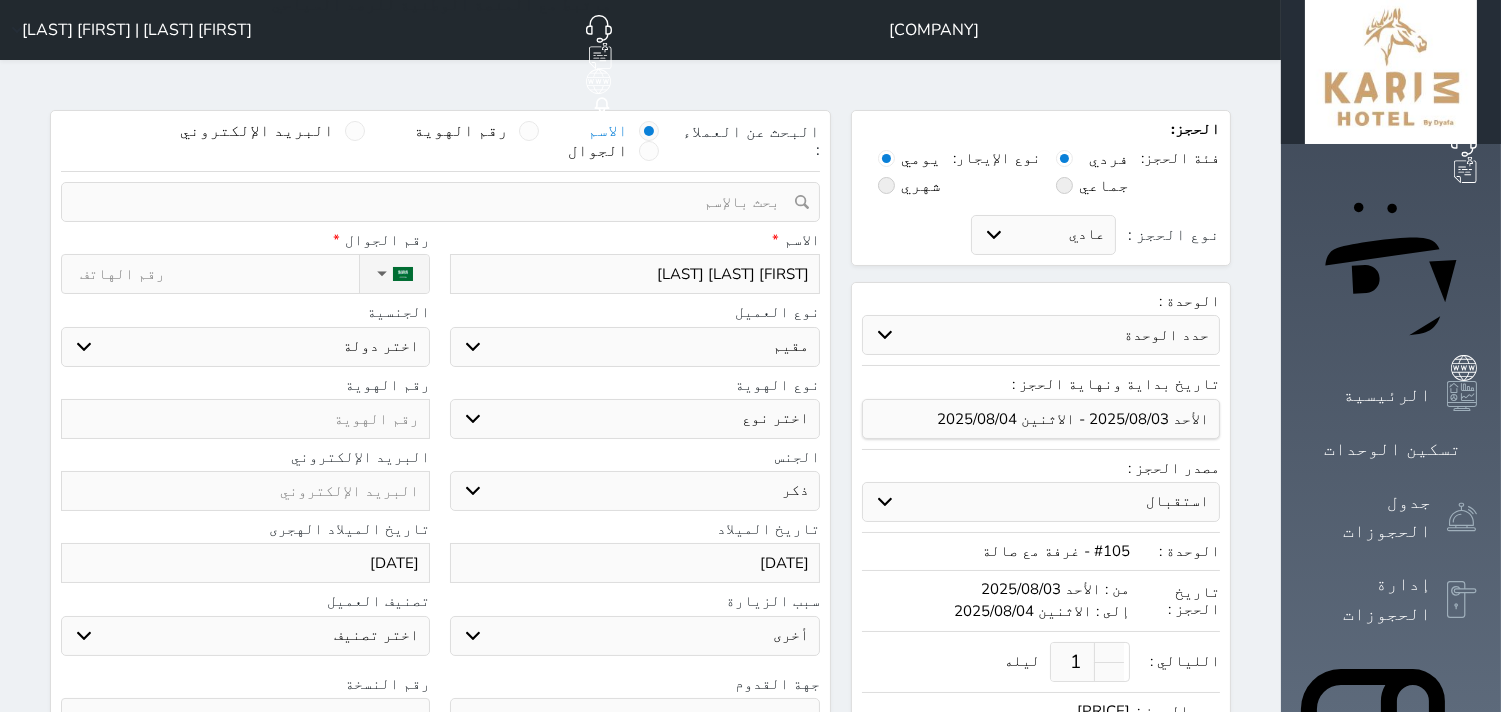 click on "اختر نوع   مقيم جواز السفر" at bounding box center (634, 419) 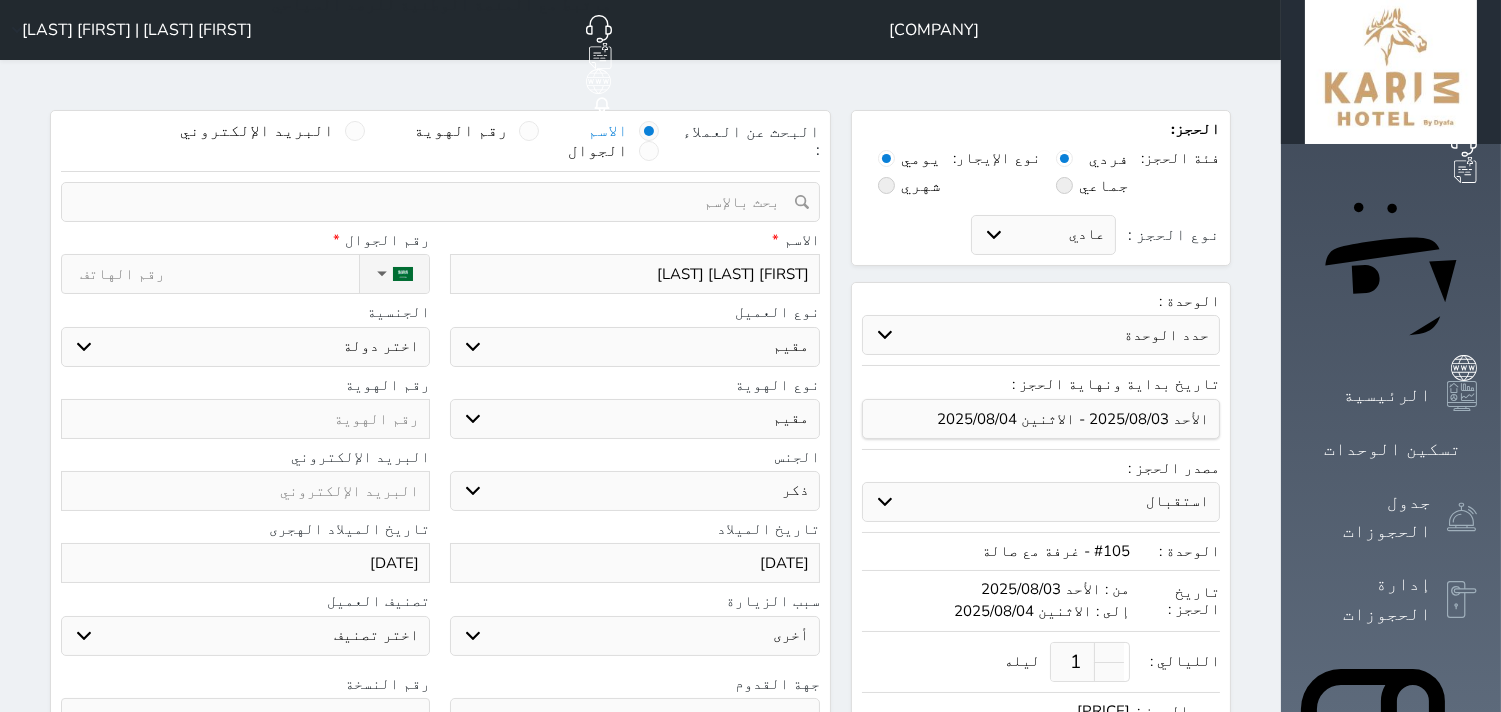 click on "اختر نوع   مقيم جواز السفر" at bounding box center [634, 419] 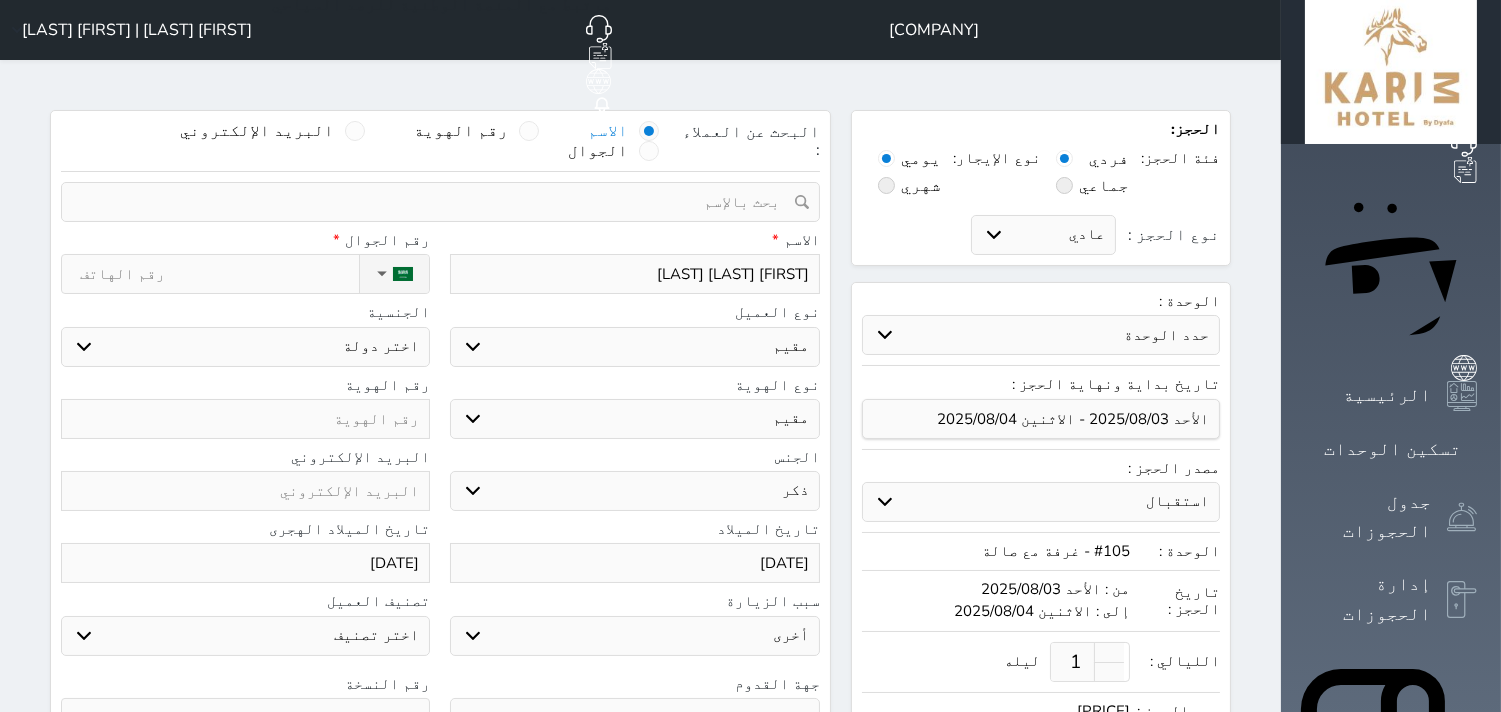 select 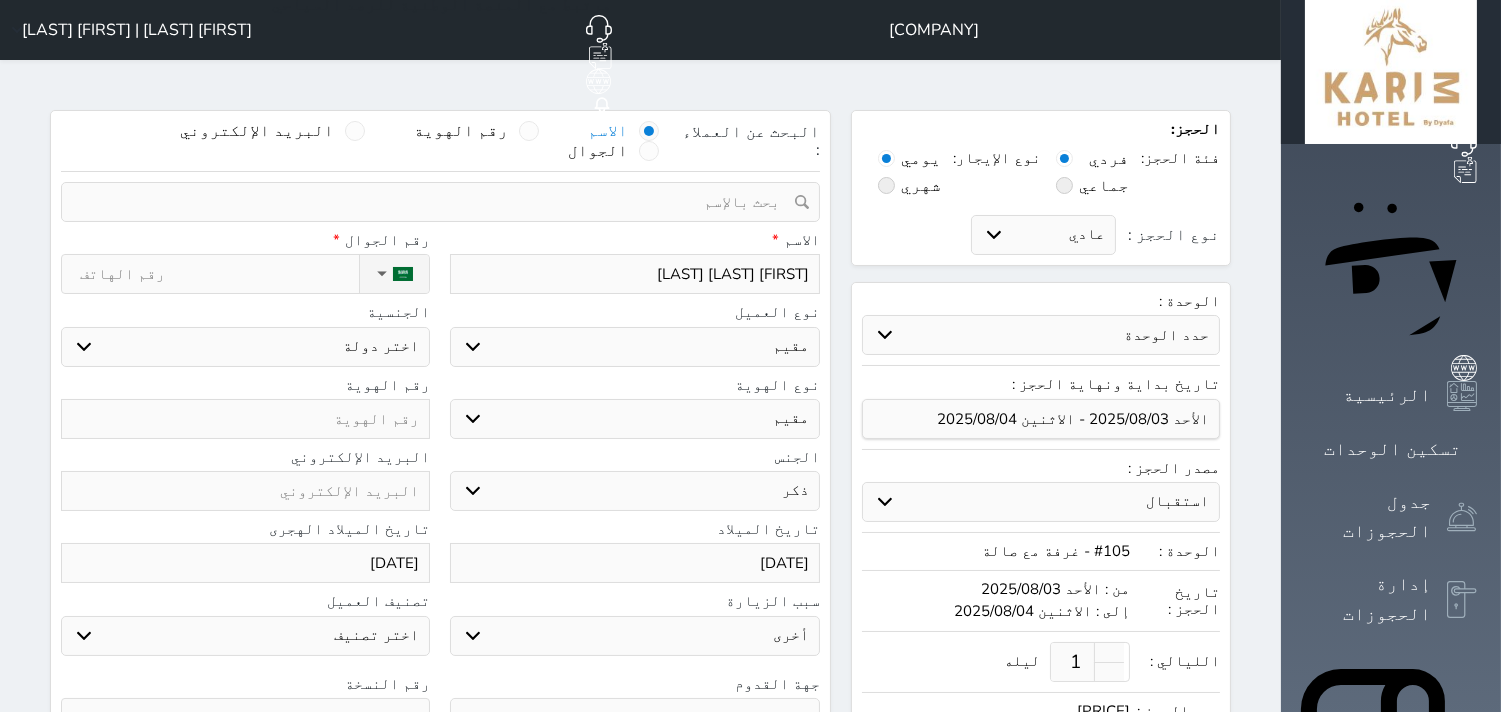 click on "اختر دولة
اثيوبيا
اجنبي بجواز سعودي
اخرى
اذربيجان
ارتيريا
ارمينيا
ازبكستان
اسبانيا
استراليا
استونيا" at bounding box center (245, 347) 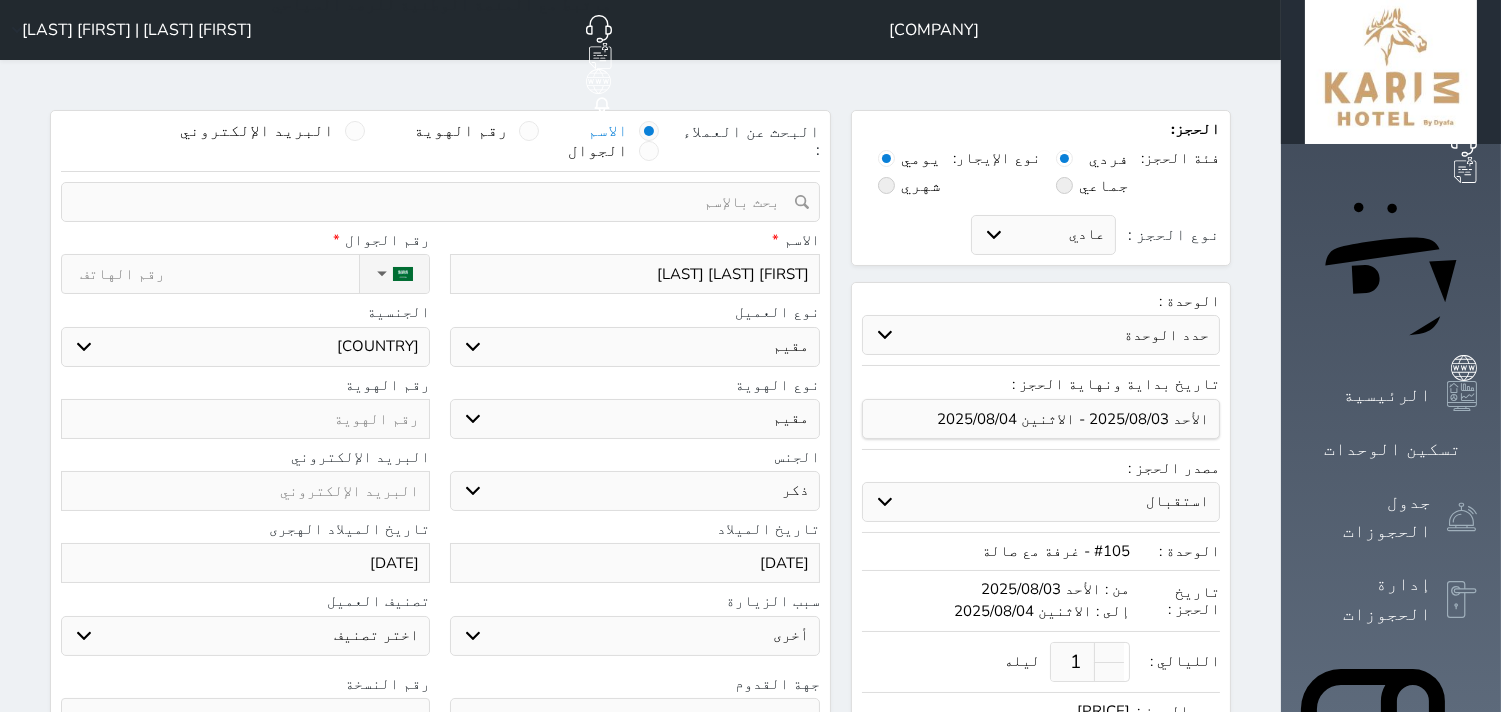 click on "اختر دولة
اثيوبيا
اجنبي بجواز سعودي
اخرى
اذربيجان
ارتيريا
ارمينيا
ازبكستان
اسبانيا
استراليا
استونيا" at bounding box center [245, 347] 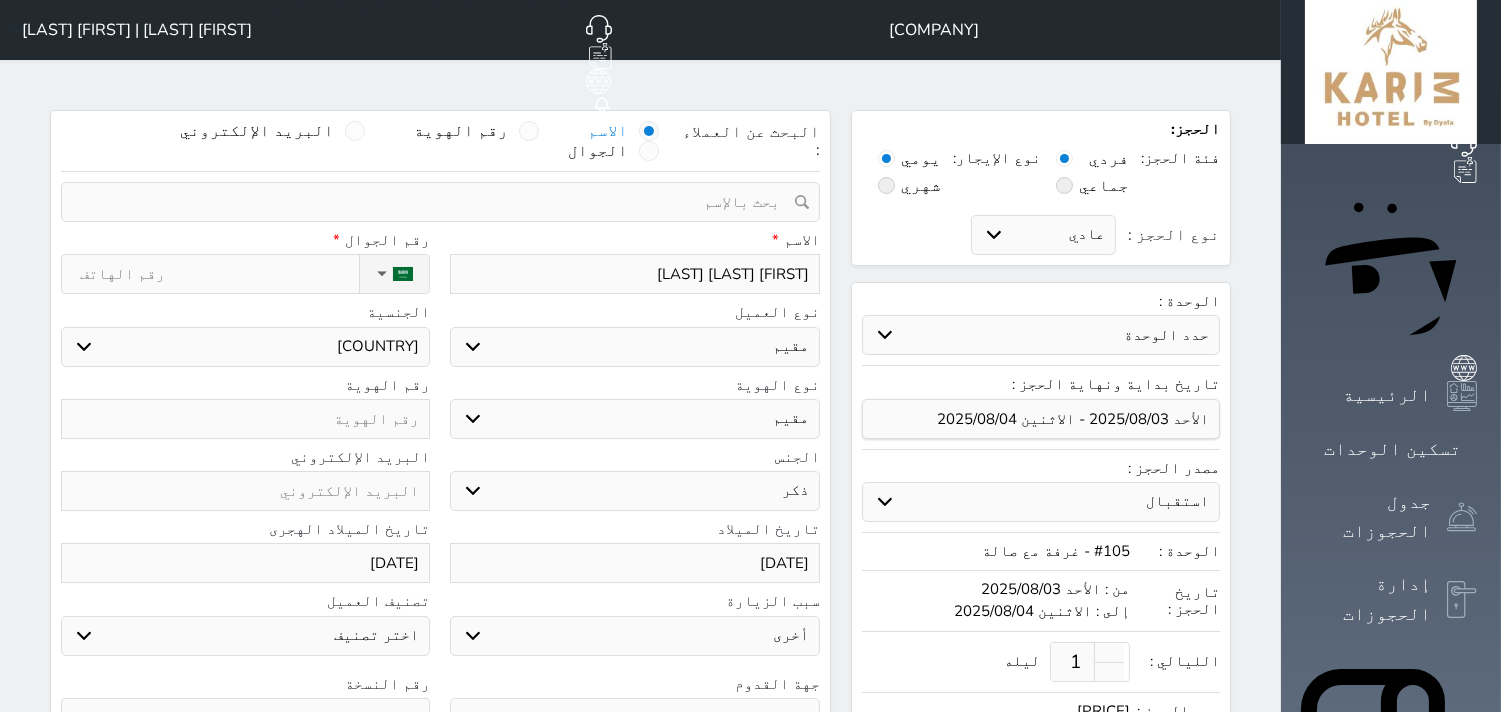 select 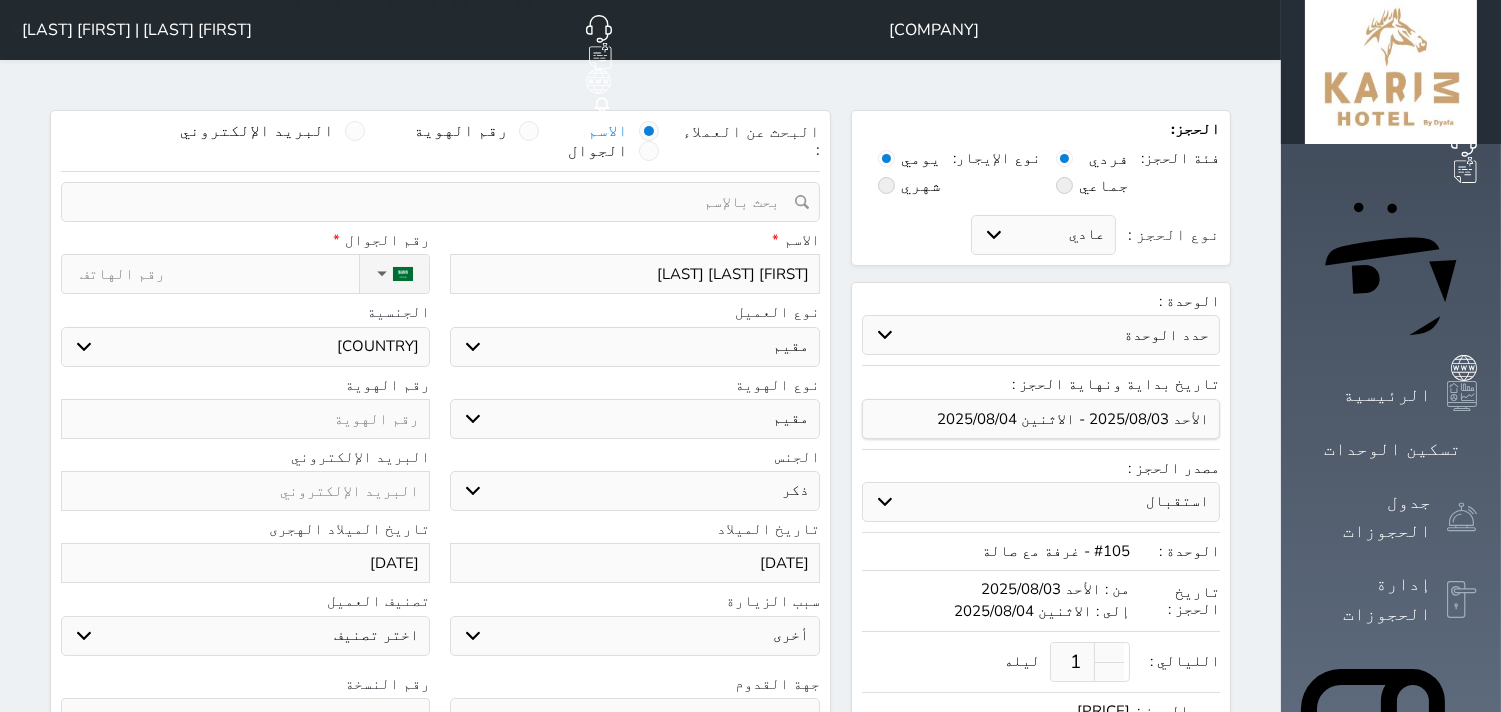 click on "نوع الحجز :" at bounding box center (219, 274) 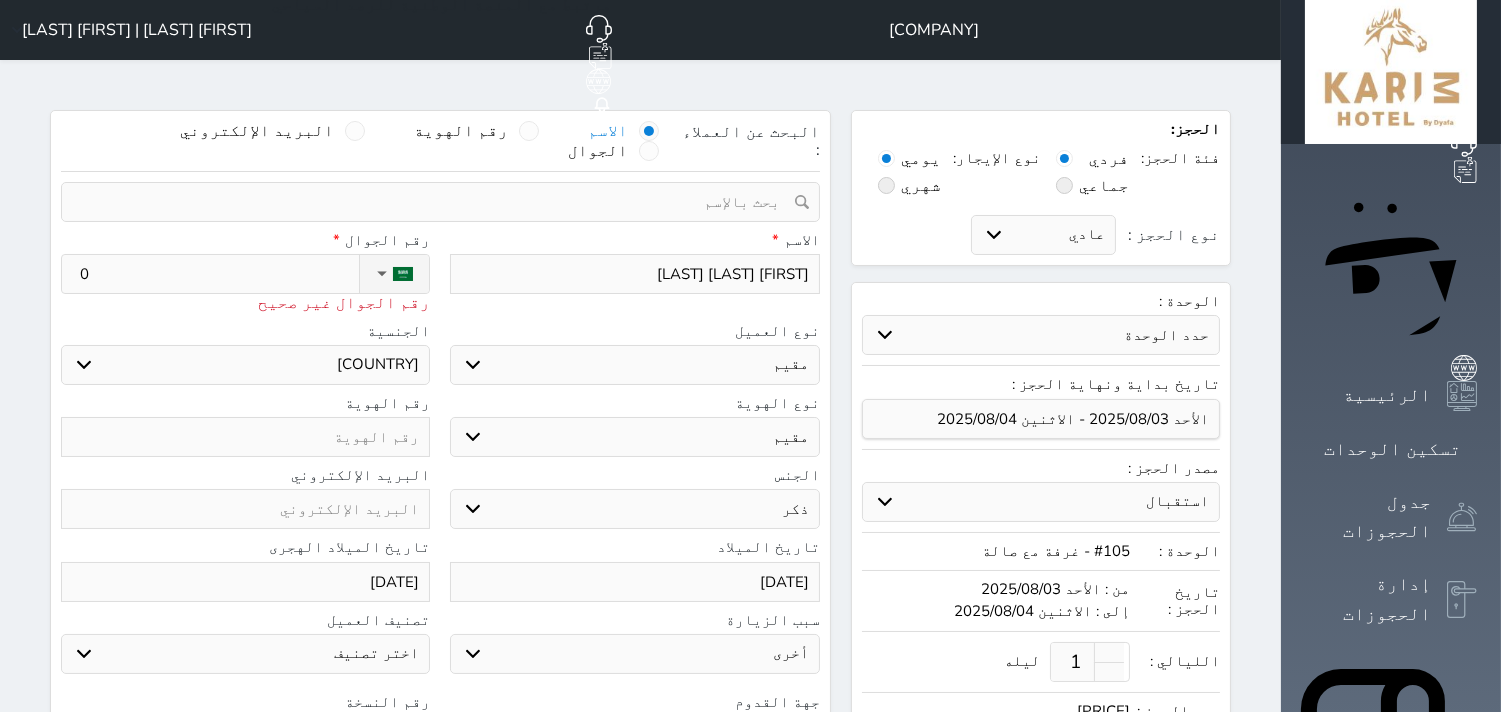 type on "05" 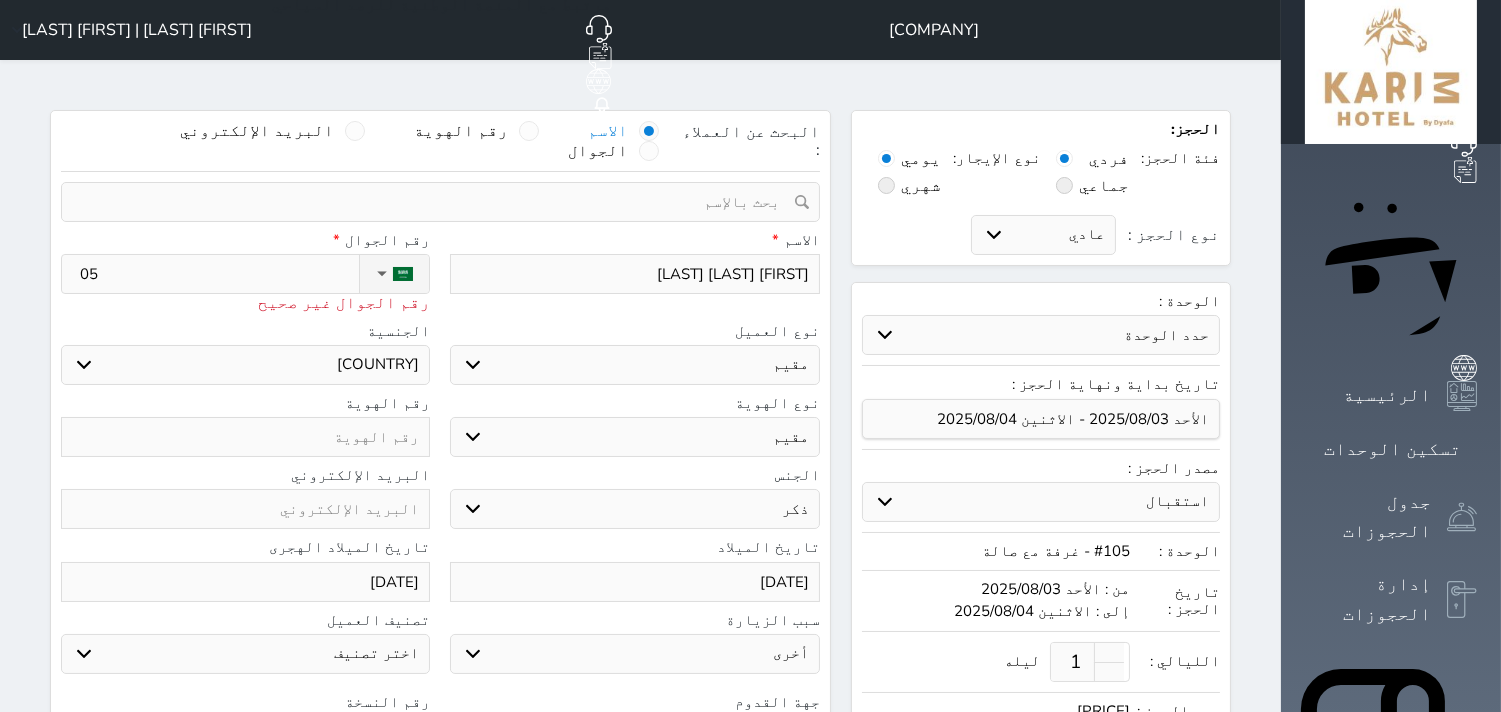 type on "050" 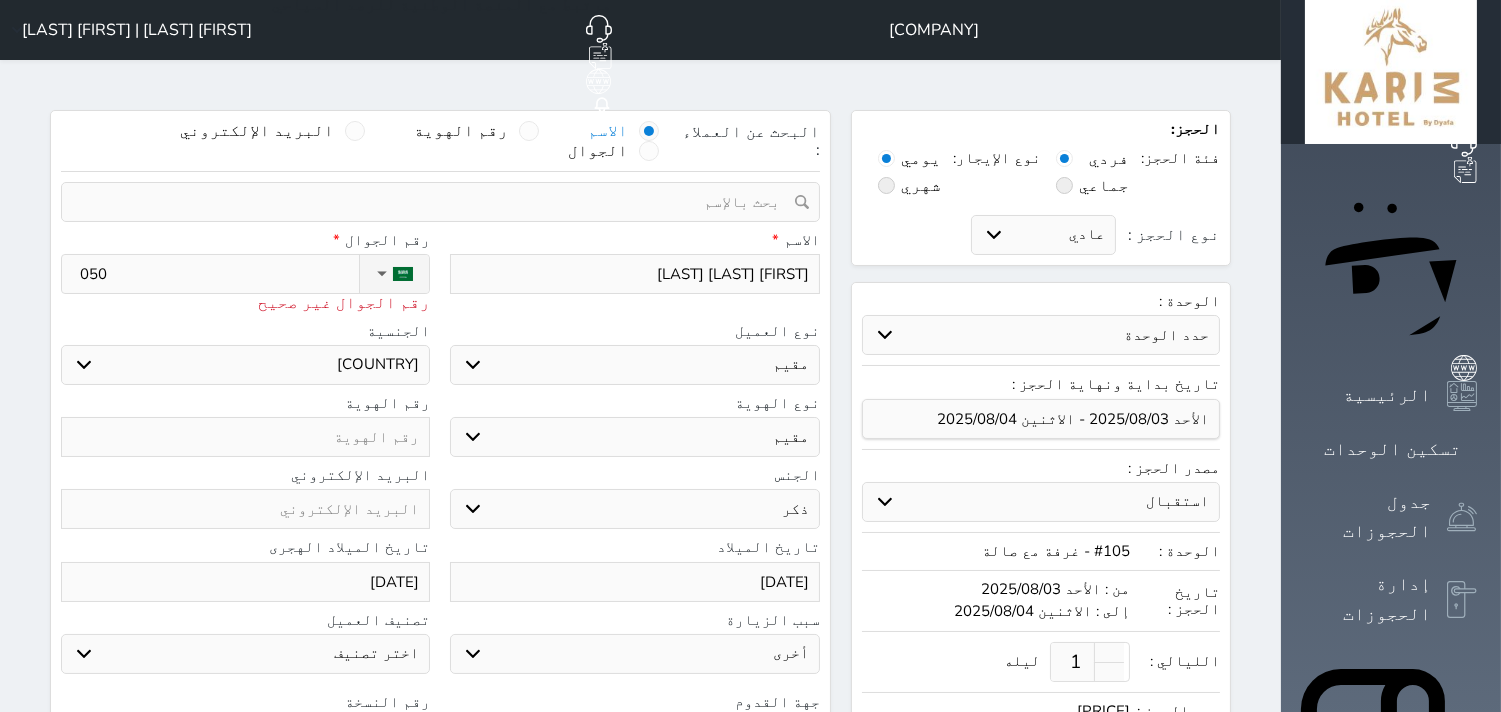 type on "0502" 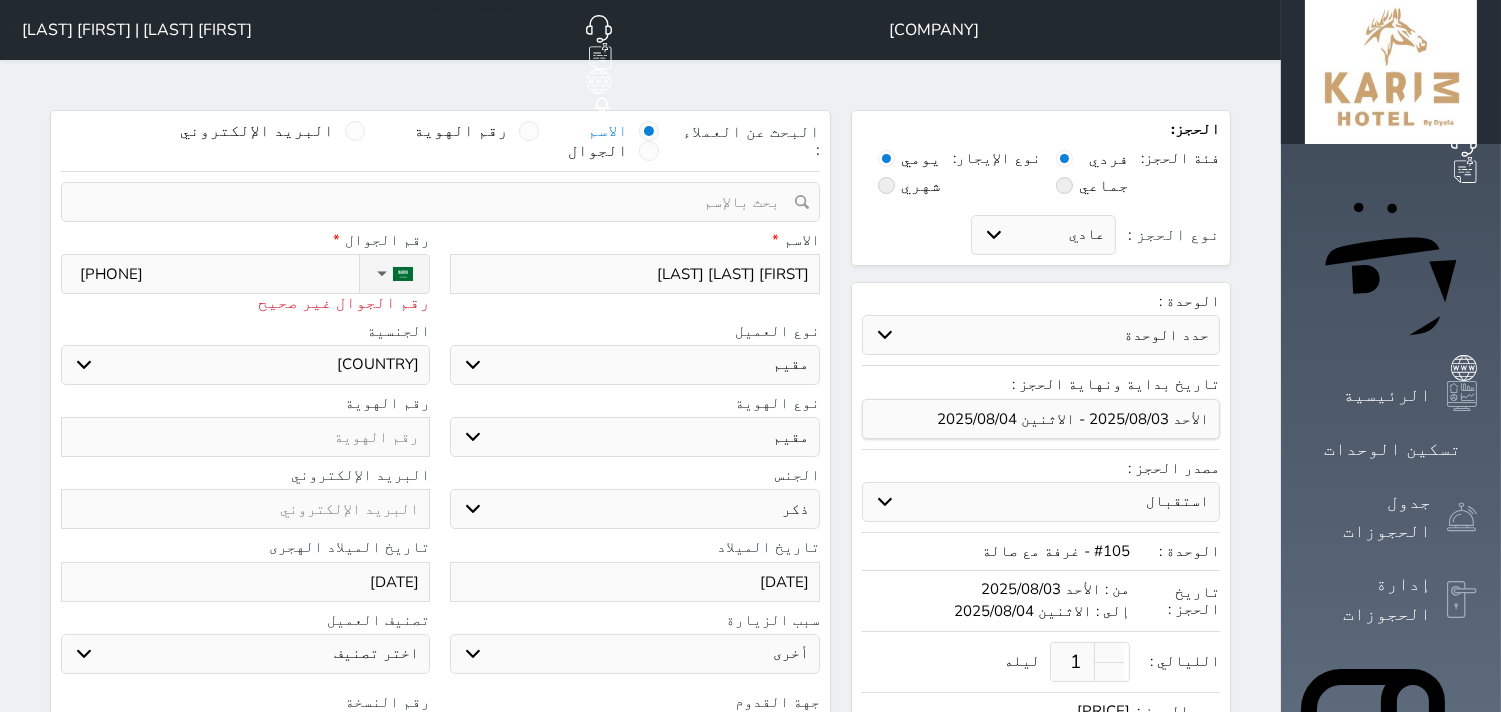 type on "05024" 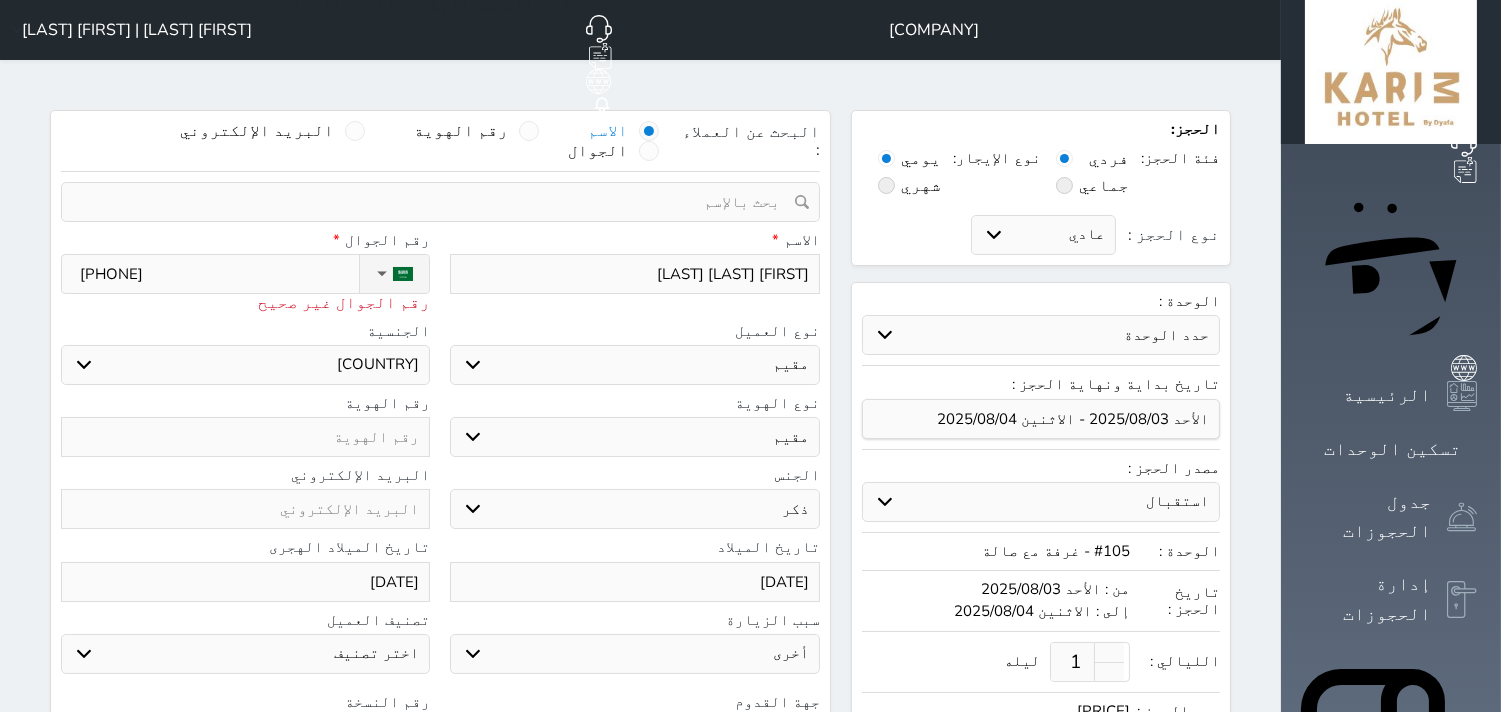 select 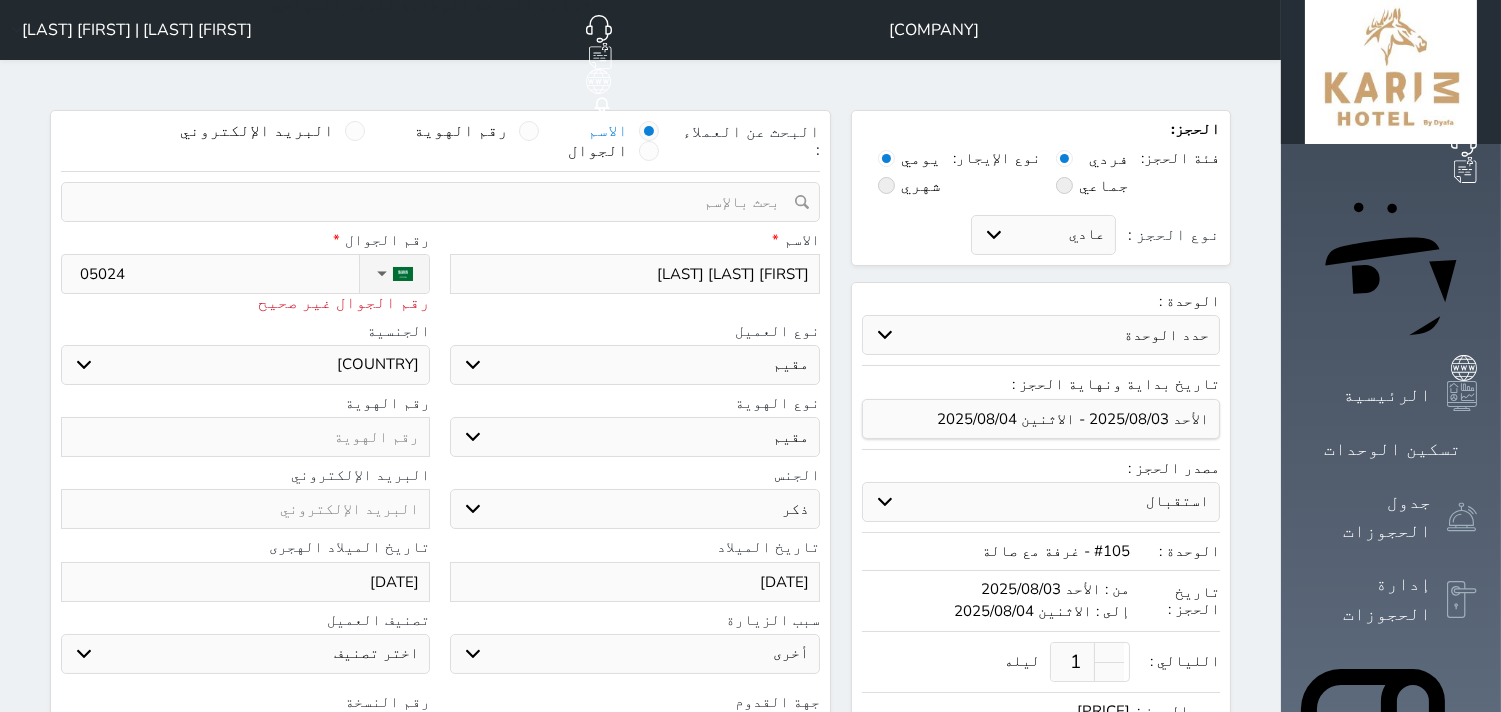 type on "050244" 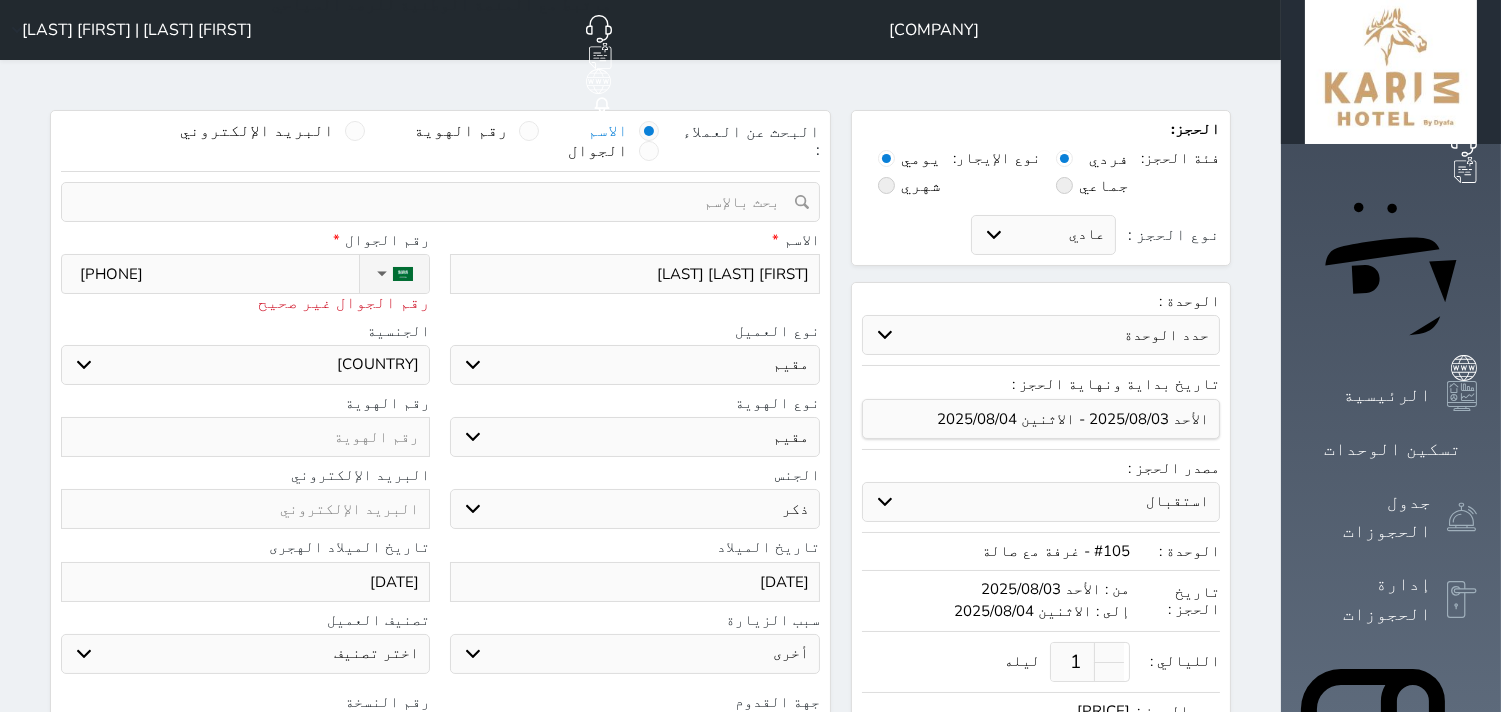 type on "0502445" 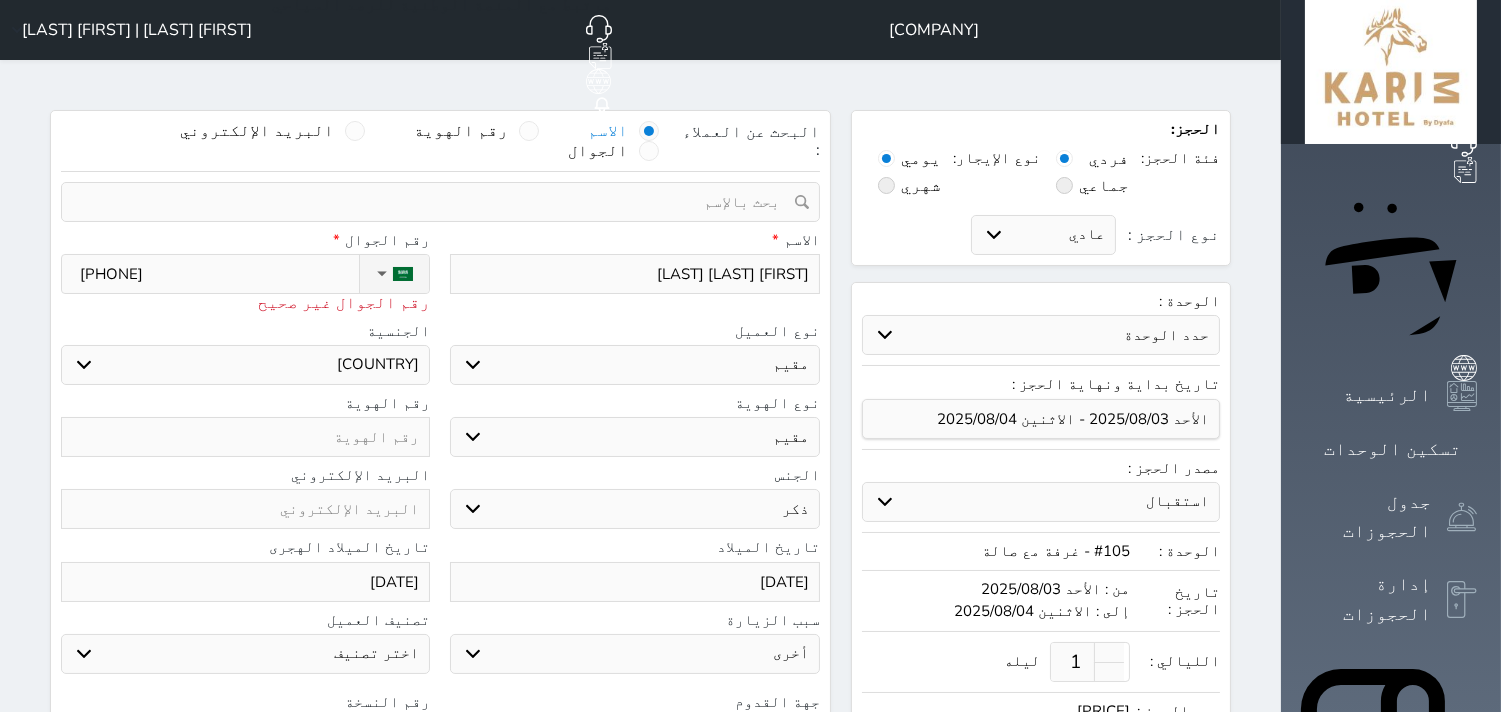 select 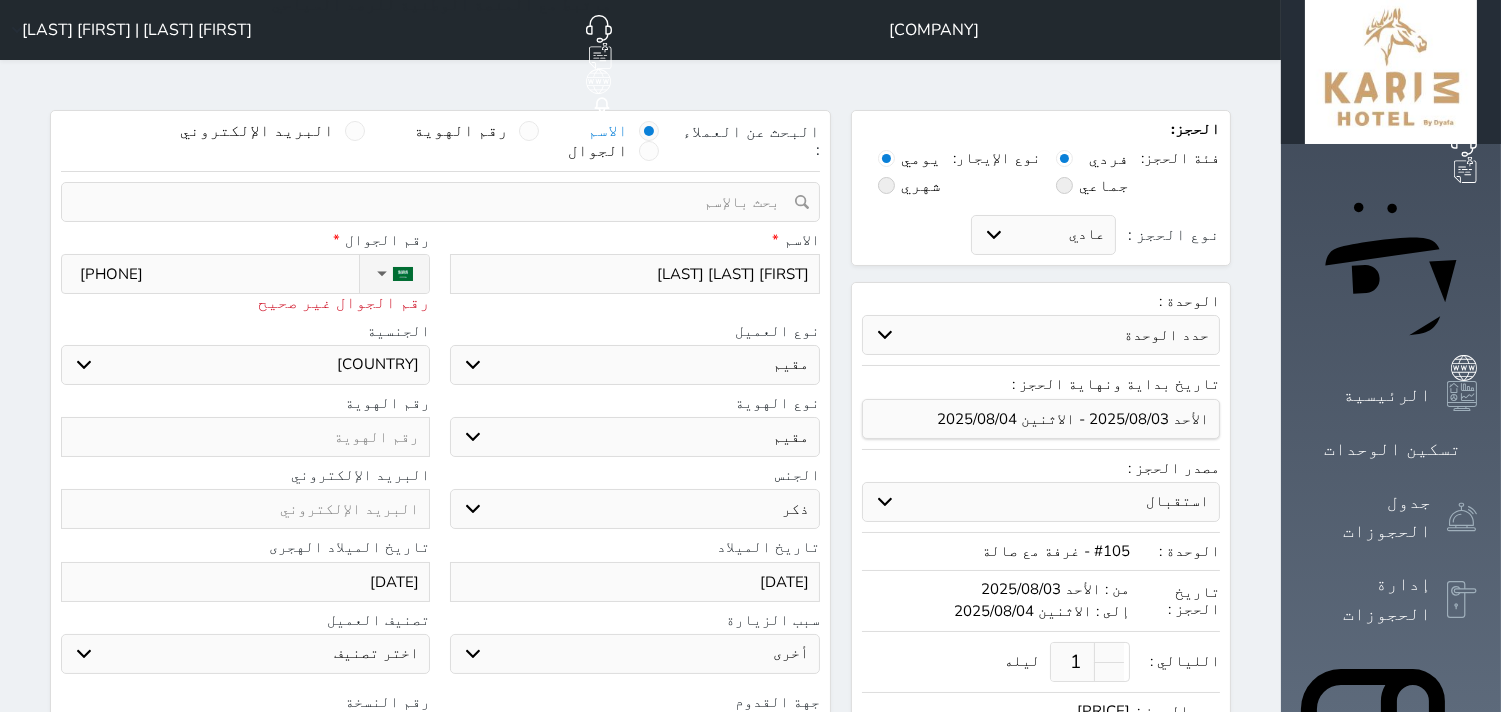 type on "05024451" 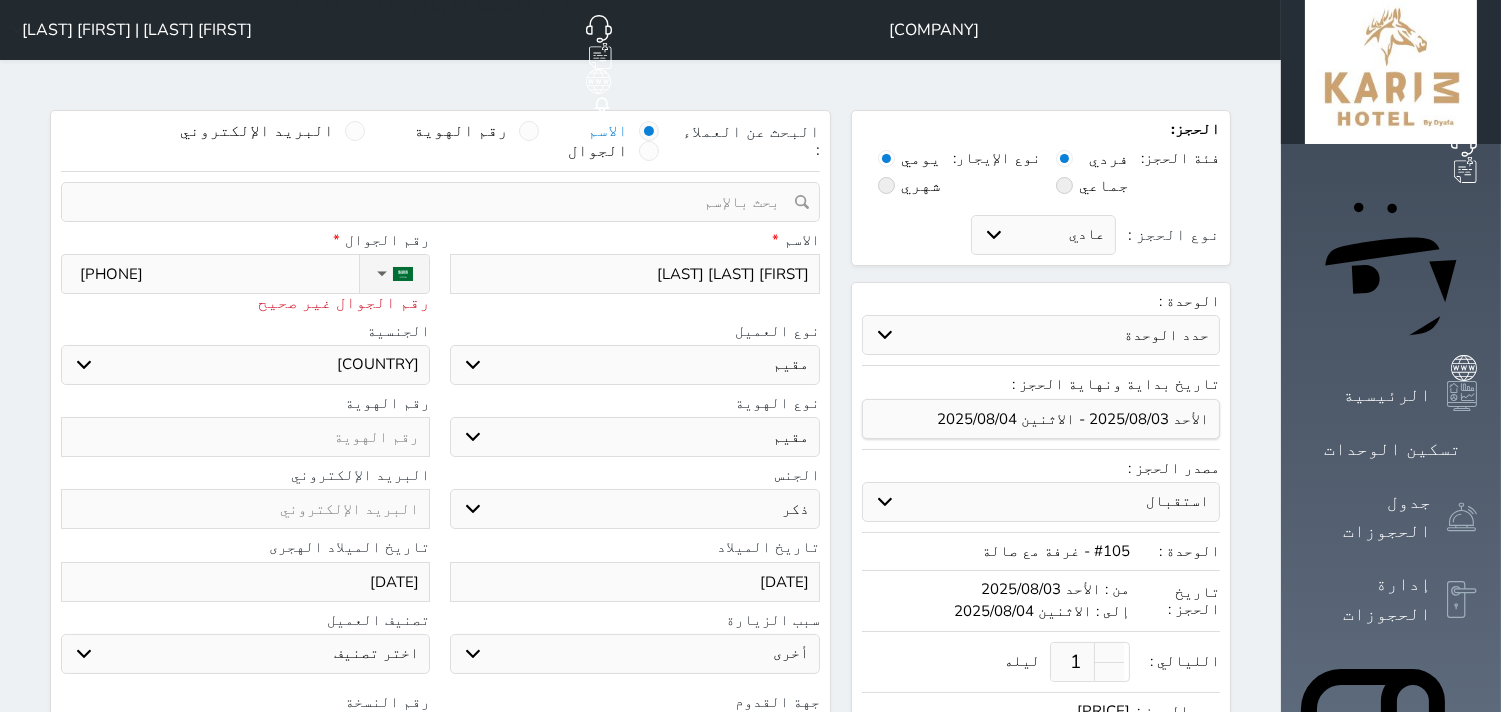 select 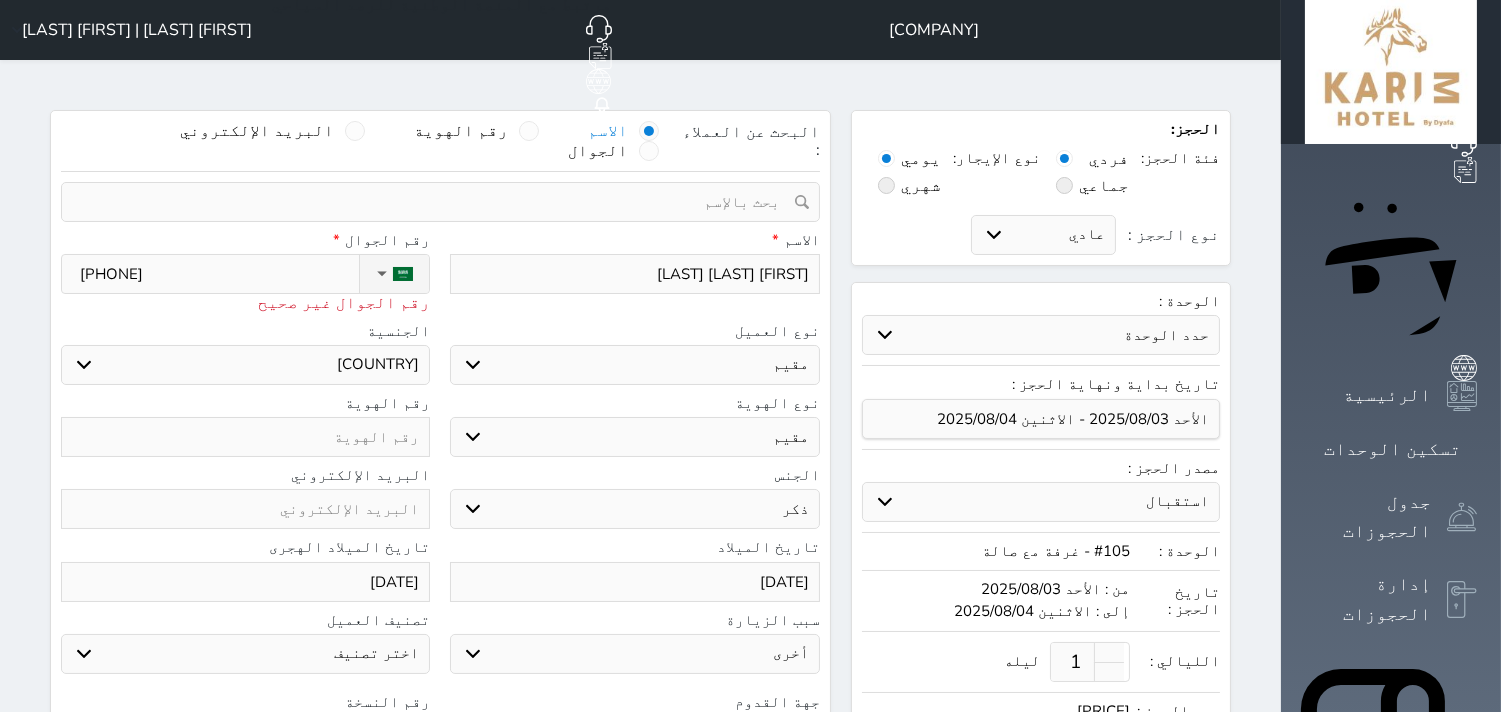 type on "050244519" 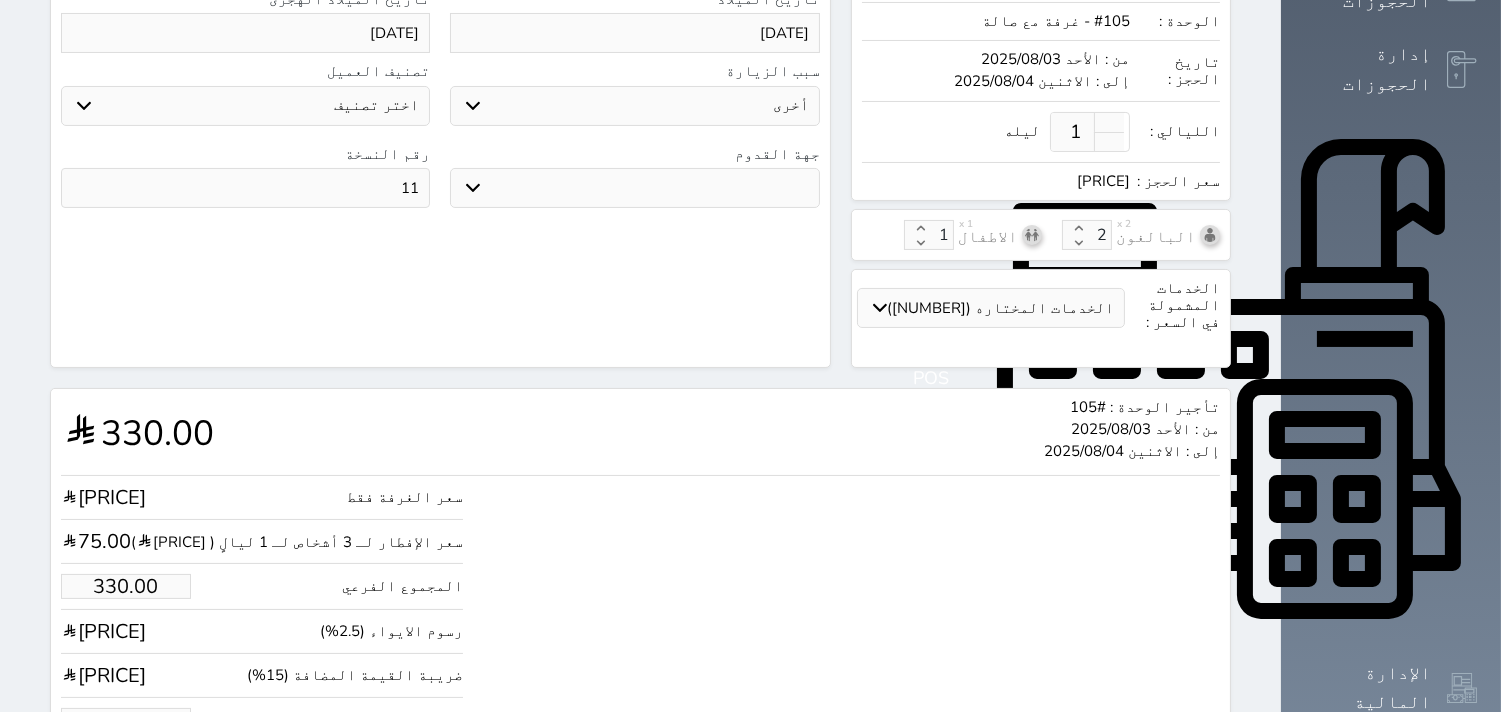 scroll, scrollTop: 605, scrollLeft: 0, axis: vertical 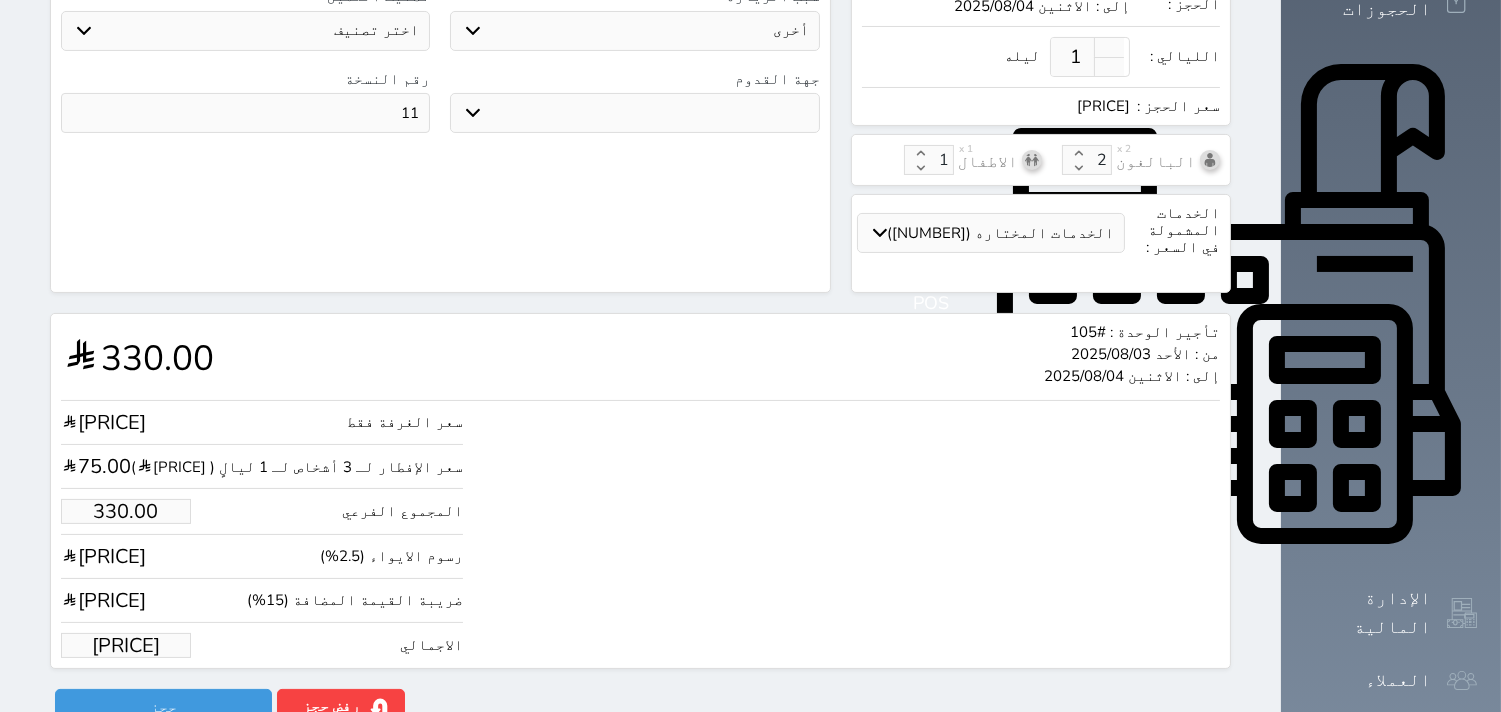 type on "+966 50 244 5199" 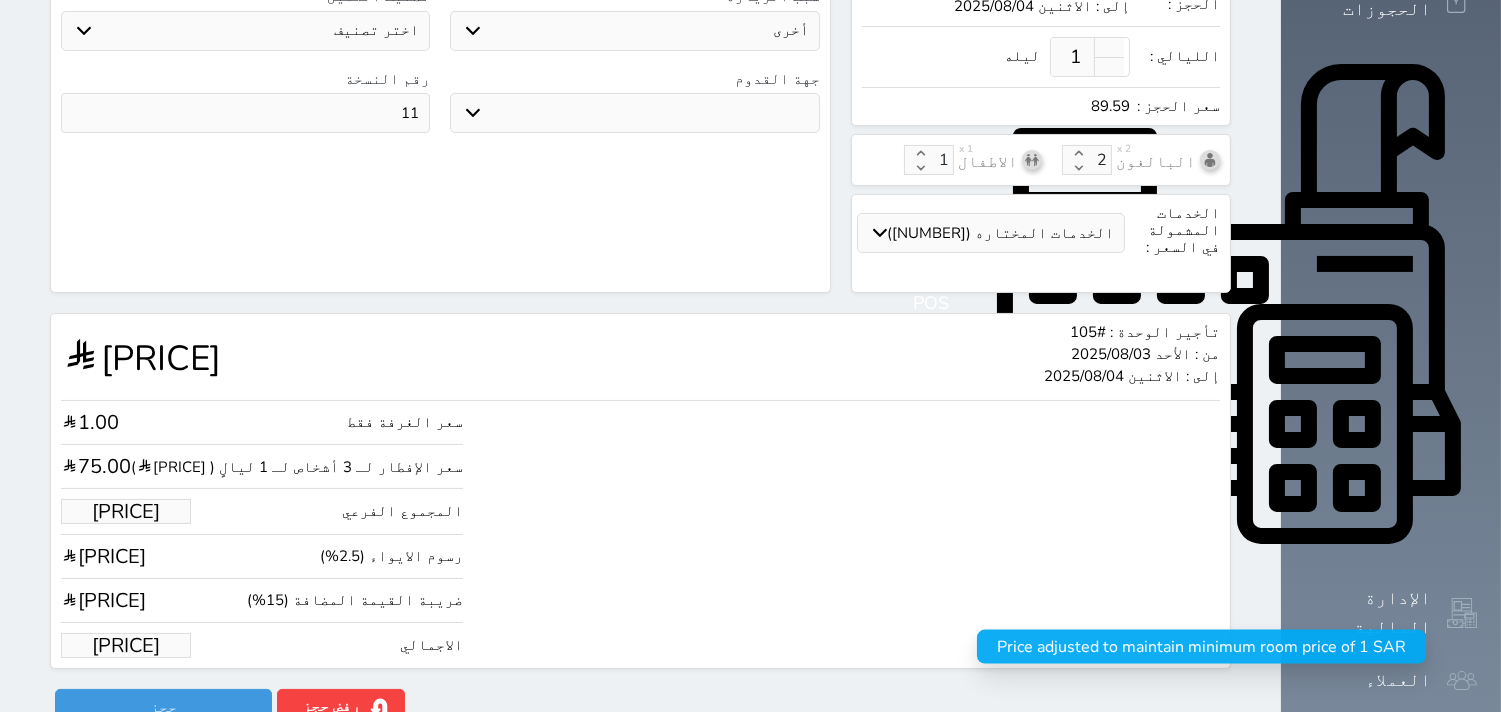 type on "89.585000000000015" 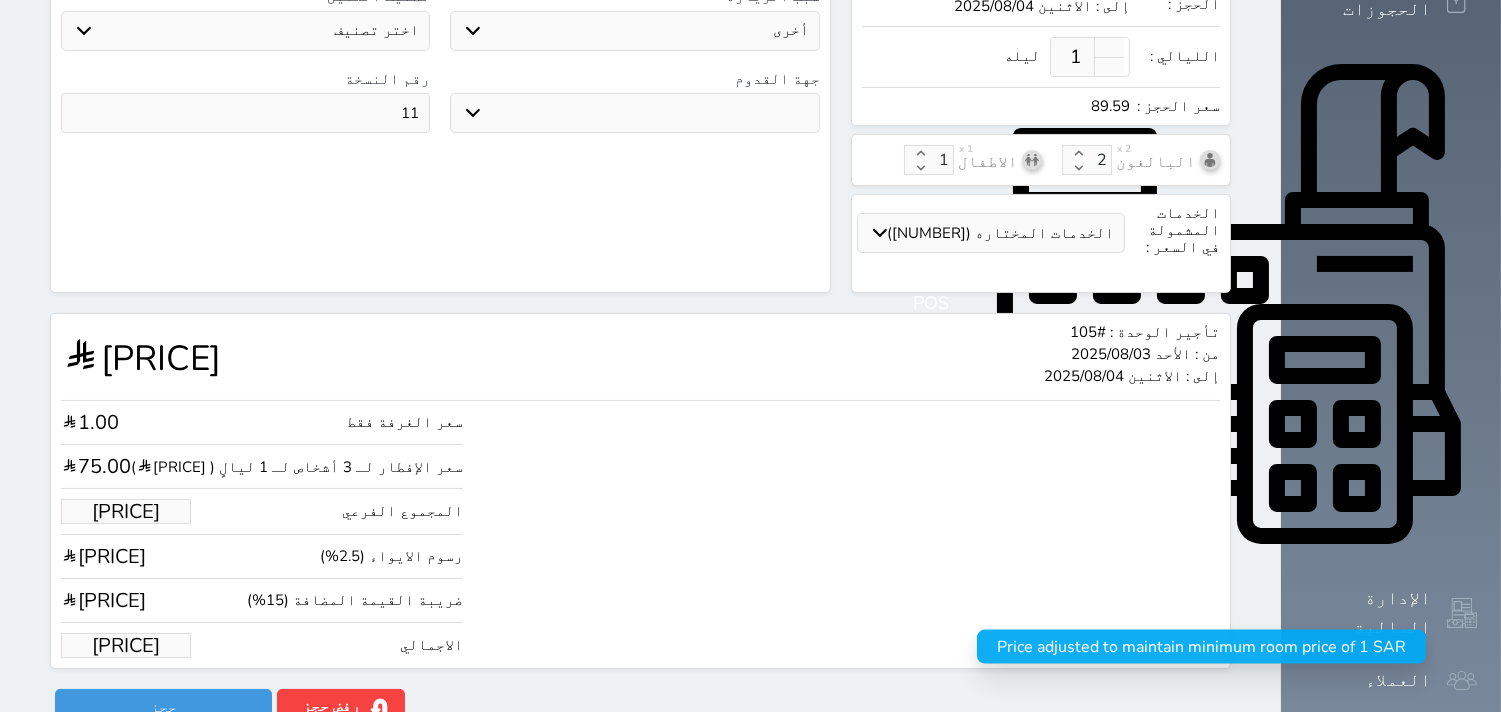 select 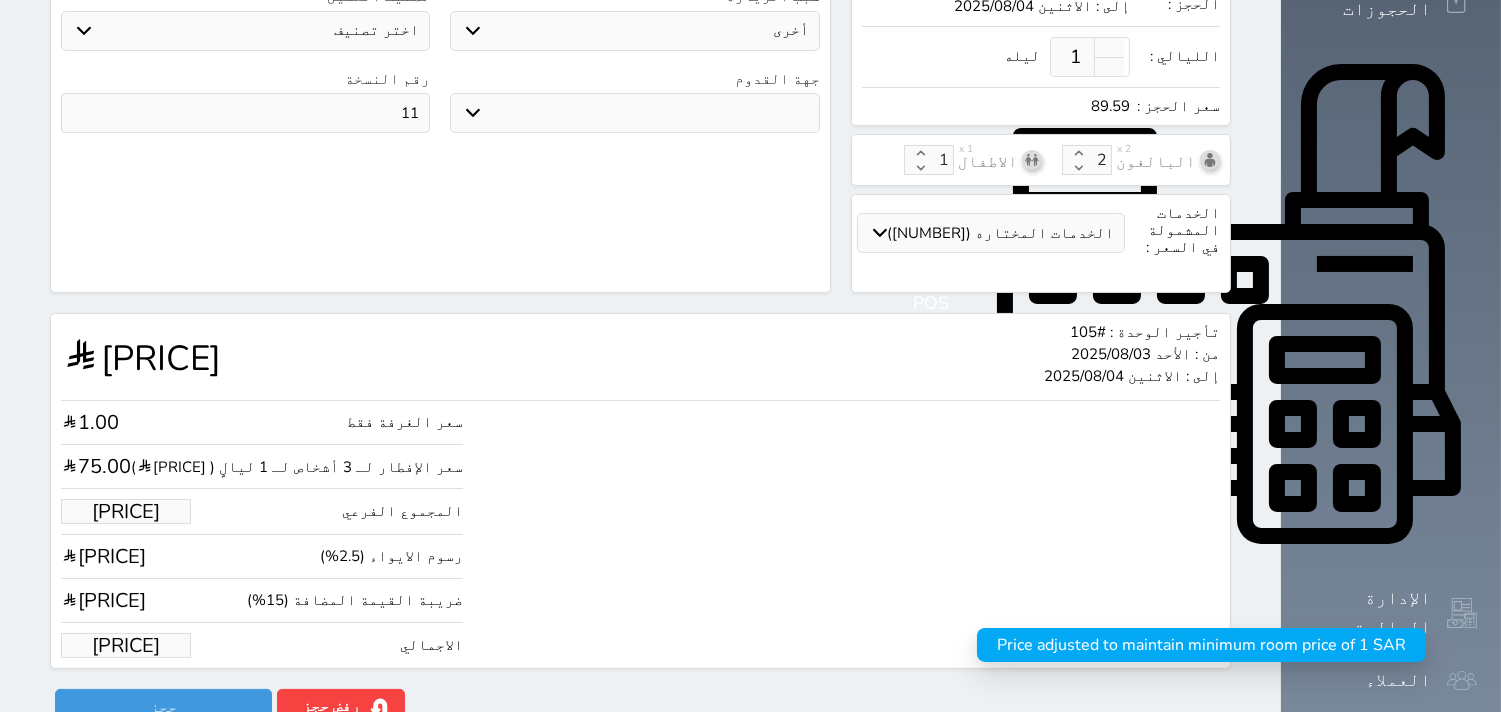scroll, scrollTop: 0, scrollLeft: 70, axis: horizontal 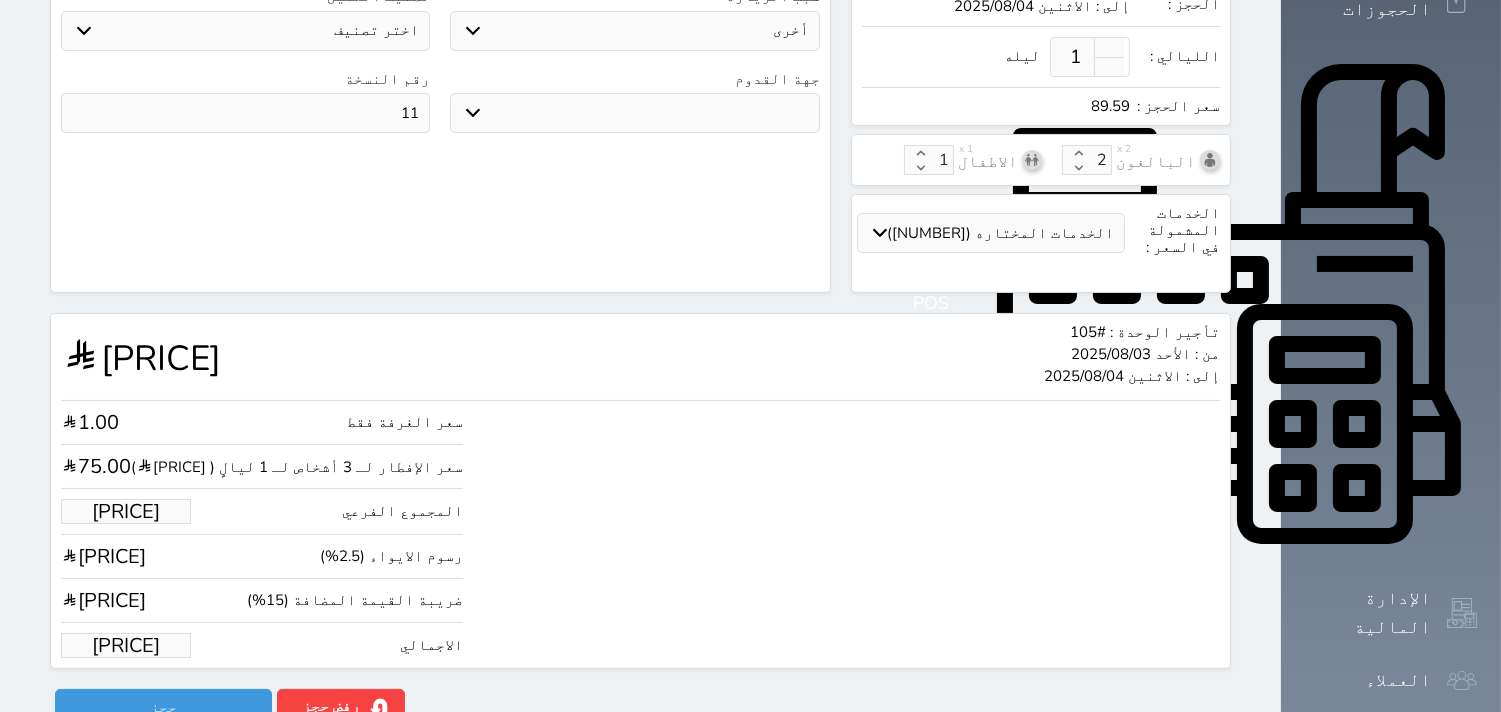 type on "89.585" 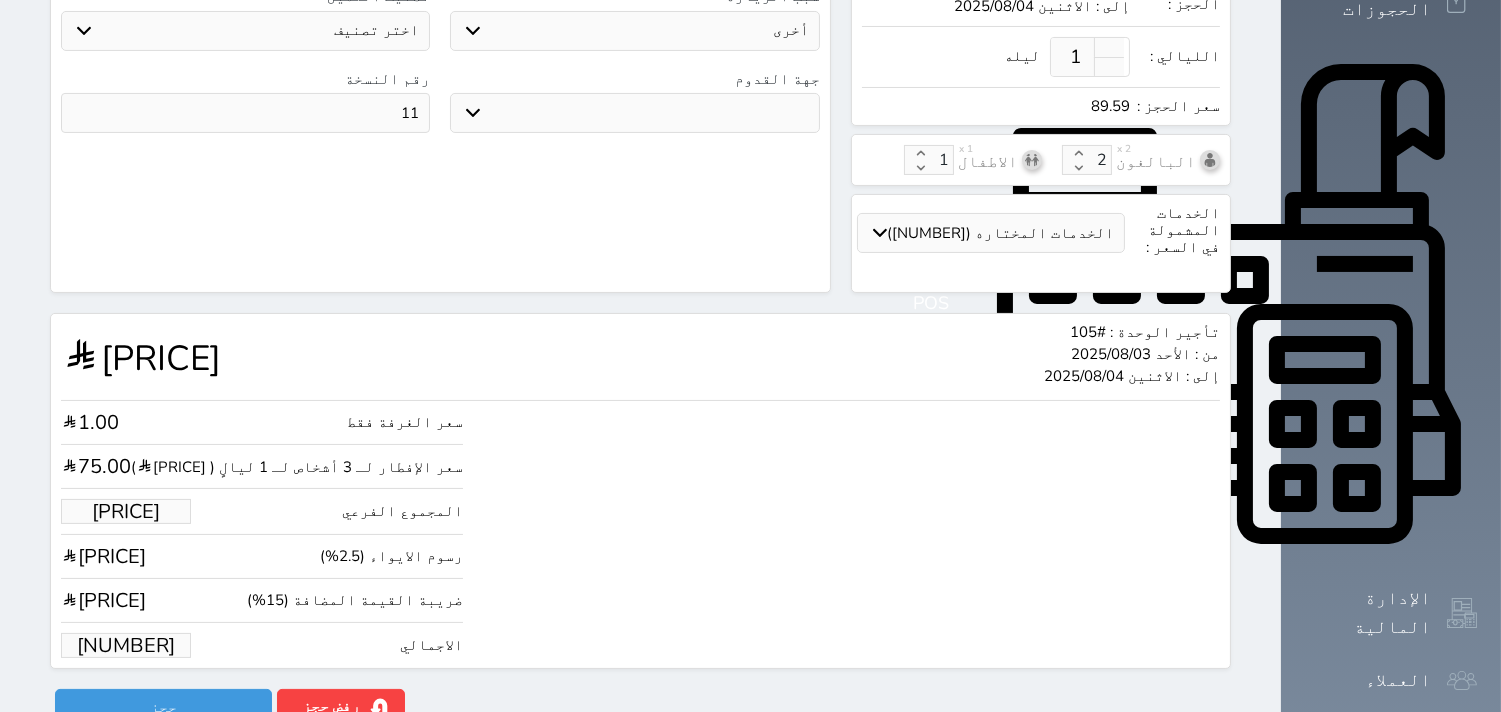 type on "89.58500000000001" 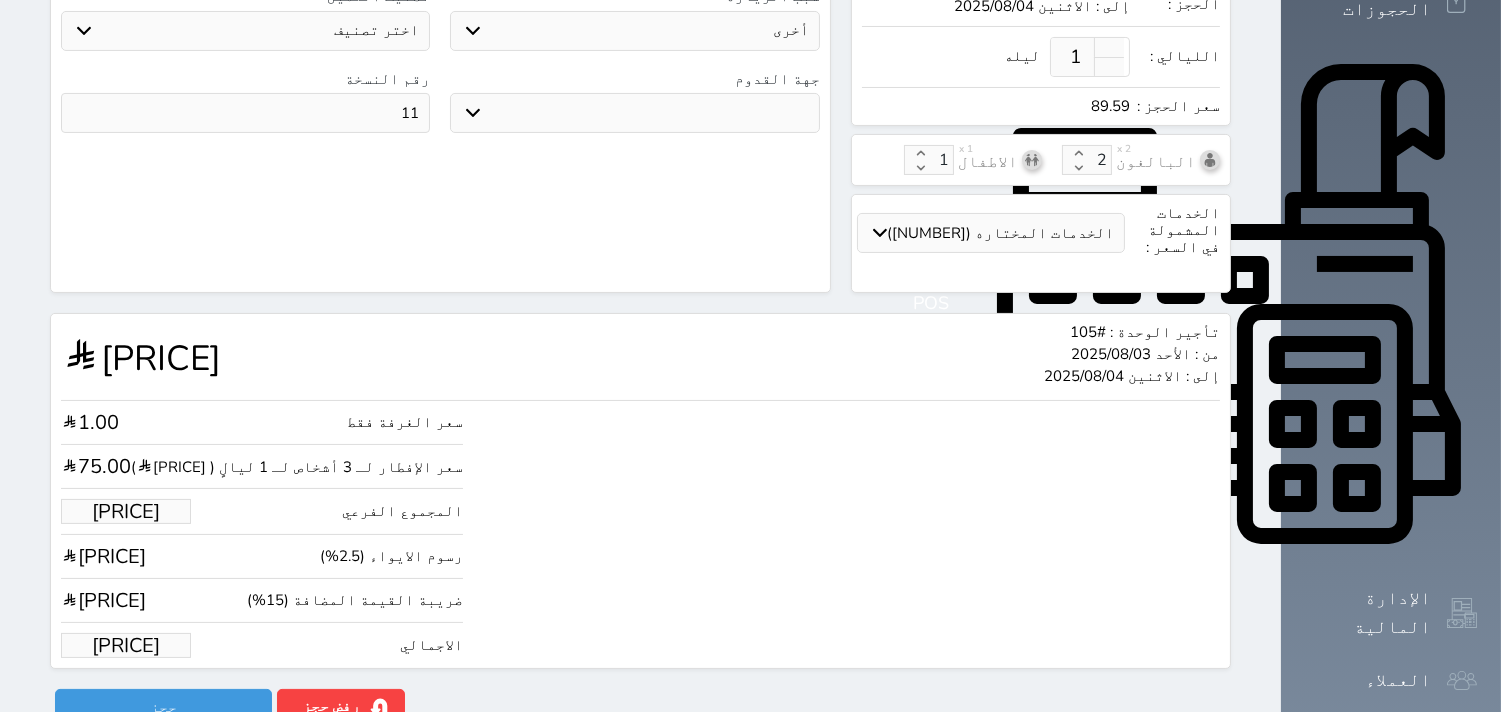 type on "89.585" 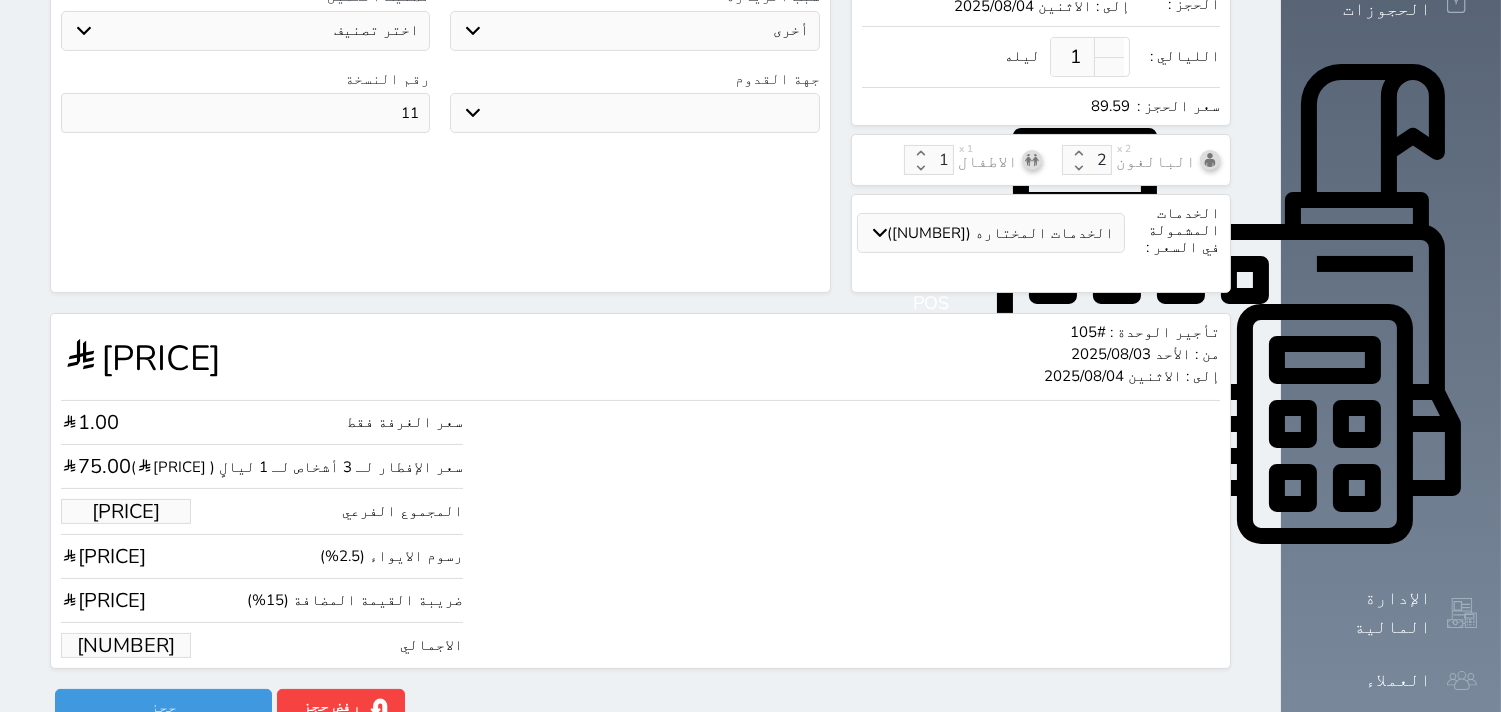type on "89.58500000000001" 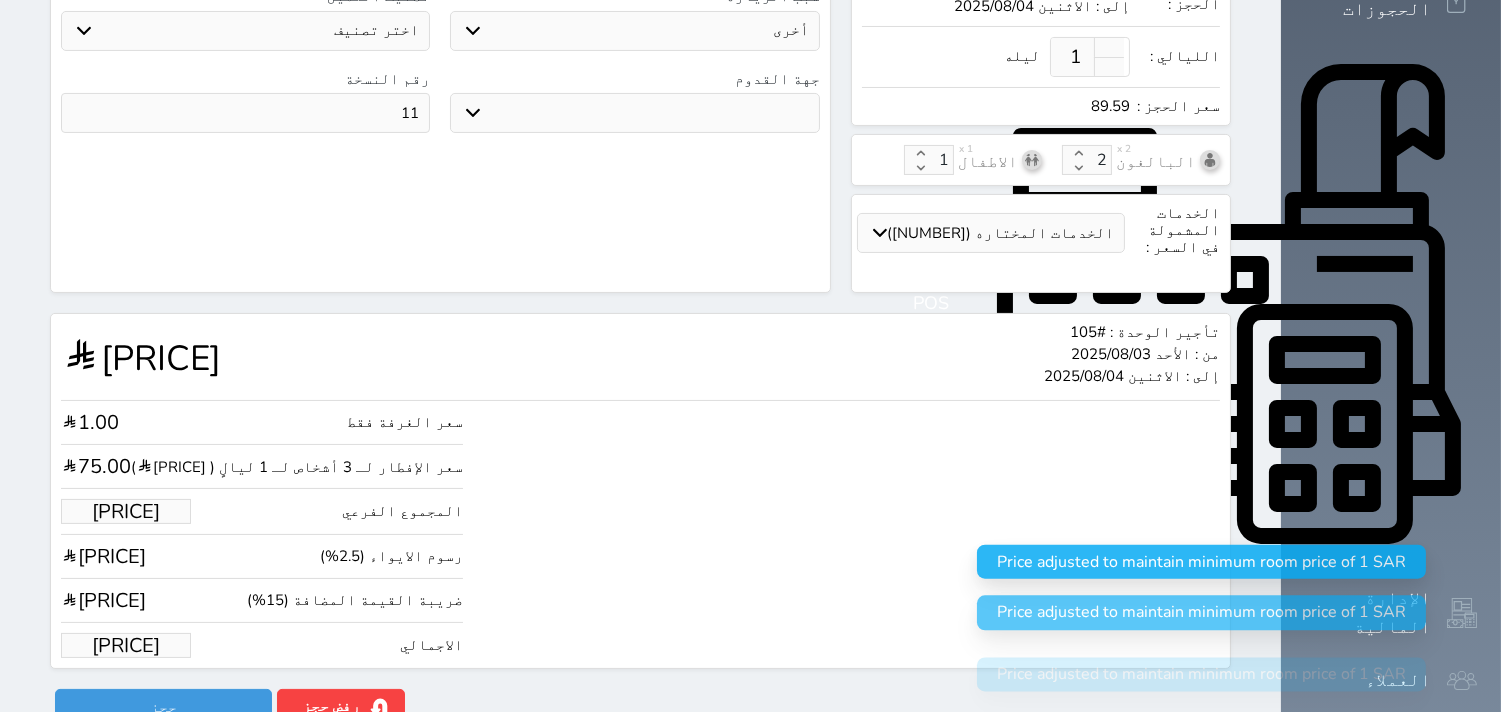 type on "89.585" 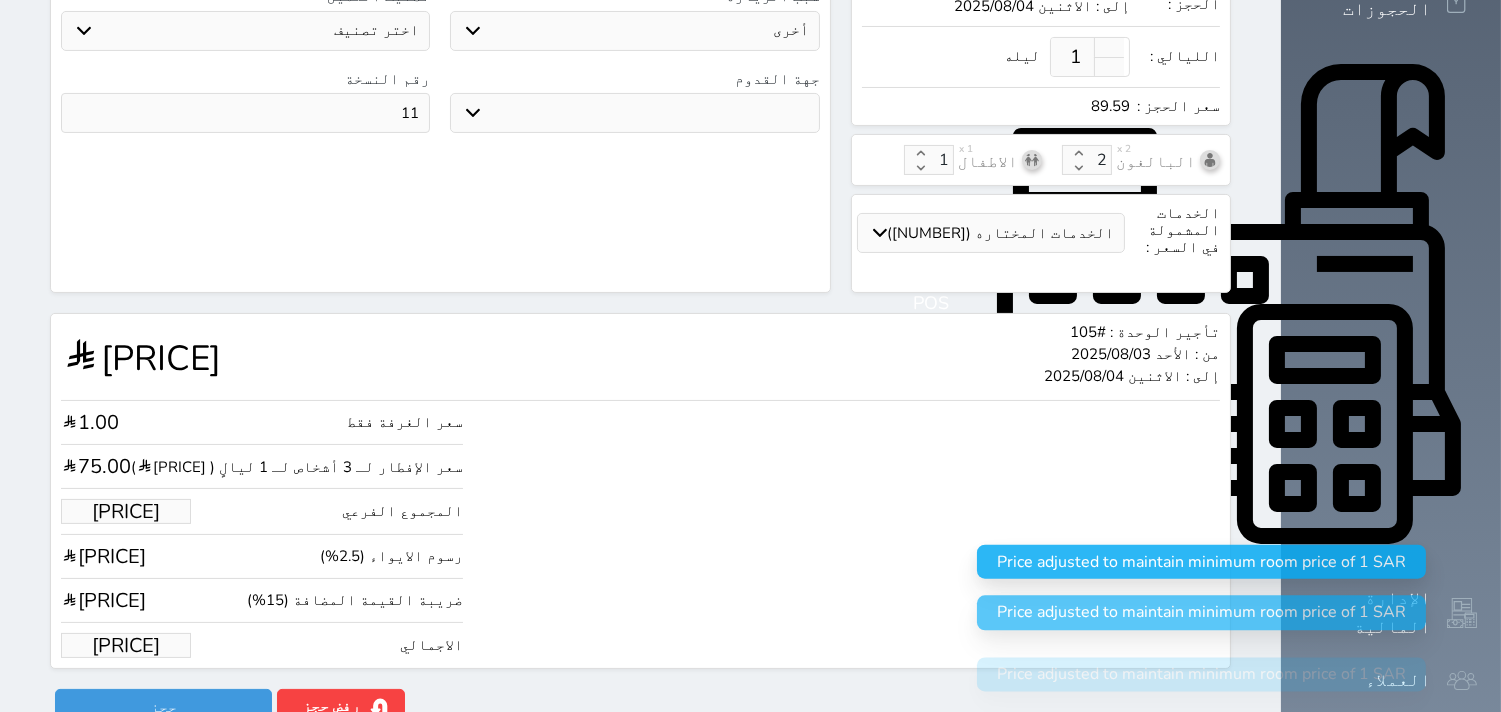 select 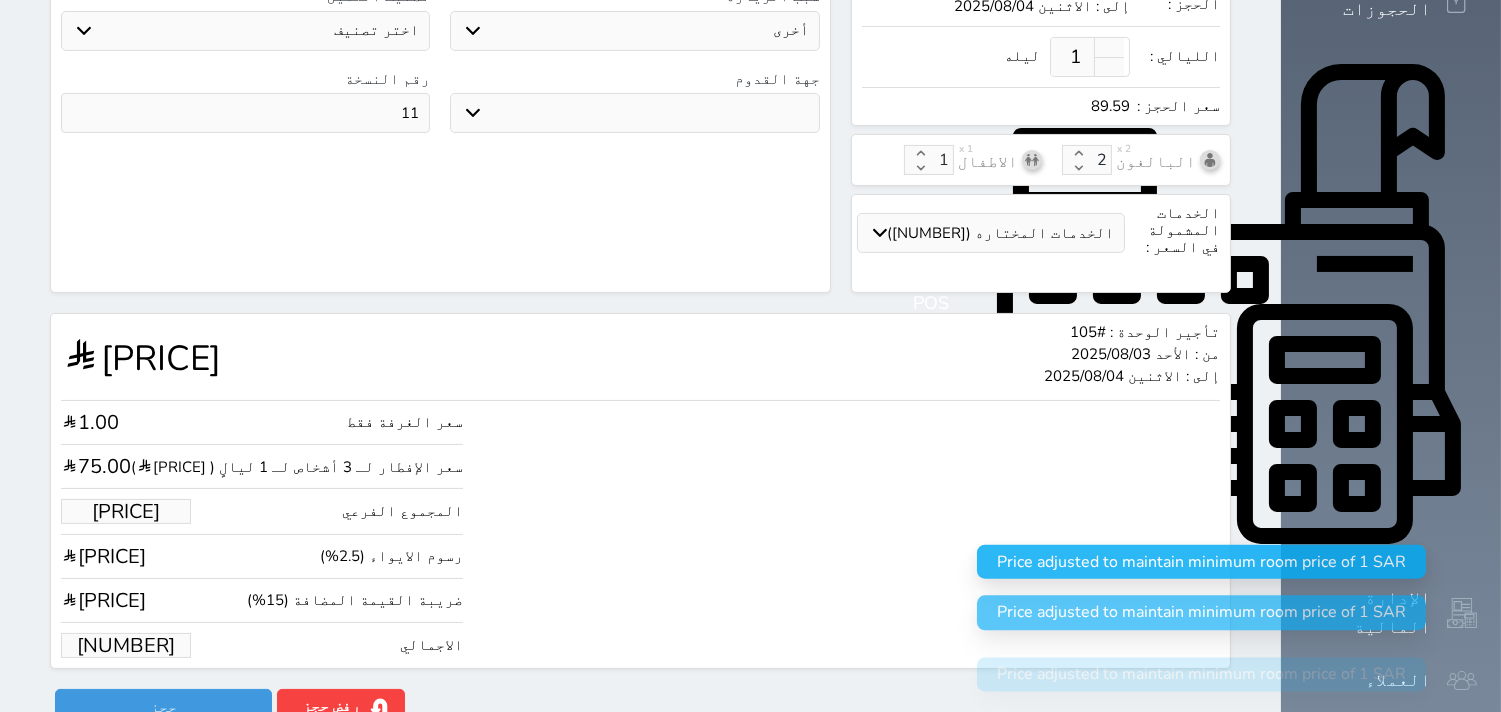type on "89.58500000000001" 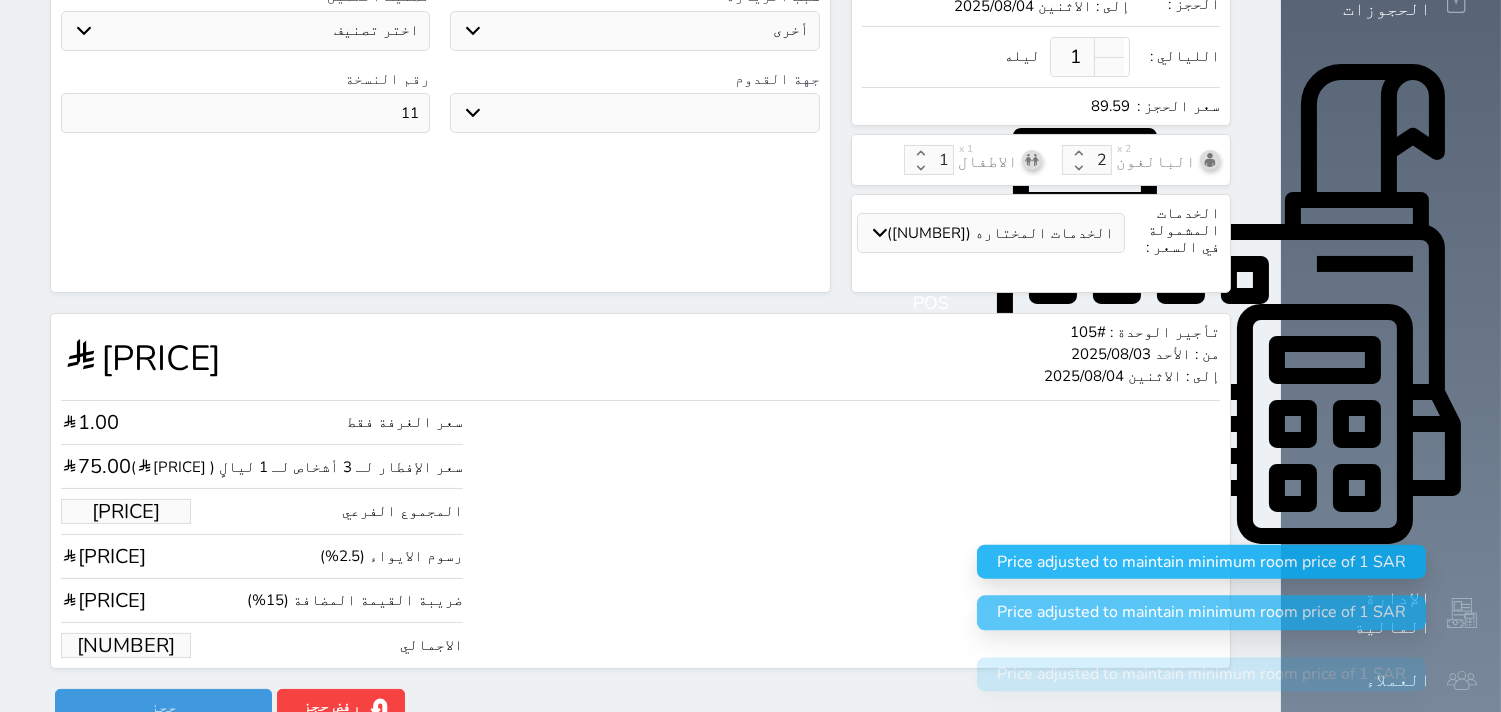 select 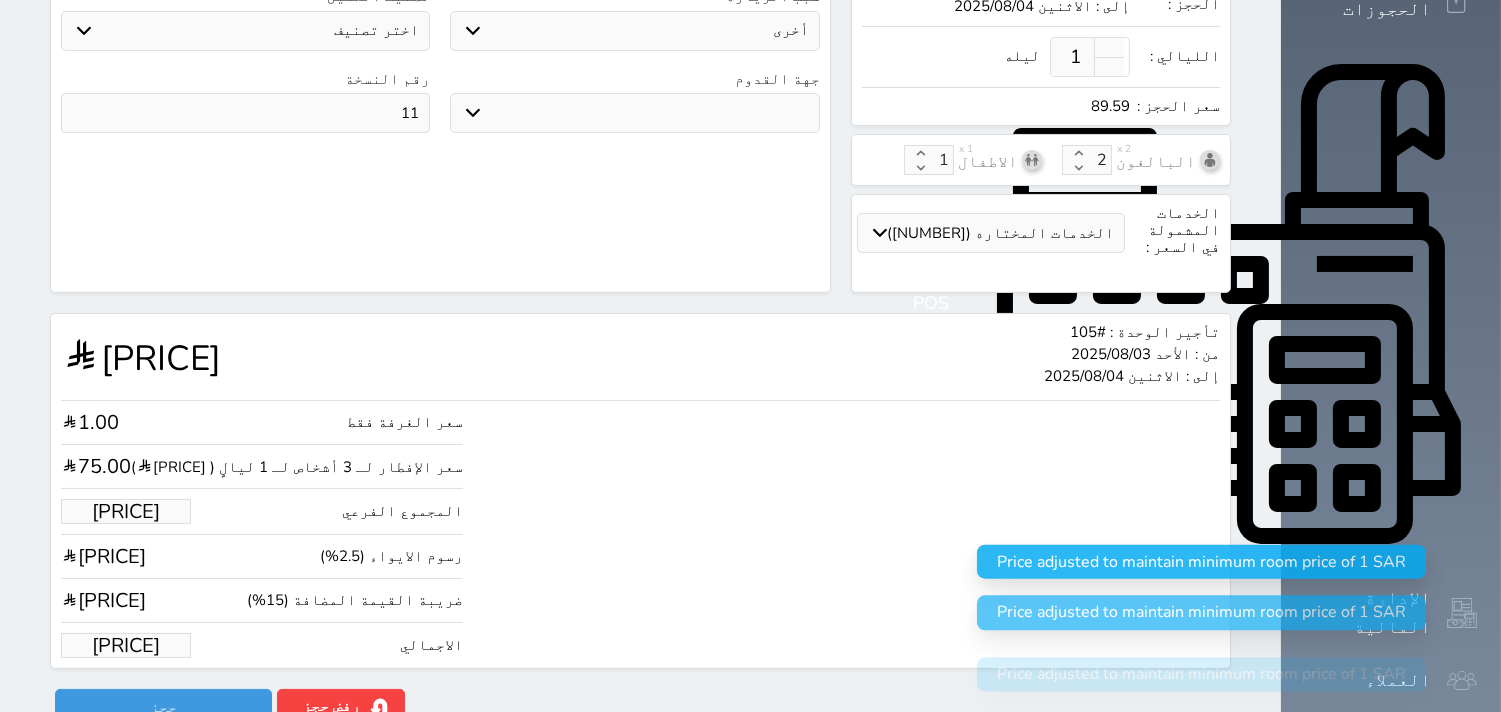 type on "89.585" 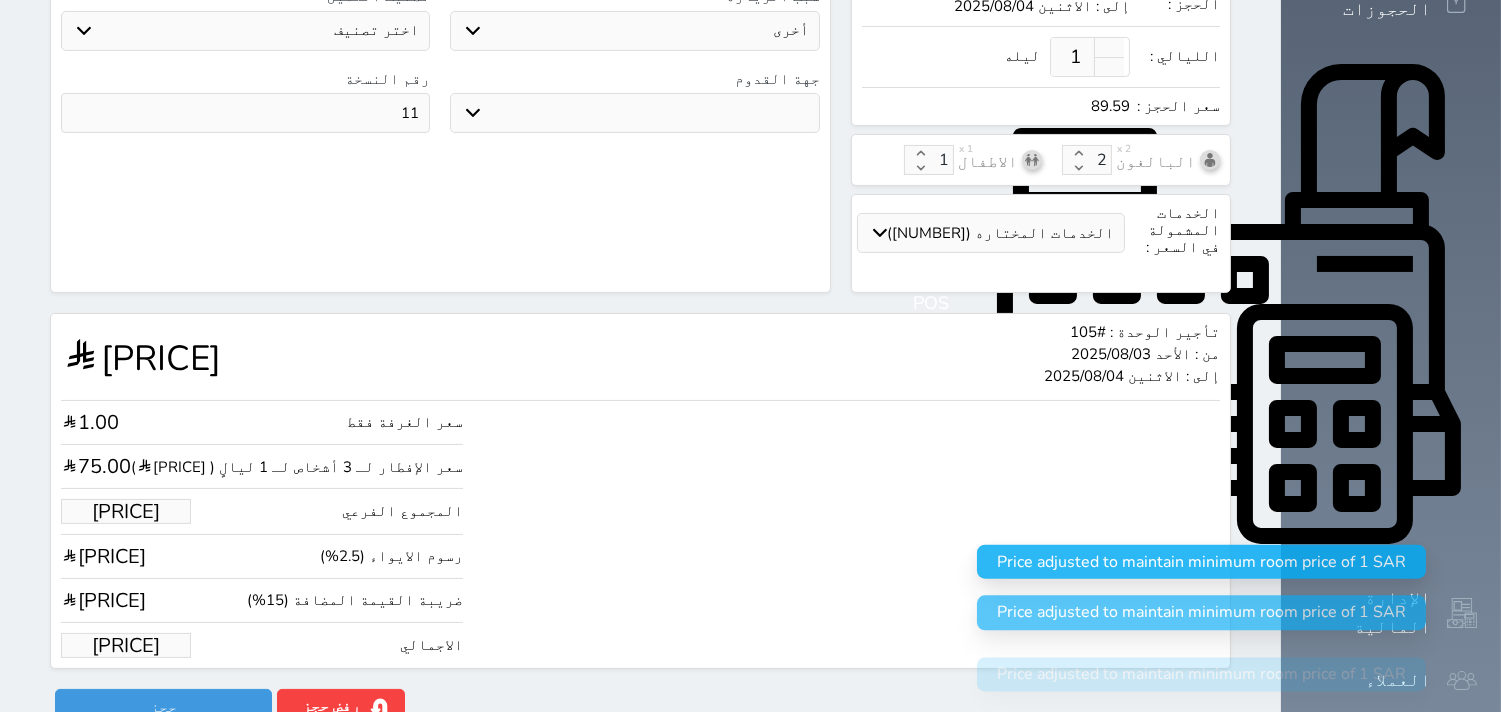 select 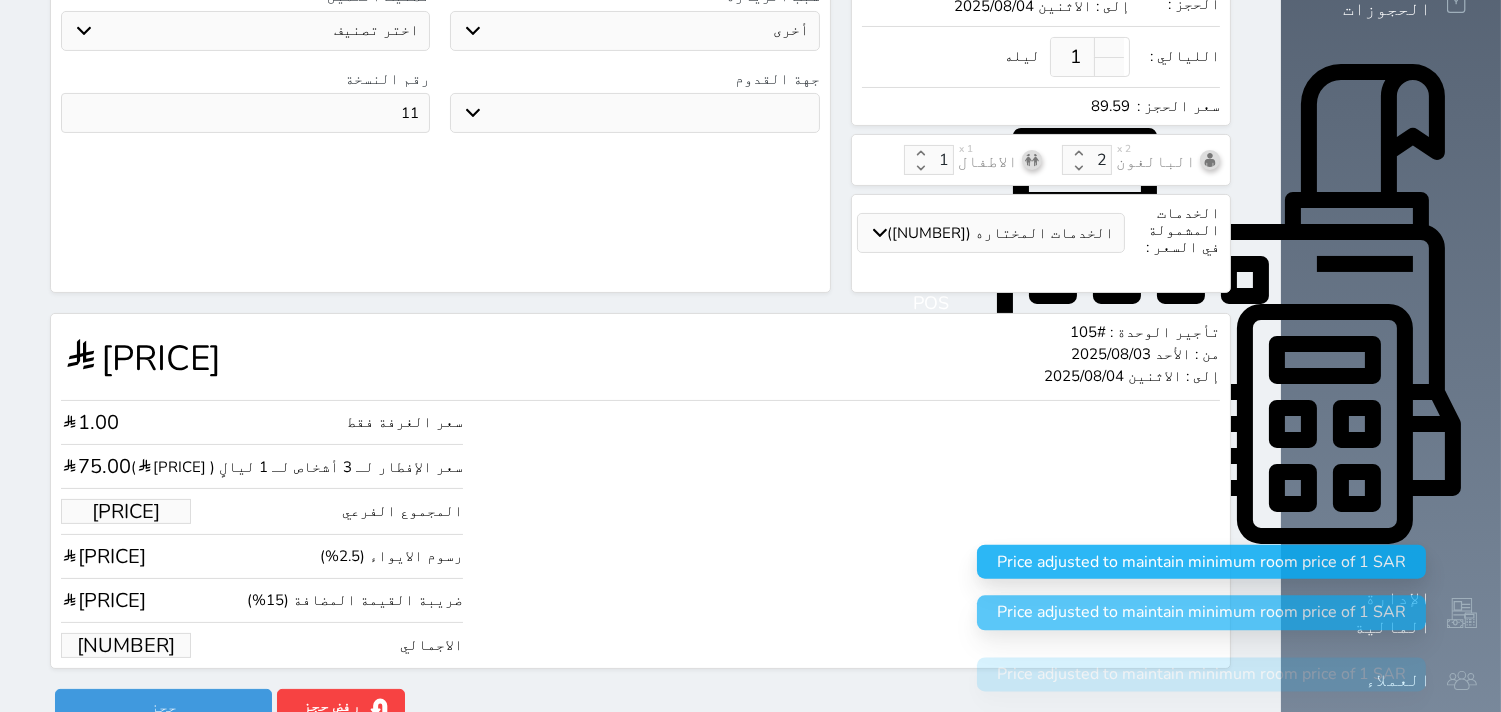 type on "89.58500000000001" 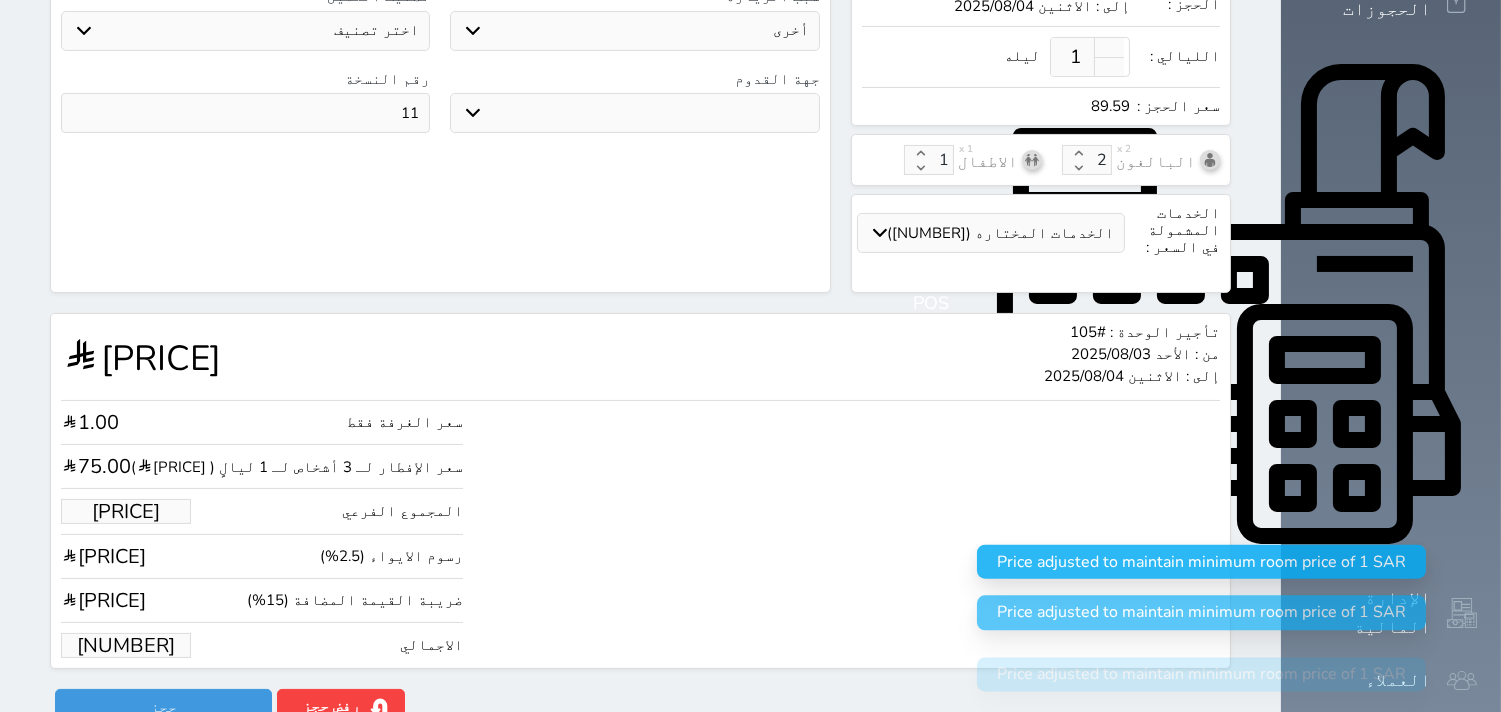 select 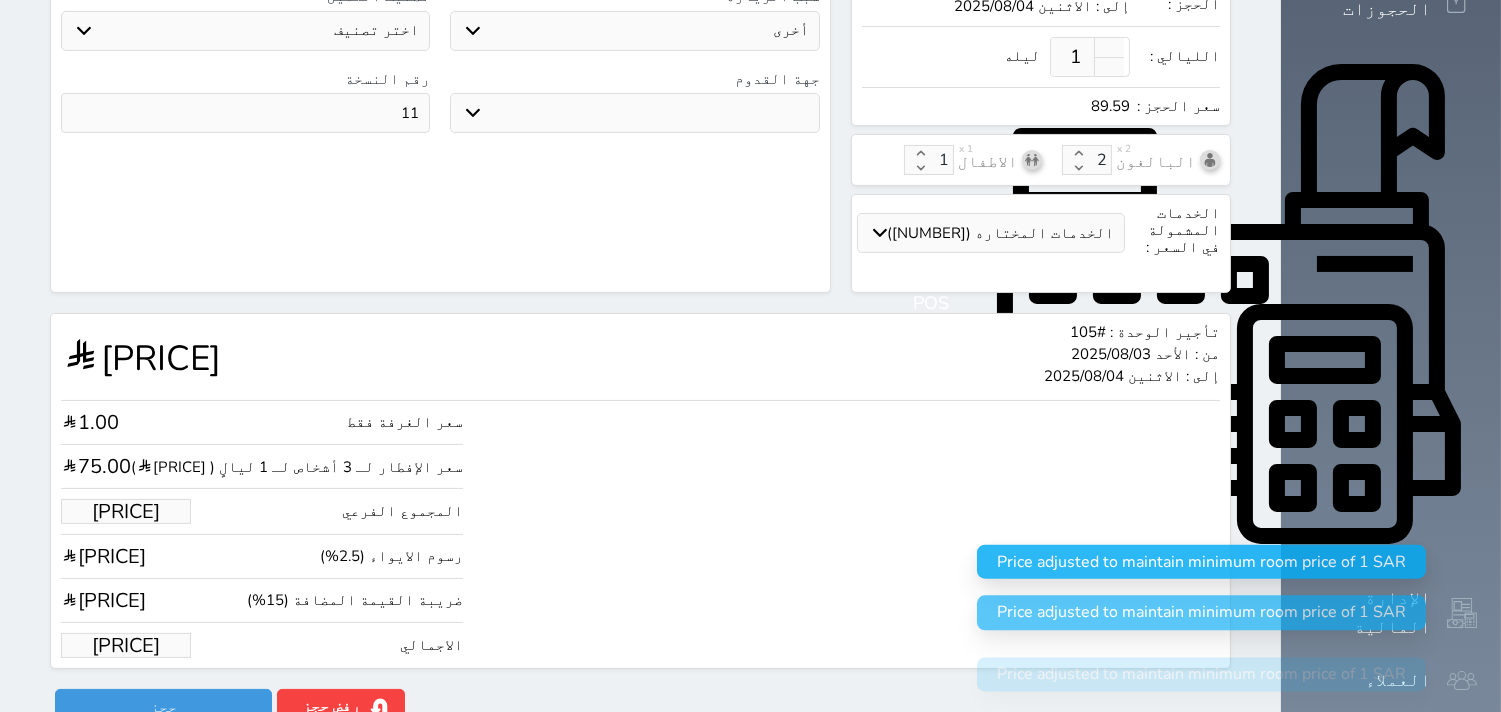 scroll, scrollTop: 0, scrollLeft: 48, axis: horizontal 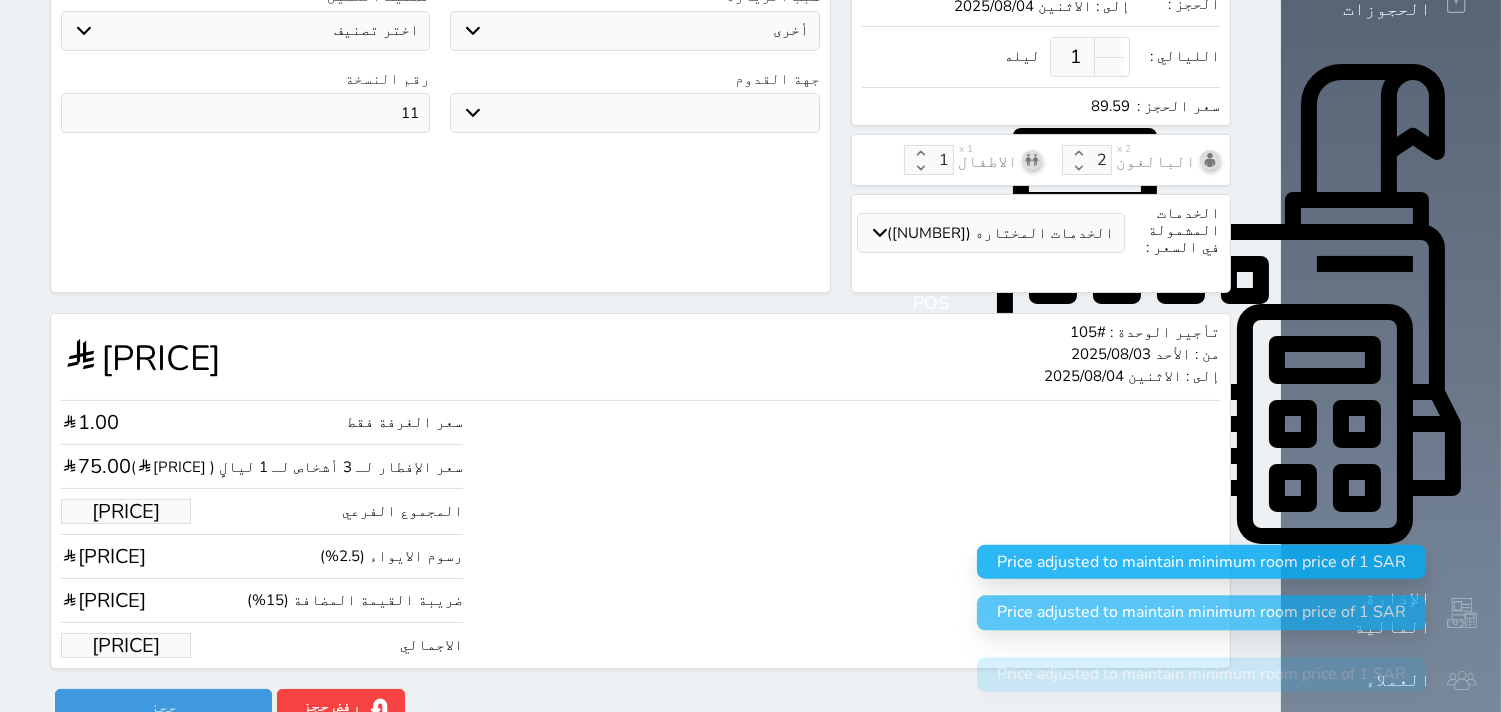 type on "89.585" 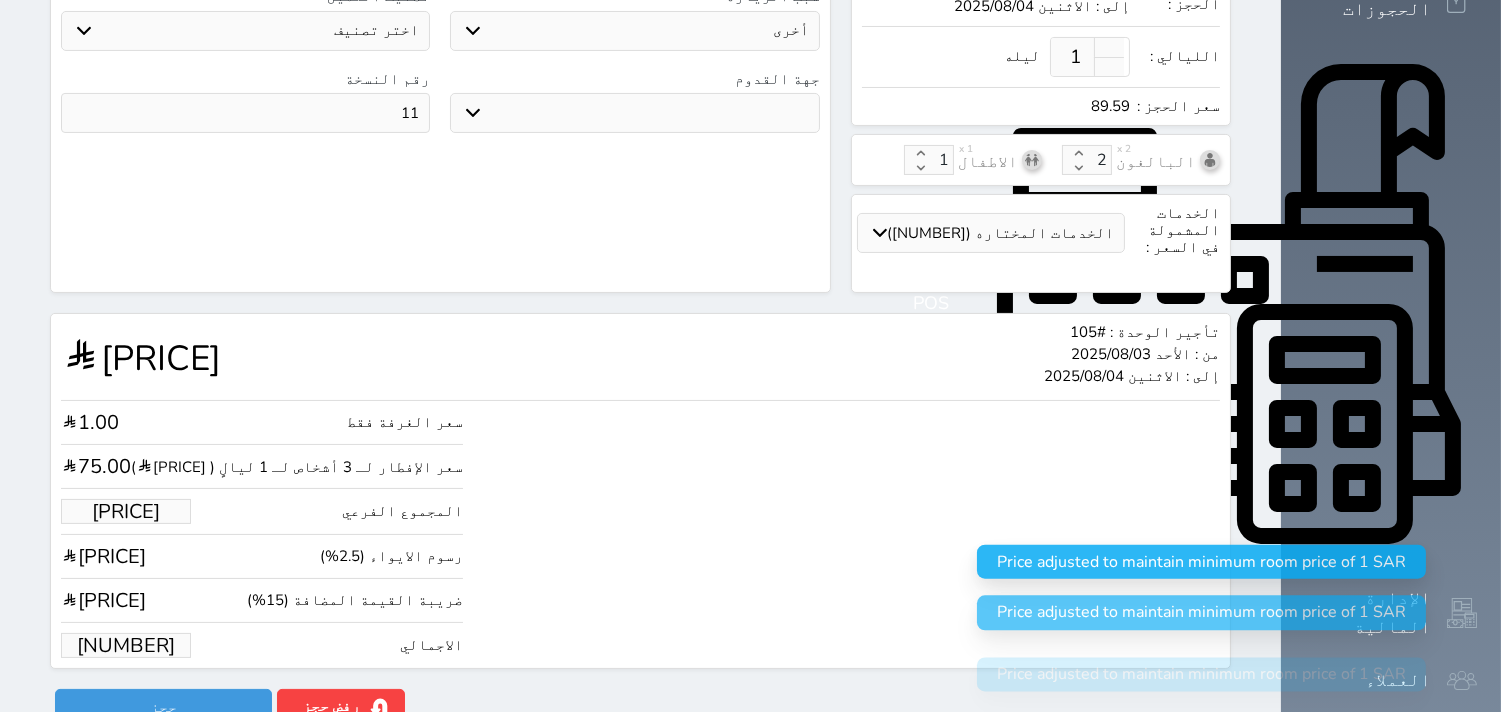 type on "89.58500000000001" 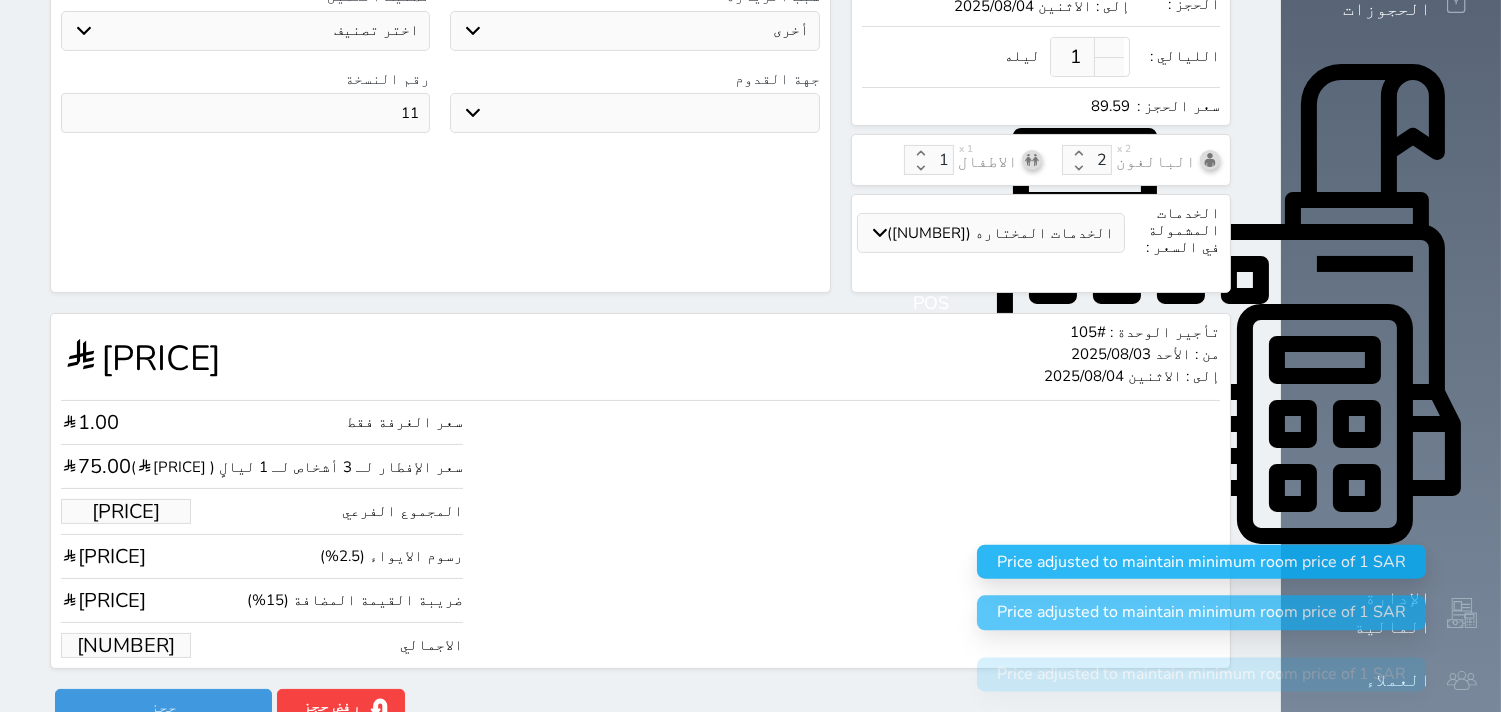 select 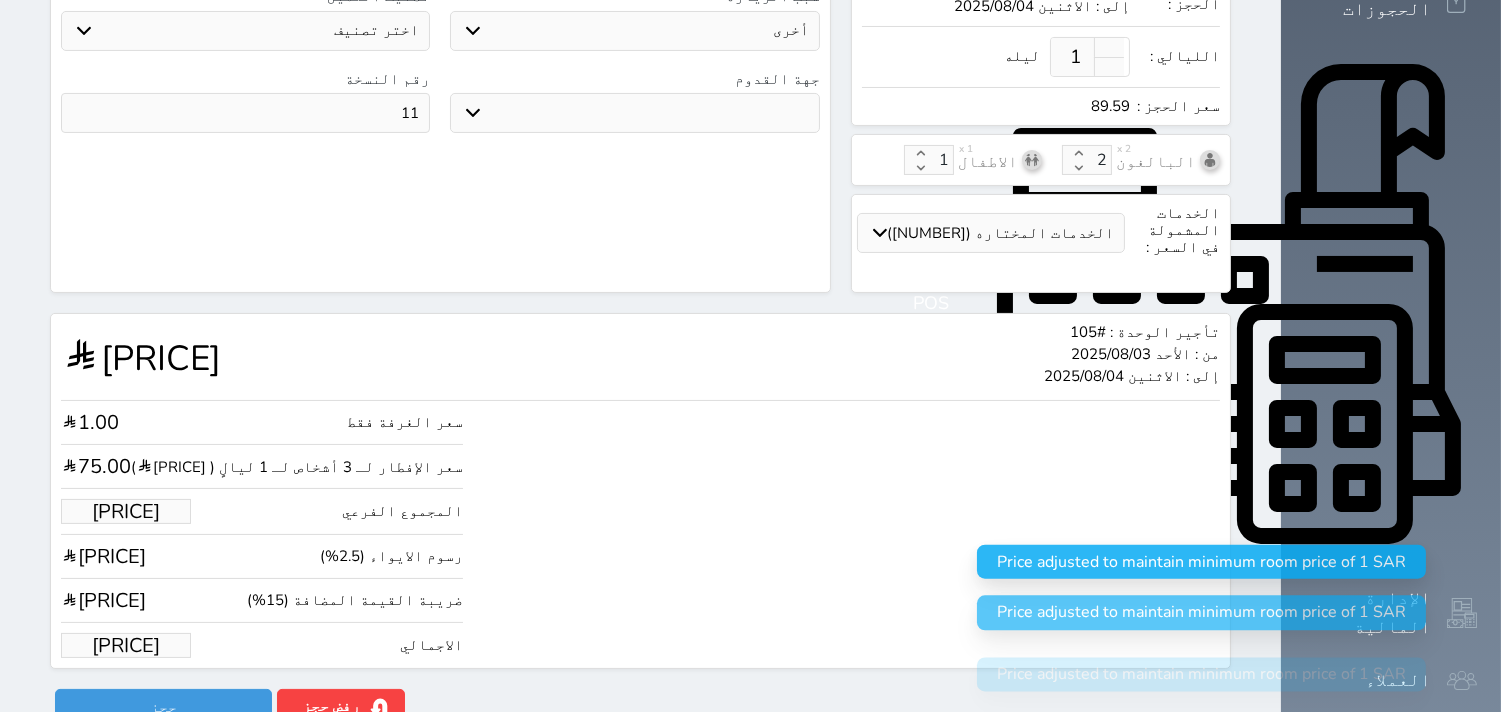 type on "89.585" 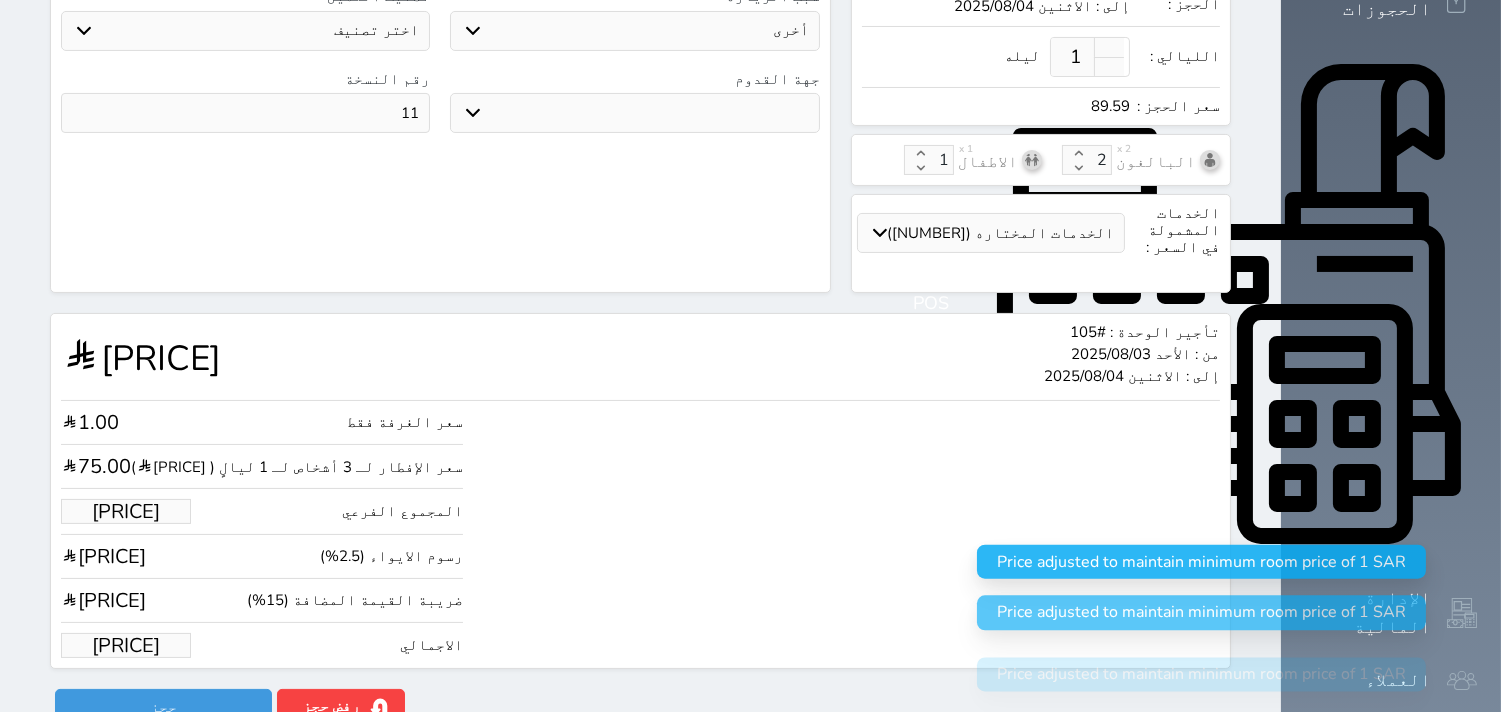 select 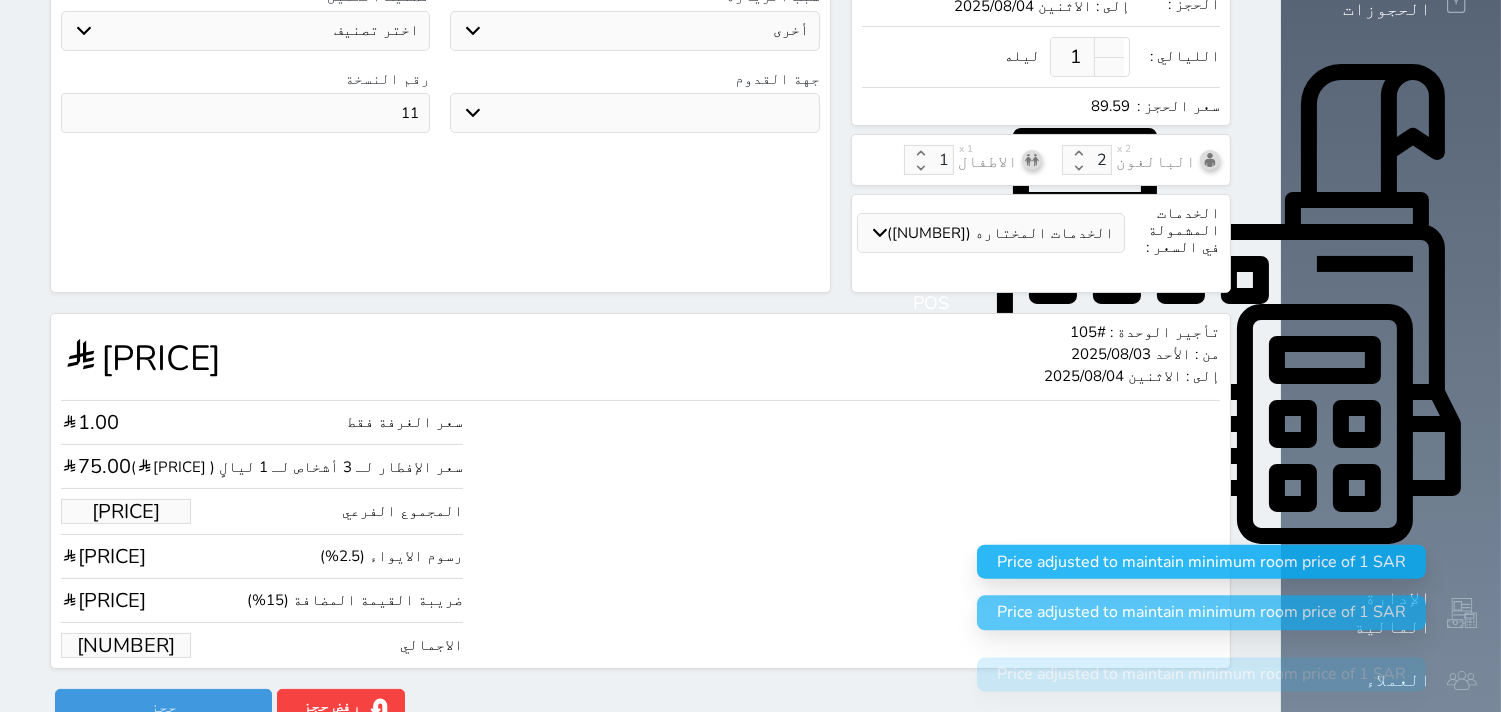 type on "89.58500000000001" 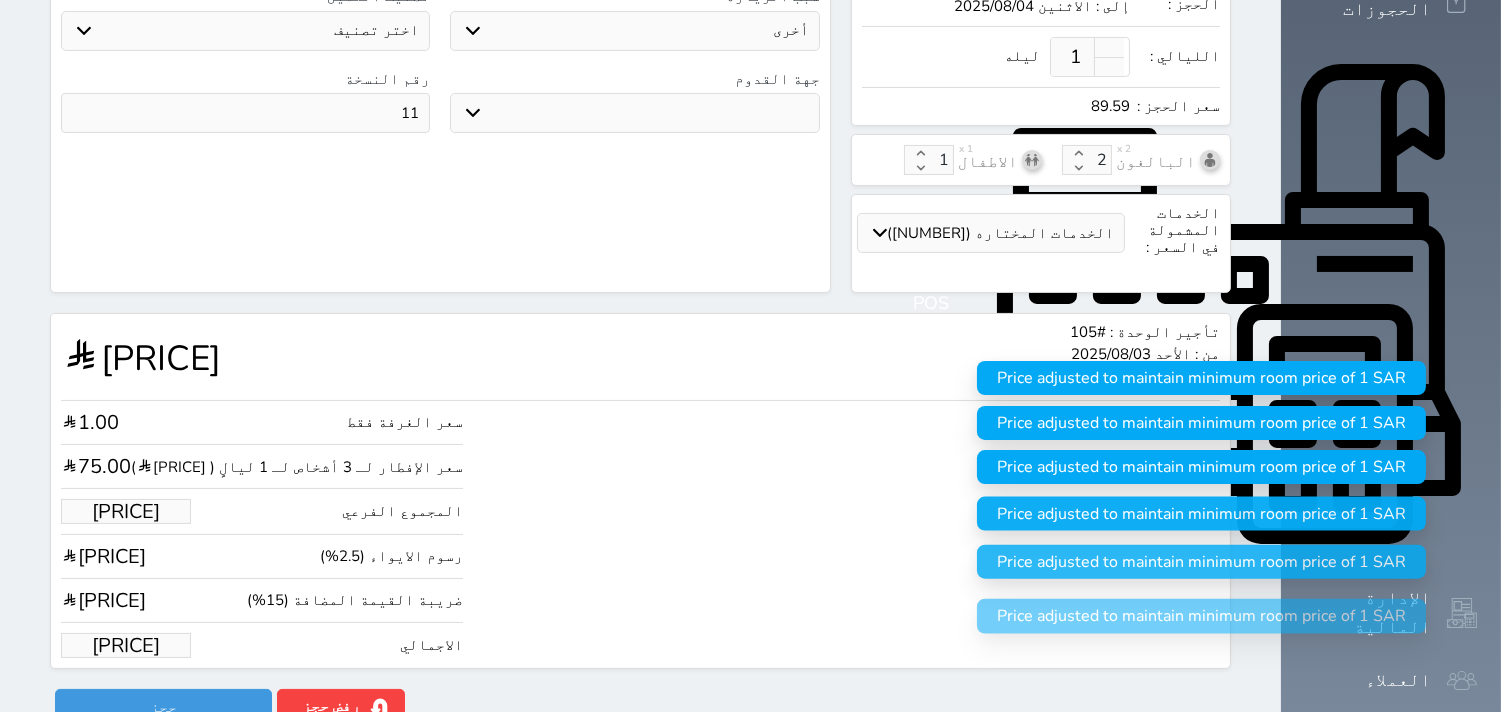 type on "89.585" 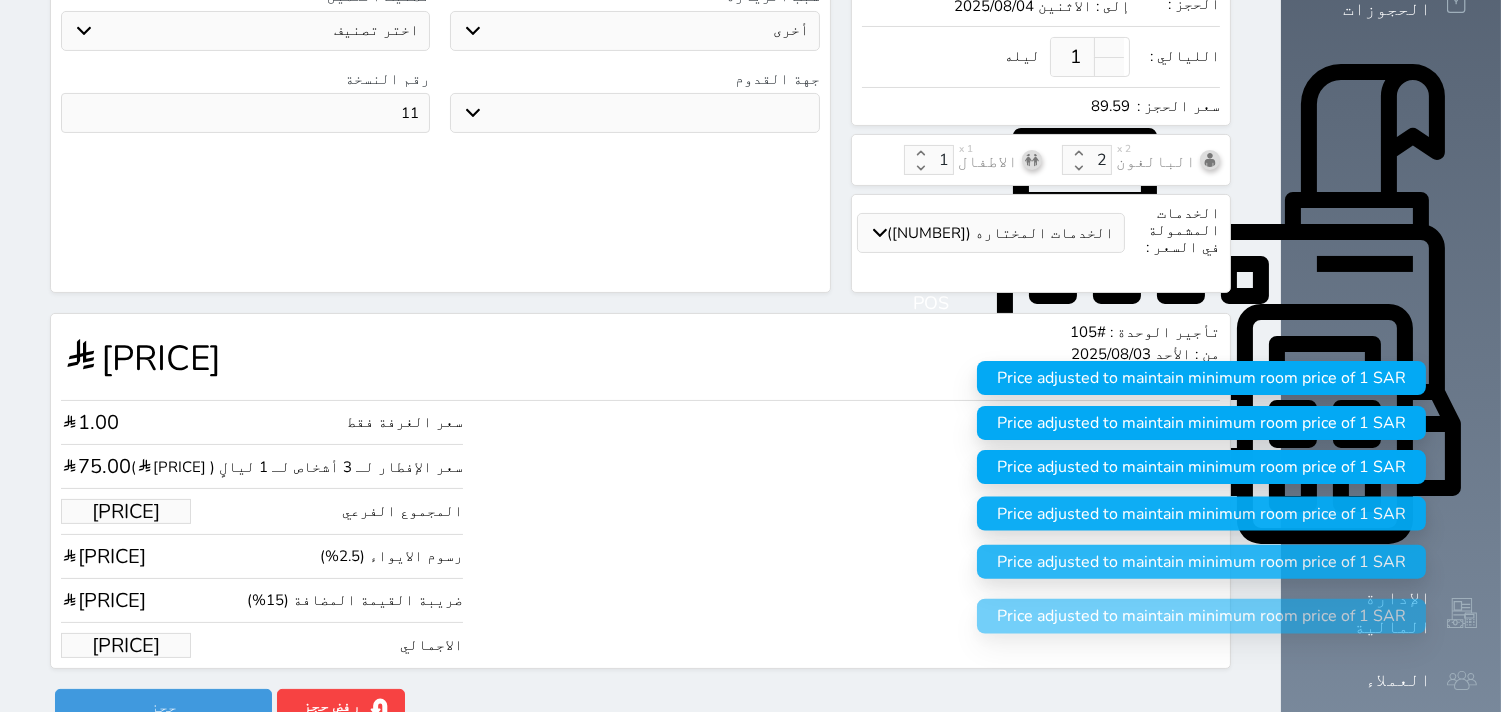 select 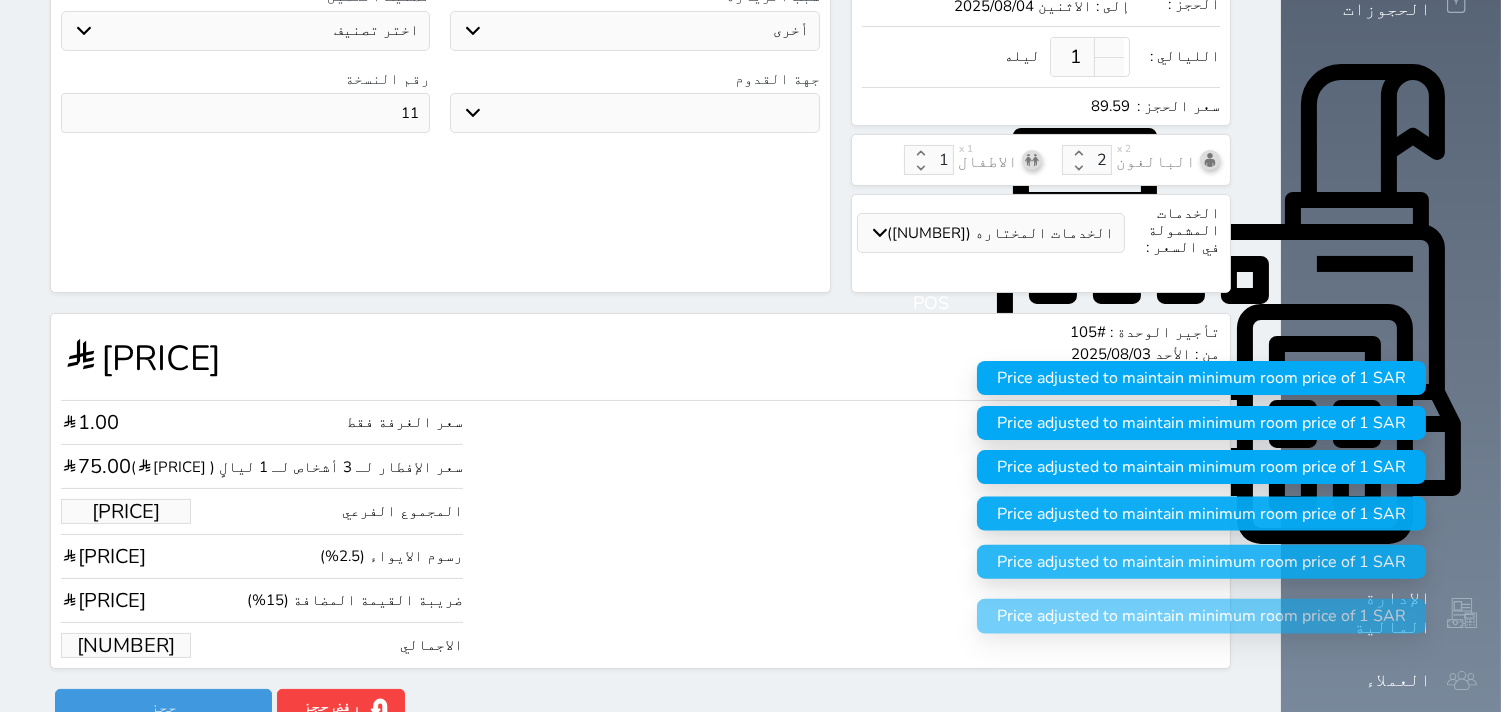 scroll, scrollTop: 0, scrollLeft: 0, axis: both 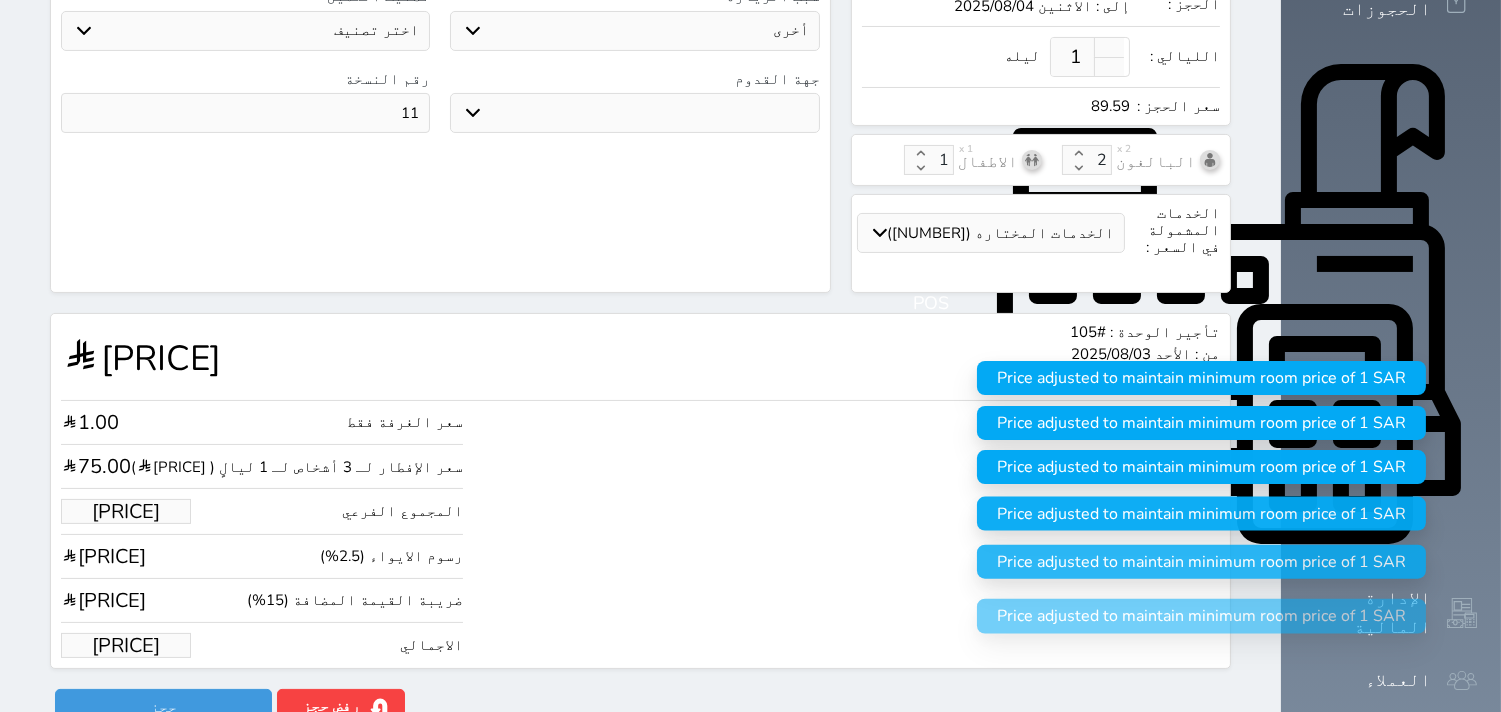 type on "89.585" 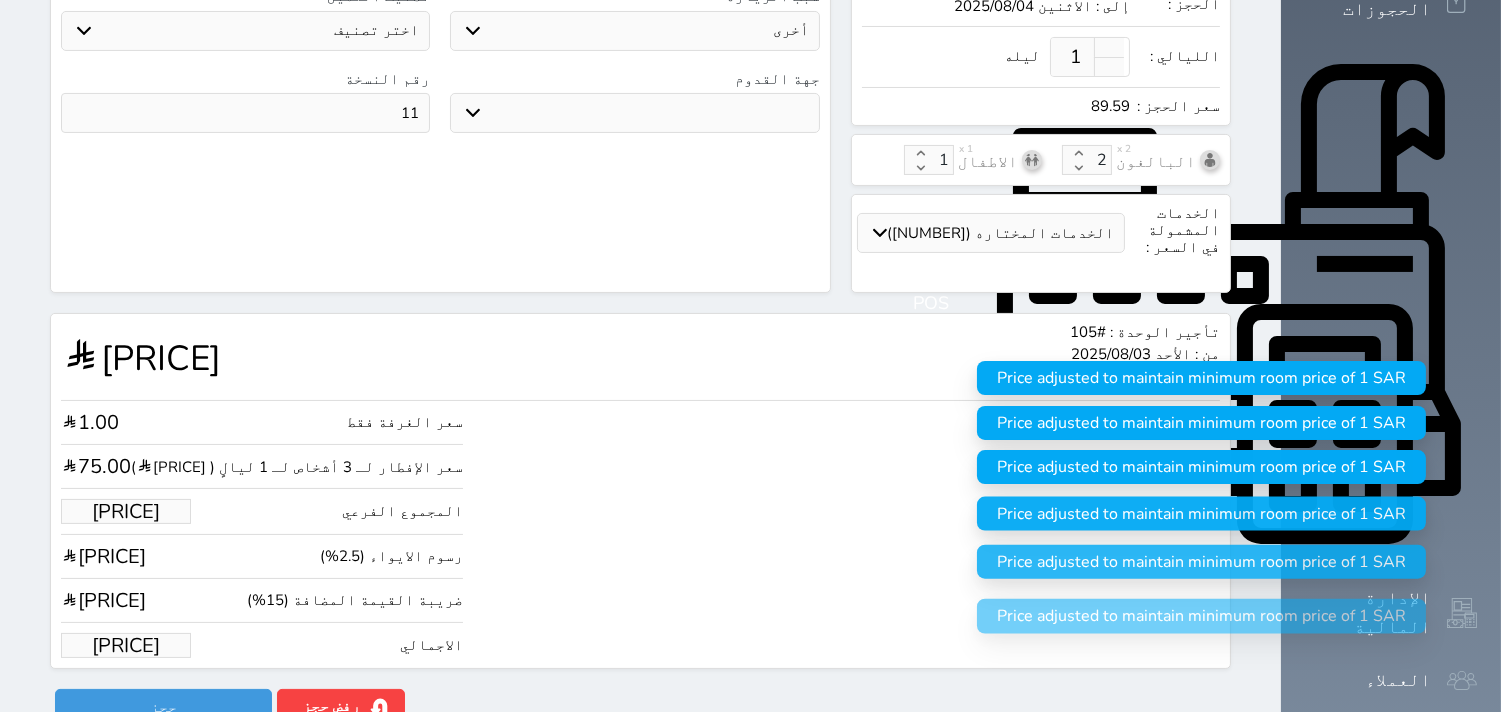 select 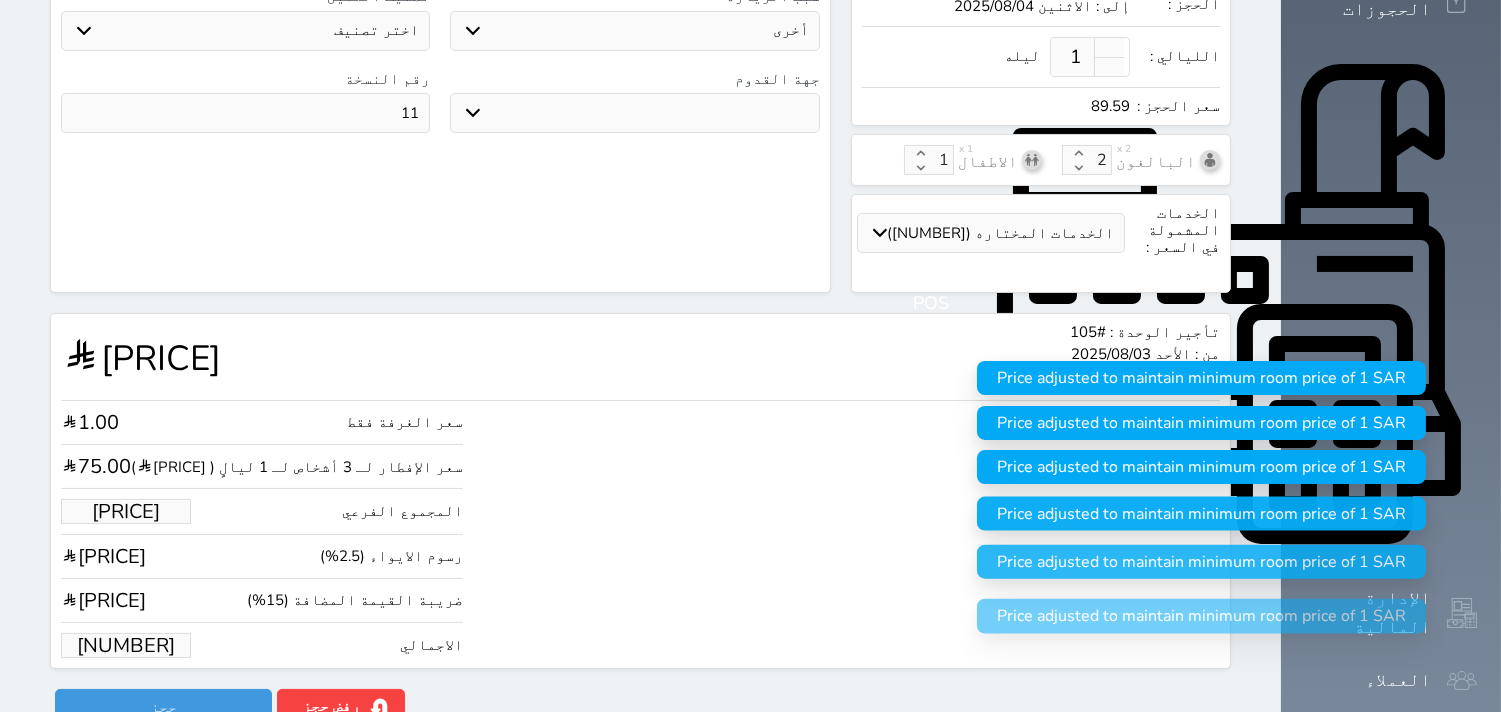 type on "89.58500000000001" 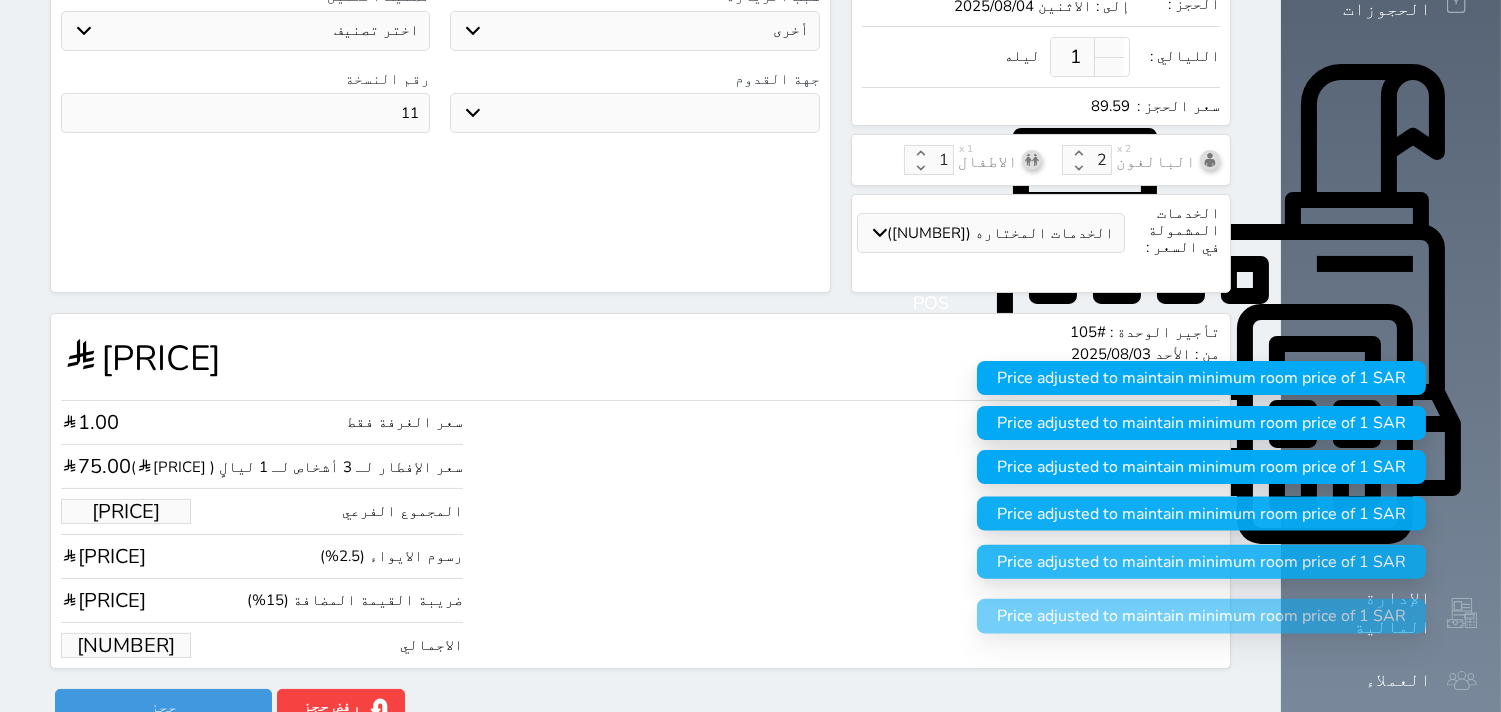 select 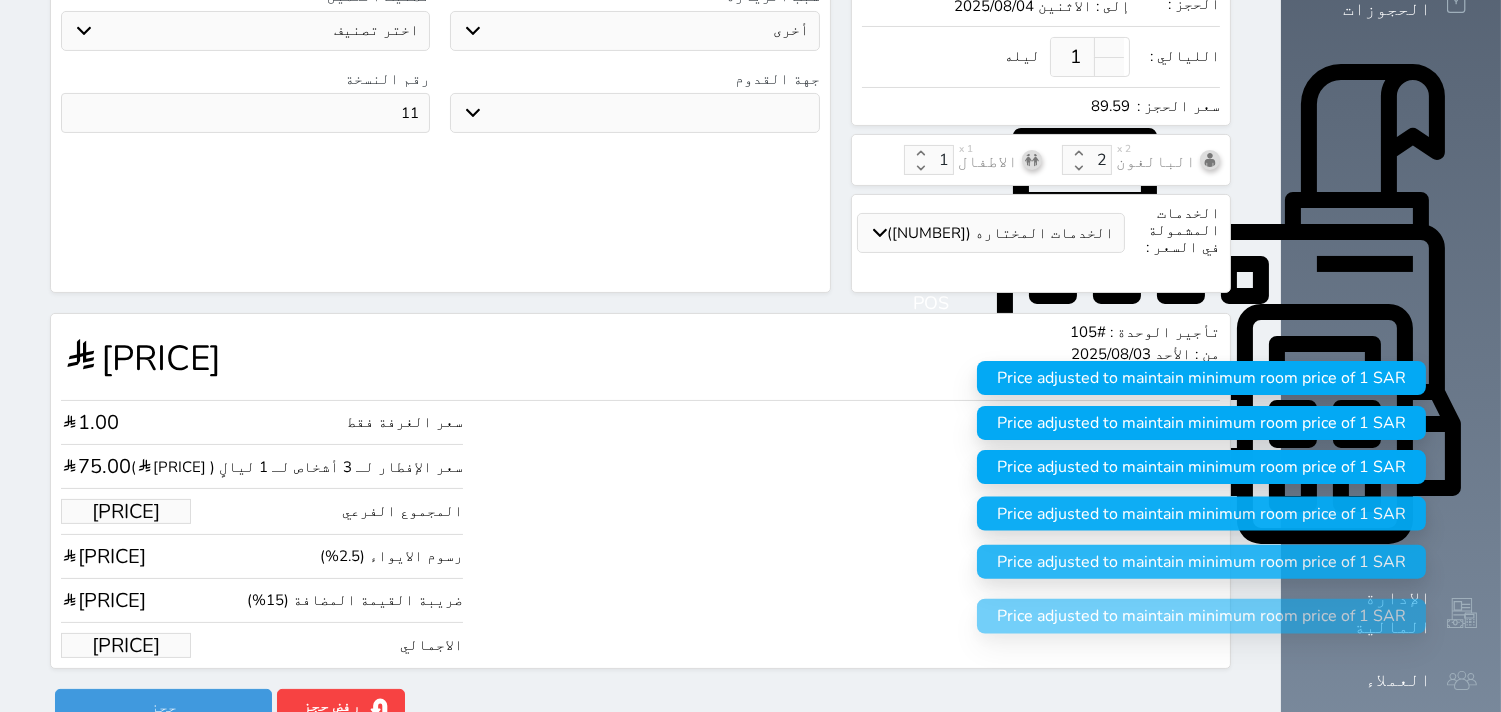 type on "89.585" 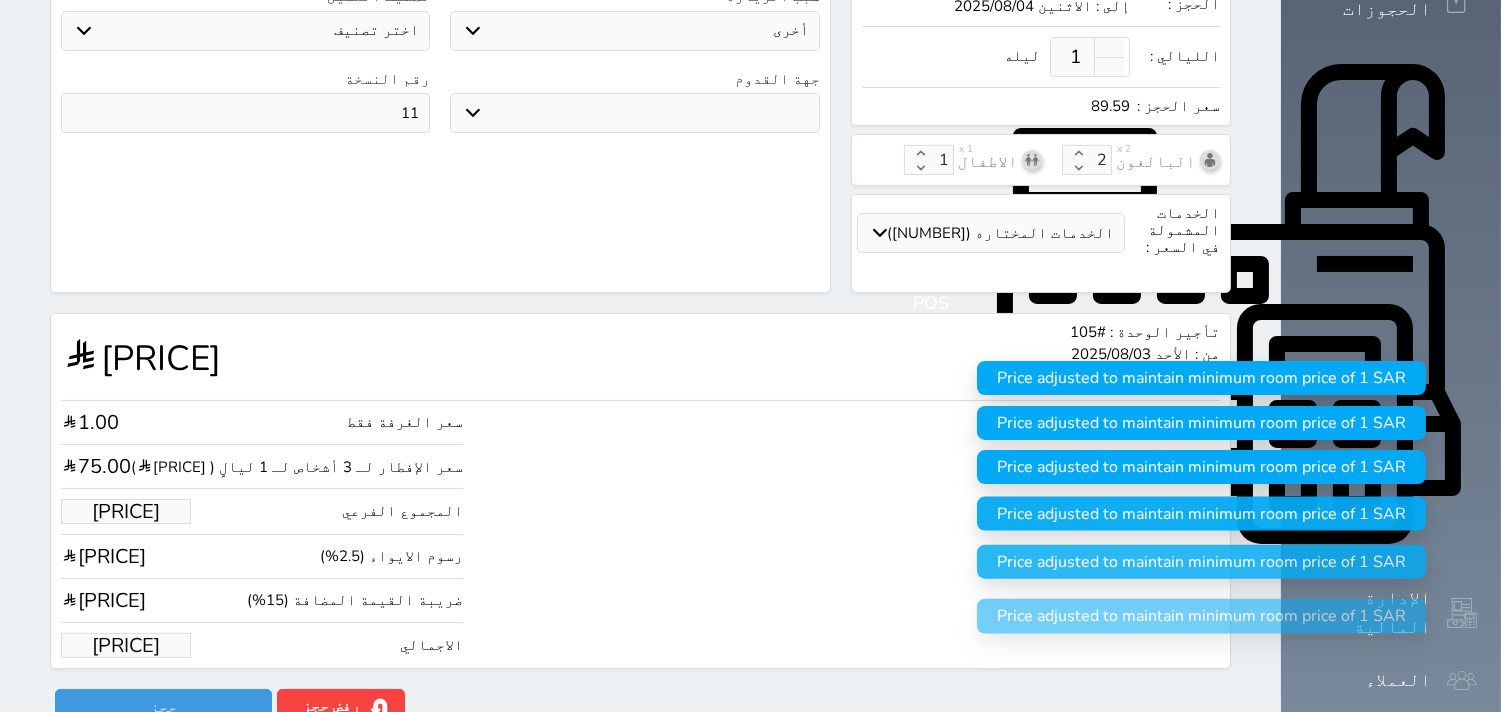 select 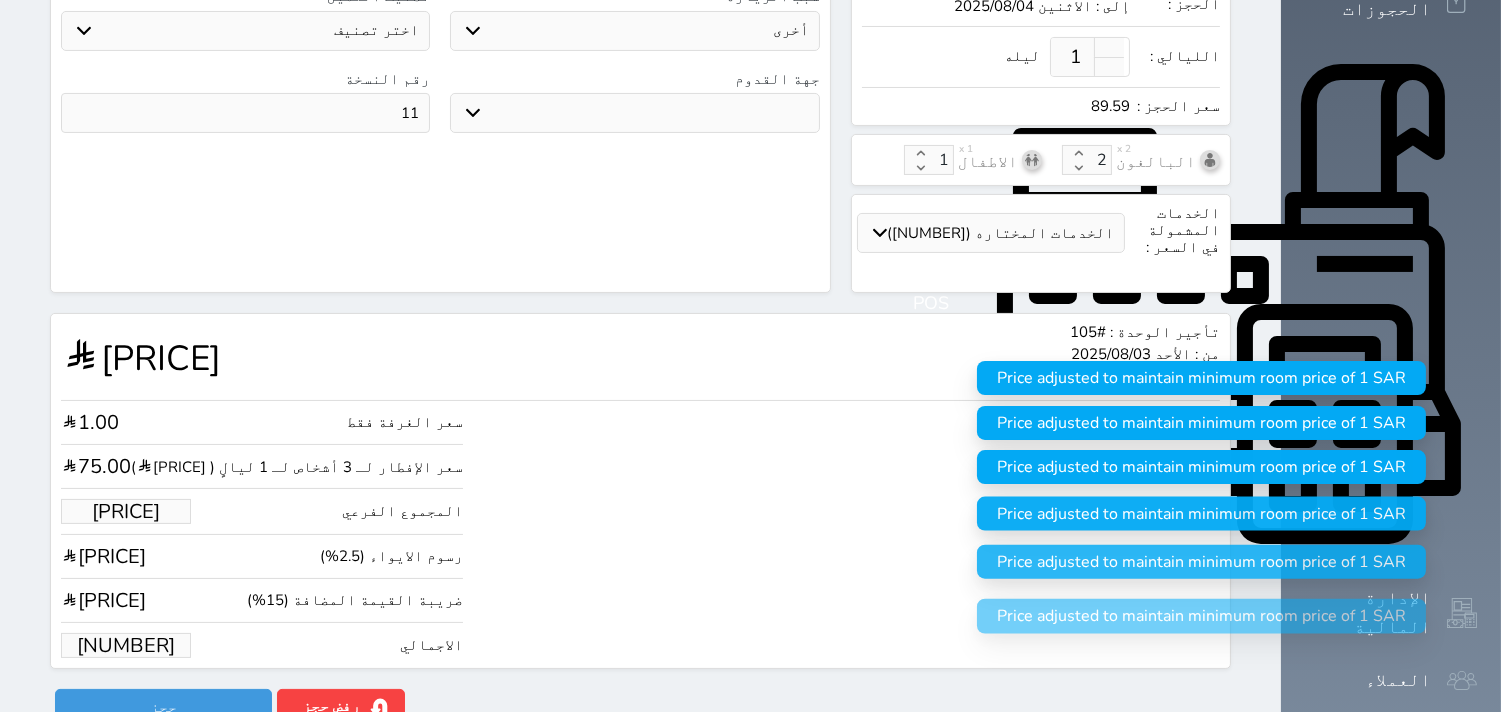 type on "89.58500000000001" 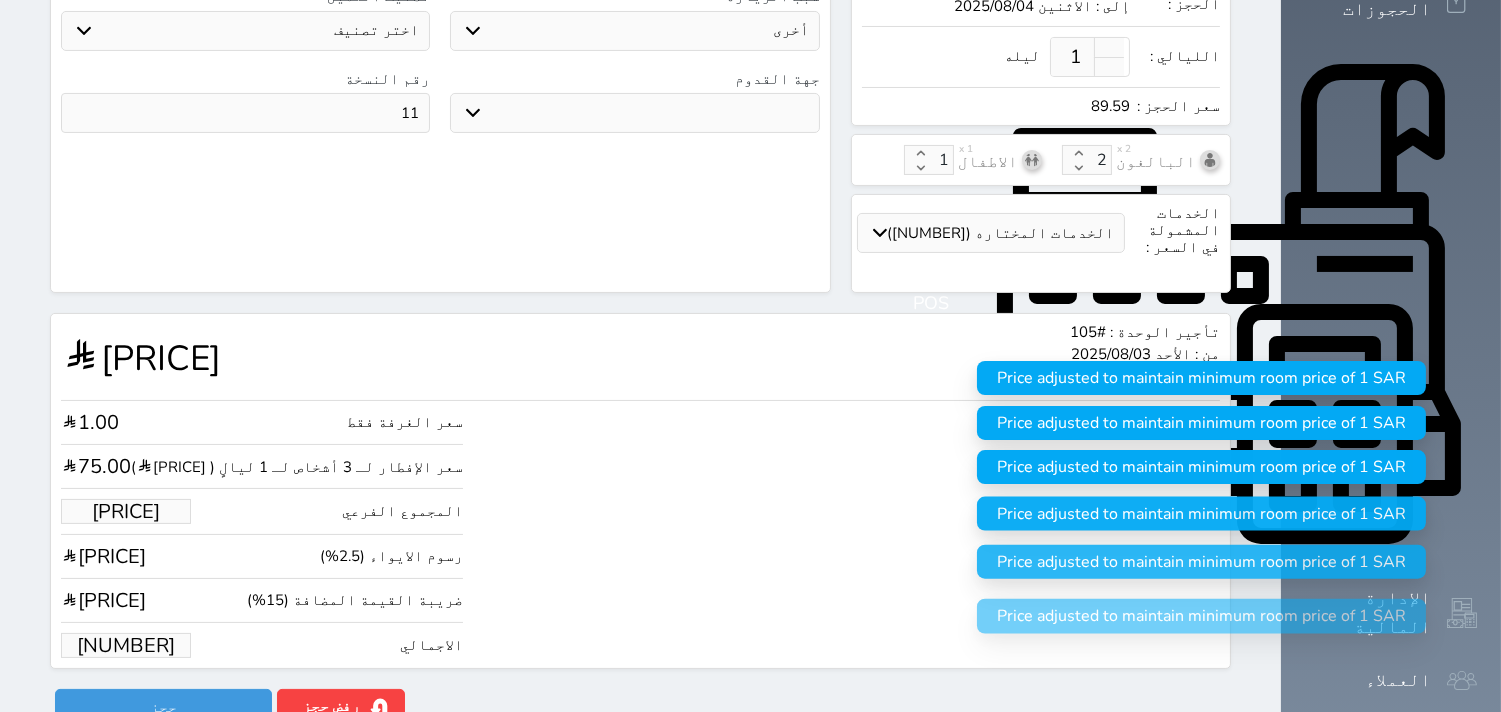 select 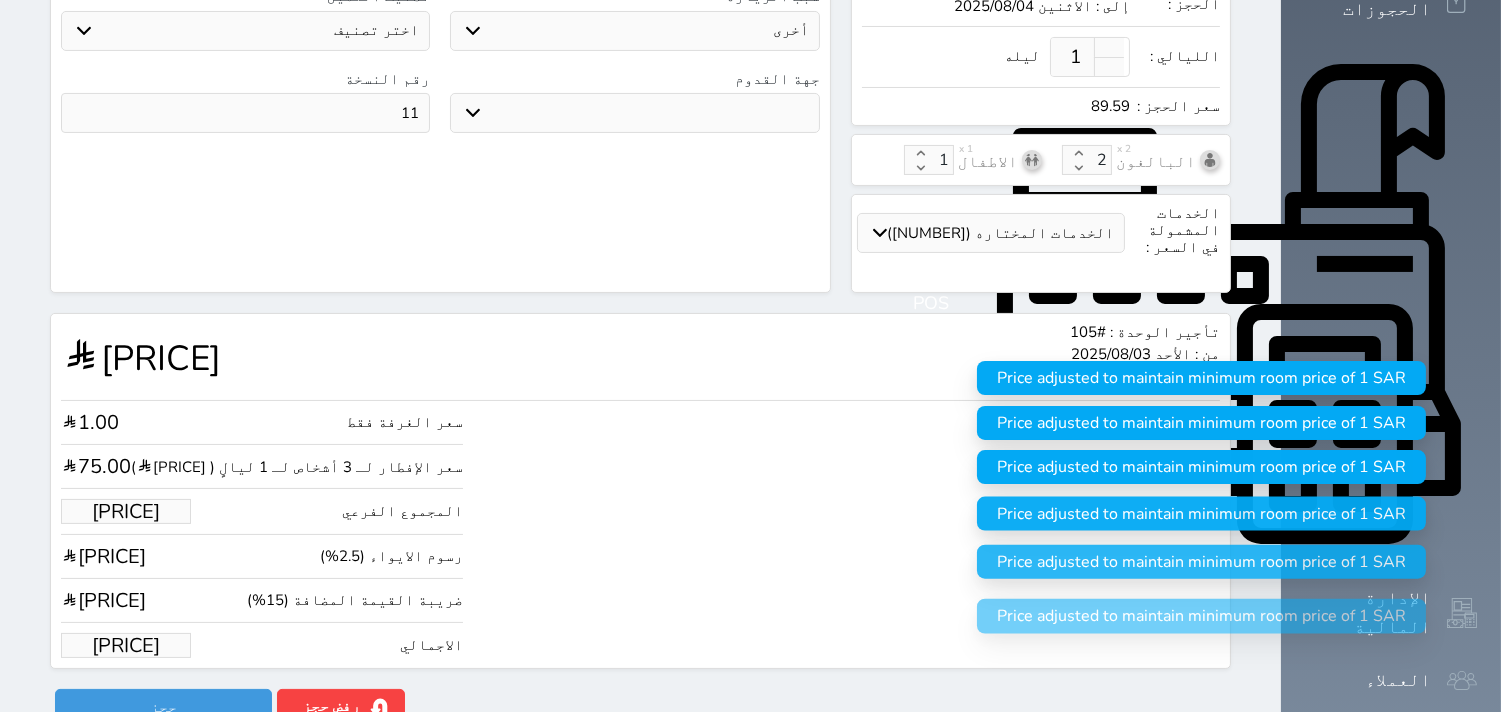 type on "89.585" 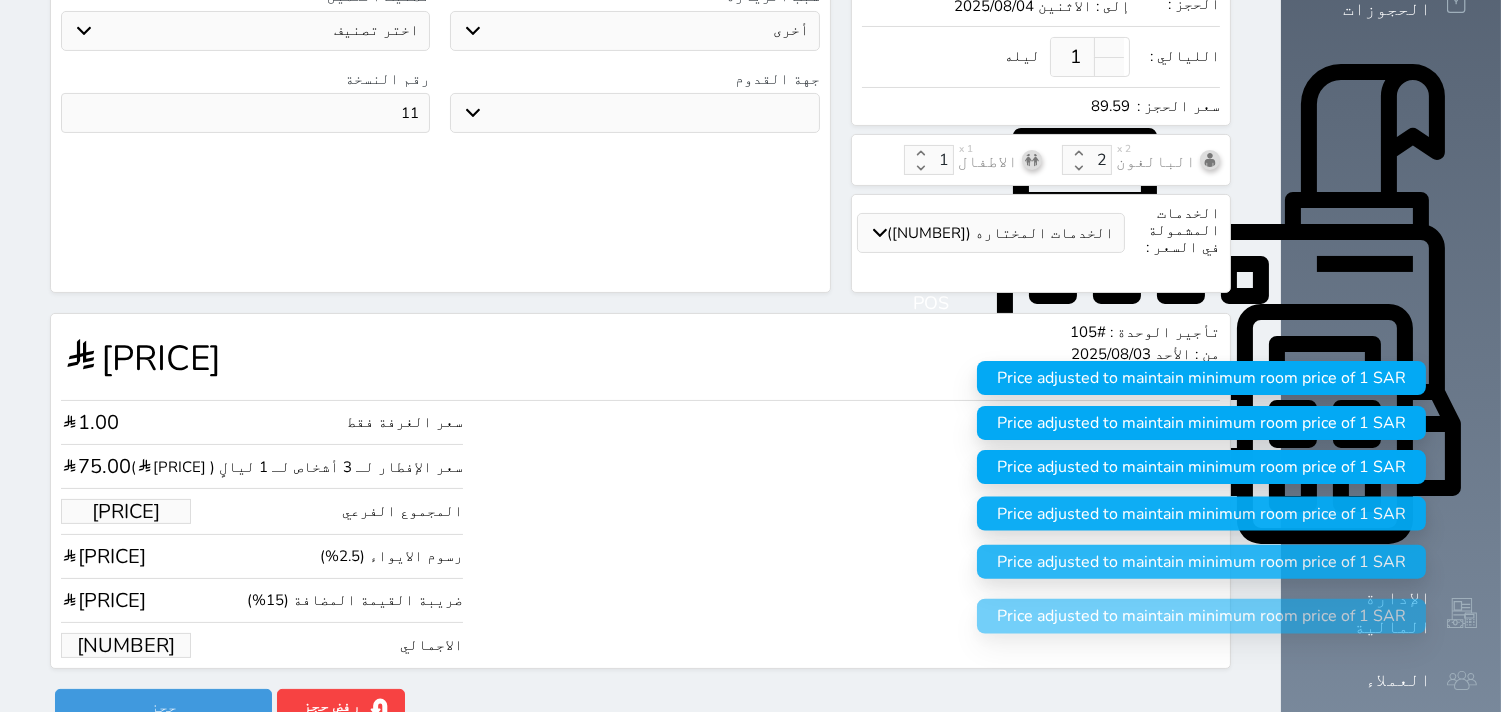 select 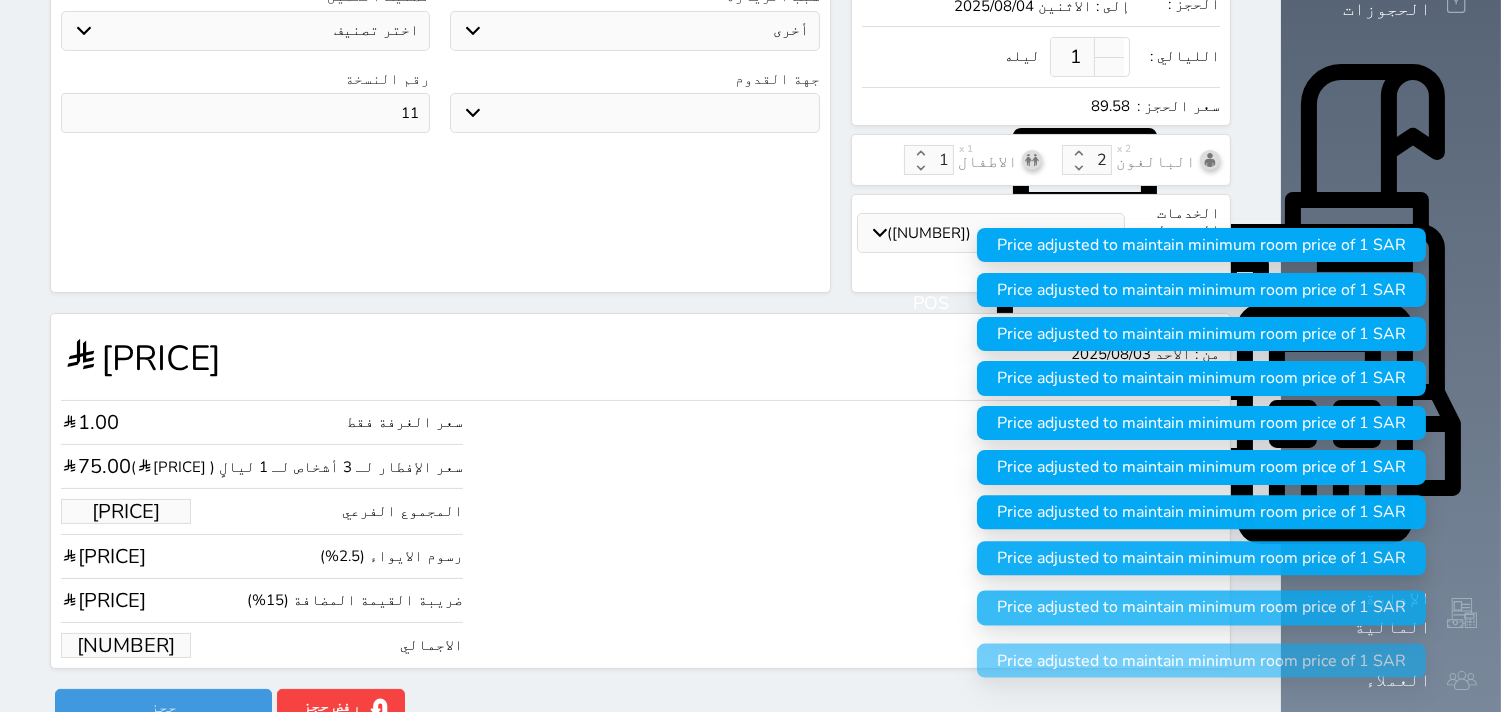 scroll, scrollTop: 0, scrollLeft: 0, axis: both 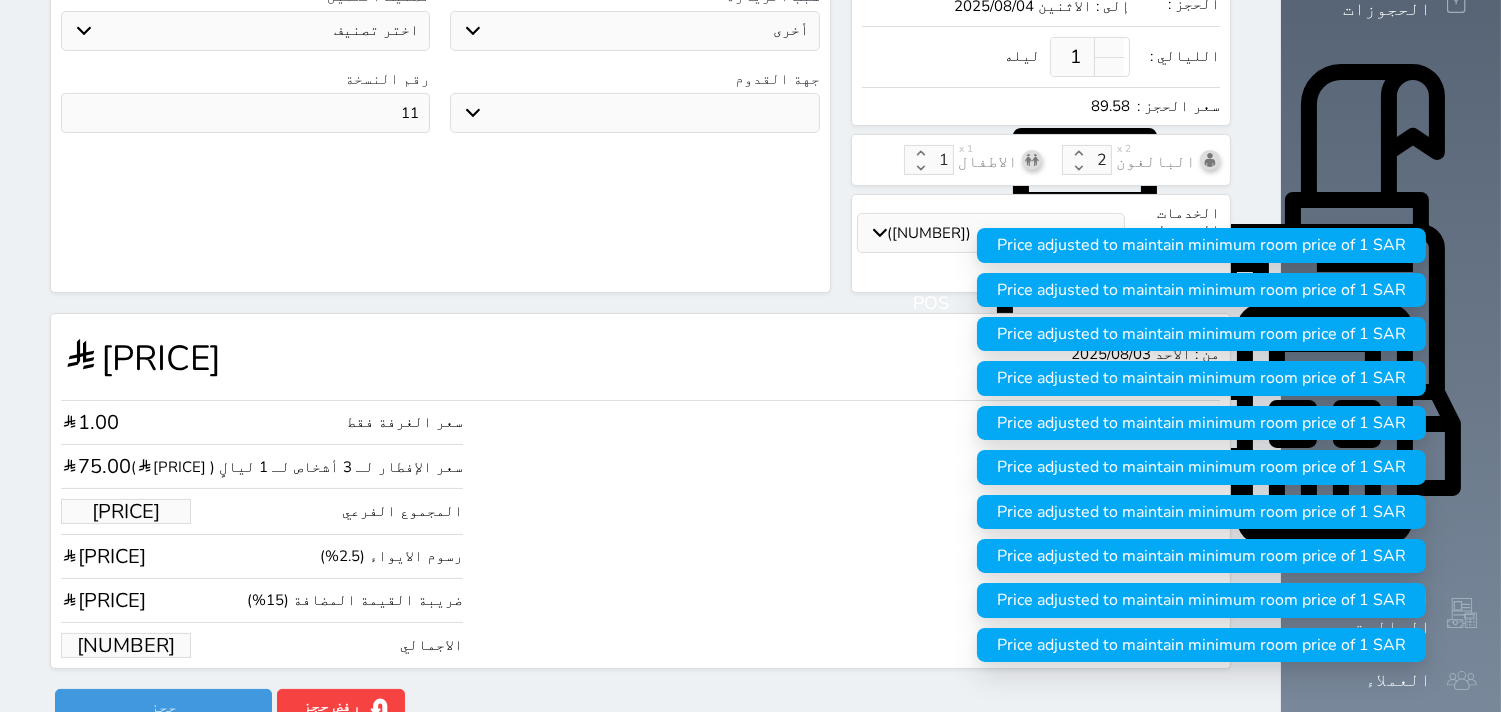 type on "89.58500000000001" 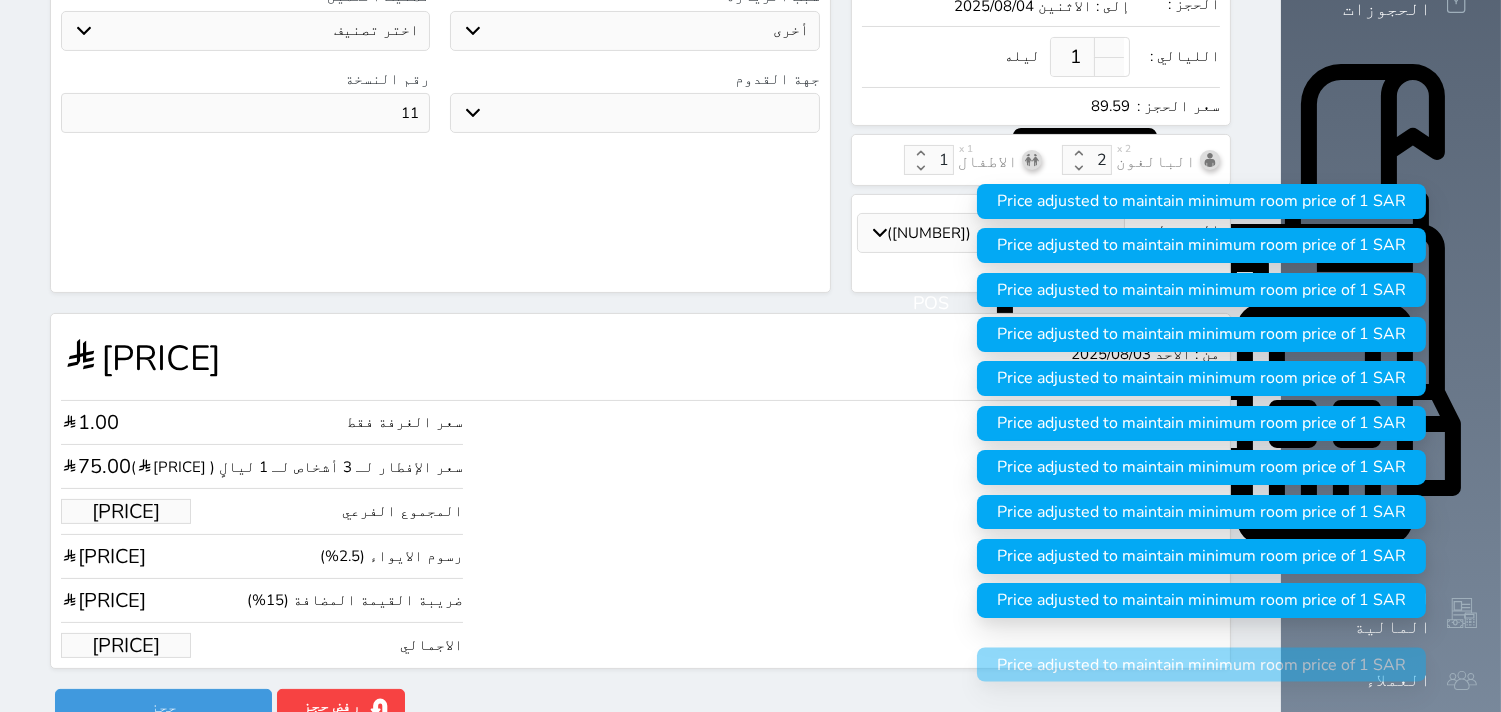 scroll, scrollTop: 0, scrollLeft: 48, axis: horizontal 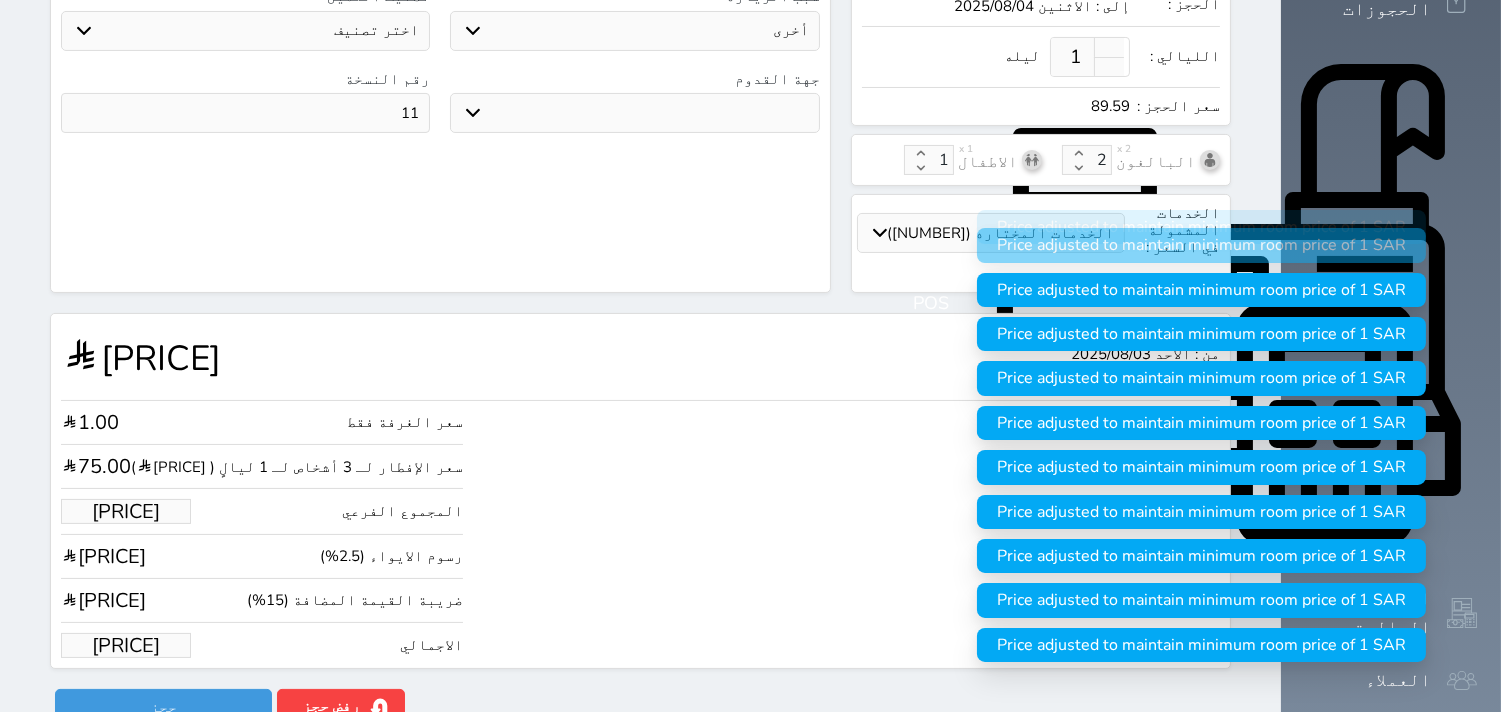 type on "89.585" 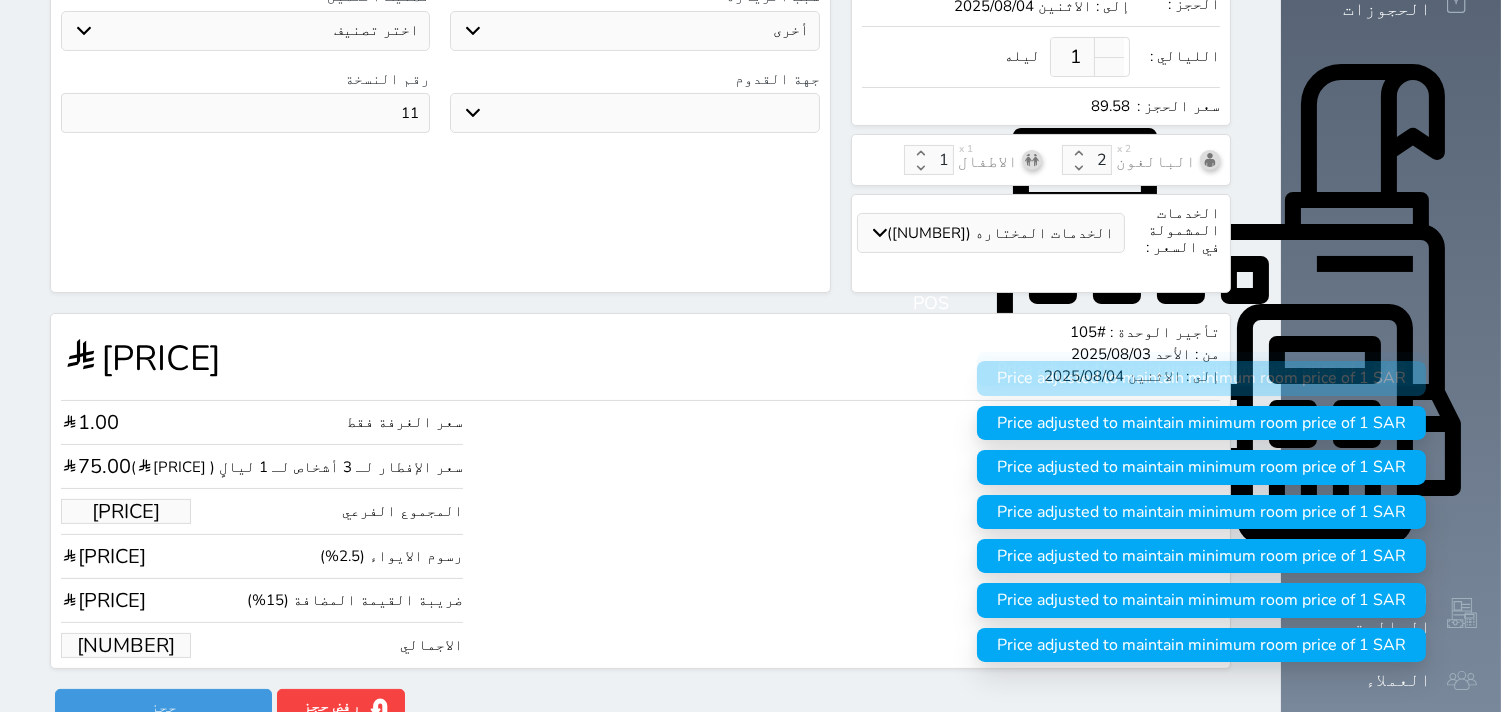 scroll, scrollTop: 0, scrollLeft: 0, axis: both 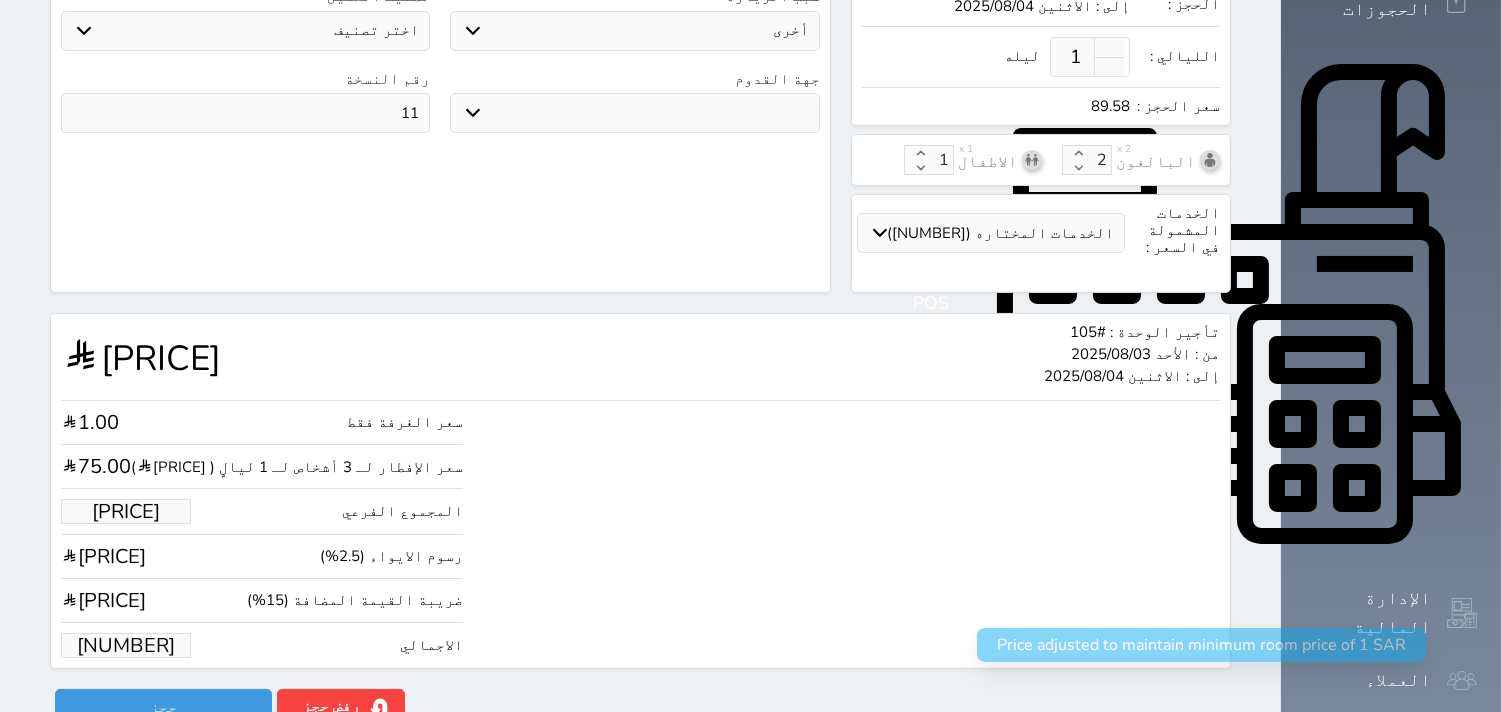 type on "89.5853" 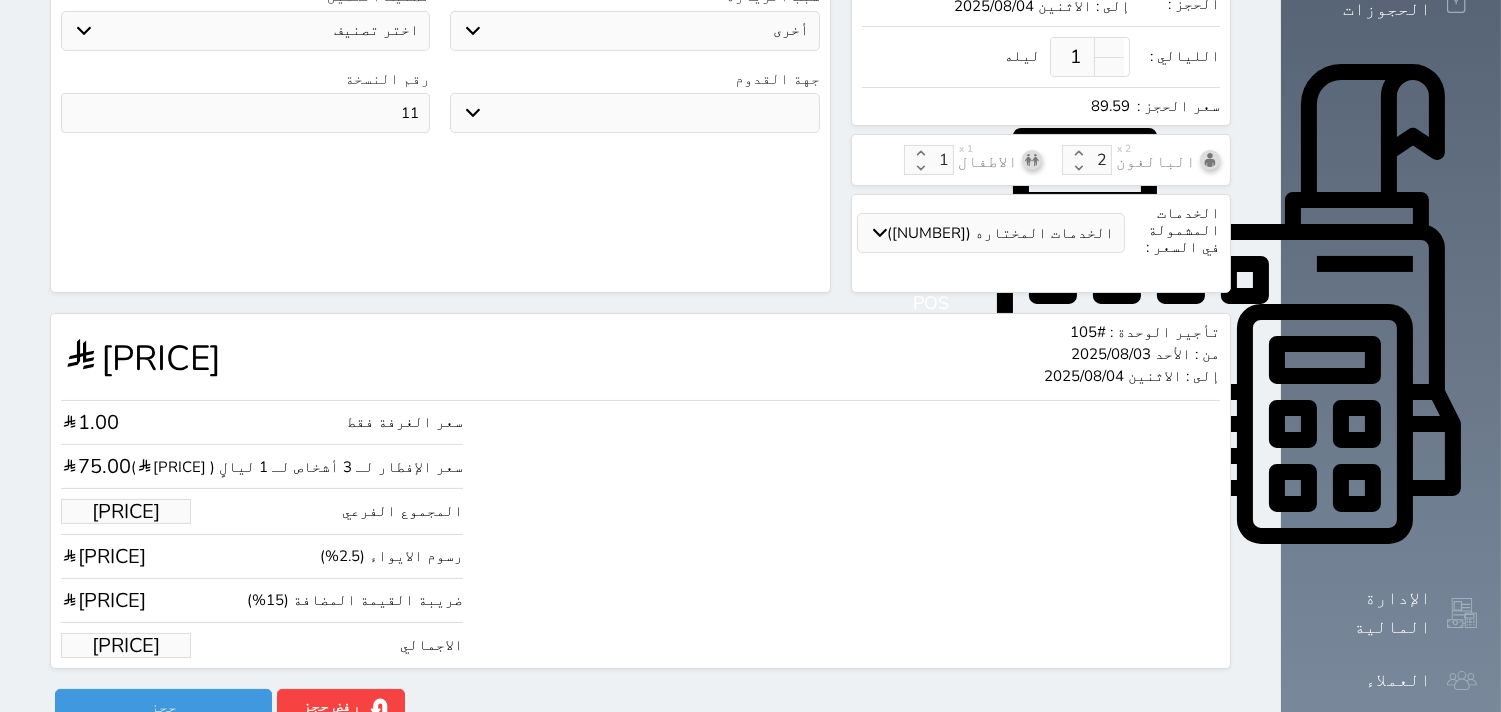 type on "89.58535" 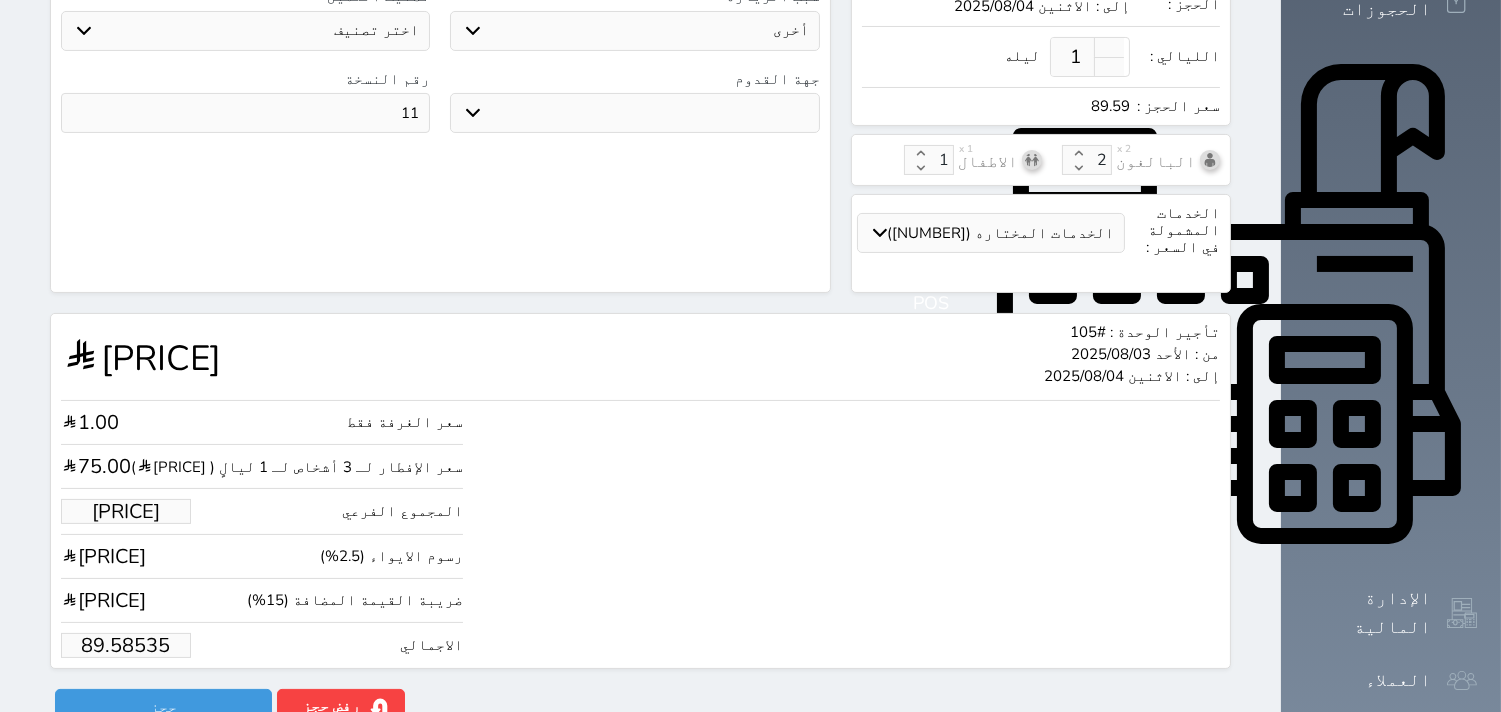 type on "89.585350" 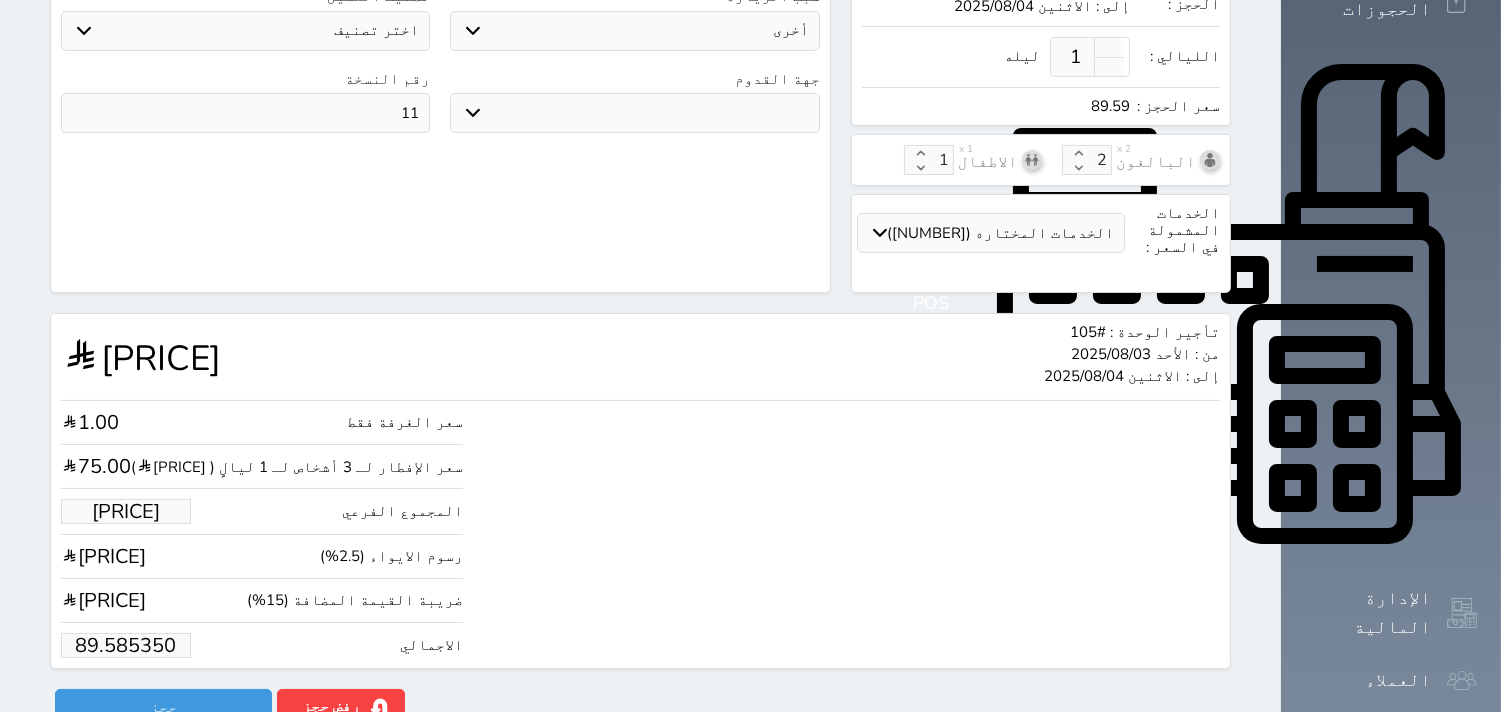 drag, startPoint x: 100, startPoint y: 614, endPoint x: 45, endPoint y: 623, distance: 55.7315 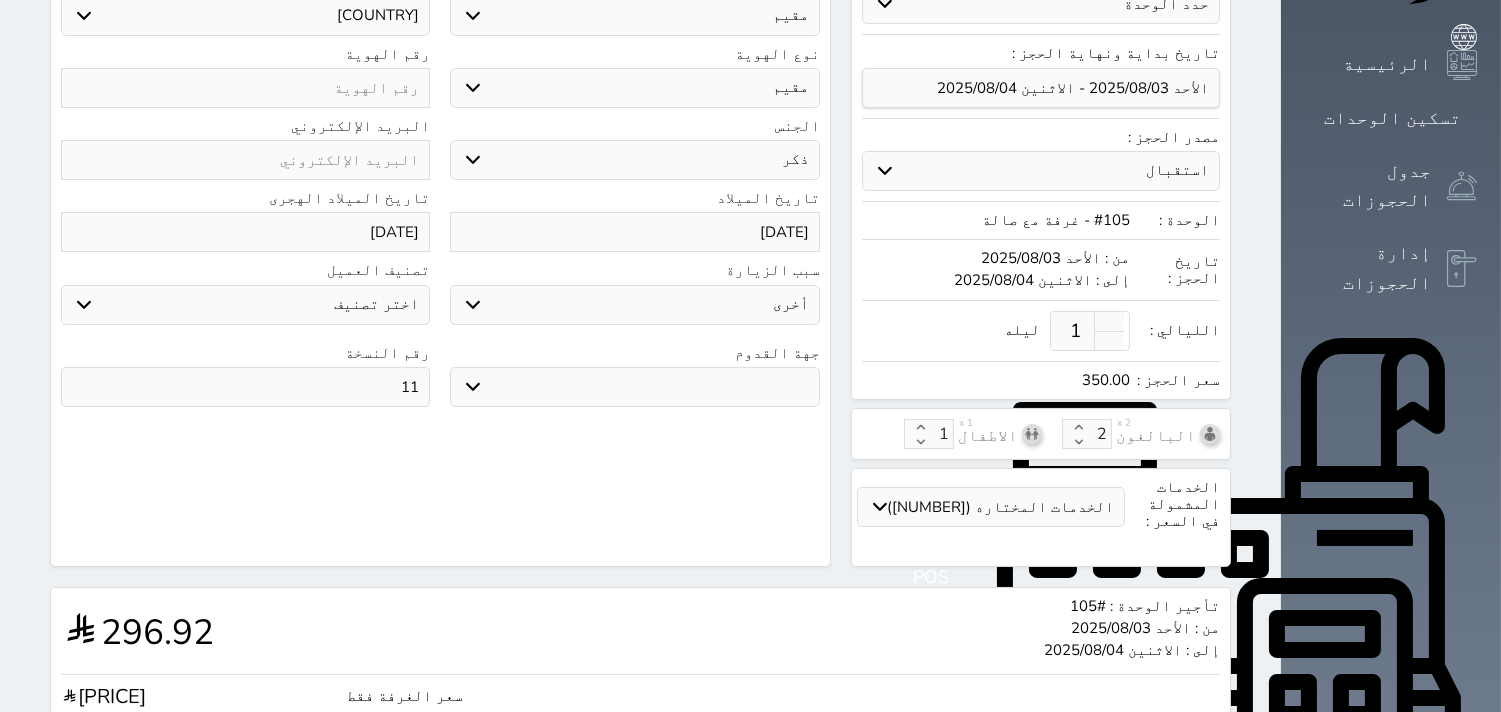 scroll, scrollTop: 272, scrollLeft: 0, axis: vertical 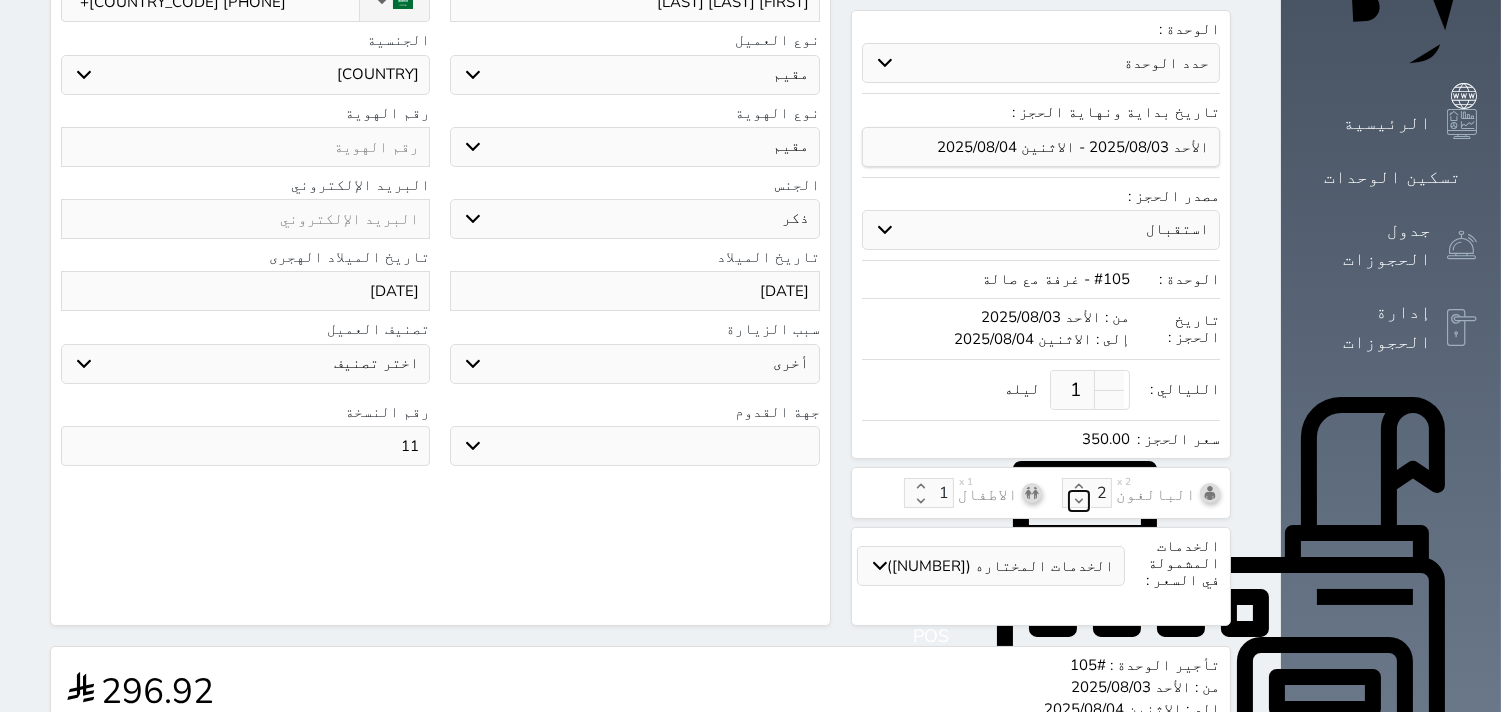 type on "350.00" 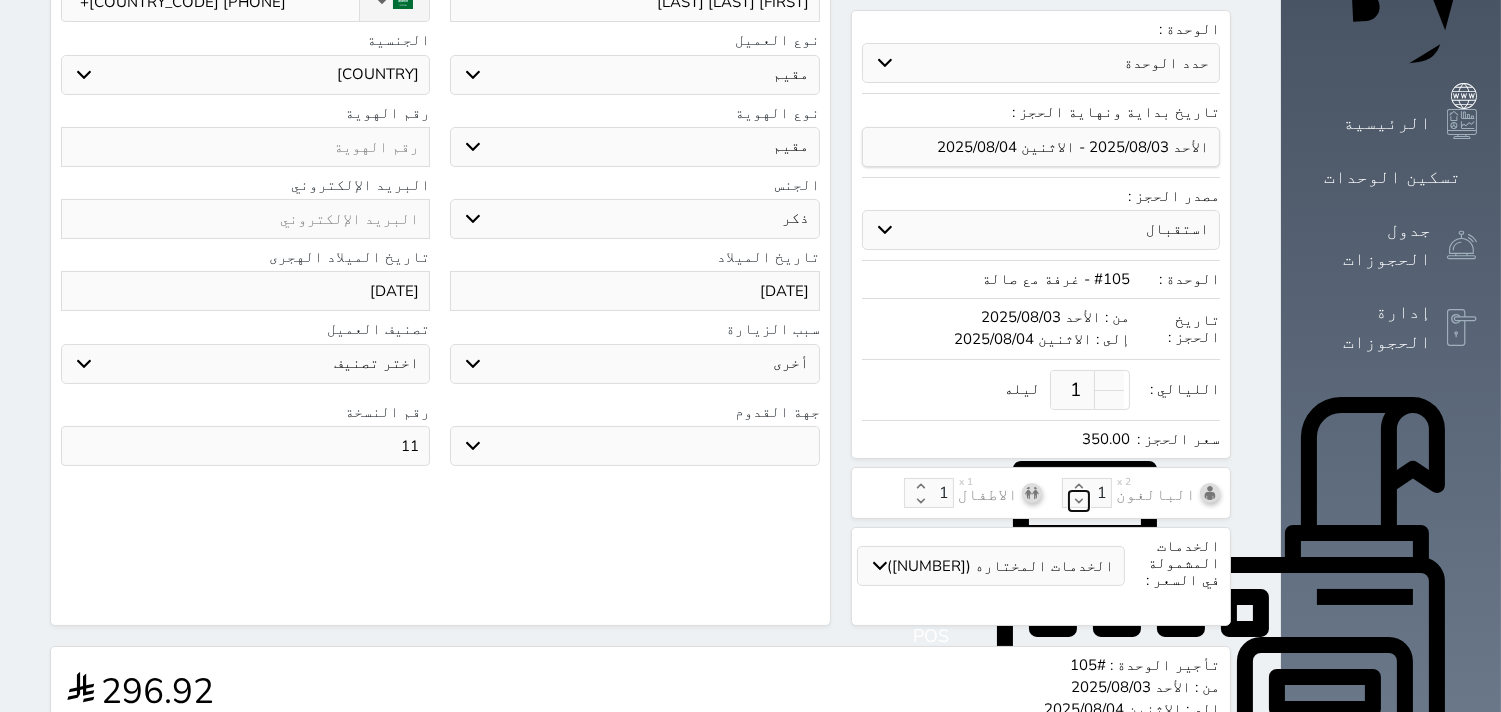 click 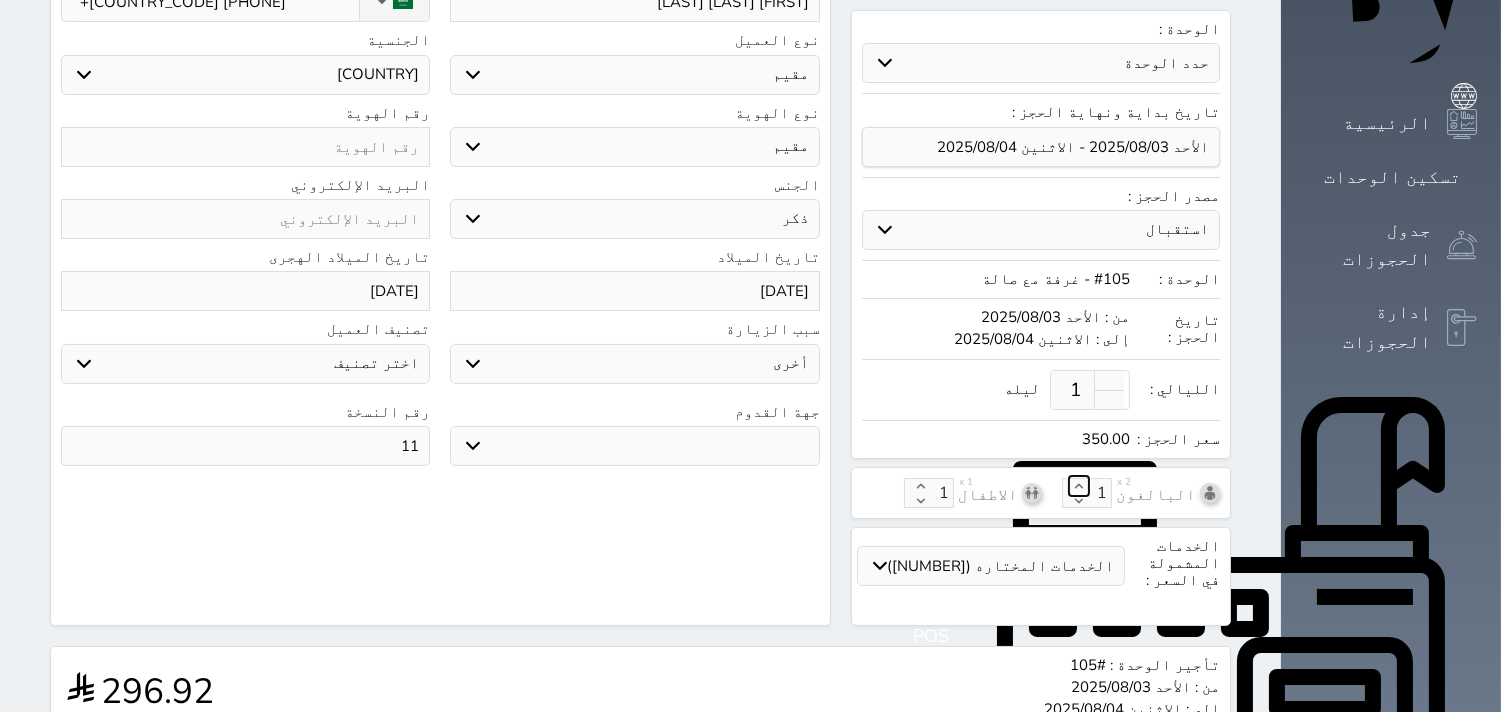 click 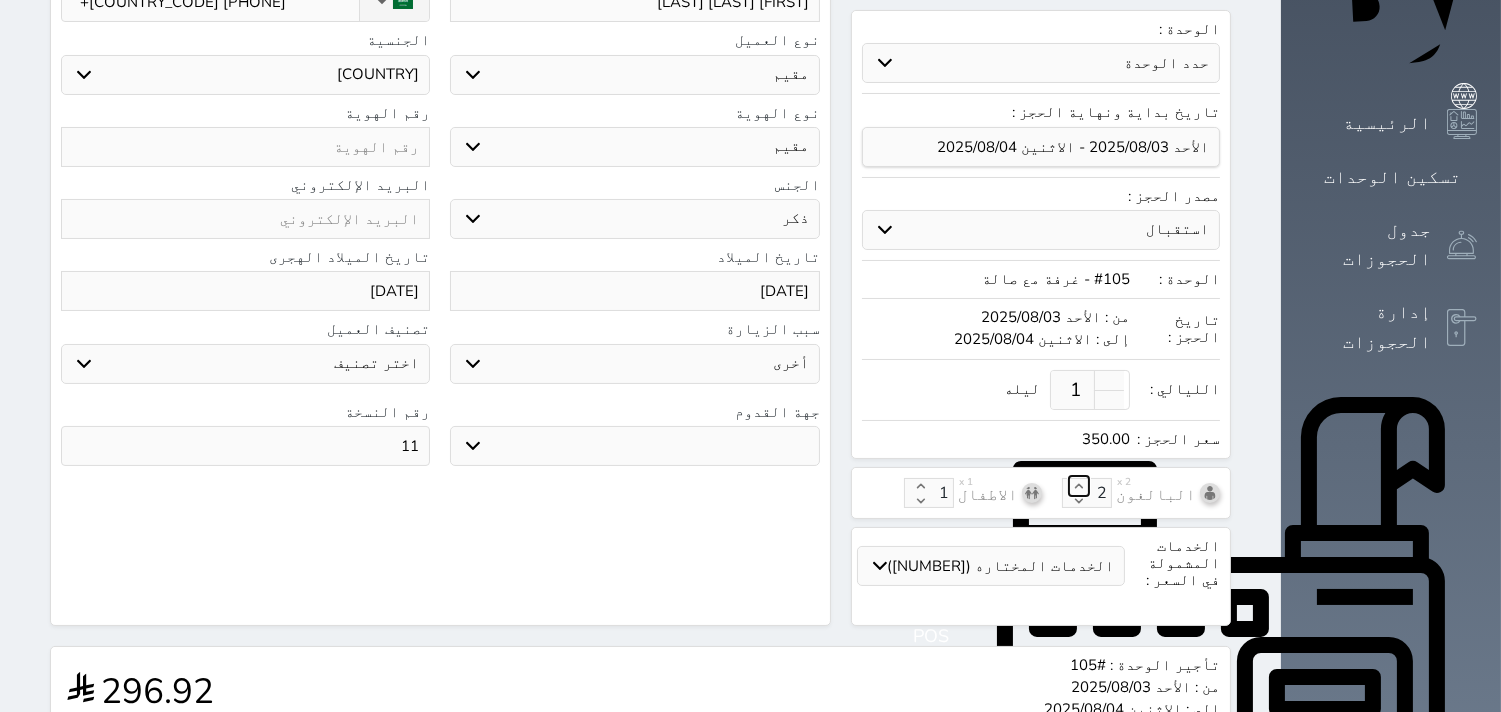 click 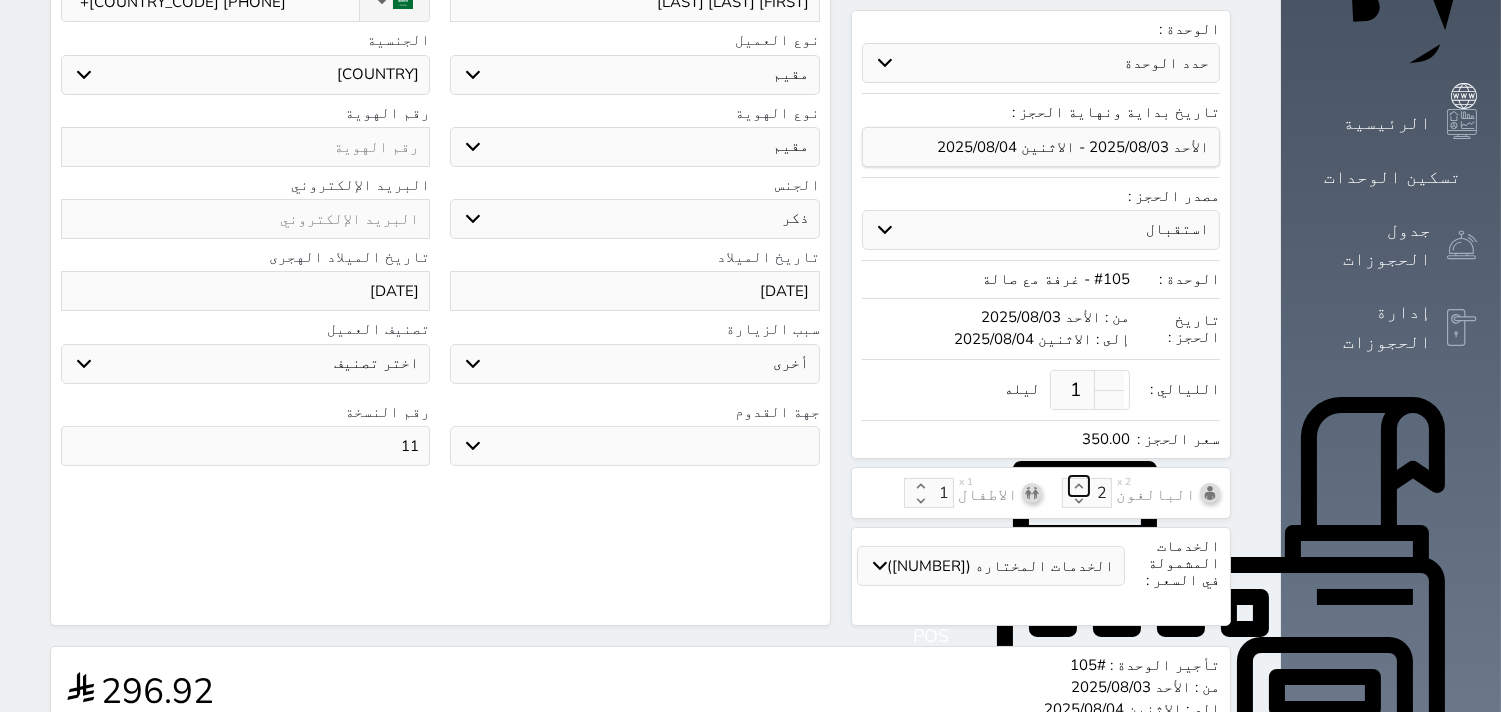 type on "3" 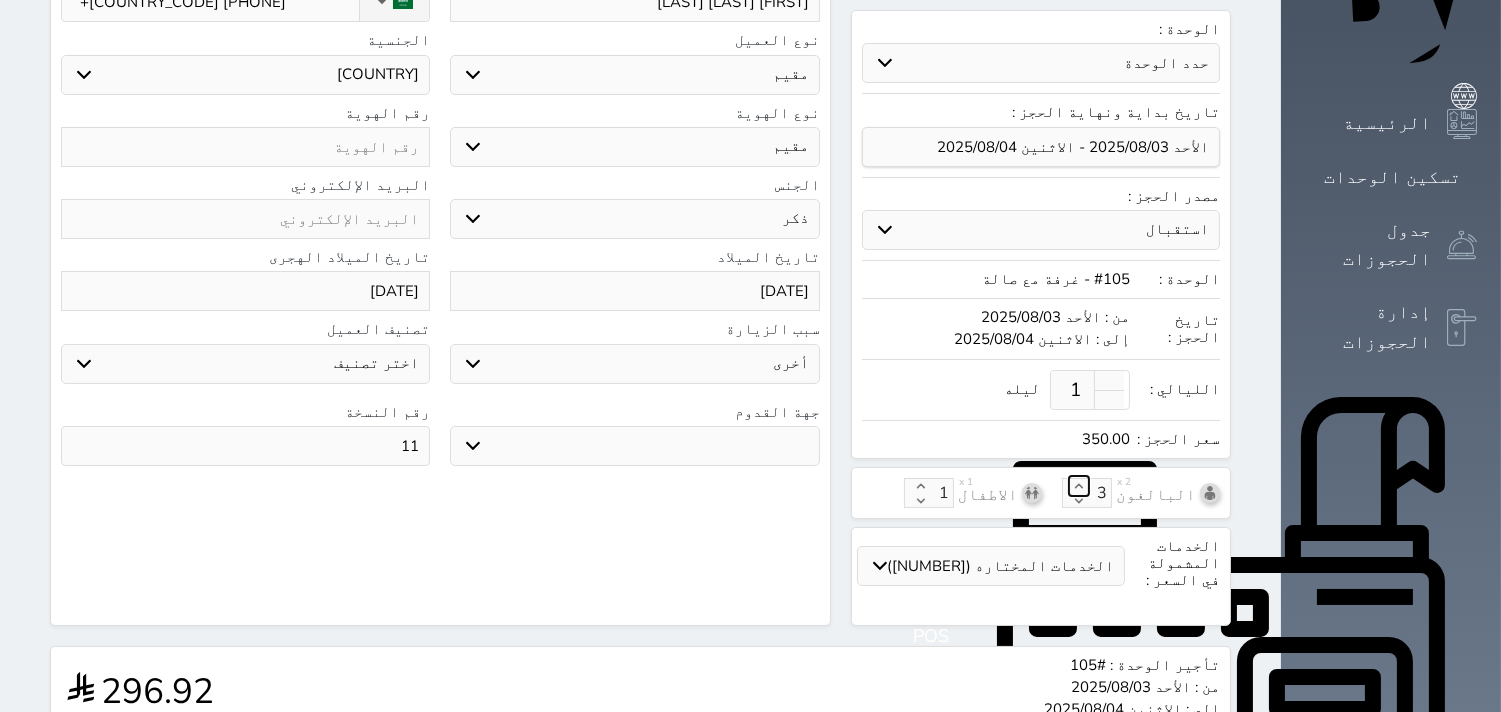 click 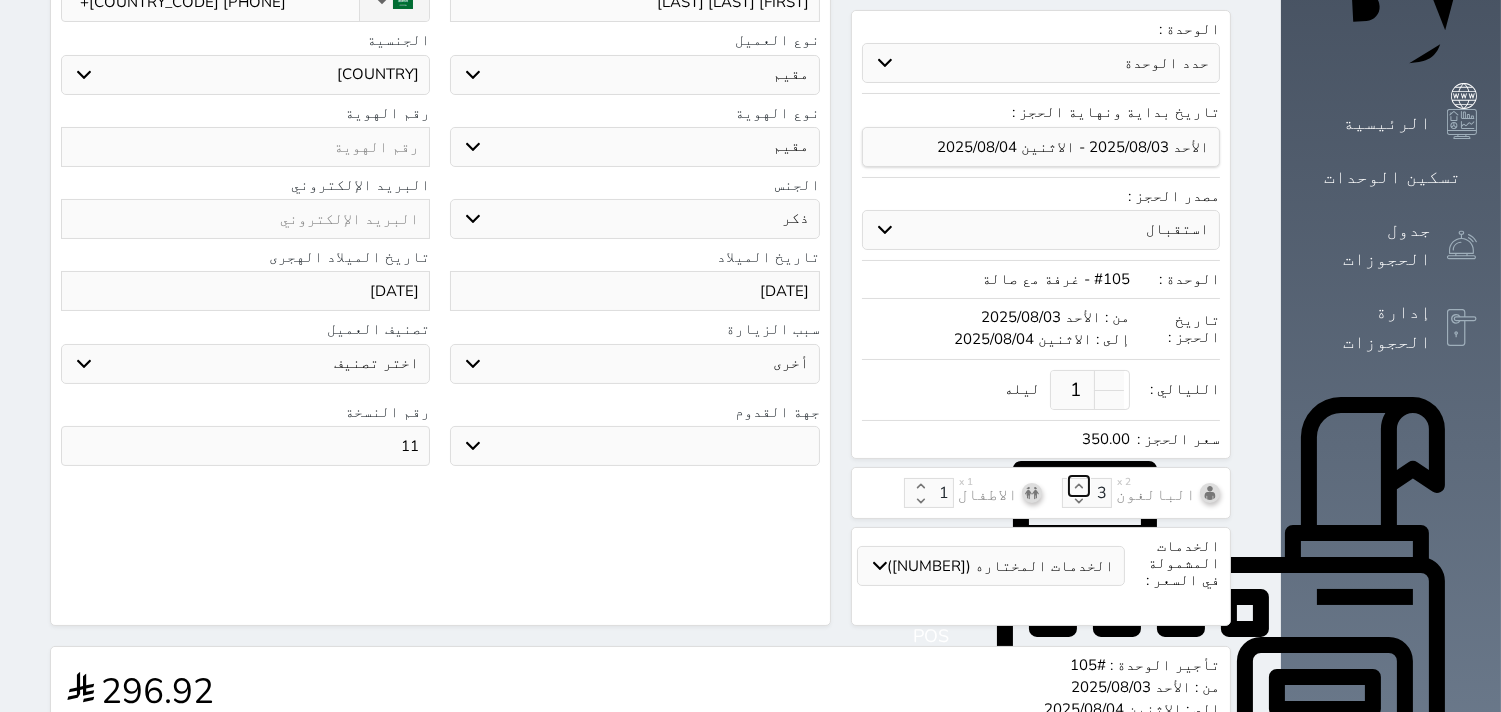 type on "4" 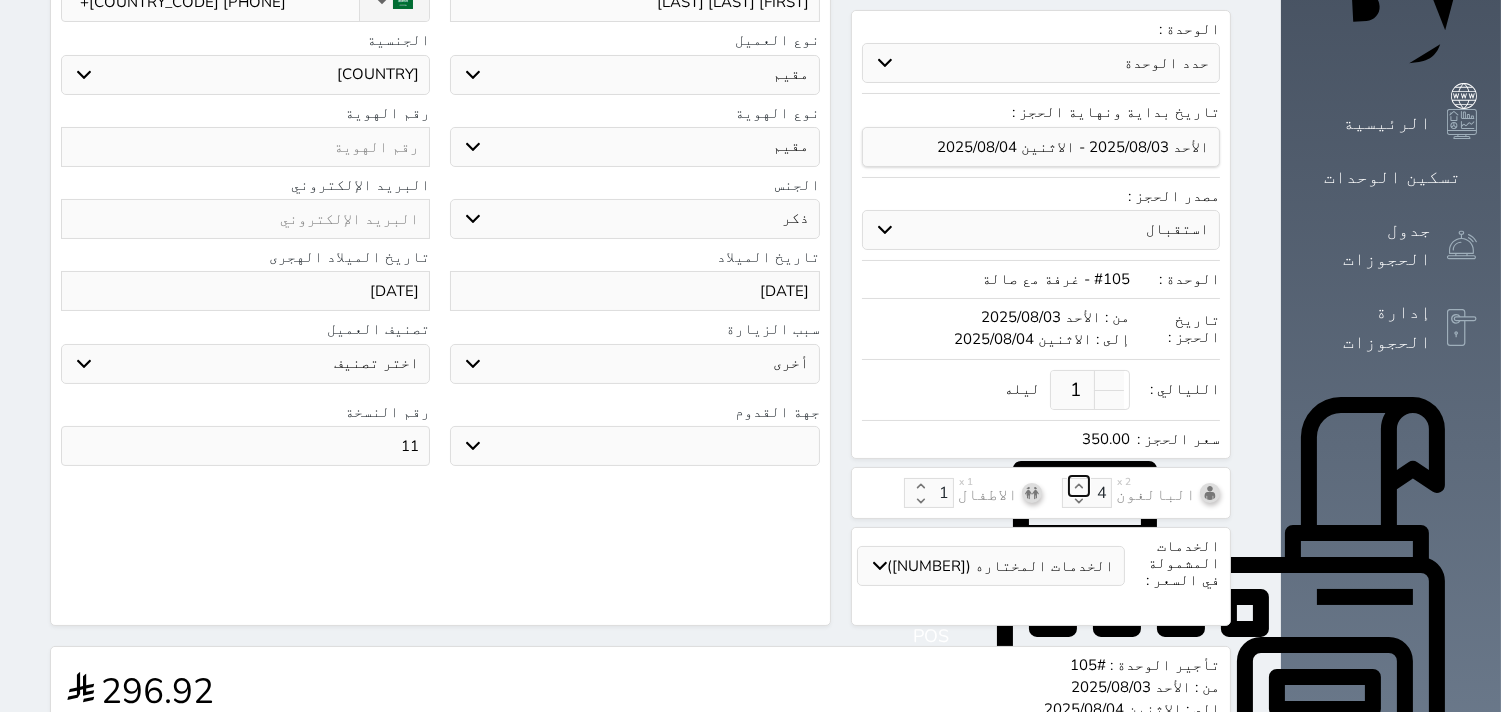 click 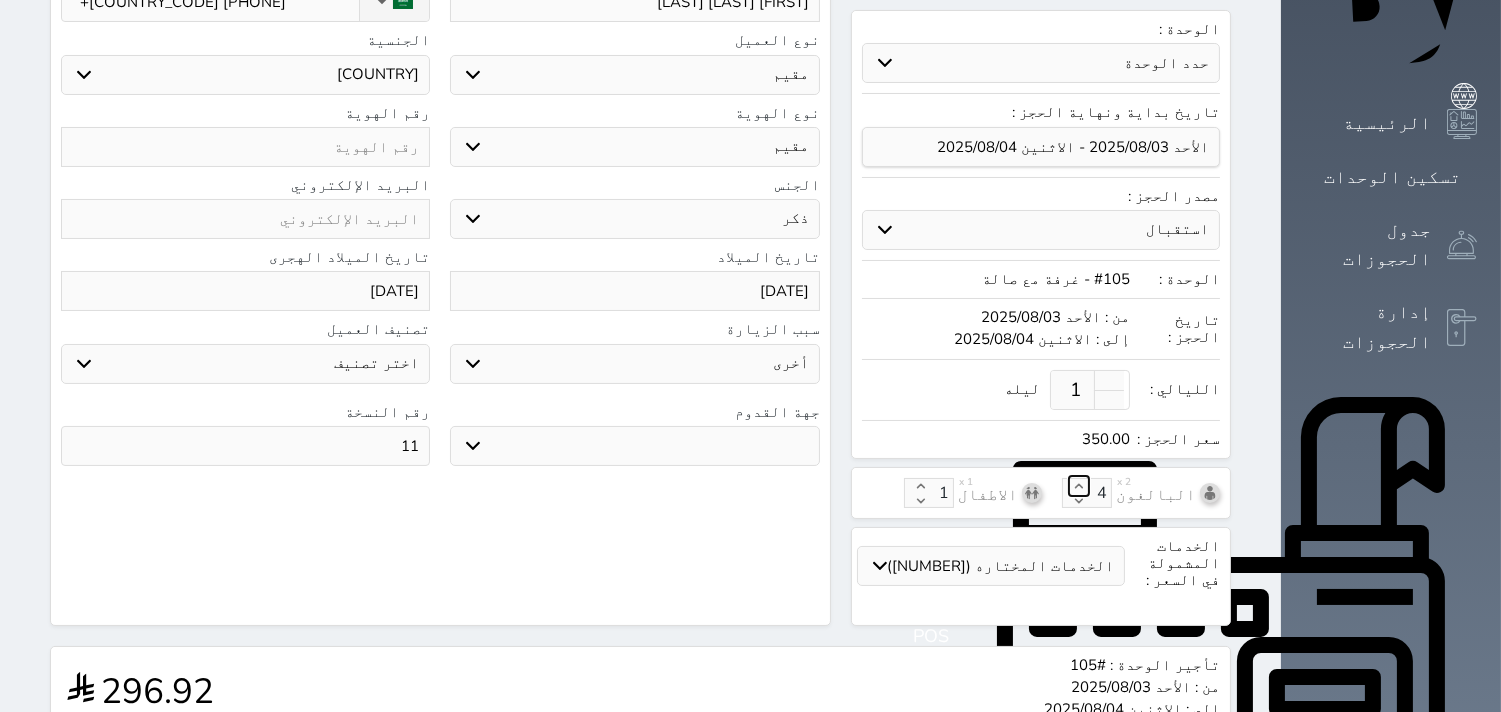 select 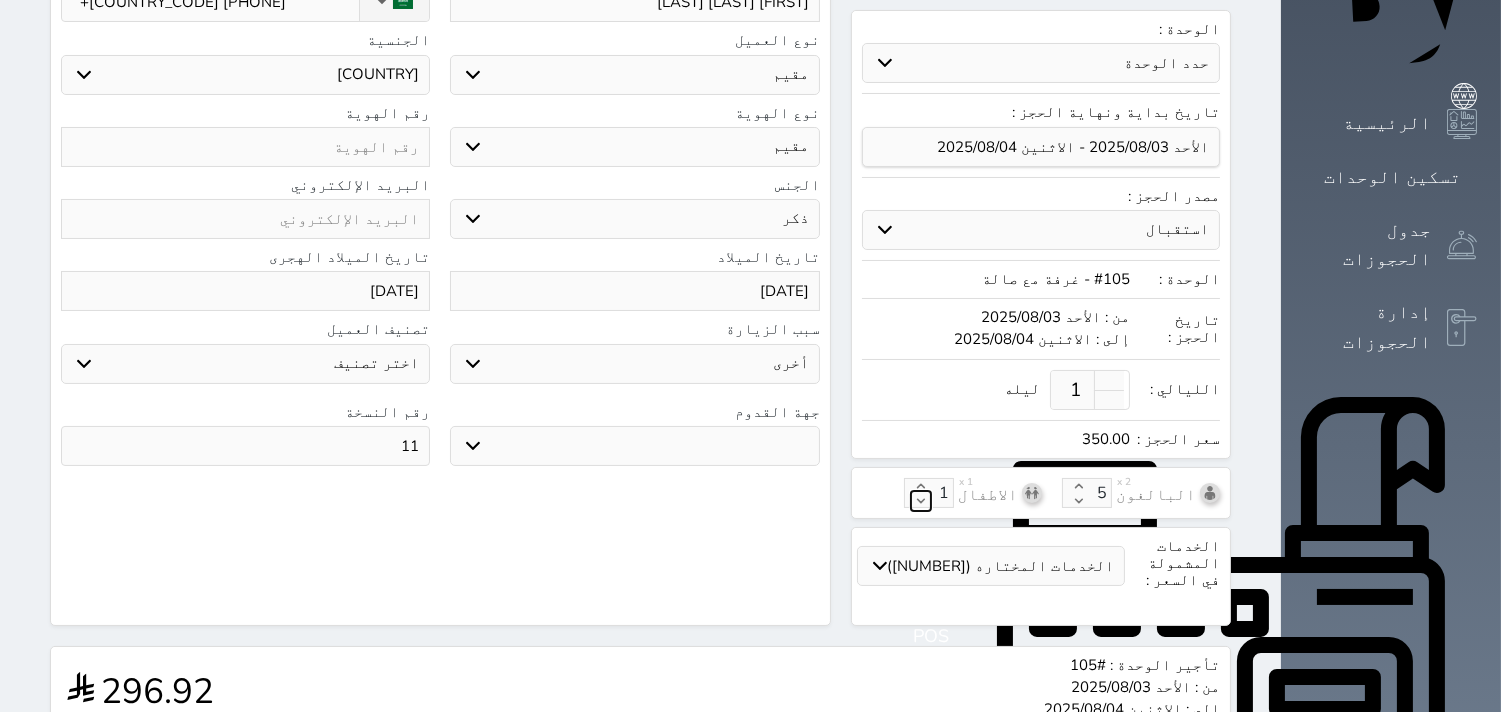 click 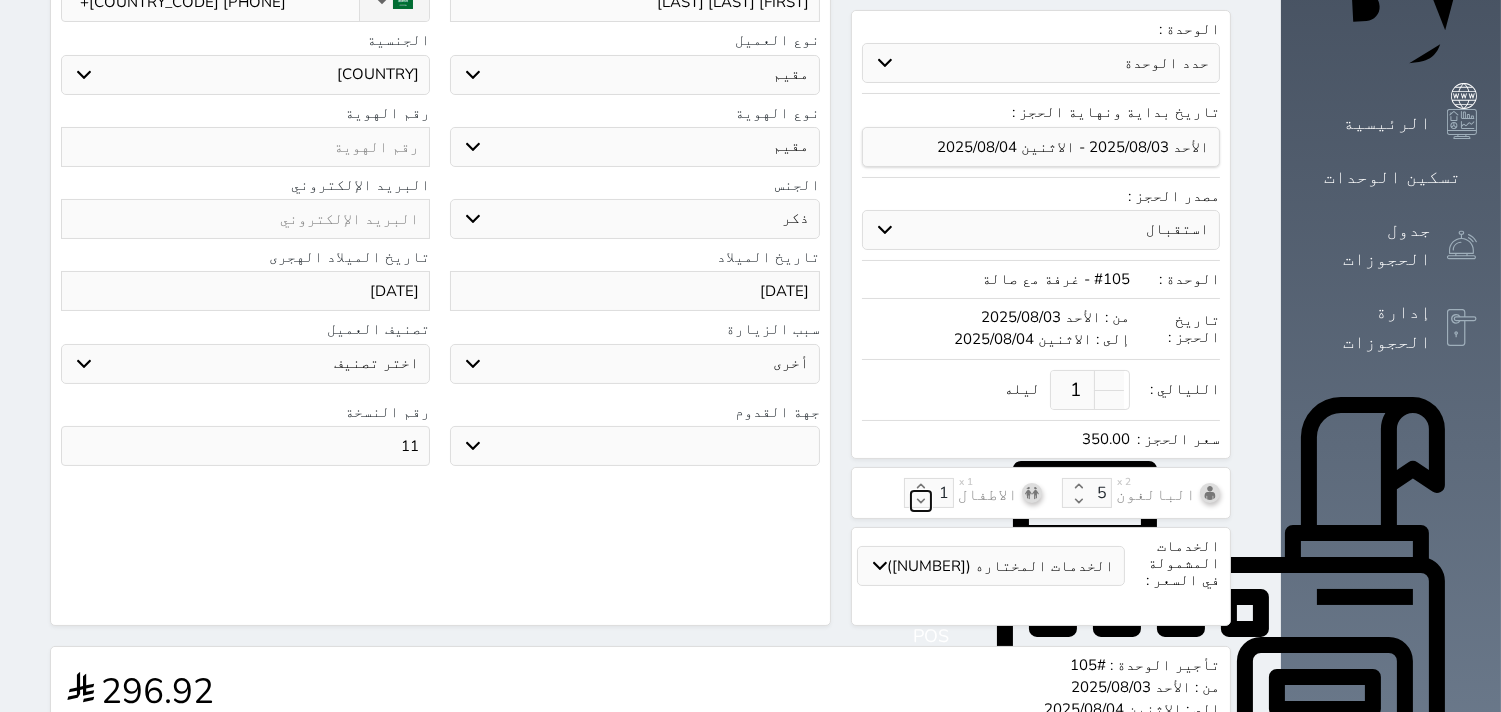 type on "0" 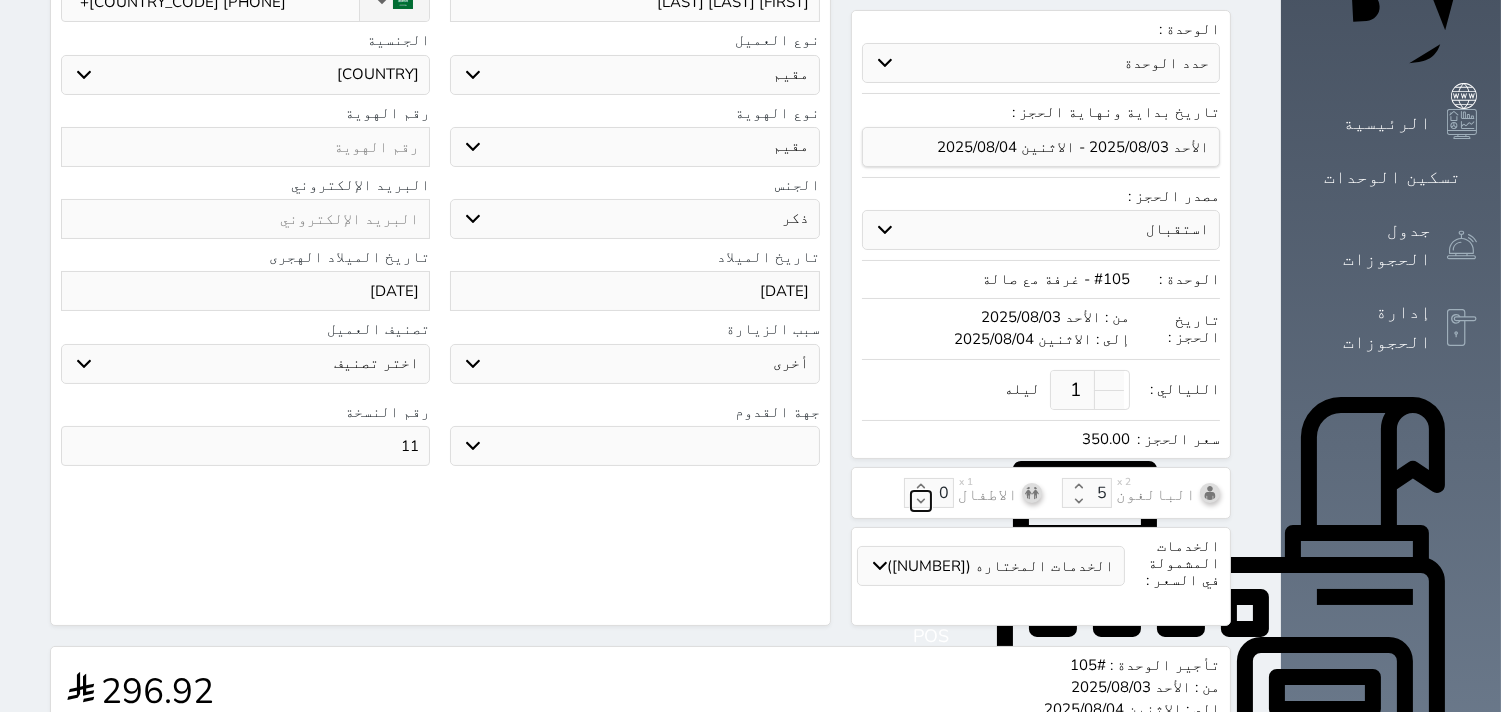 select 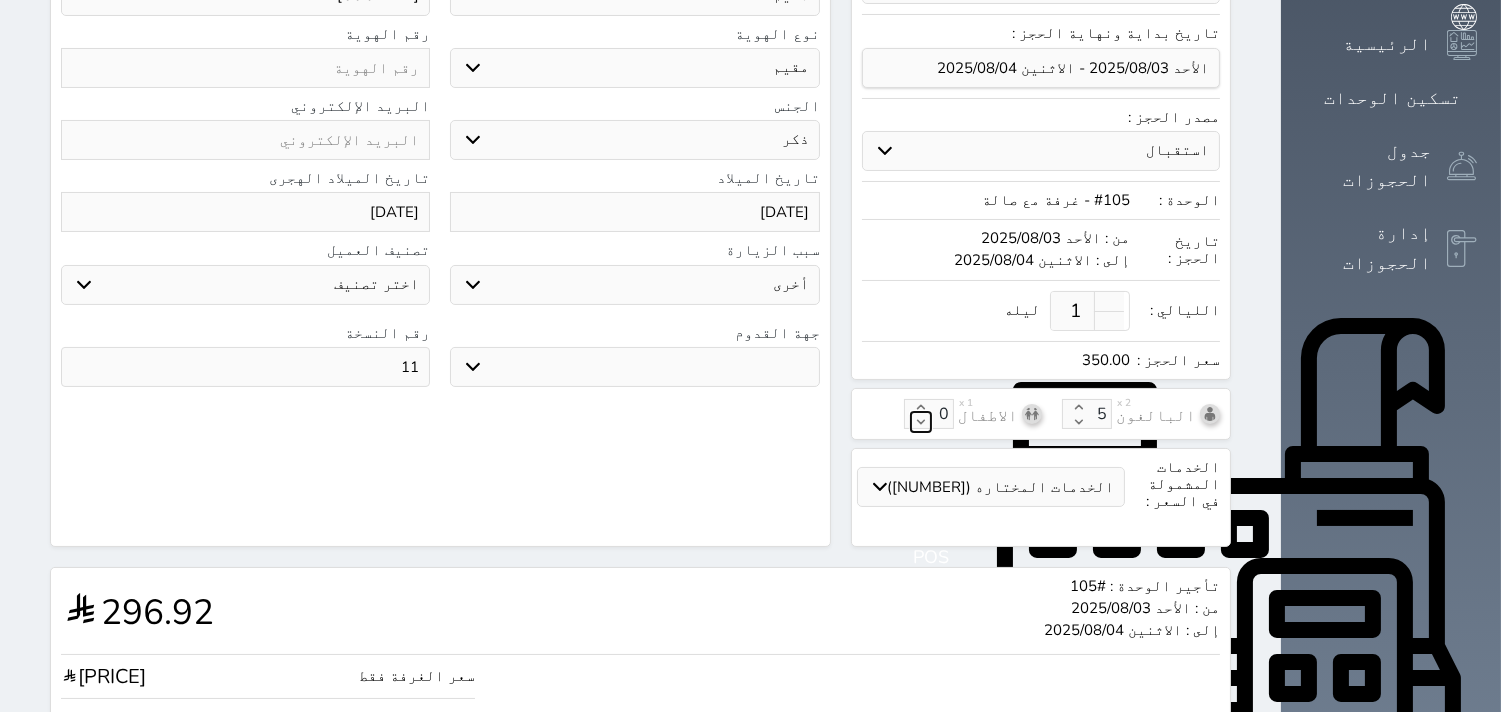 scroll, scrollTop: 383, scrollLeft: 0, axis: vertical 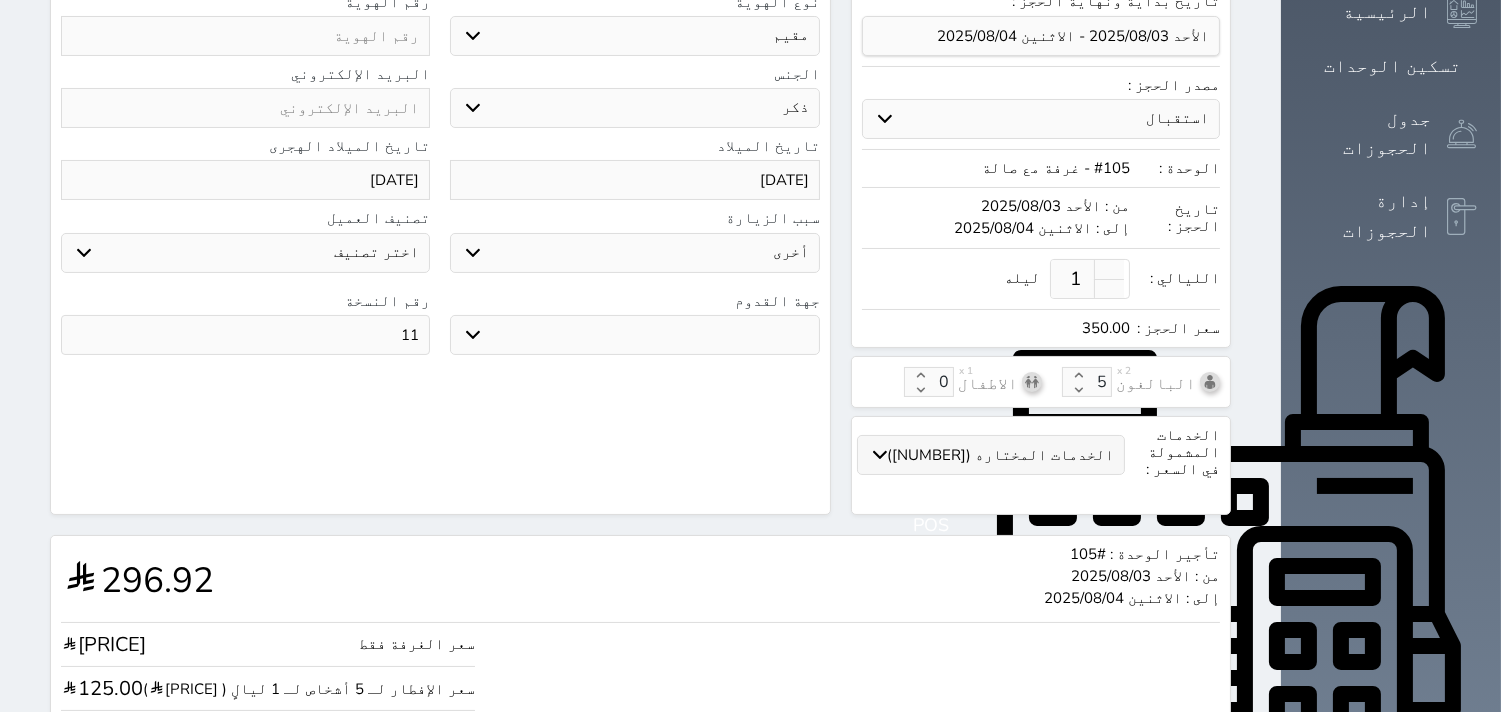 click on "الخدمات المختاره (1)" at bounding box center [1000, 455] 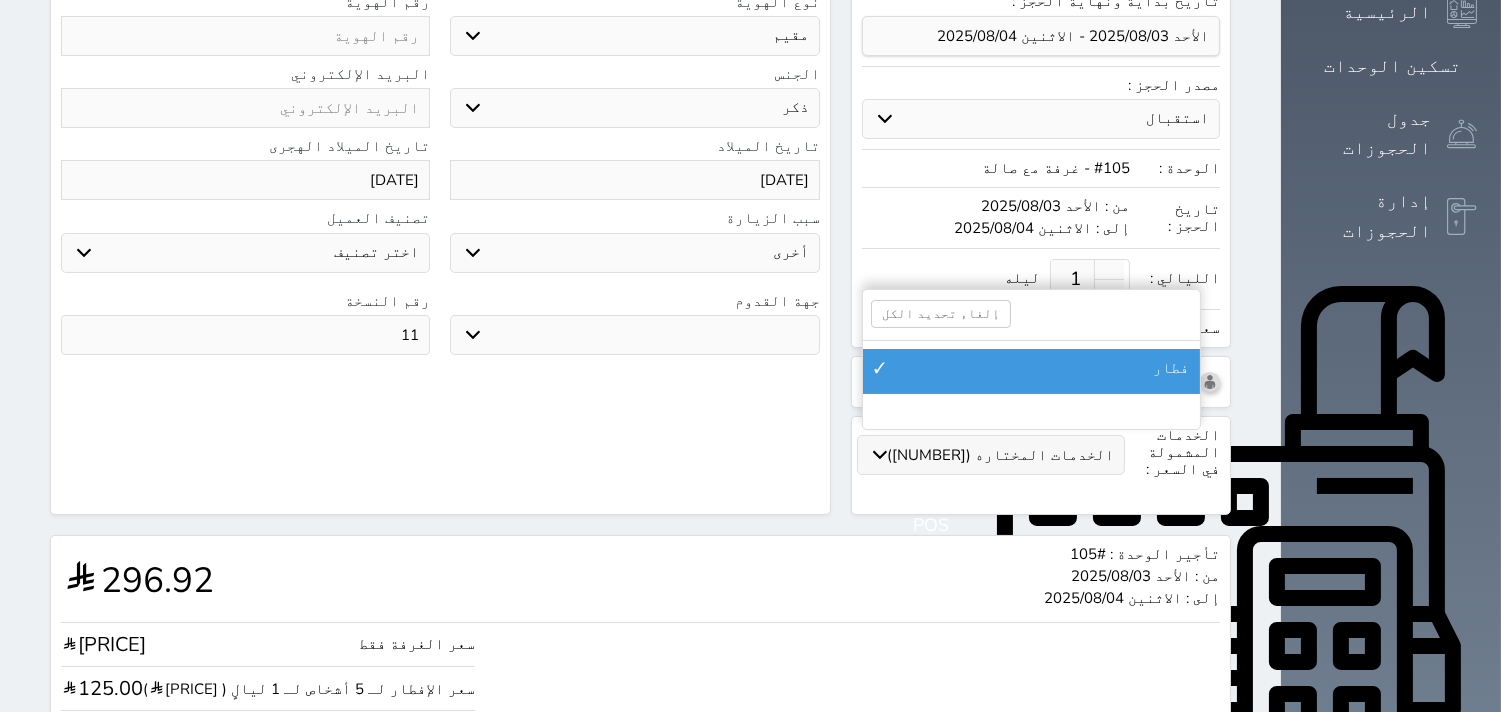 click on "الخدمات المختاره (1)" at bounding box center [1000, 455] 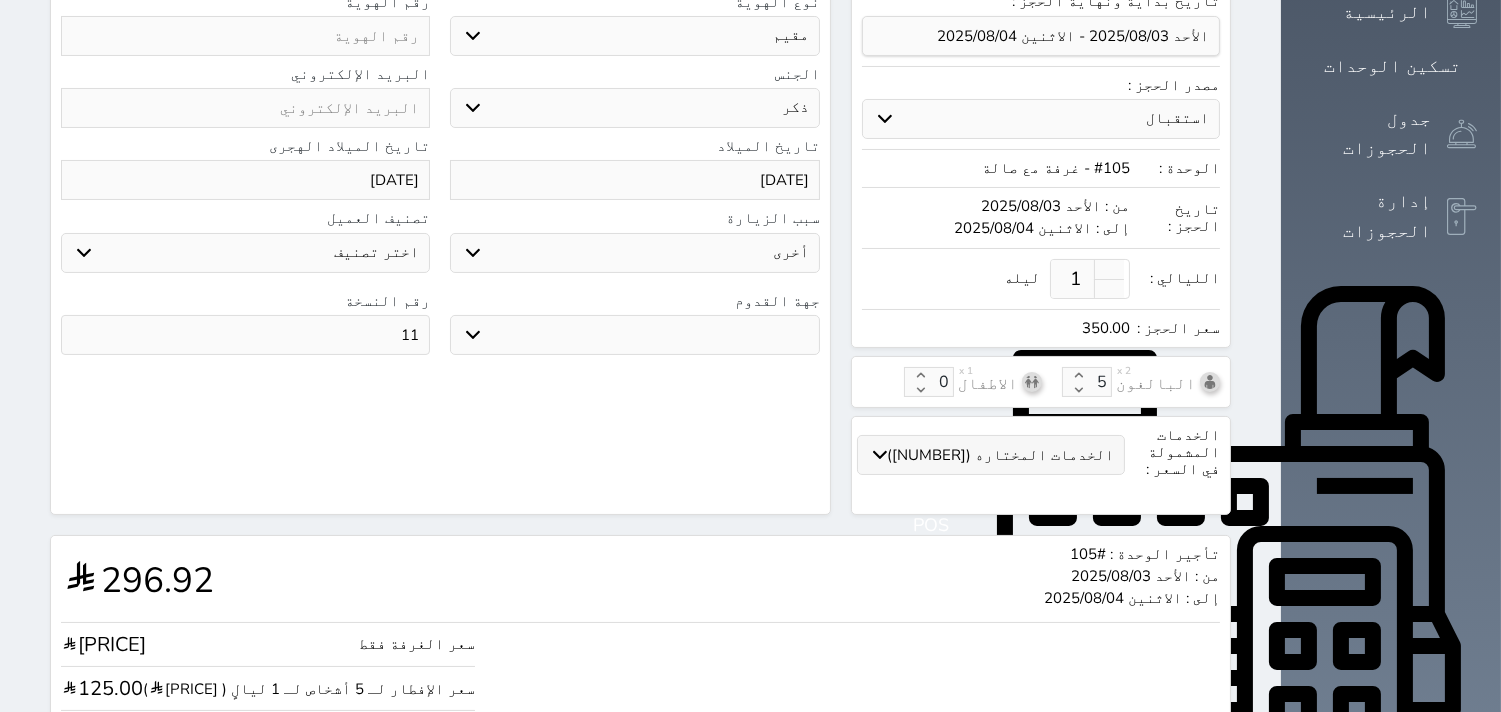 click on "الخدمات المختاره (1)" at bounding box center (1000, 455) 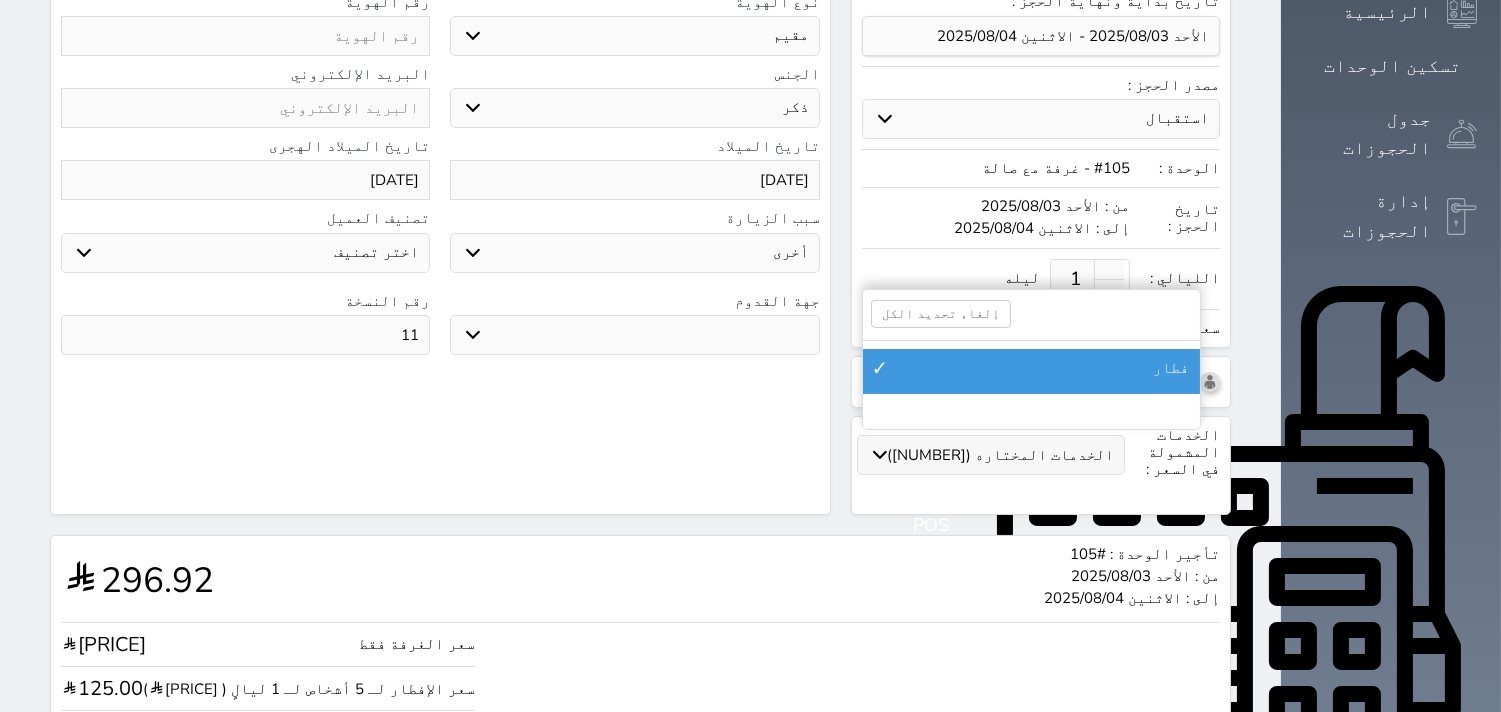 click on "الخدمات المختاره (1)" at bounding box center (1000, 455) 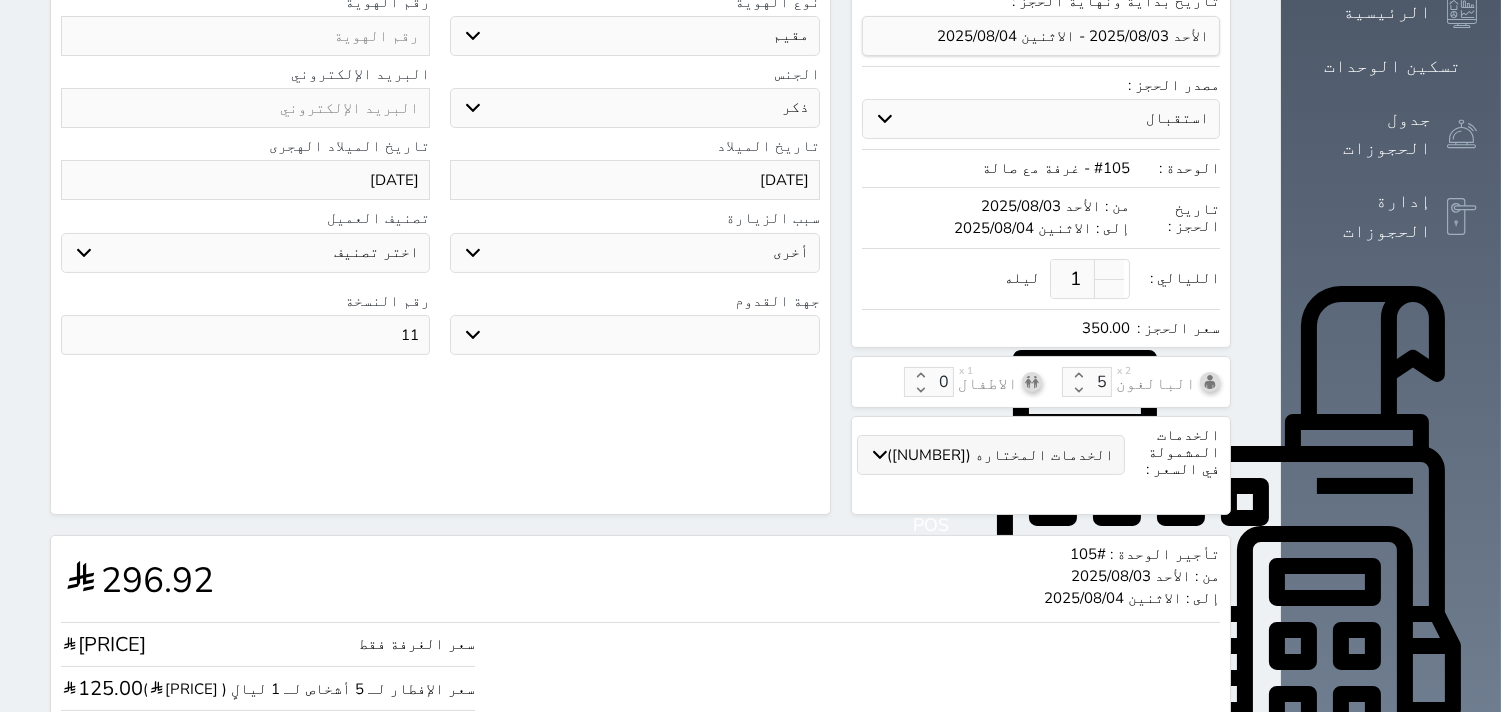 click on "الخدمات المختاره (1)" at bounding box center (1000, 455) 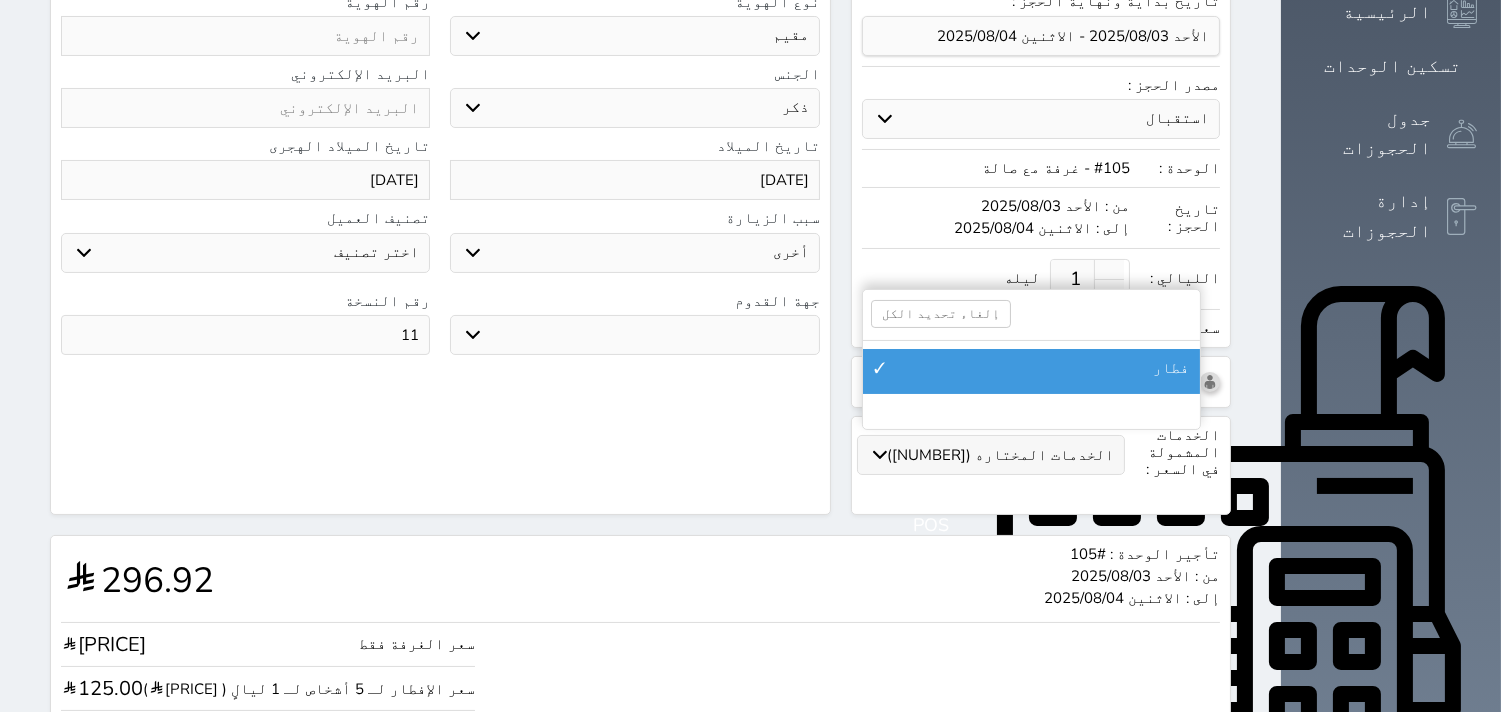 click on "الخدمات المختاره (1)" at bounding box center (1000, 455) 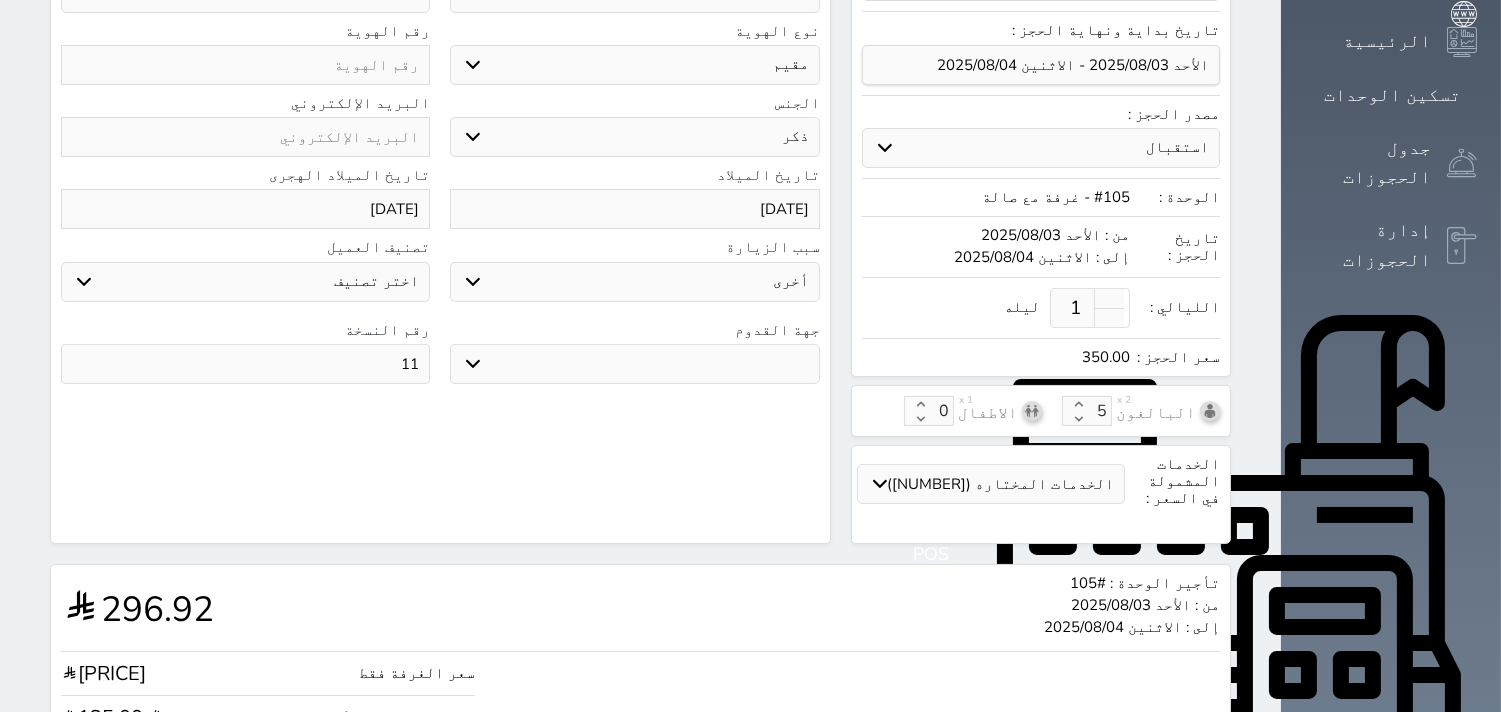scroll, scrollTop: 605, scrollLeft: 0, axis: vertical 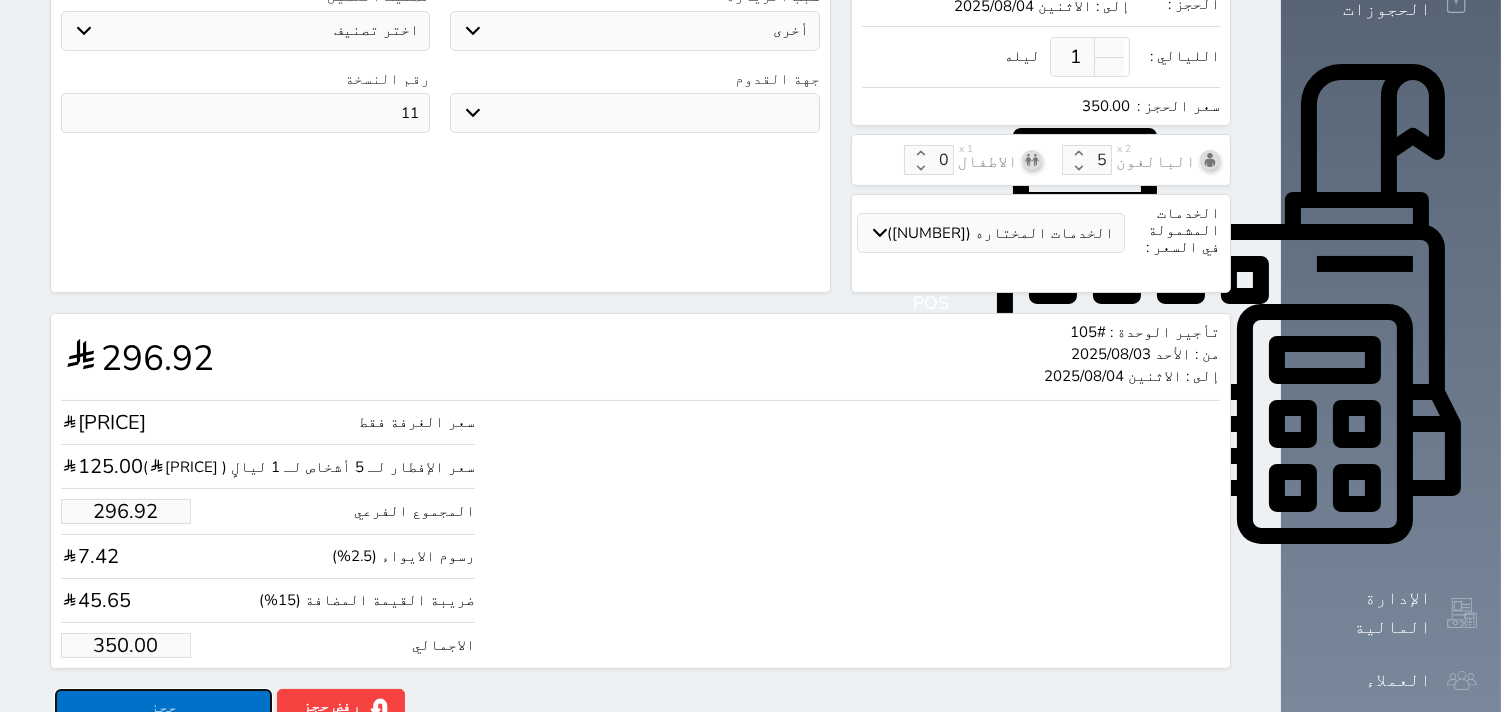 click on "حجز" at bounding box center (163, 706) 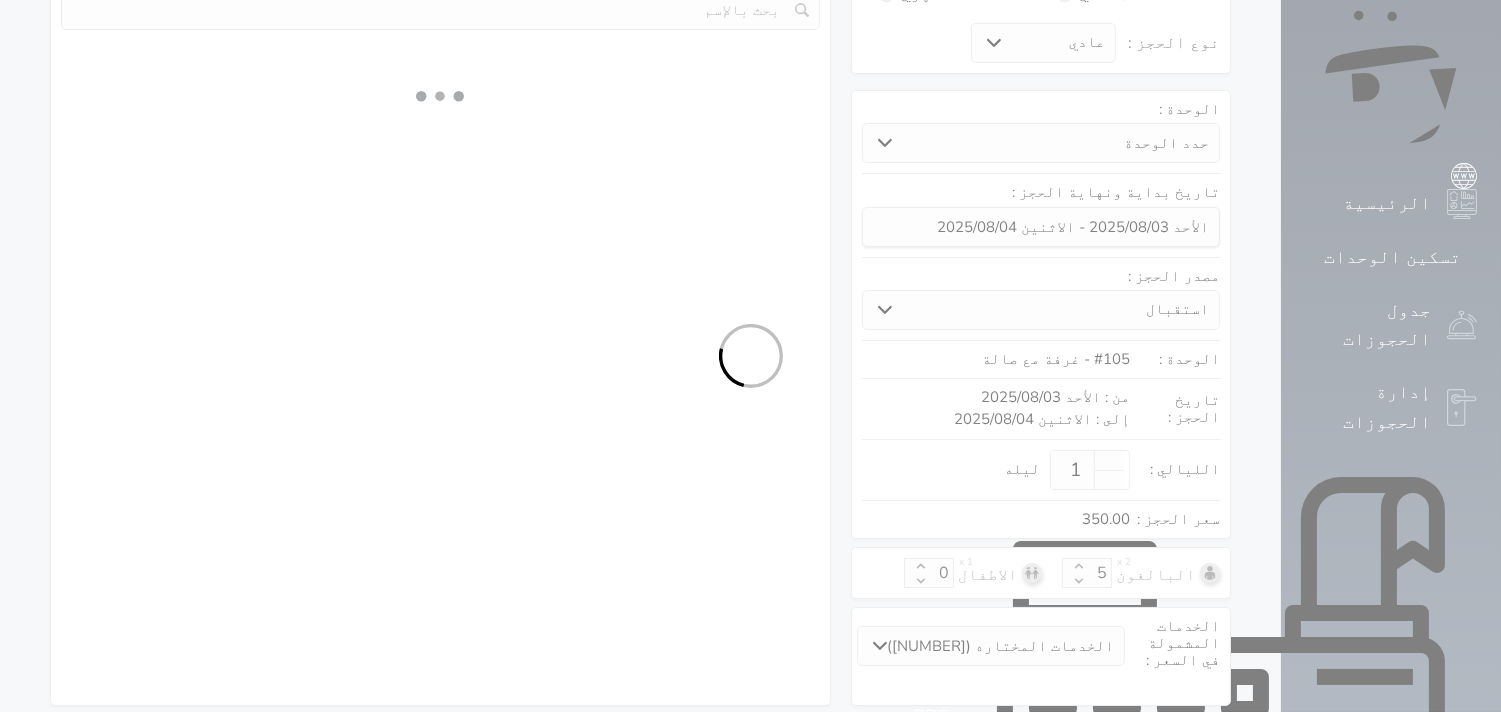 select on "4" 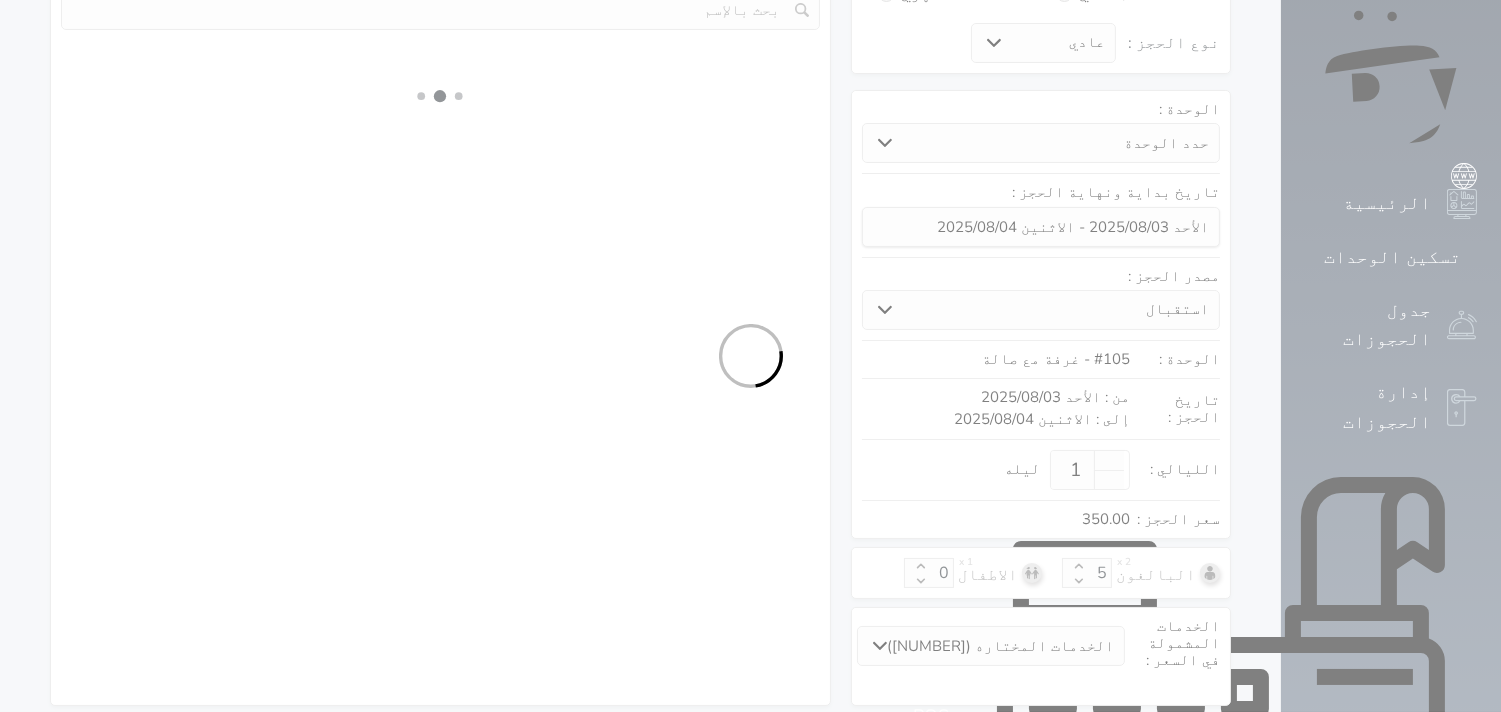 select on "104" 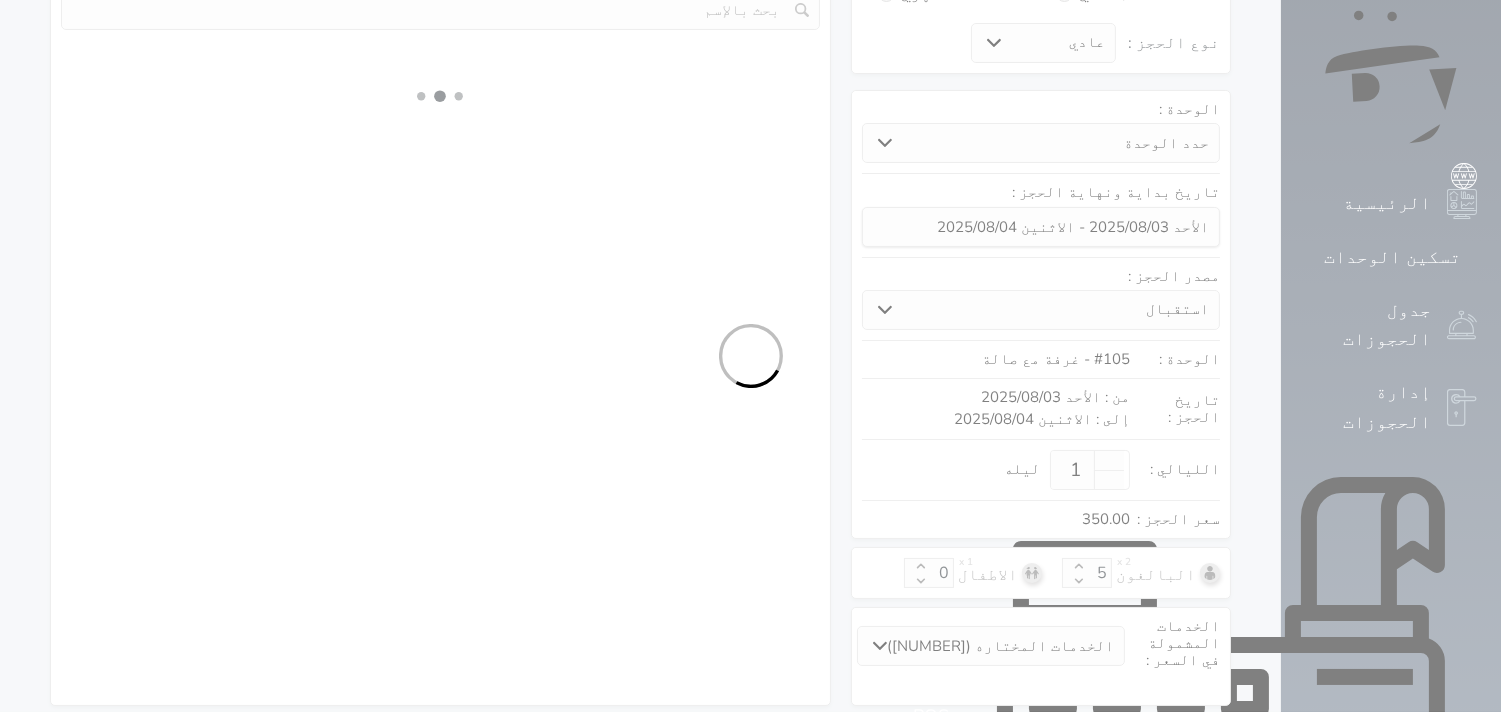 select on "4" 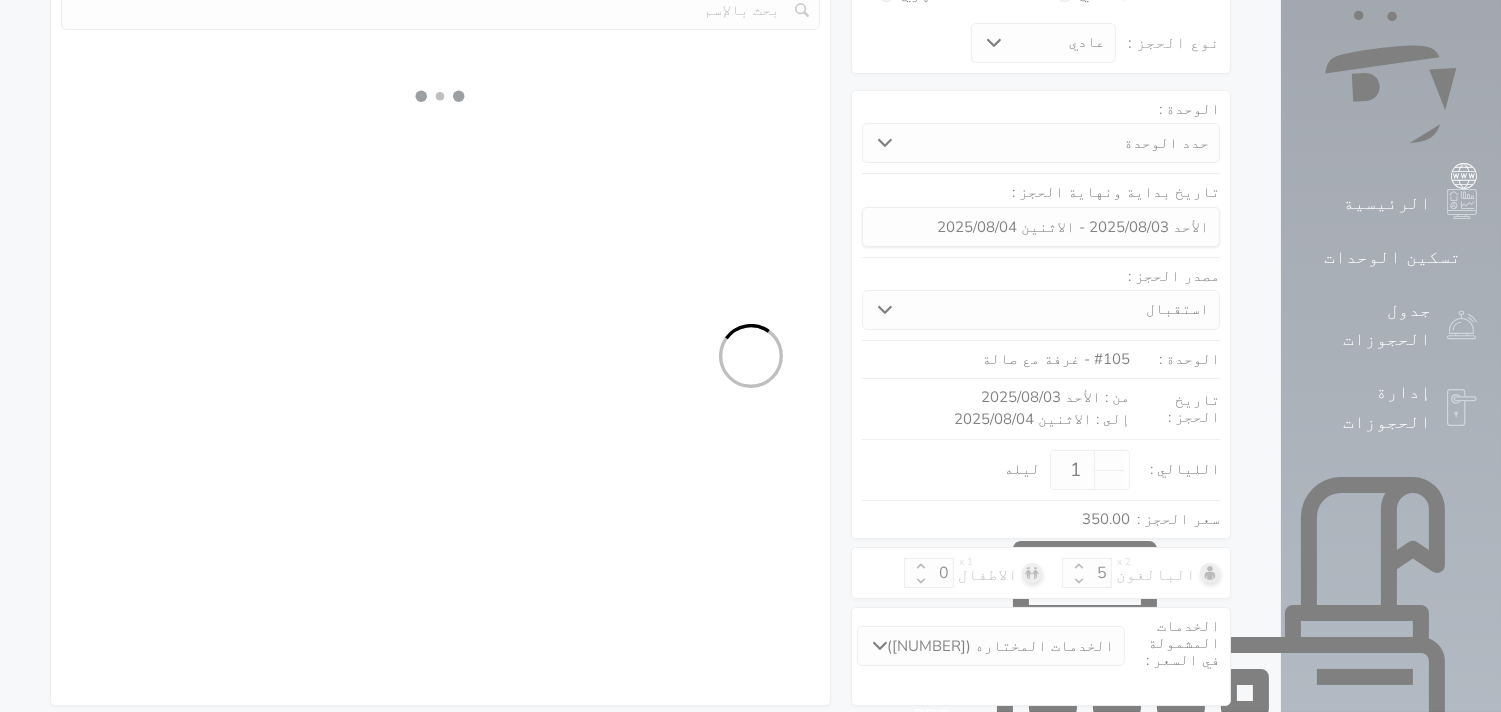 select on "7" 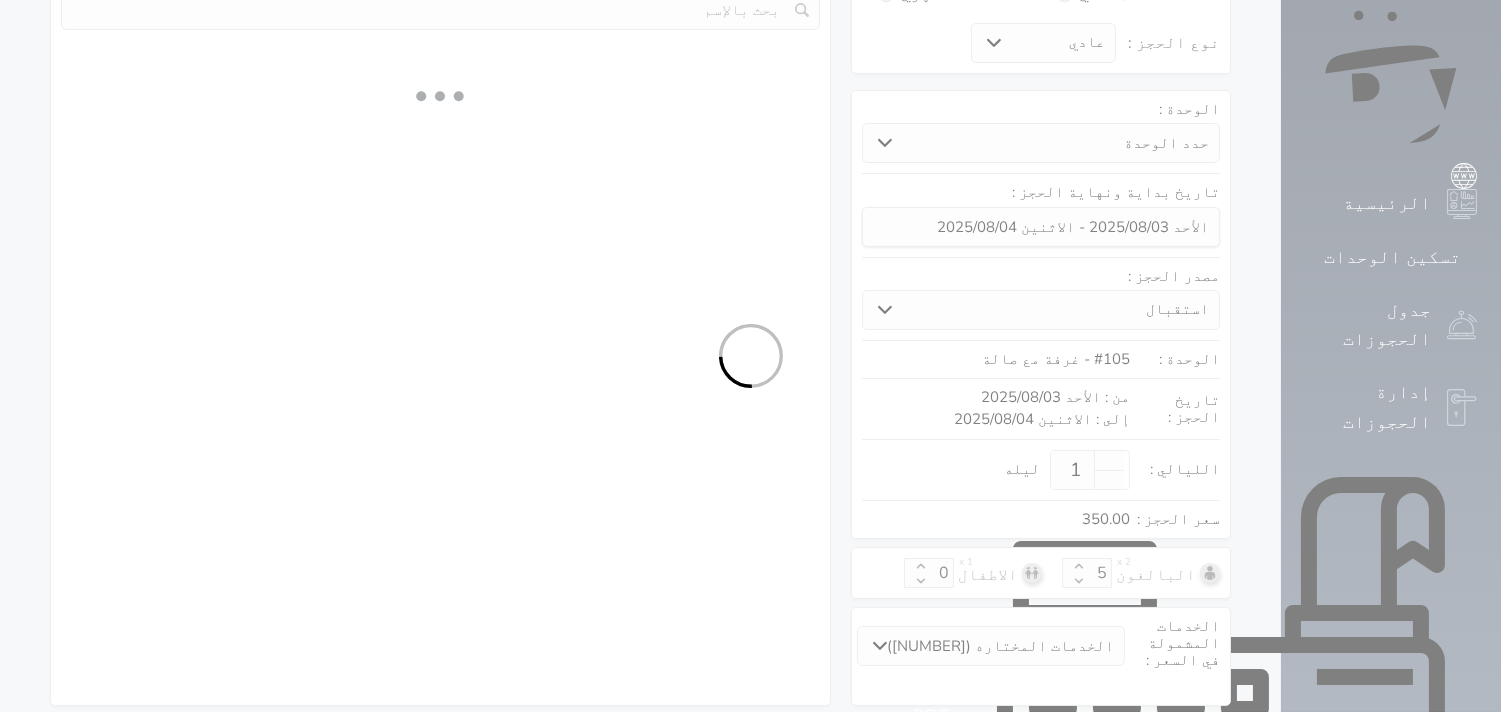 select 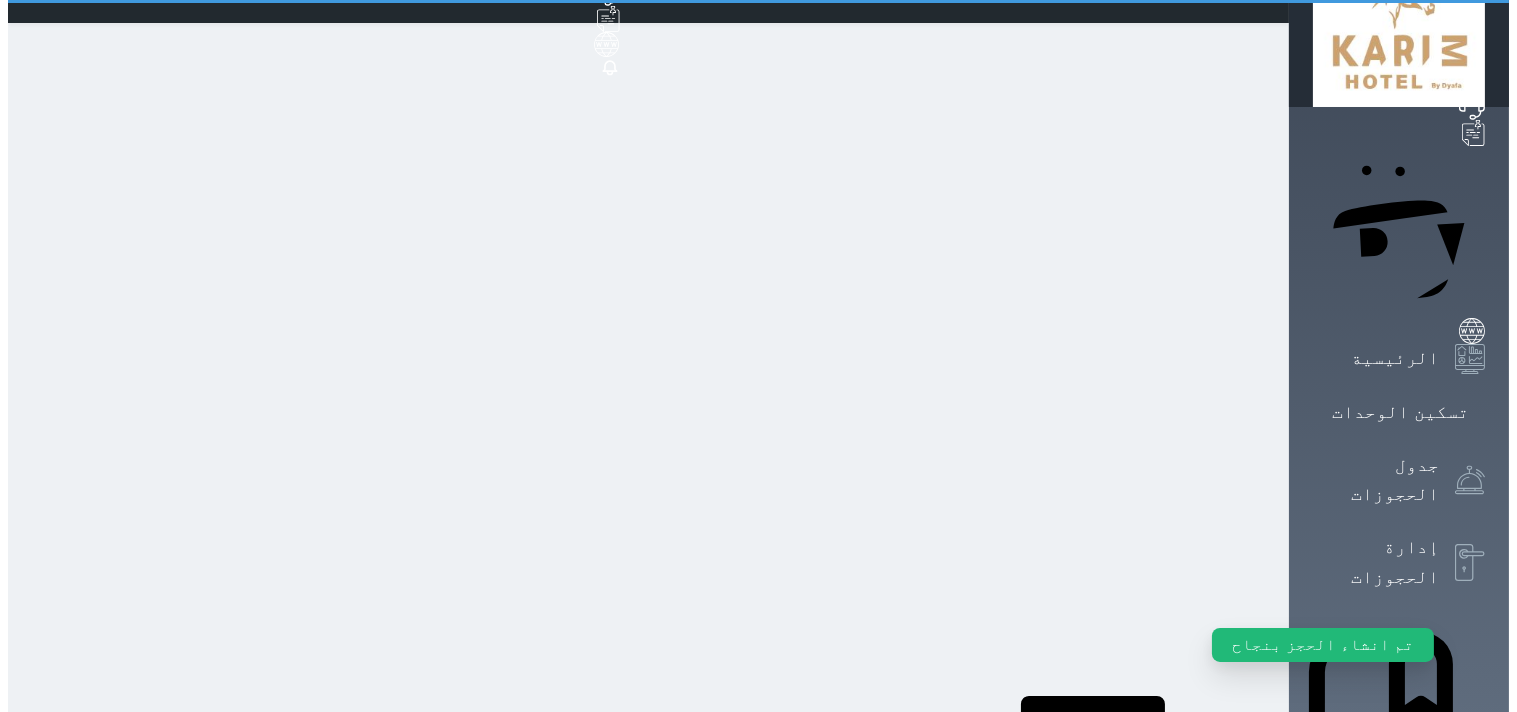 scroll, scrollTop: 0, scrollLeft: 0, axis: both 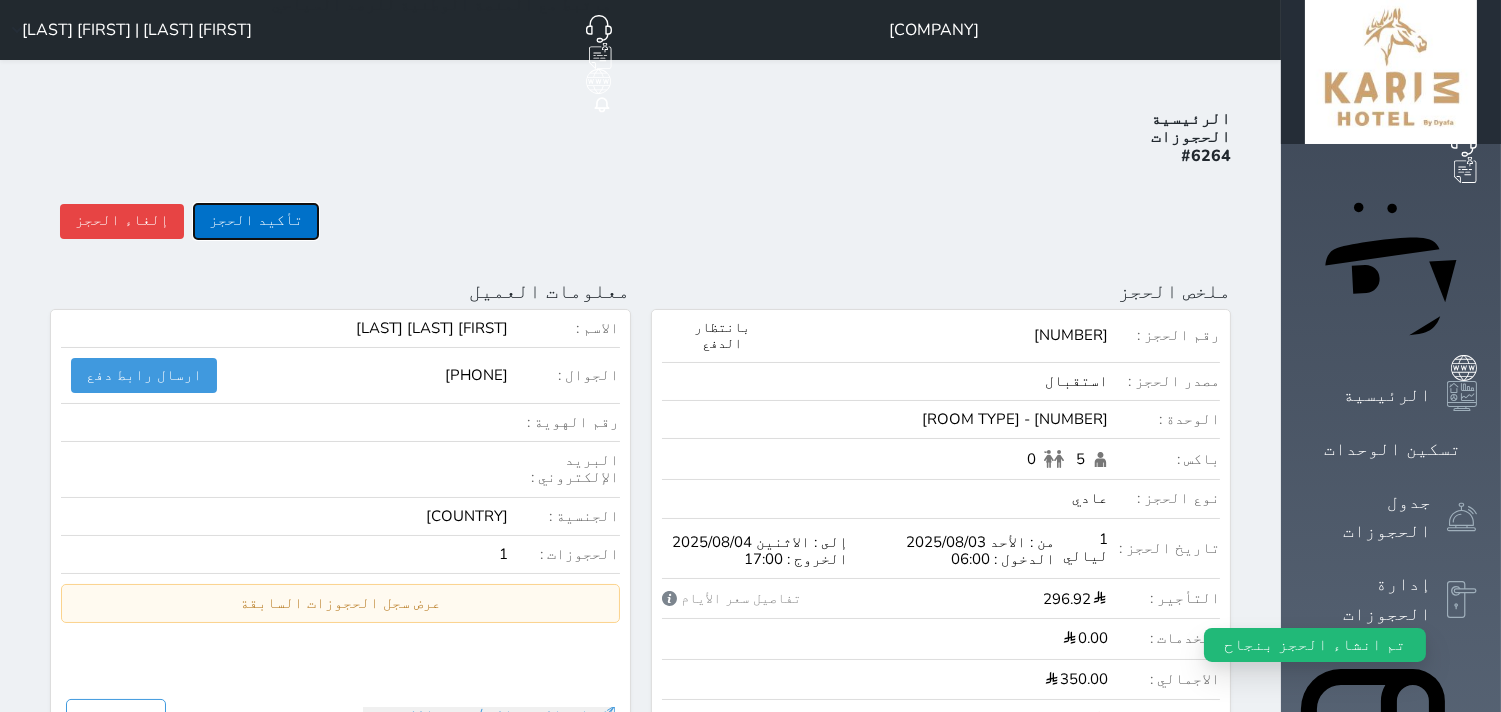 click on "تأكيد الحجز" at bounding box center [256, 221] 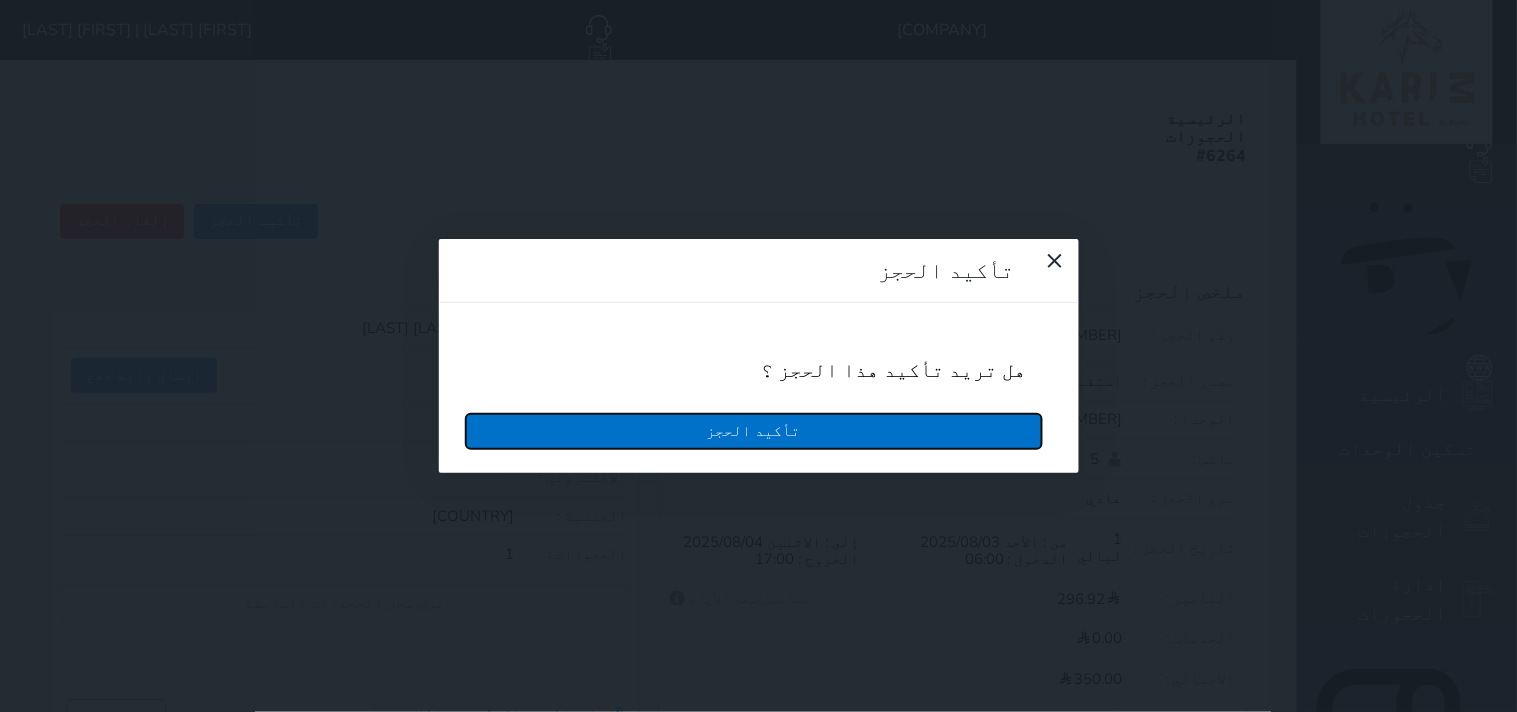 click on "تأكيد الحجز" at bounding box center (754, 431) 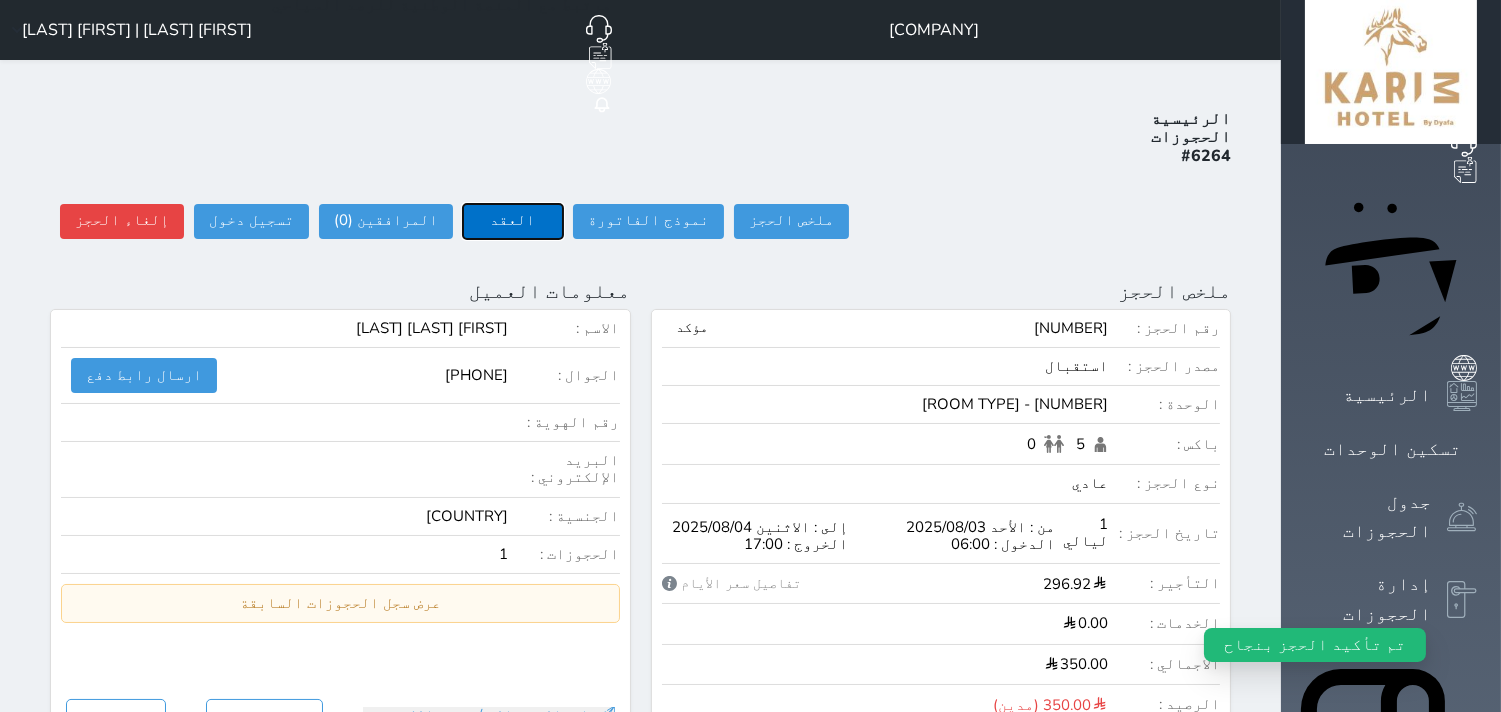 click on "العقد" at bounding box center (513, 221) 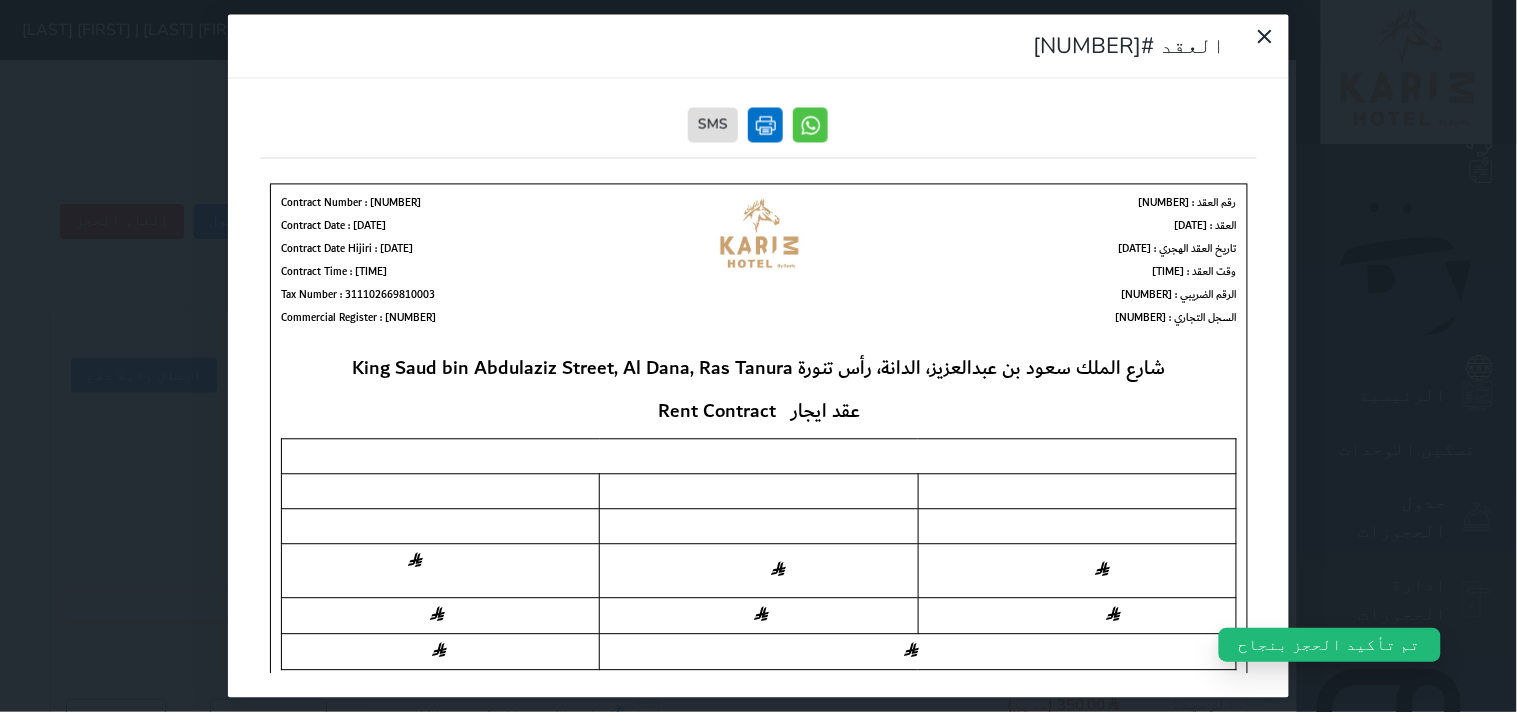 scroll, scrollTop: 0, scrollLeft: 0, axis: both 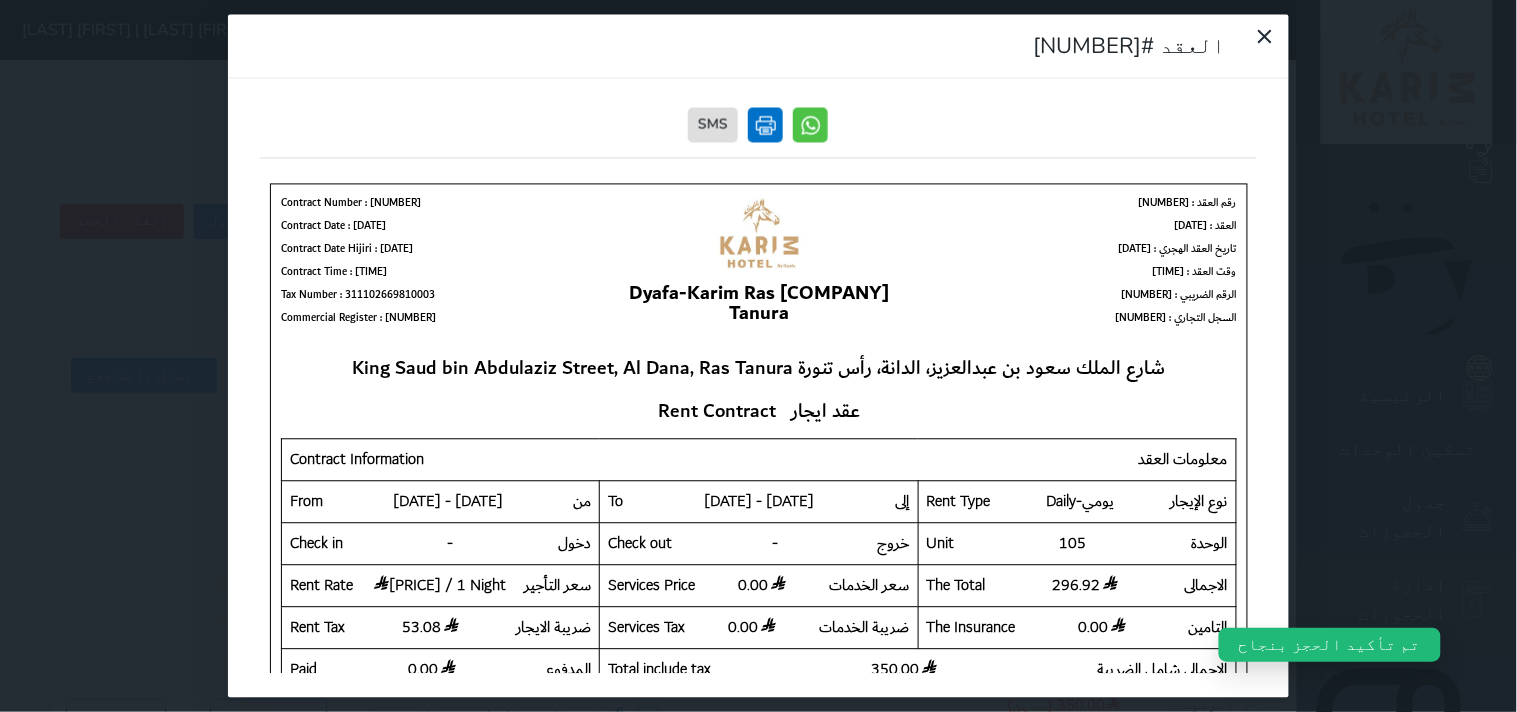 click at bounding box center [766, 125] 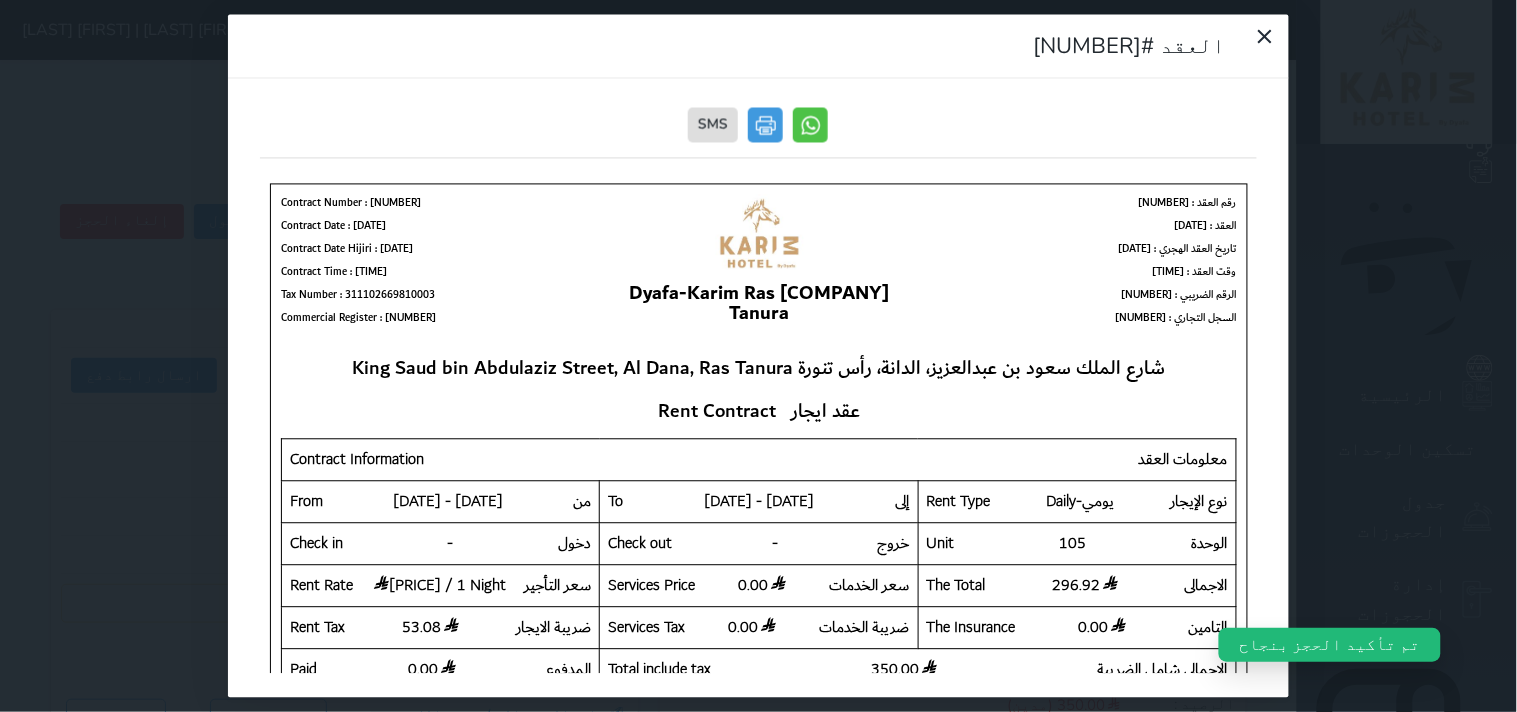 click on "العقد #6264" at bounding box center (759, 47) 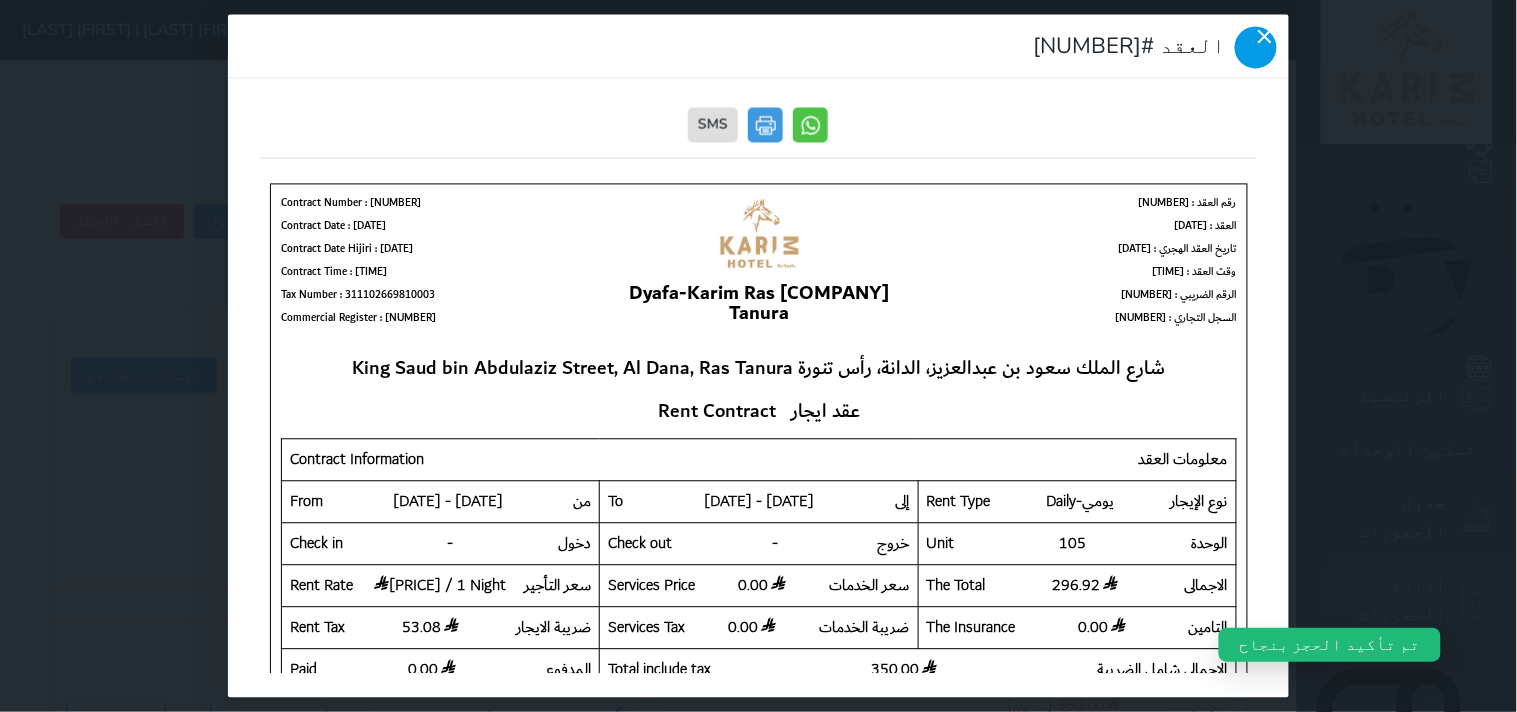 click 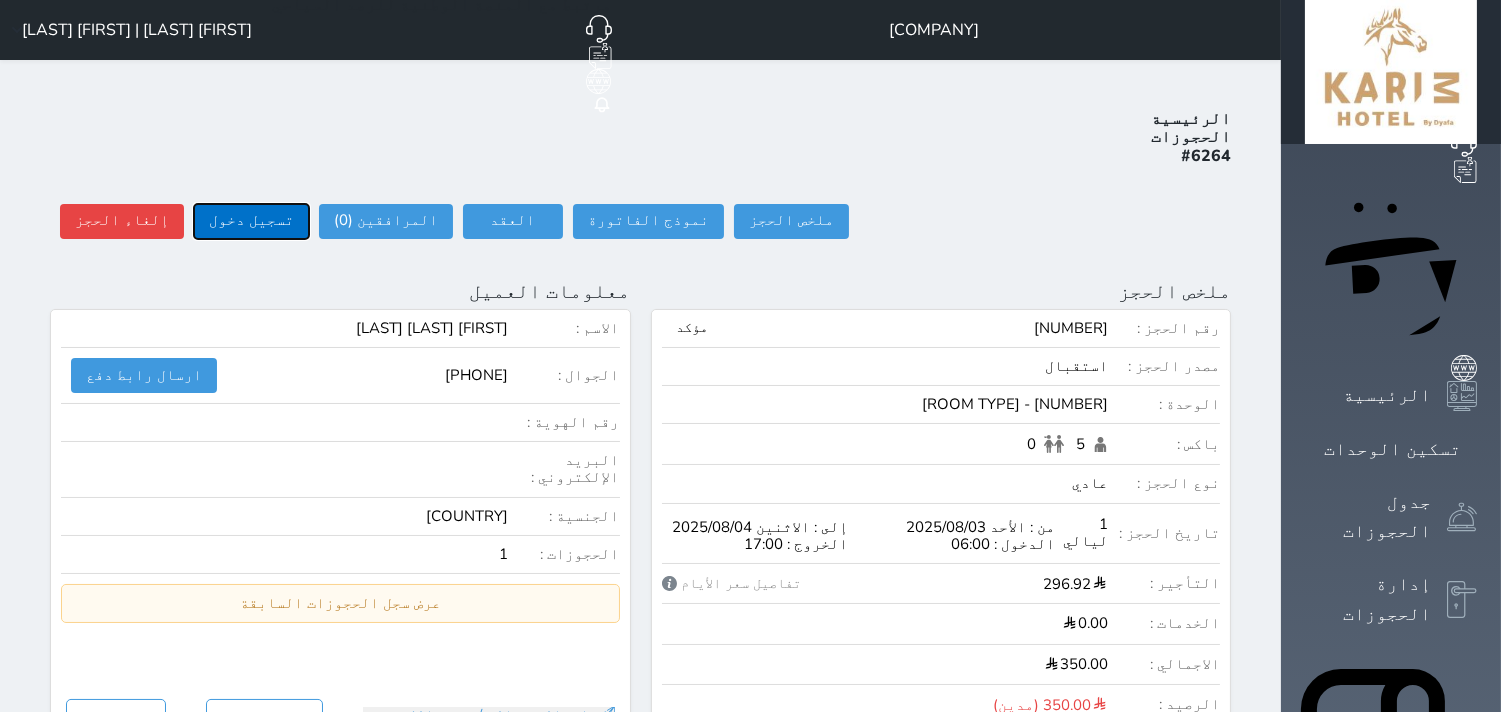click on "تسجيل دخول" at bounding box center [251, 221] 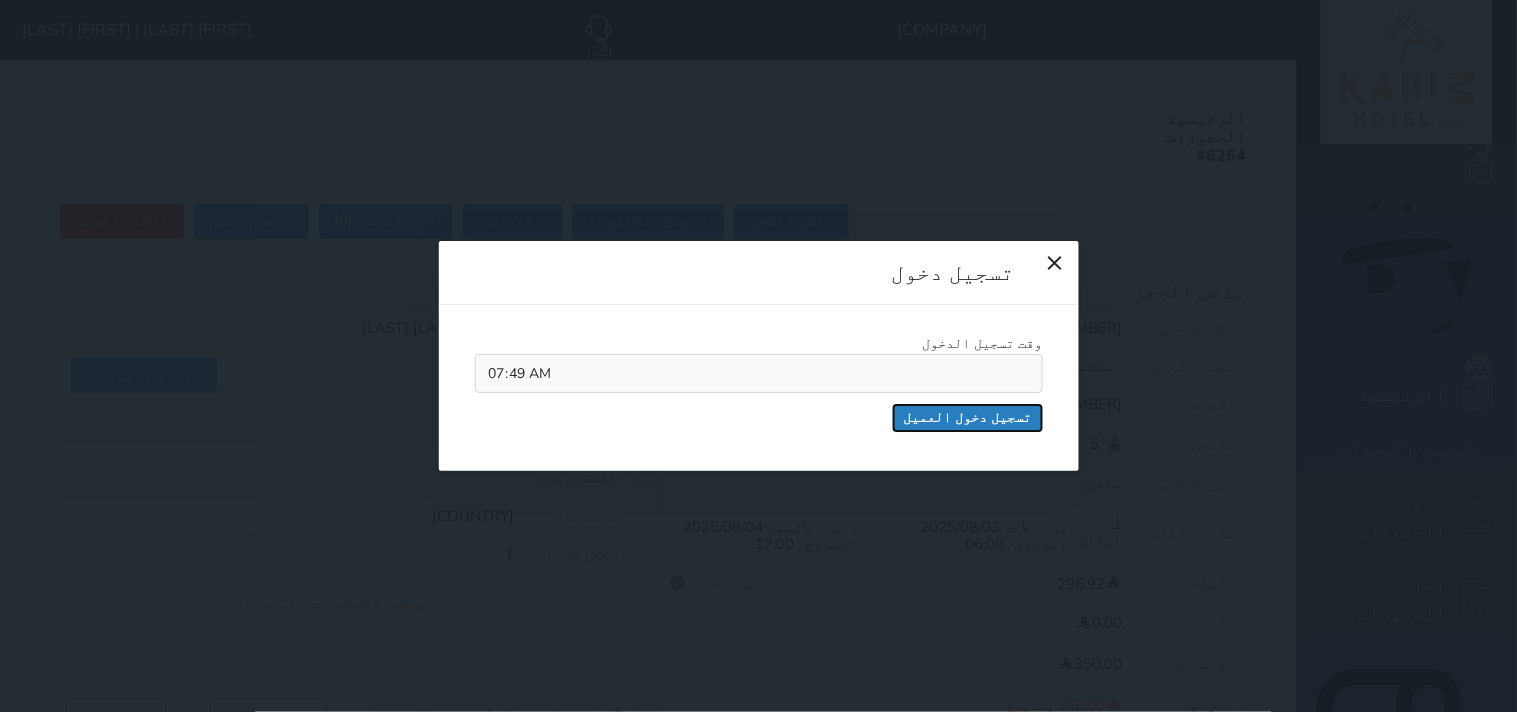 click on "تسجيل دخول العميل" at bounding box center (968, 418) 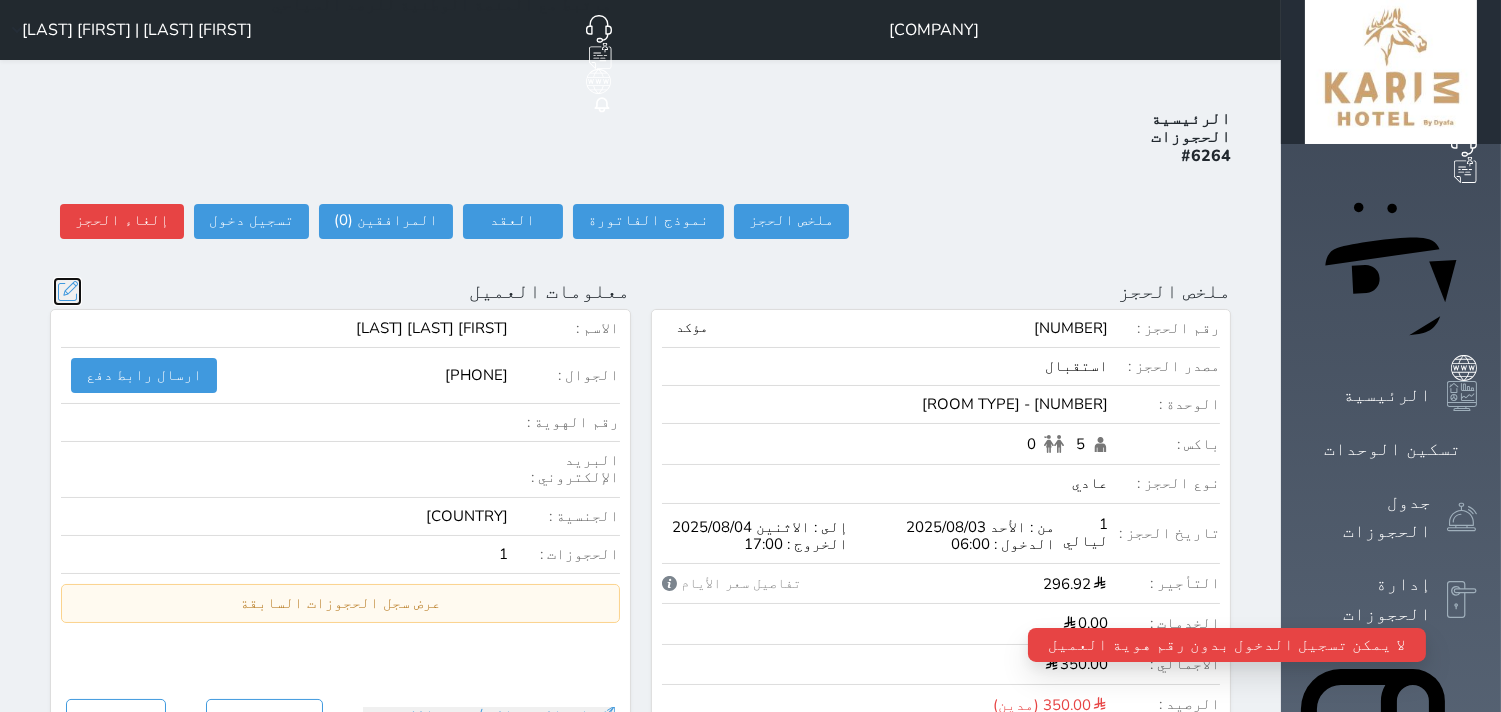 click at bounding box center (67, 291) 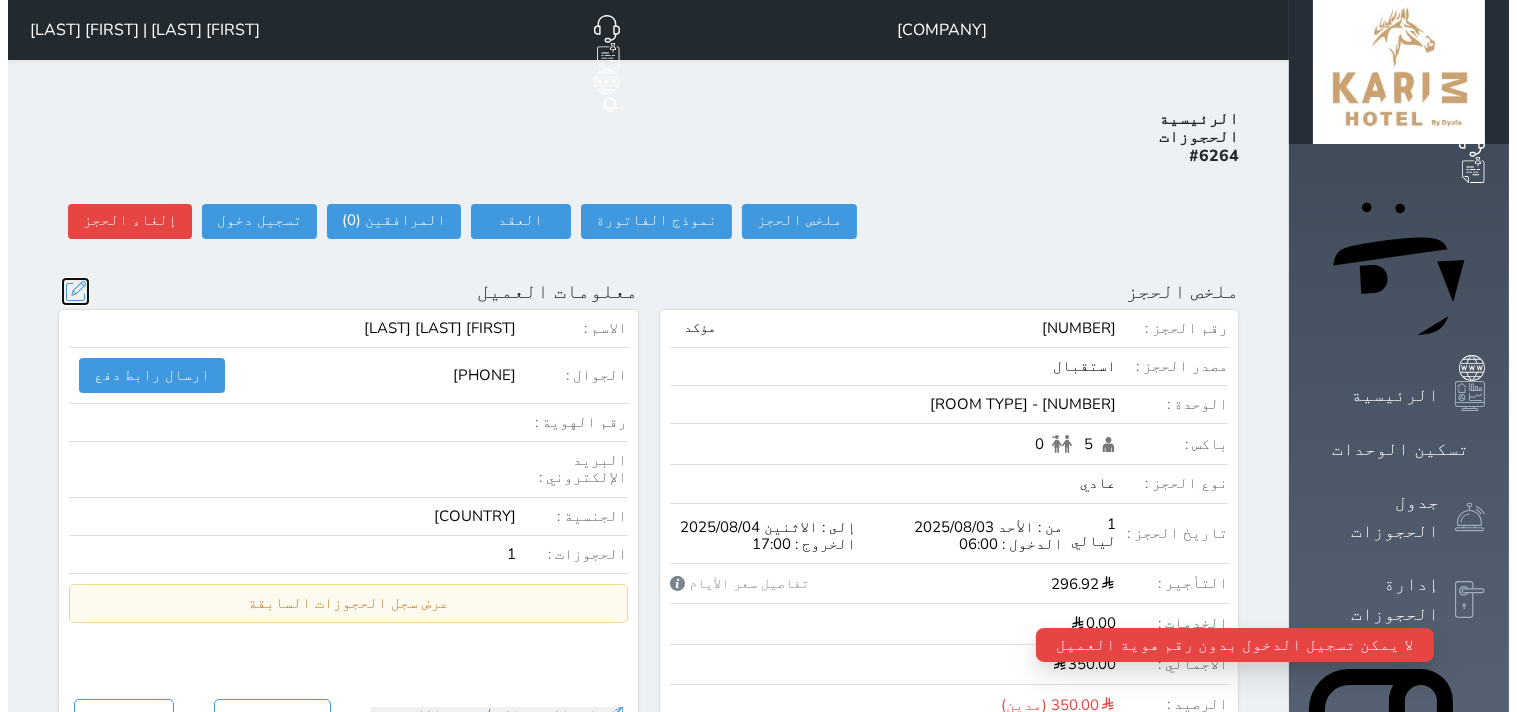 type 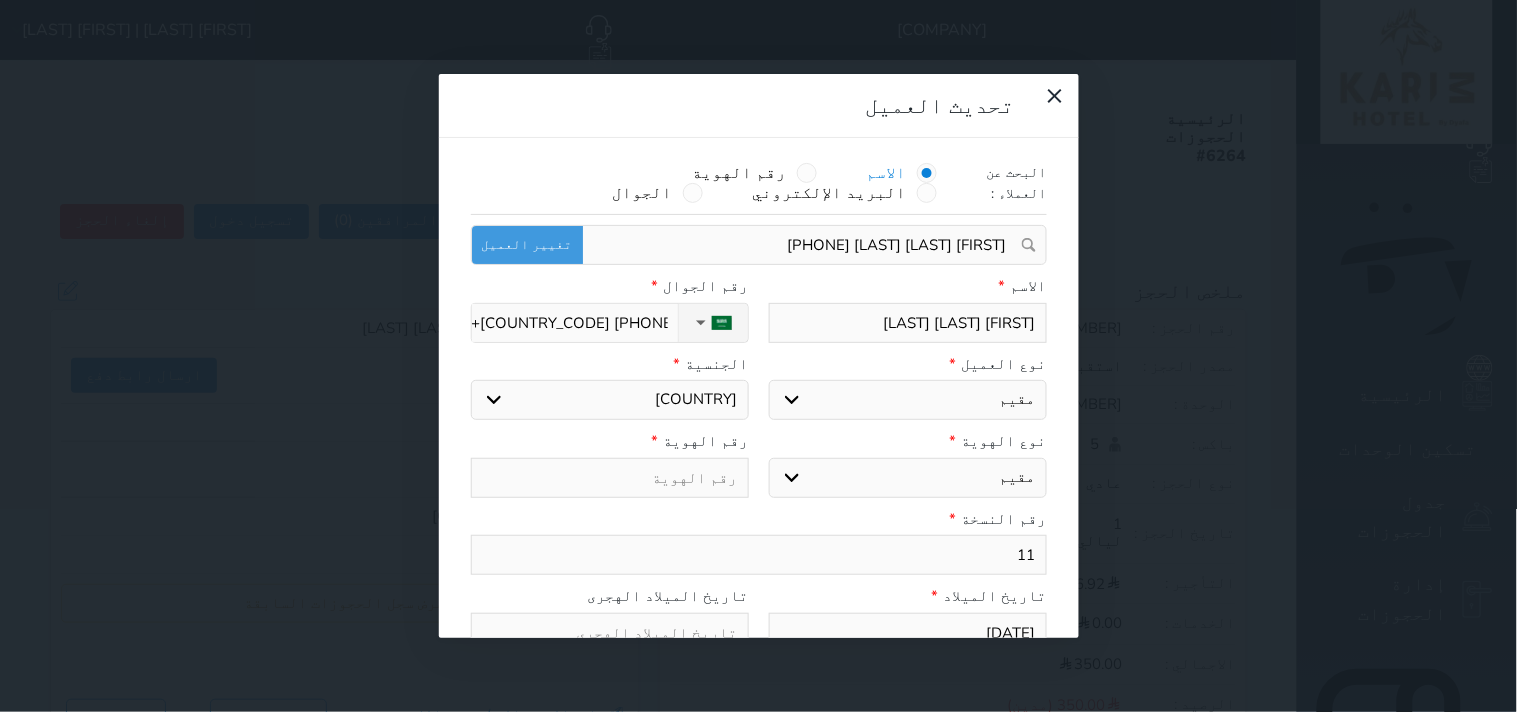 click at bounding box center (610, 478) 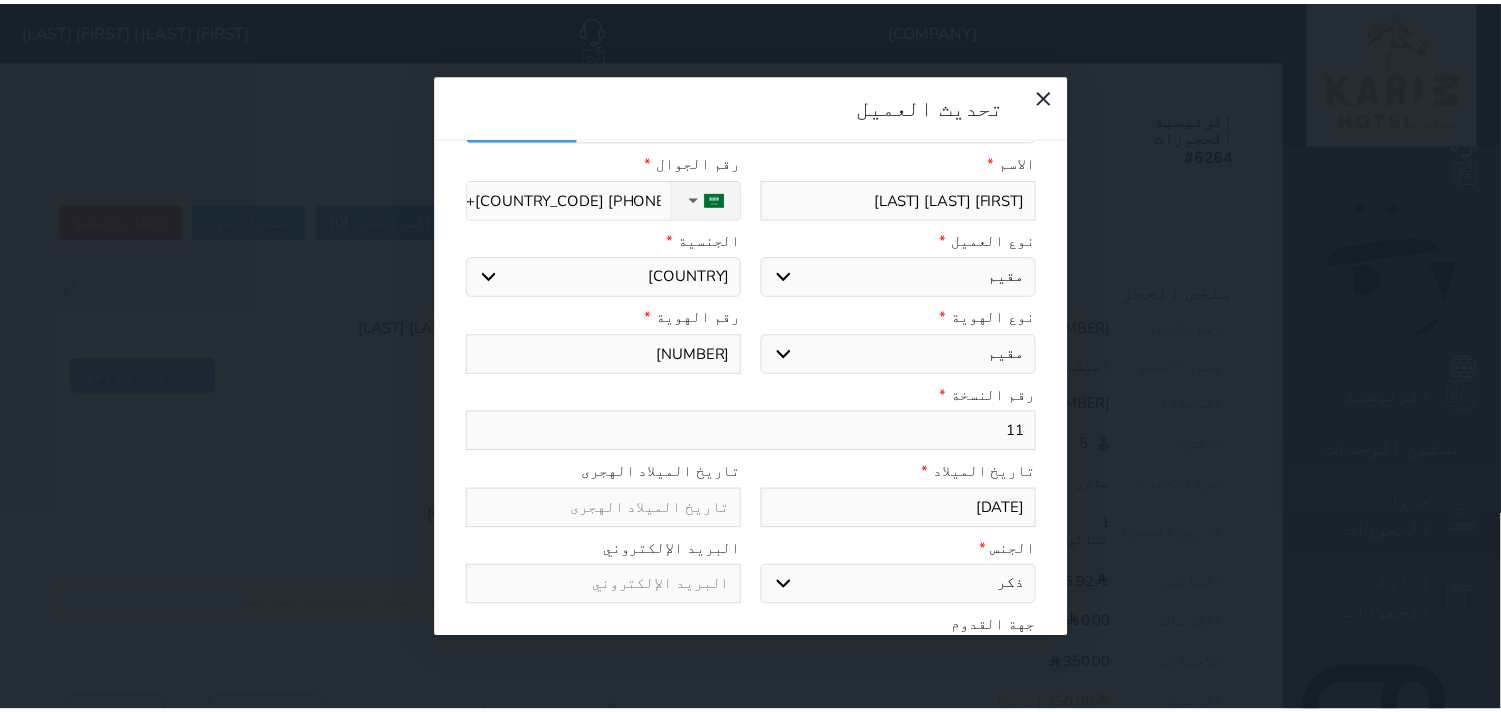 scroll, scrollTop: 200, scrollLeft: 0, axis: vertical 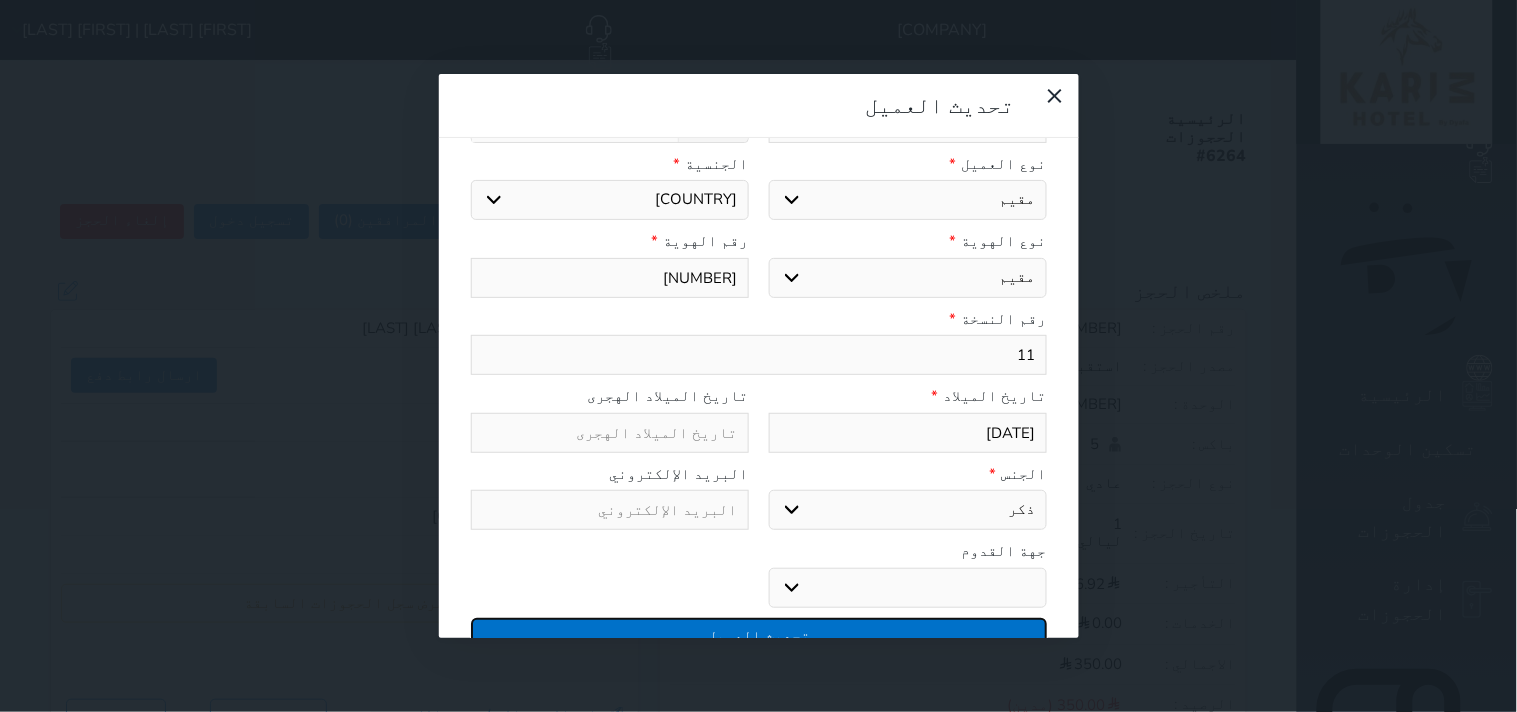 click on "تحديث العميل" at bounding box center (759, 635) 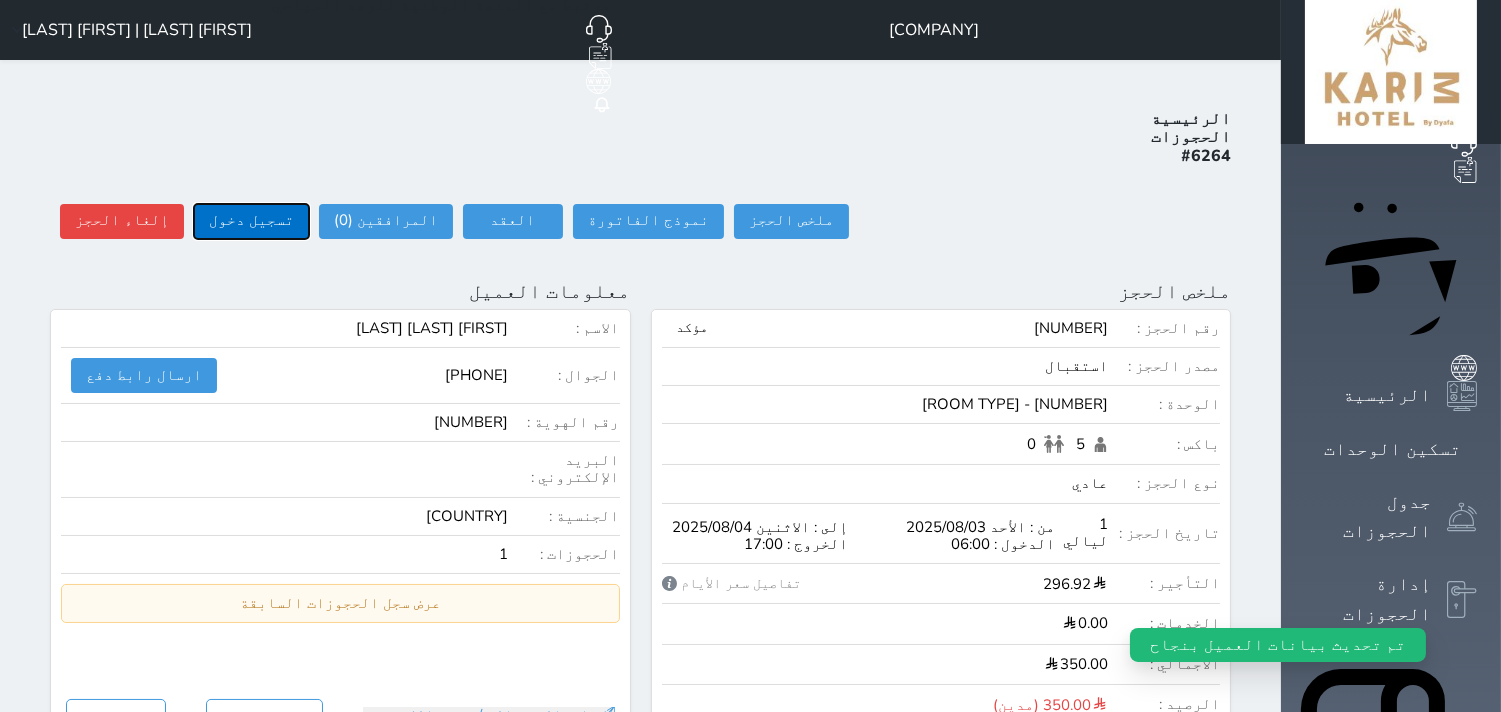 click on "تسجيل دخول" at bounding box center [251, 221] 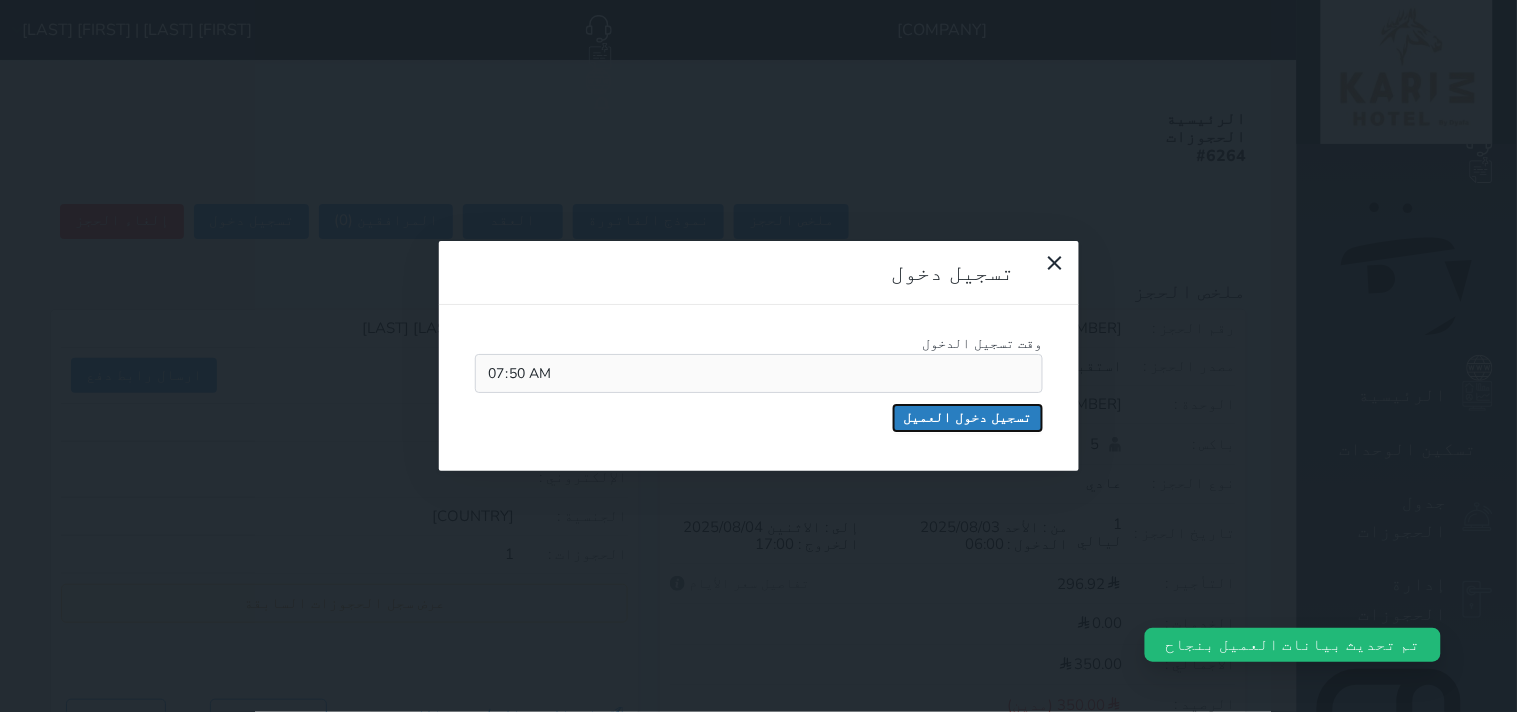 click on "تسجيل دخول العميل" at bounding box center (968, 418) 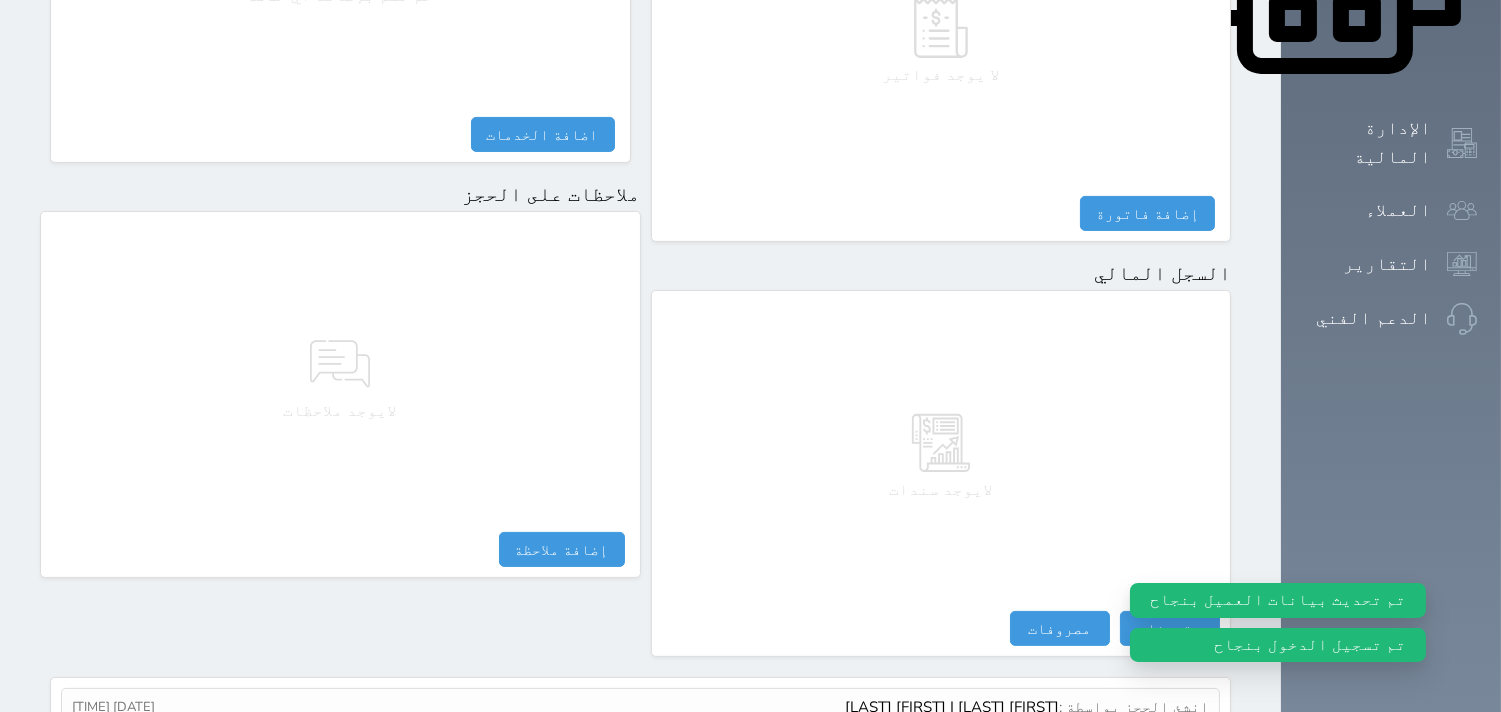 scroll, scrollTop: 1134, scrollLeft: 0, axis: vertical 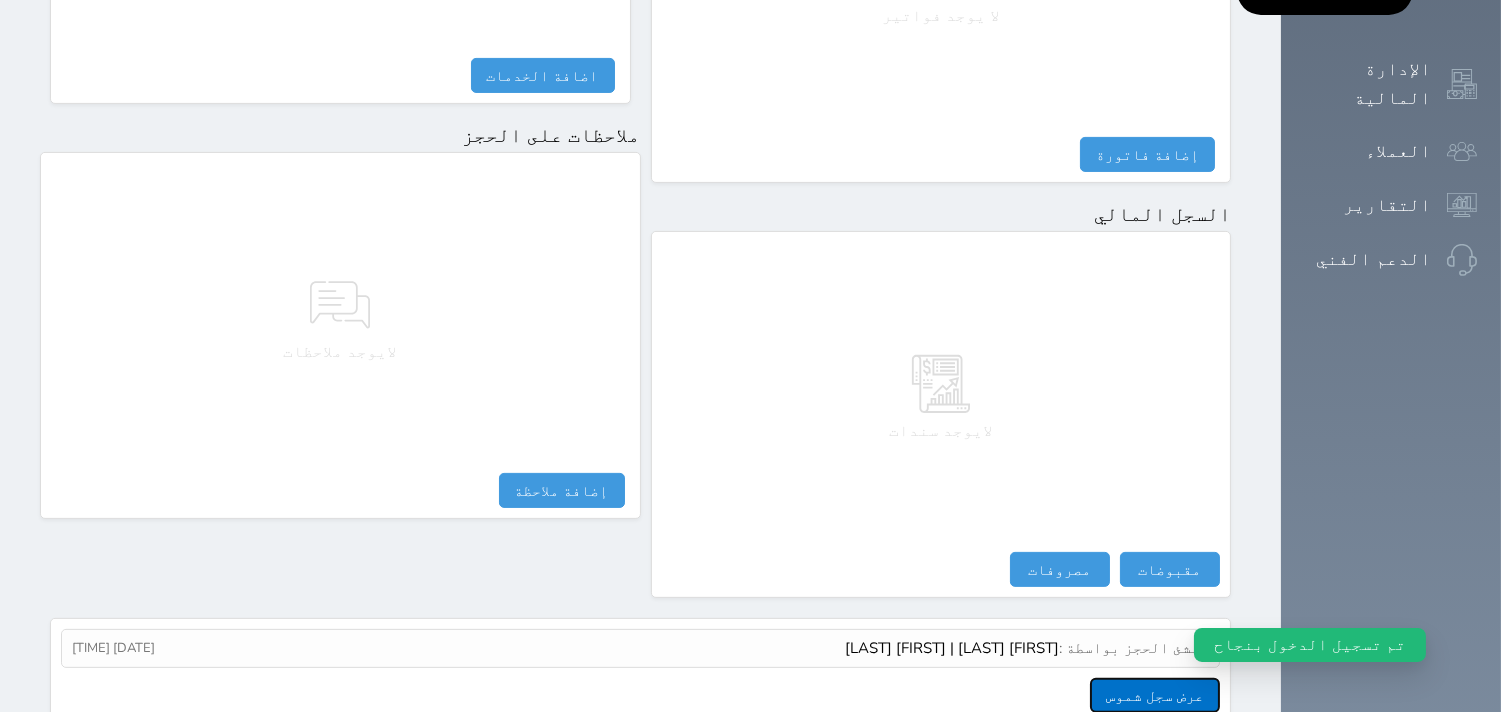 click on "عرض سجل شموس" at bounding box center [1155, 695] 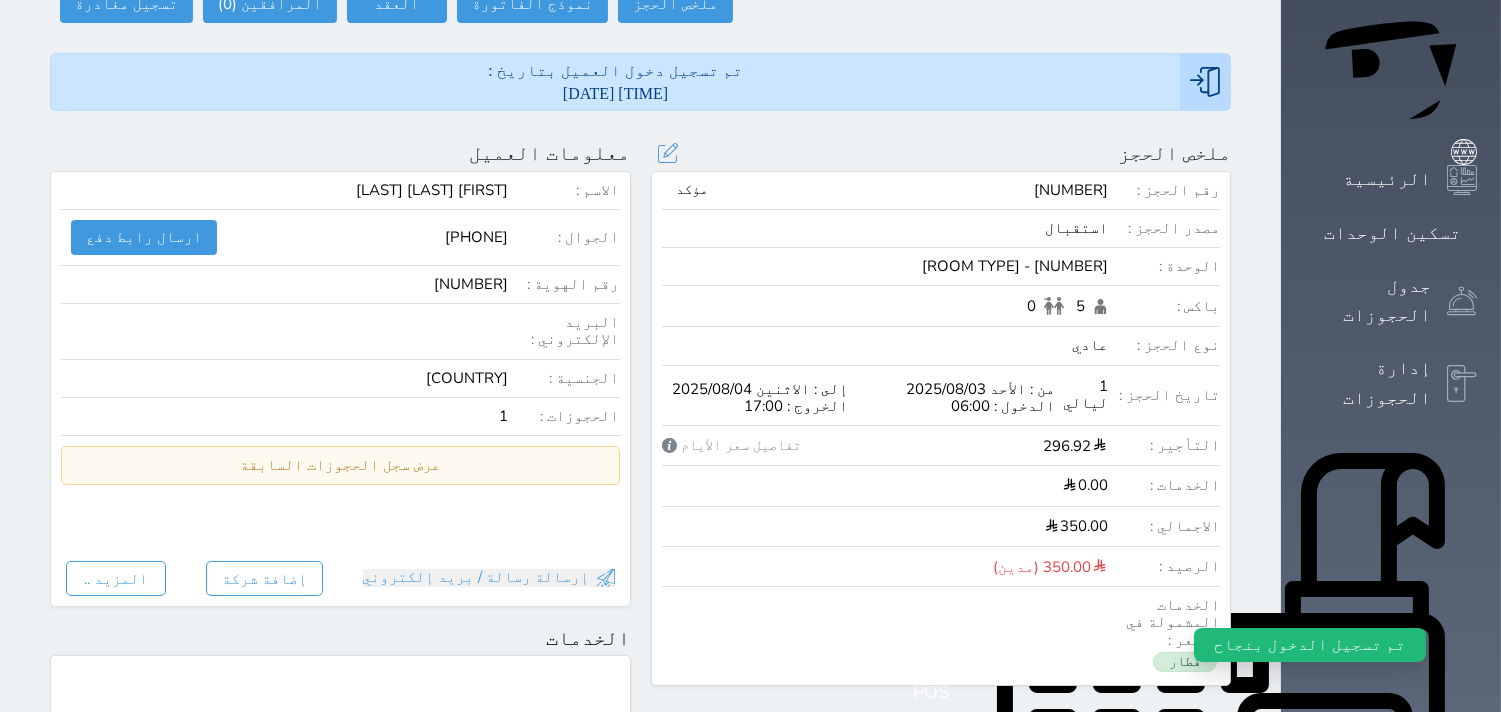 scroll, scrollTop: 0, scrollLeft: 0, axis: both 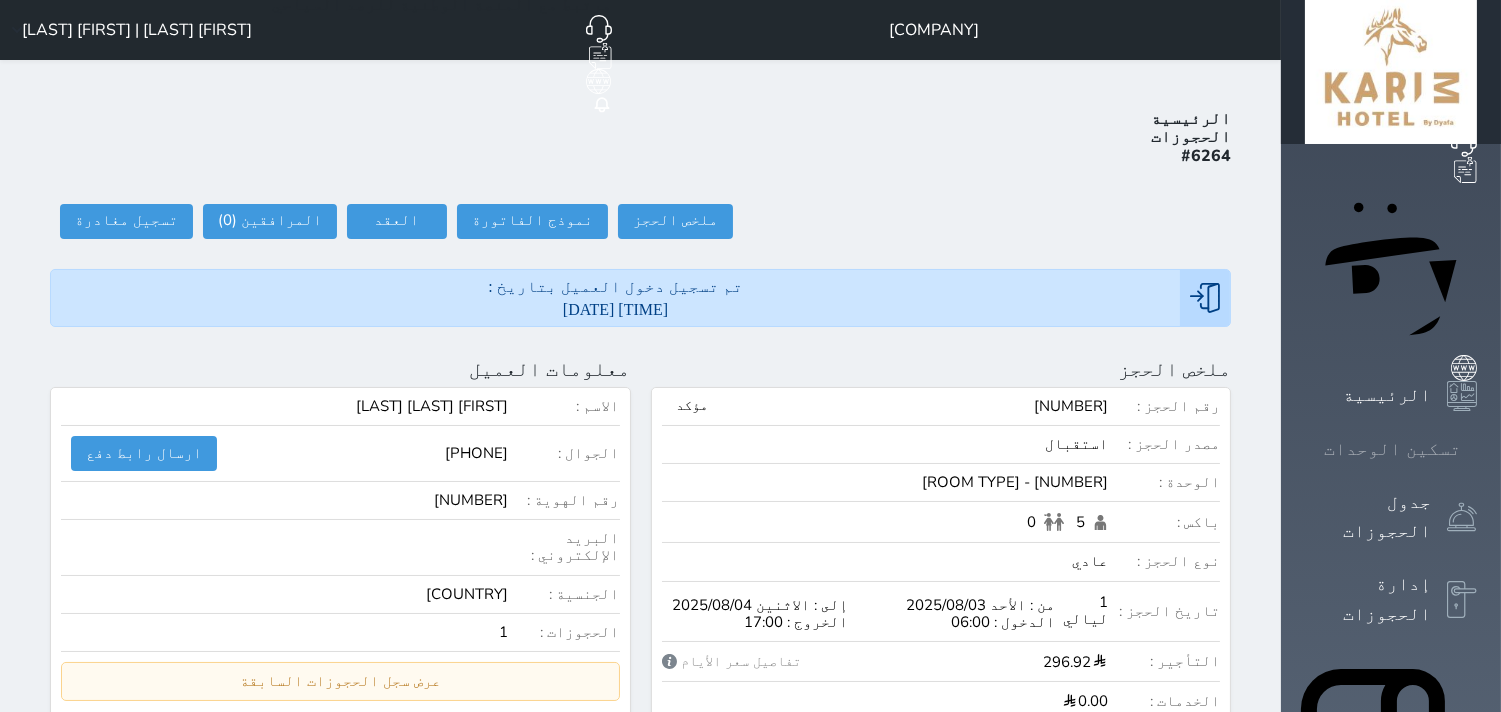 click at bounding box center (1477, 449) 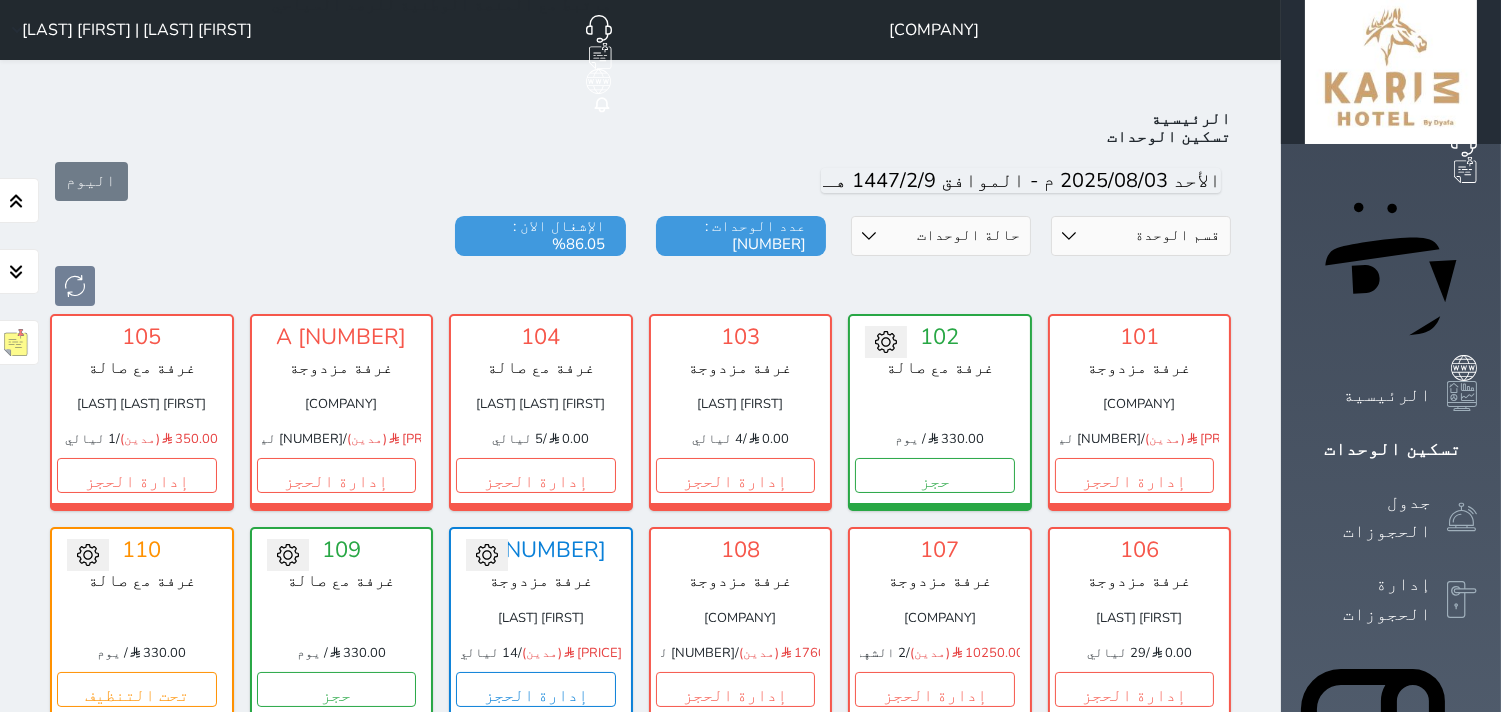 scroll, scrollTop: 77, scrollLeft: 0, axis: vertical 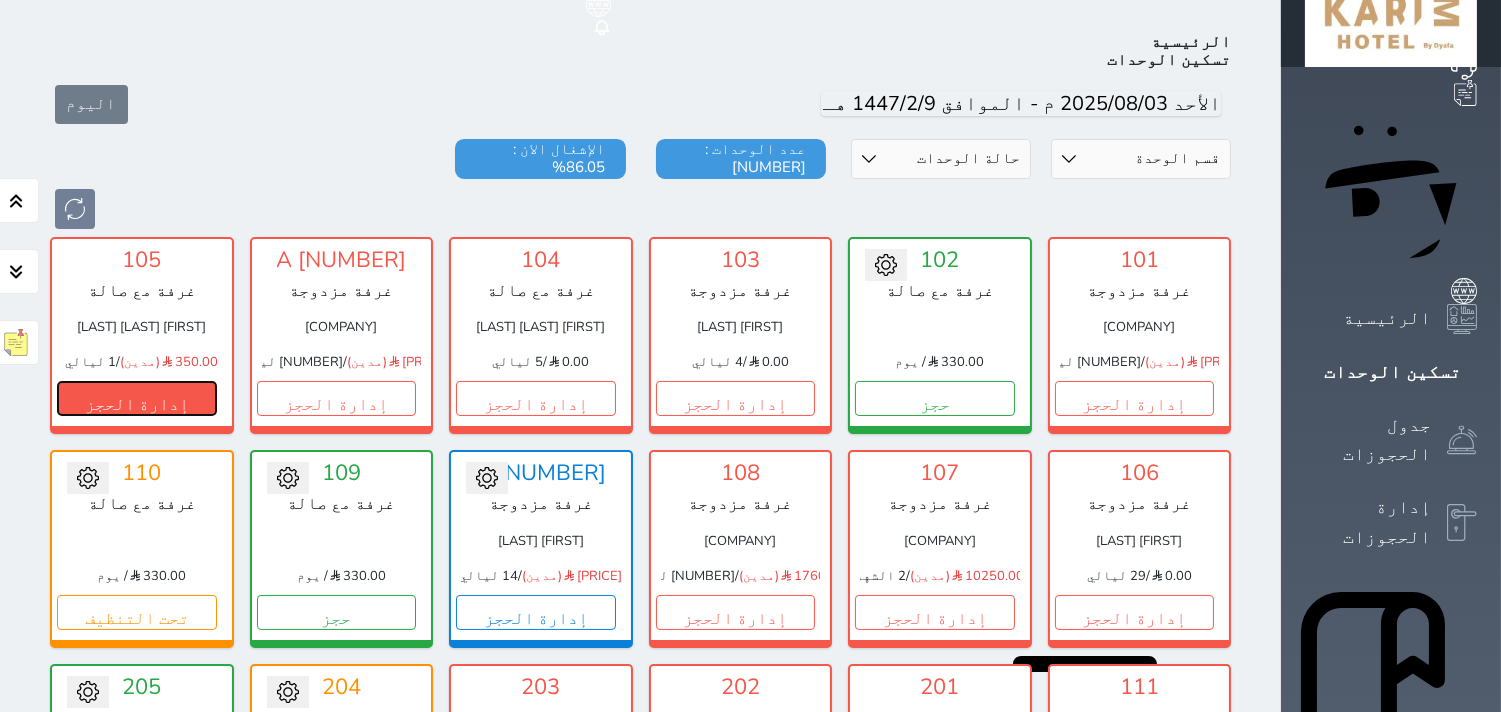 click on "إدارة الحجز" at bounding box center (137, 398) 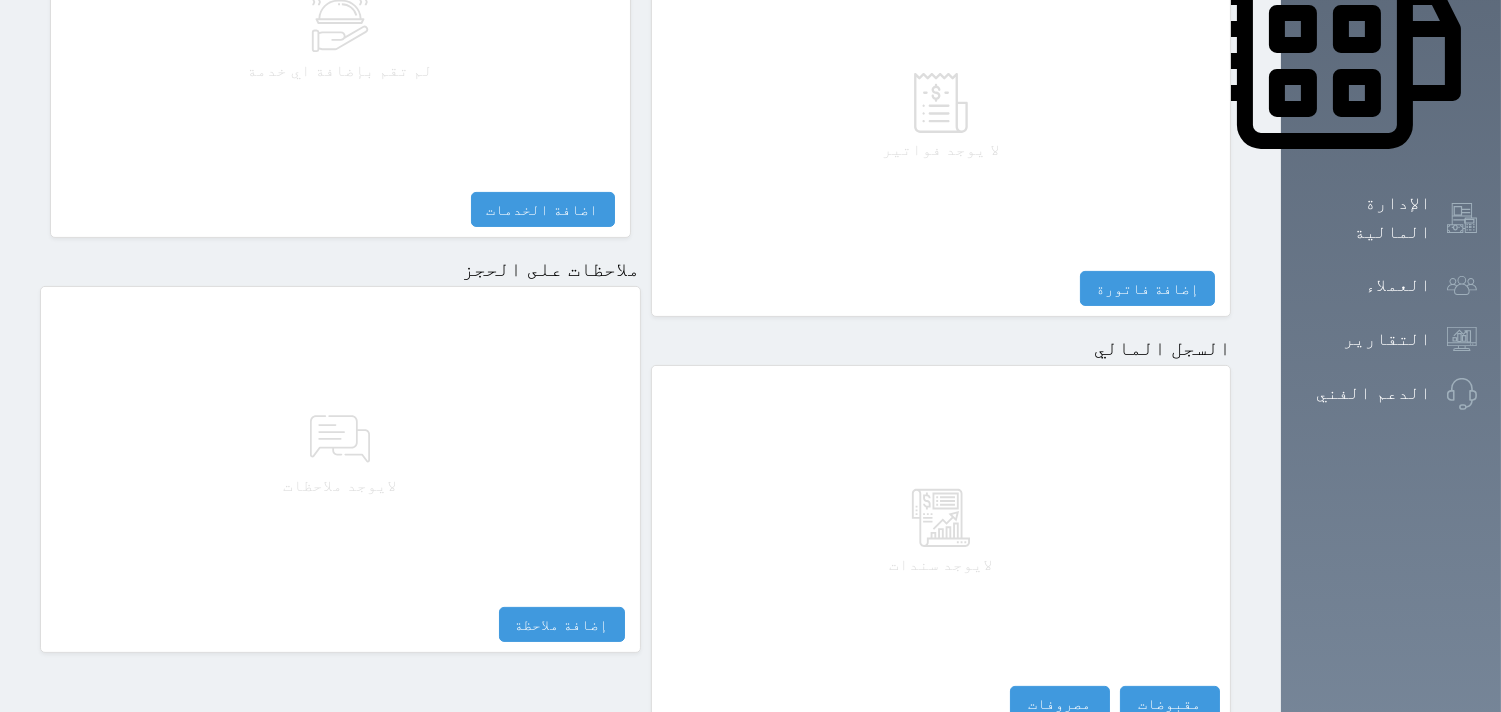 scroll, scrollTop: 1134, scrollLeft: 0, axis: vertical 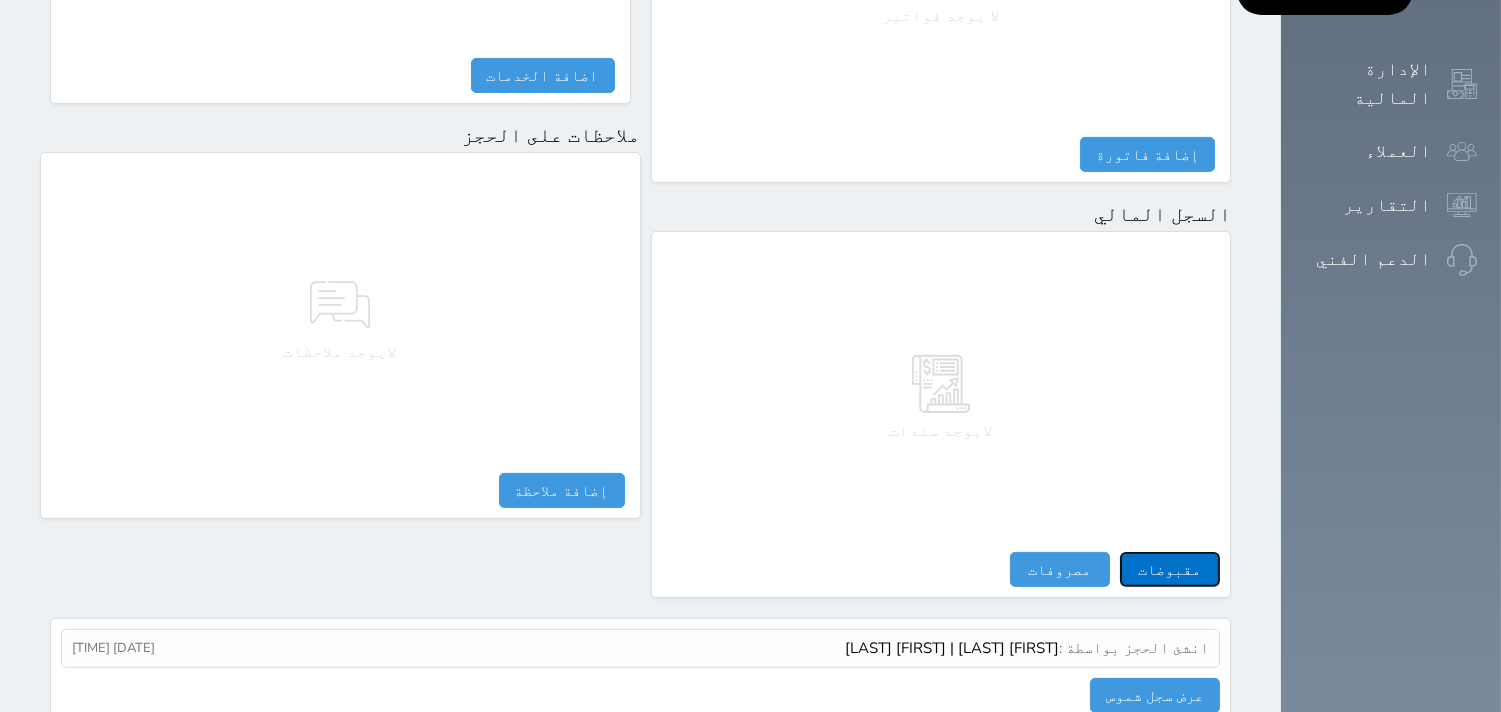 click on "مقبوضات" at bounding box center (1170, 569) 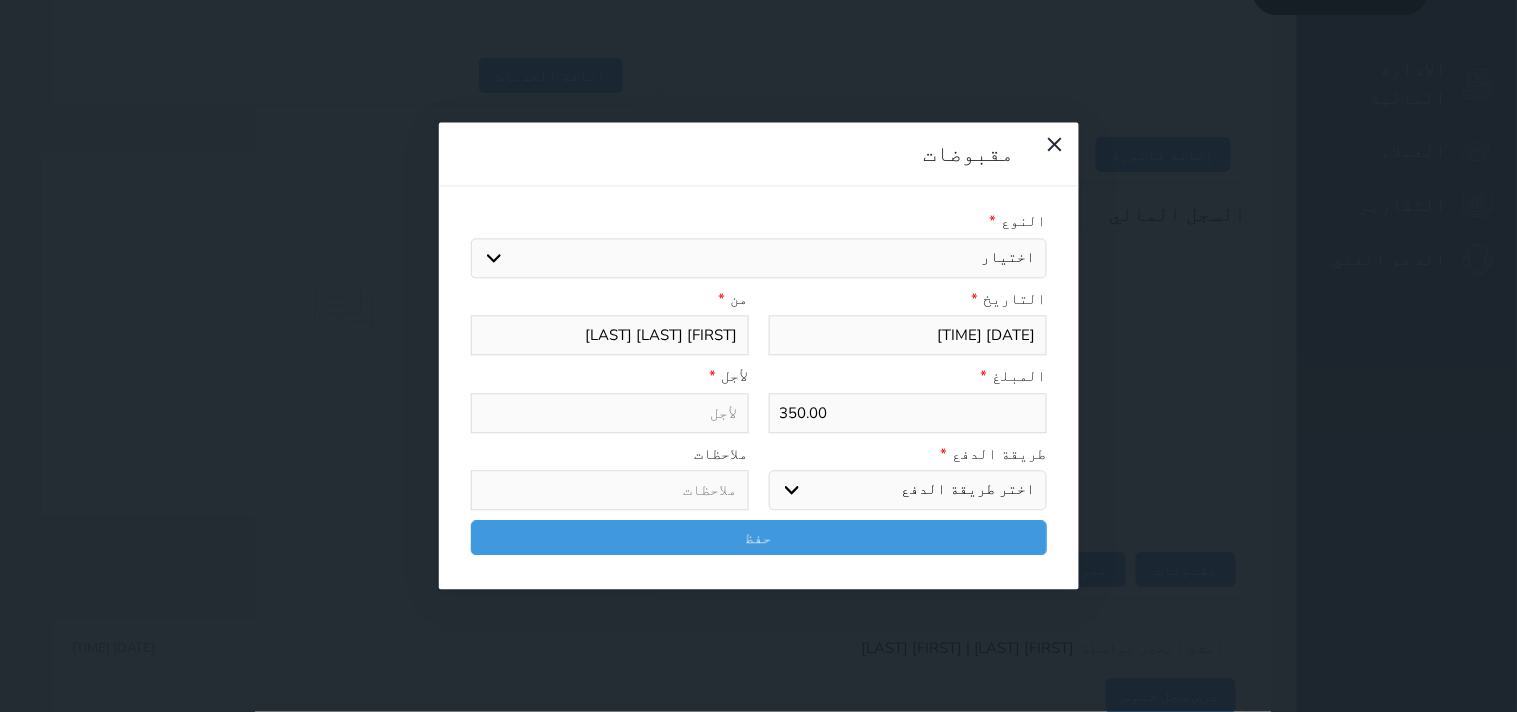 click on "اختيار   مقبوضات عامة قيمة إيجار فواتير تامين عربون لا ينطبق آخر مغسلة واي فاي - الإنترنت مواقف السيارات طعام الأغذية والمشروبات مشروبات المشروبات الباردة المشروبات الساخنة الإفطار غداء عشاء مخبز و كعك حمام سباحة الصالة الرياضية سبا و خدمات الجمال اختيار وإسقاط (خدمات النقل) ميني بار كابل - تلفزيون سرير إضافي تصفيف الشعر التسوق خدمات الجولات السياحية المنظمة خدمات الدليل السياحي" at bounding box center [759, 258] 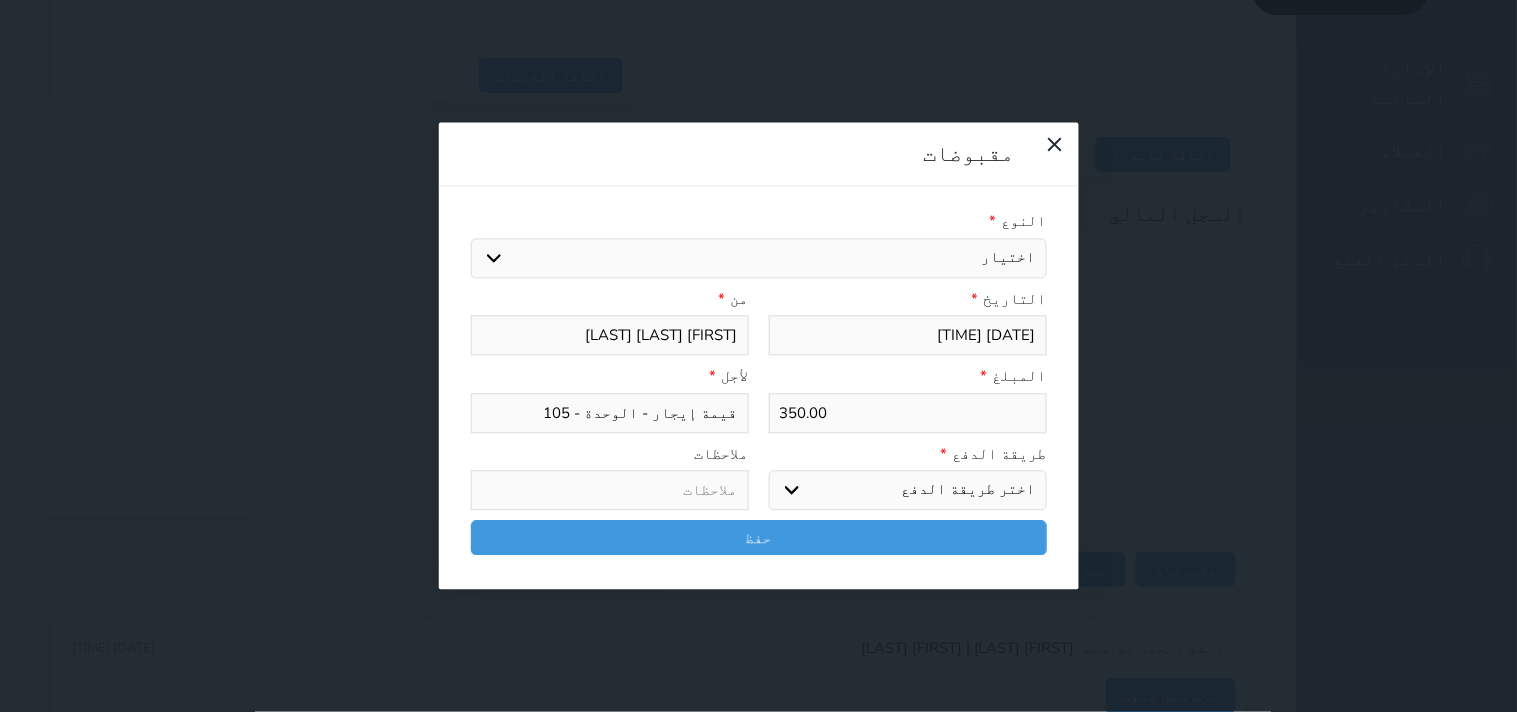 drag, startPoint x: 1026, startPoint y: 351, endPoint x: 1027, endPoint y: 361, distance: 10.049875 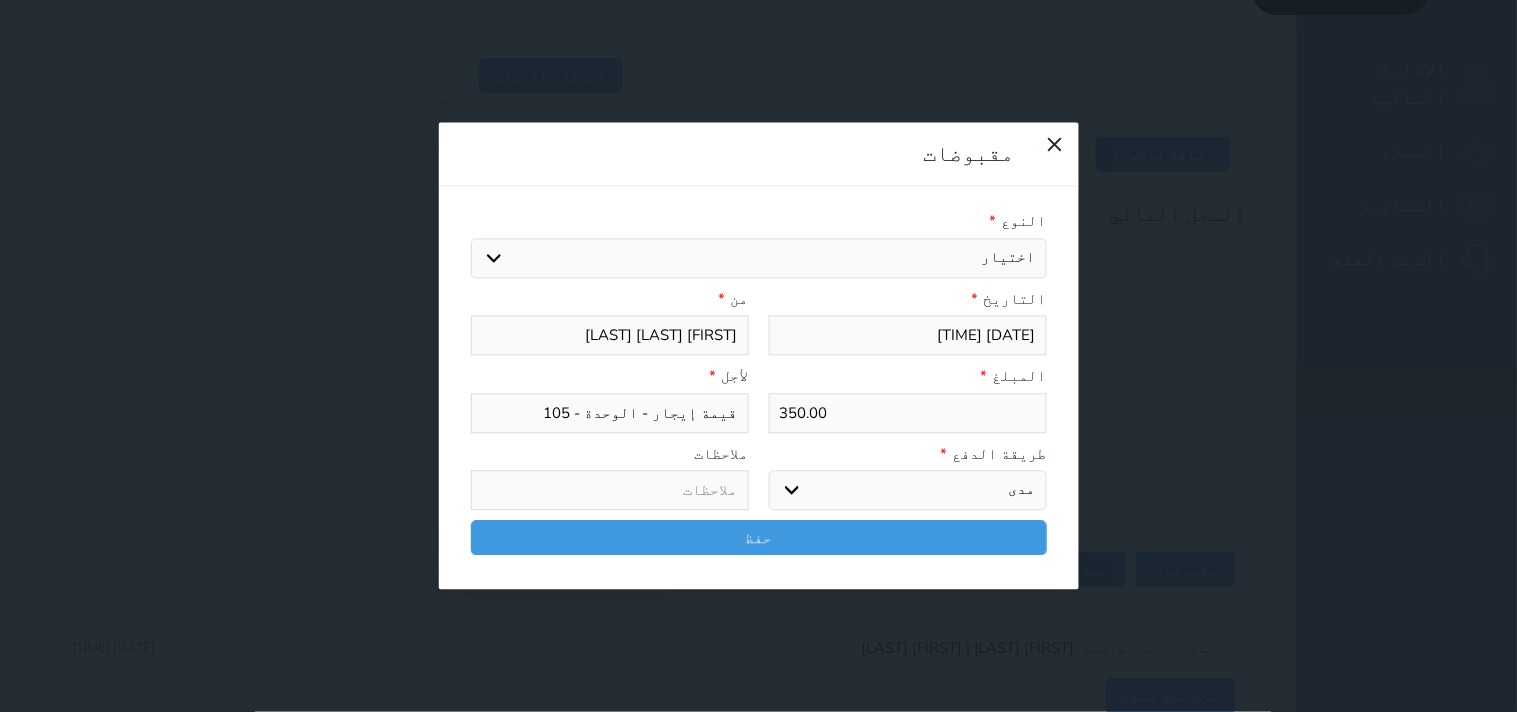 click on "اختر طريقة الدفع   دفع نقدى   تحويل بنكى   مدى   بطاقة ائتمان   آجل" at bounding box center [908, 491] 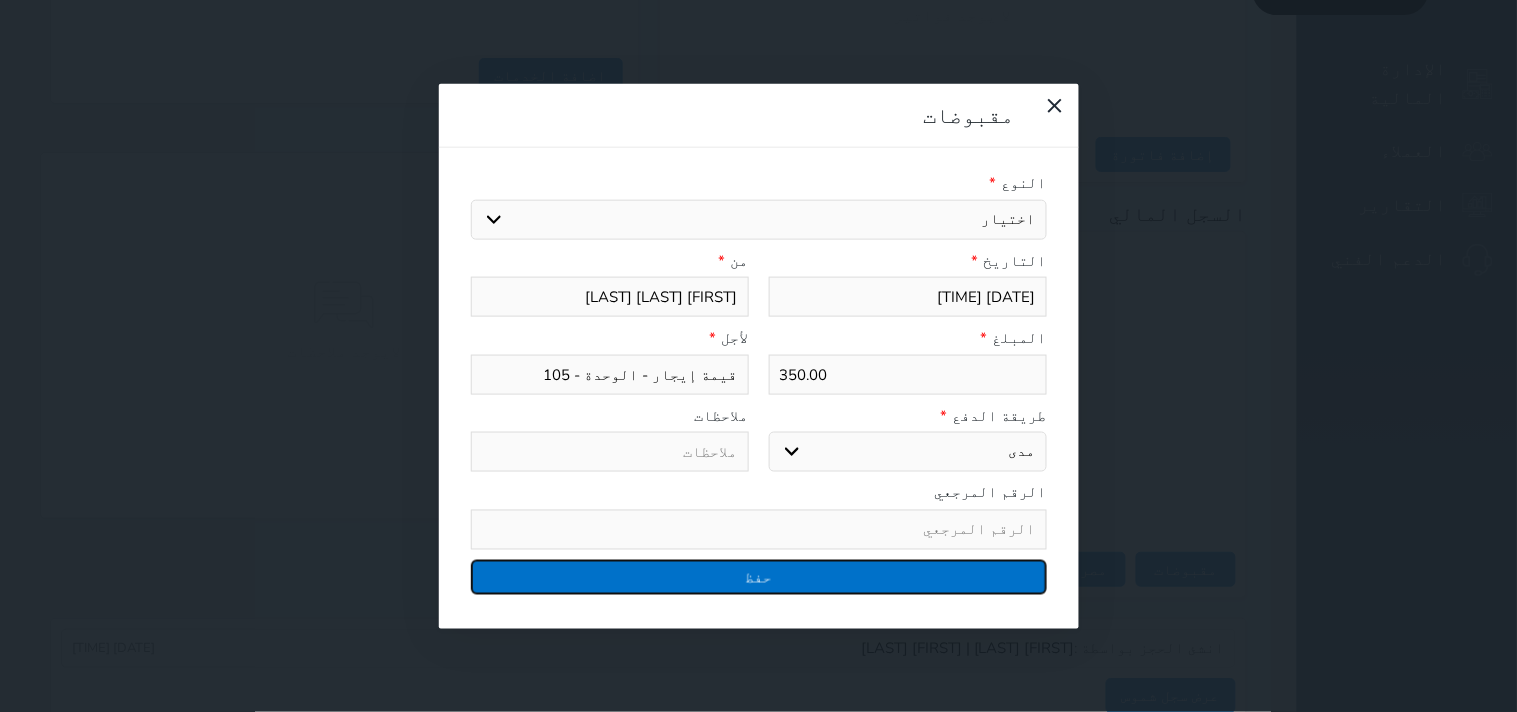 click on "حفظ" at bounding box center (759, 576) 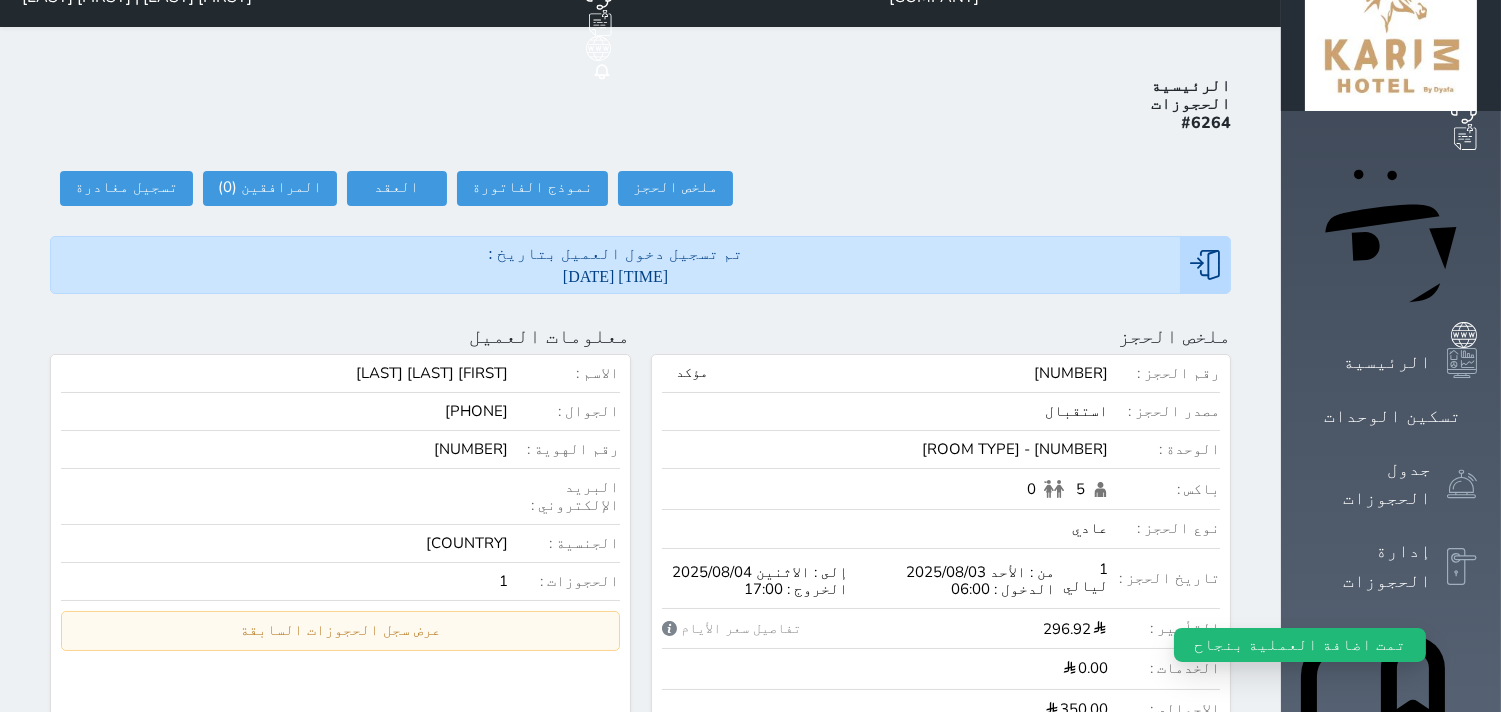 scroll, scrollTop: 0, scrollLeft: 0, axis: both 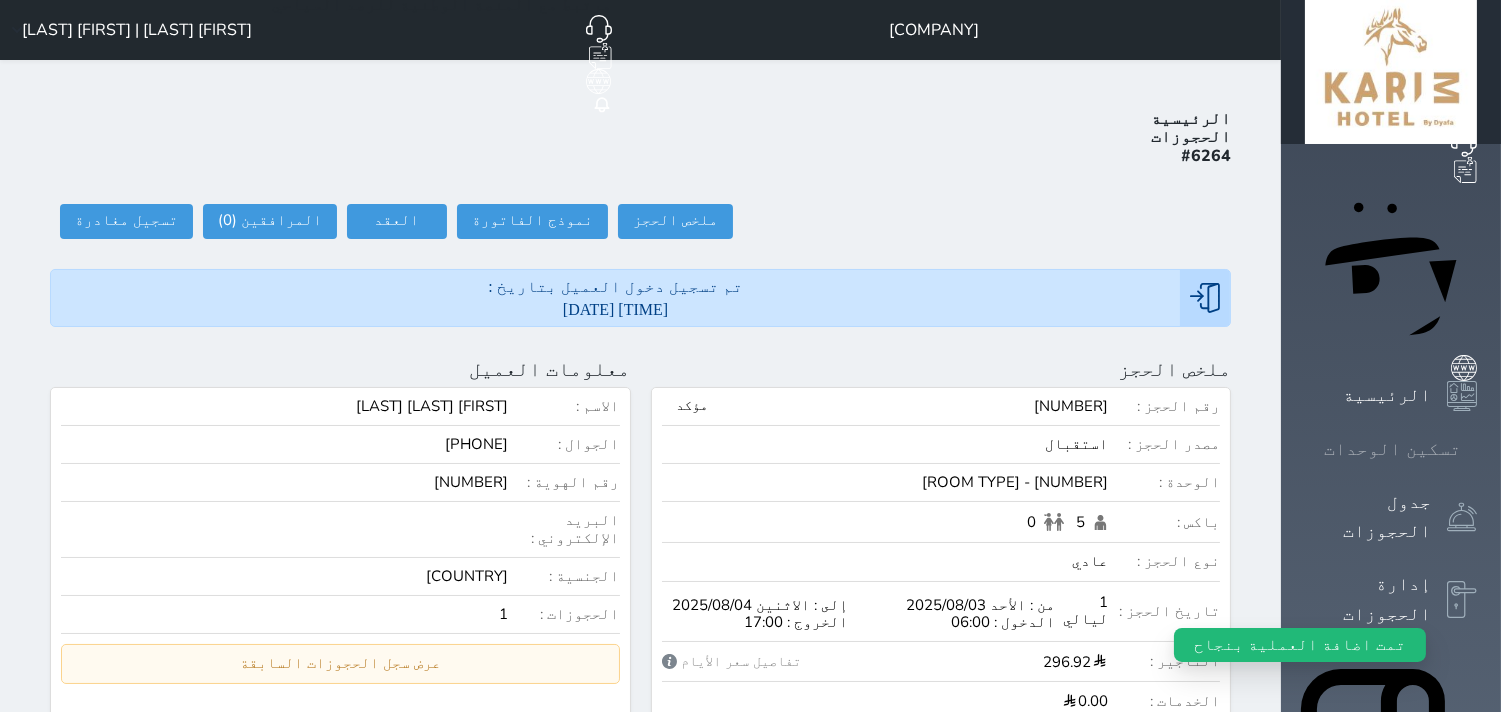 click 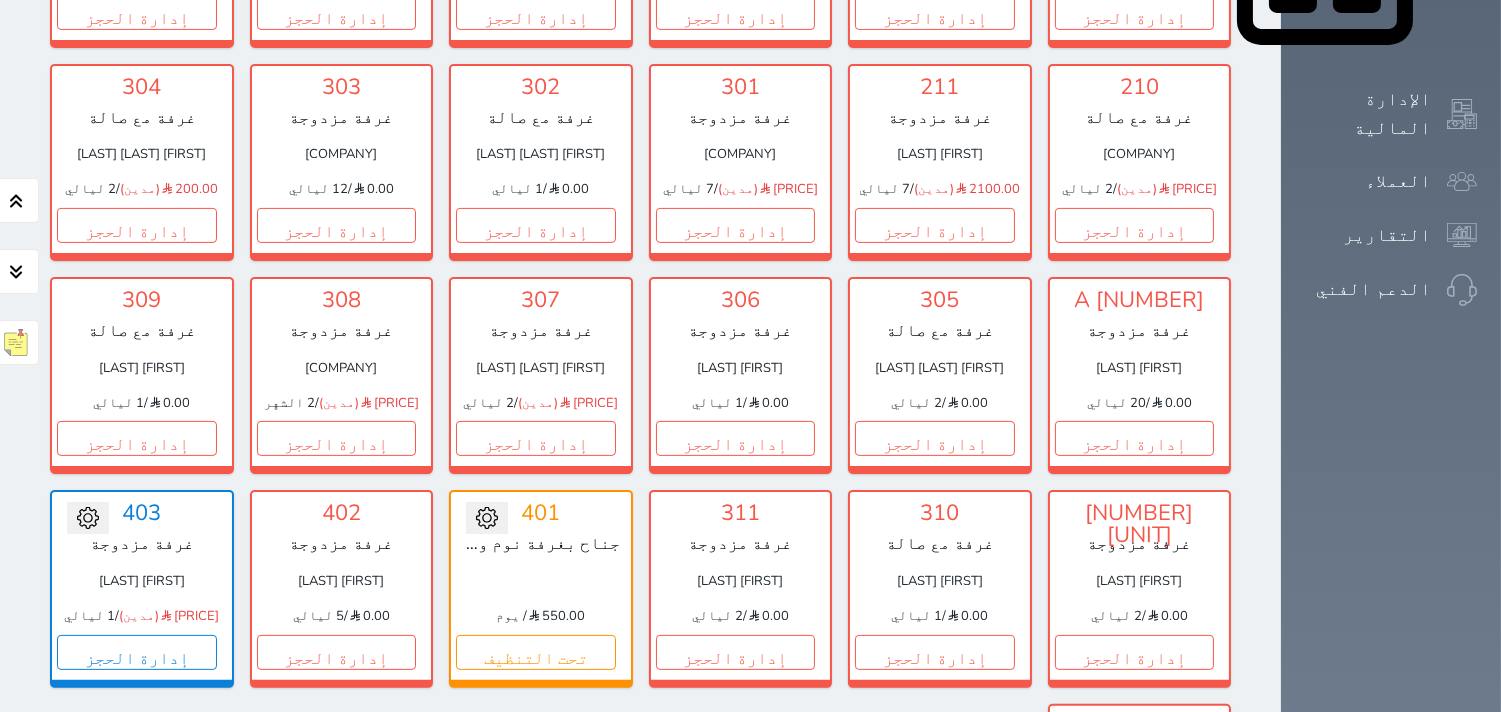 scroll, scrollTop: 1411, scrollLeft: 0, axis: vertical 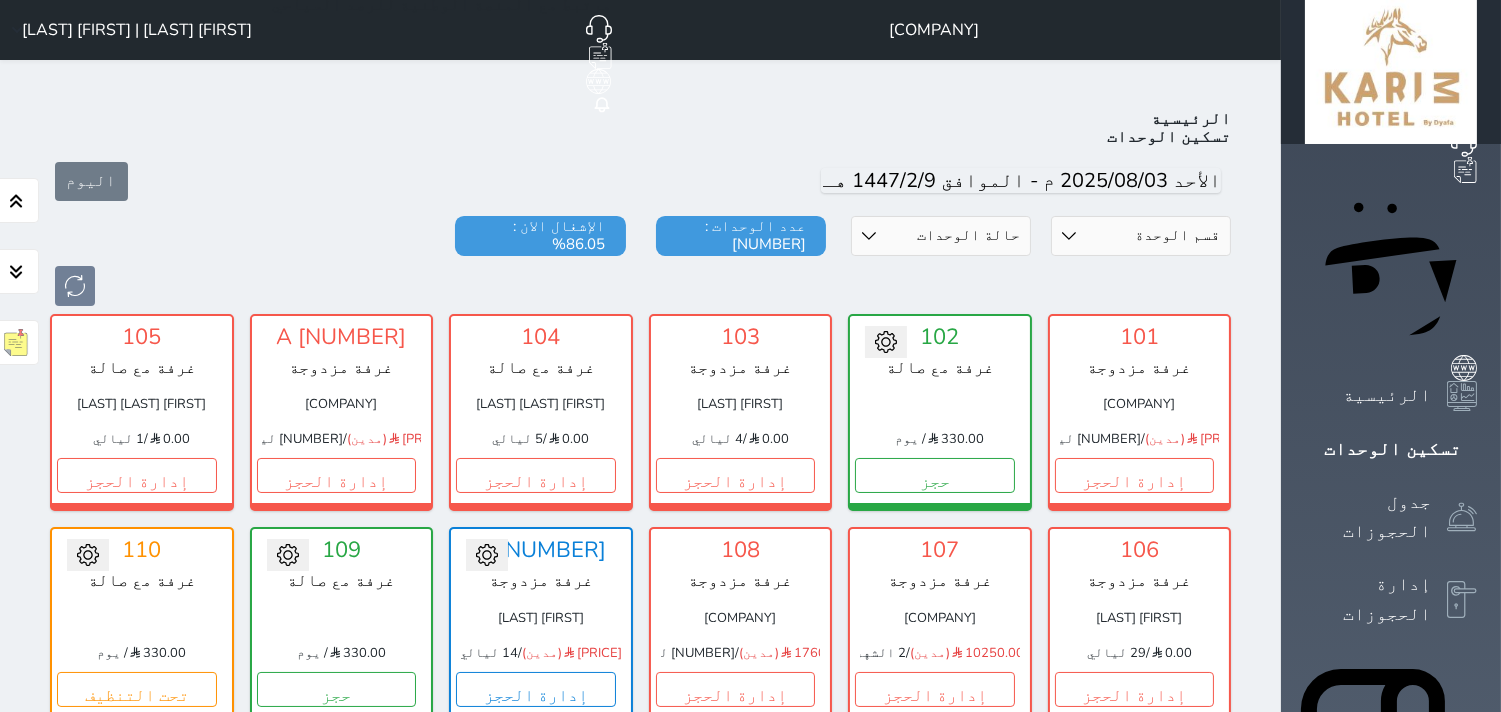 click on "حجز جديد" at bounding box center [443, -50] 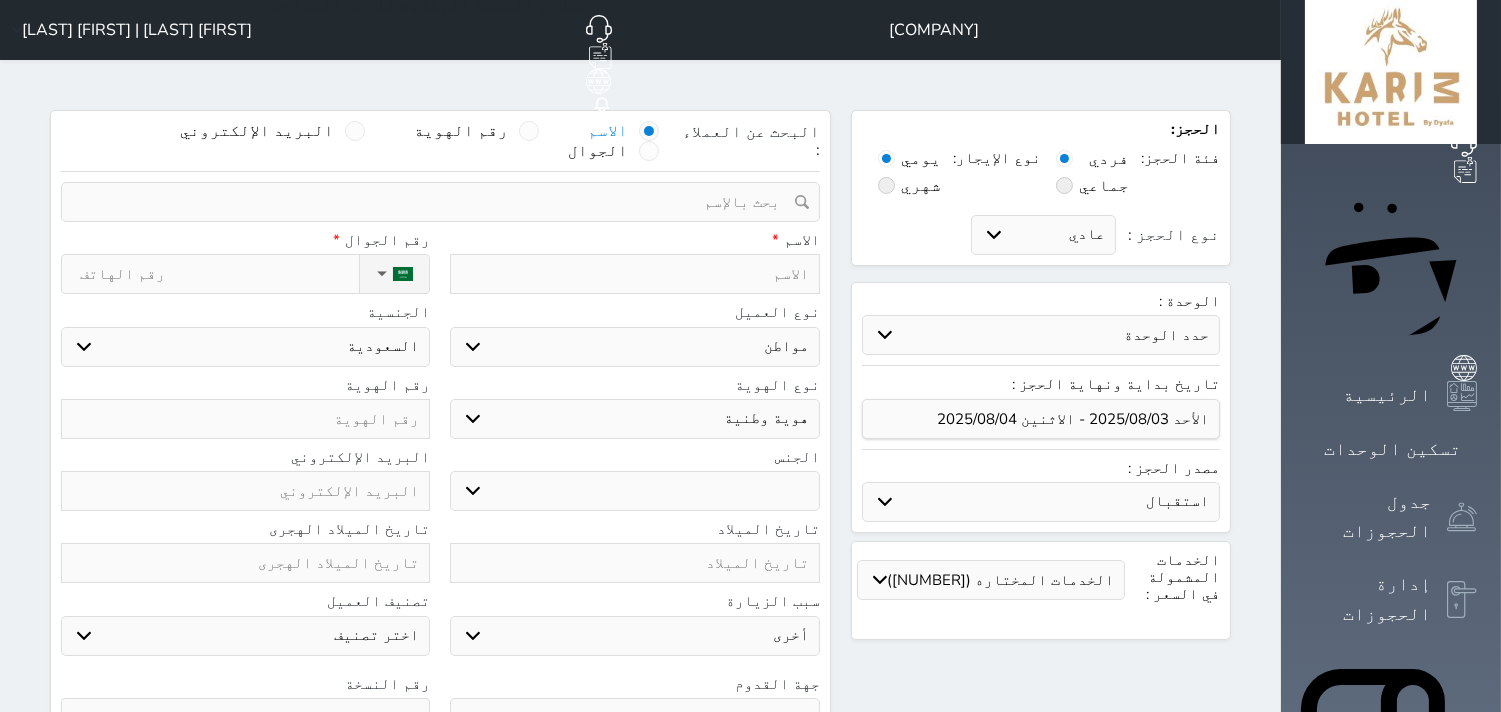 click on "حدد الوحدة
#403 - غرفة مزدوجة
#401 - جناح بغرفة نوم واحدة
#311 - غرفة مزدوجة
#310 - غرفة مع صالة
#309 A - غرفة مزدوجة
#305 - غرفة مع صالة
#304 - غرفة مع صالة
#302 - غرفة مع صالة
#206 - غرفة مزدوجة
#205 - غرفة مع صالة
#204 - غرفة مع صالة
#110 - غرفة مع صالة
#109 - غرفة مع صالة
#106 - غرفة مزدوجة
#102 - غرفة مع صالة" at bounding box center (1041, 335) 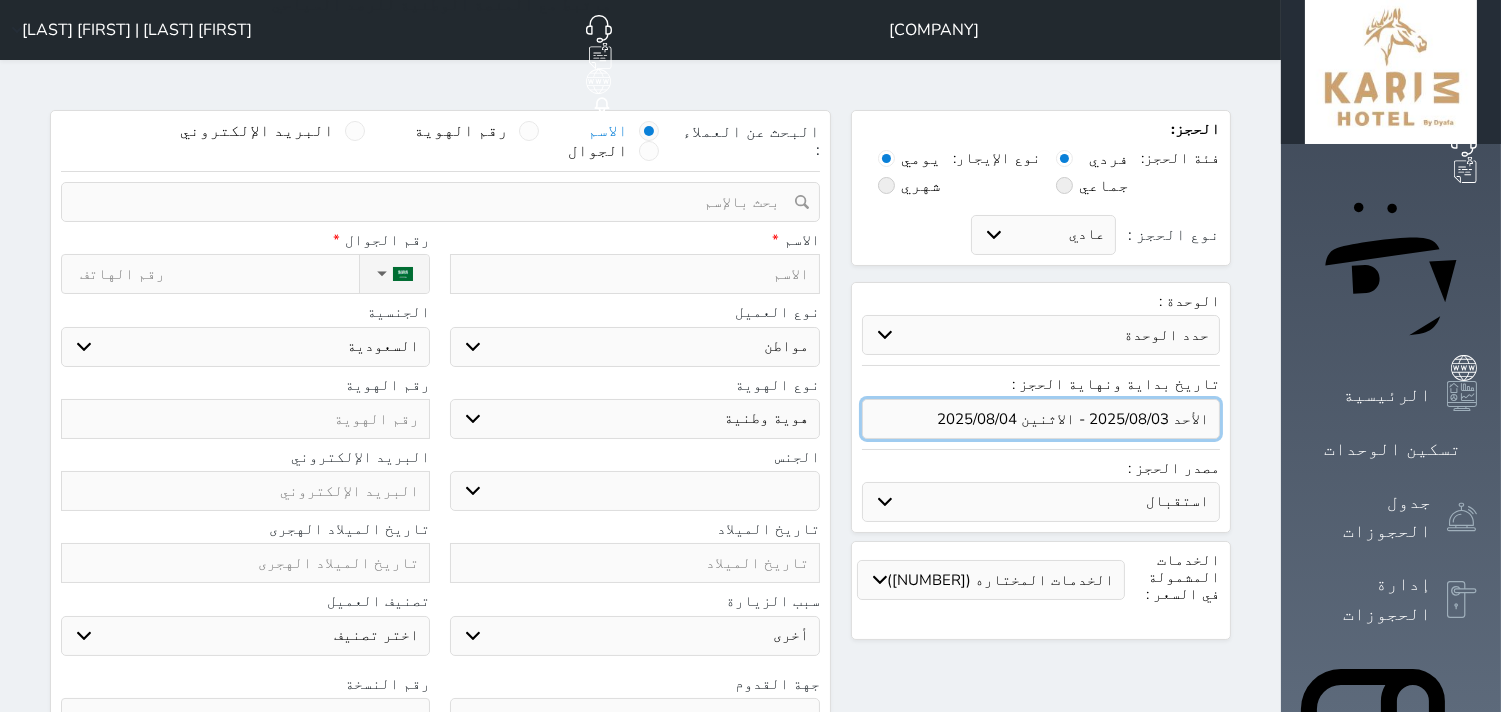 click at bounding box center (1041, 419) 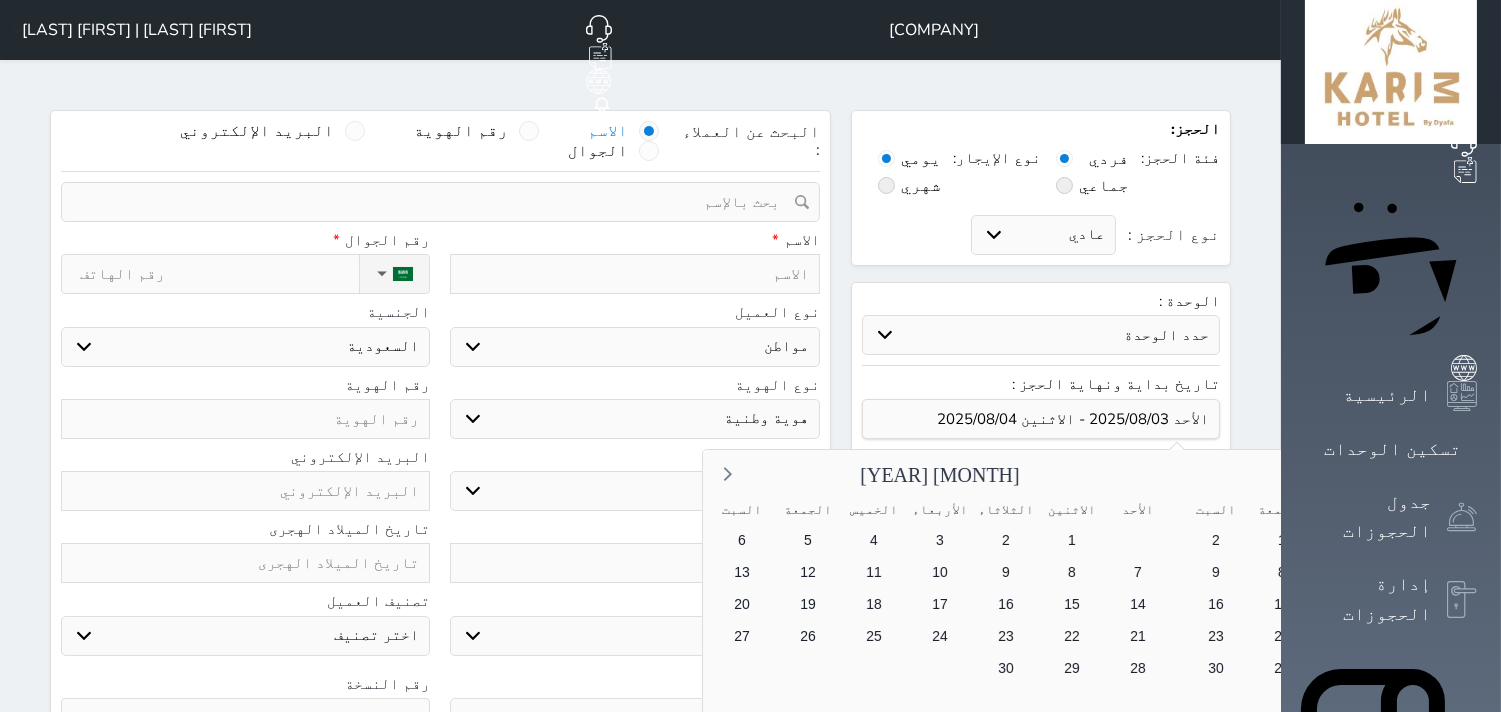 click on "5" at bounding box center (1479, 572) 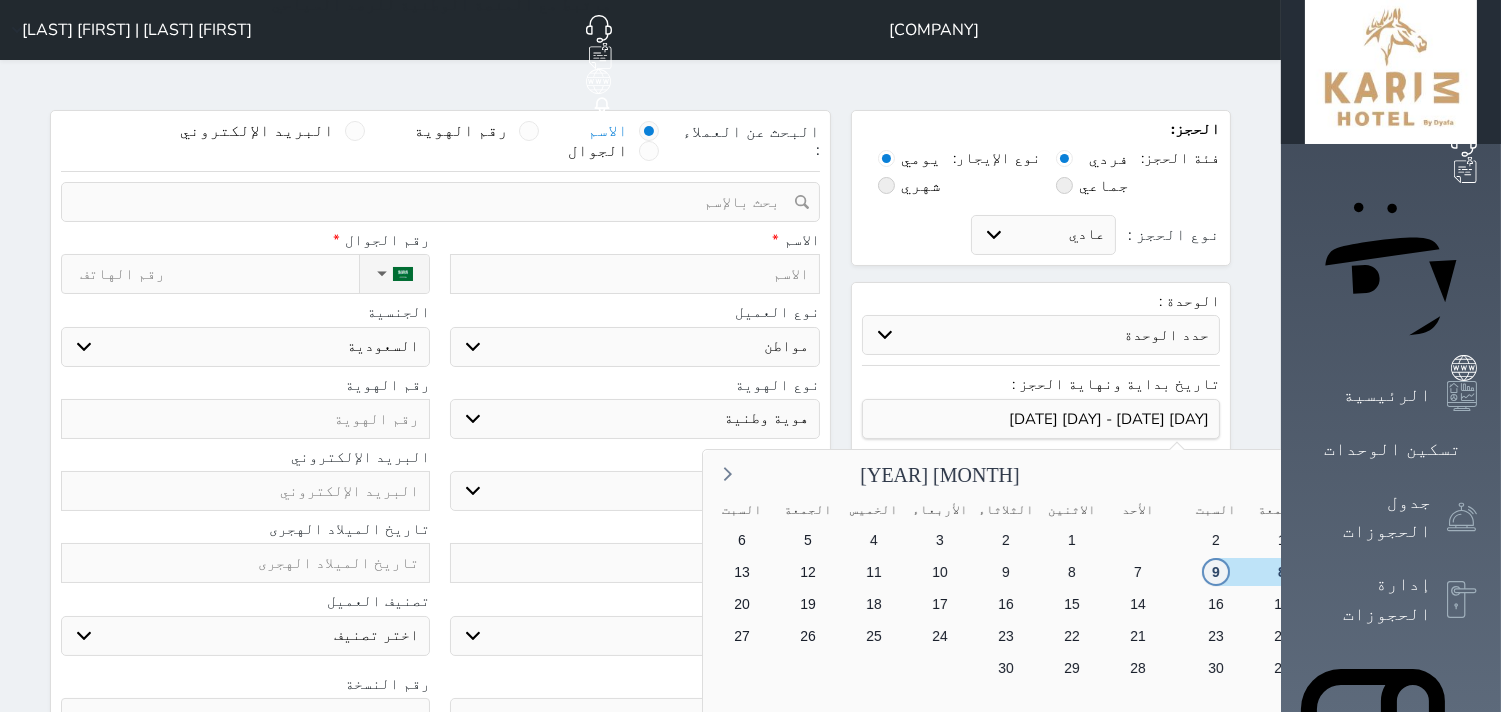 click on "9" at bounding box center (1215, 572) 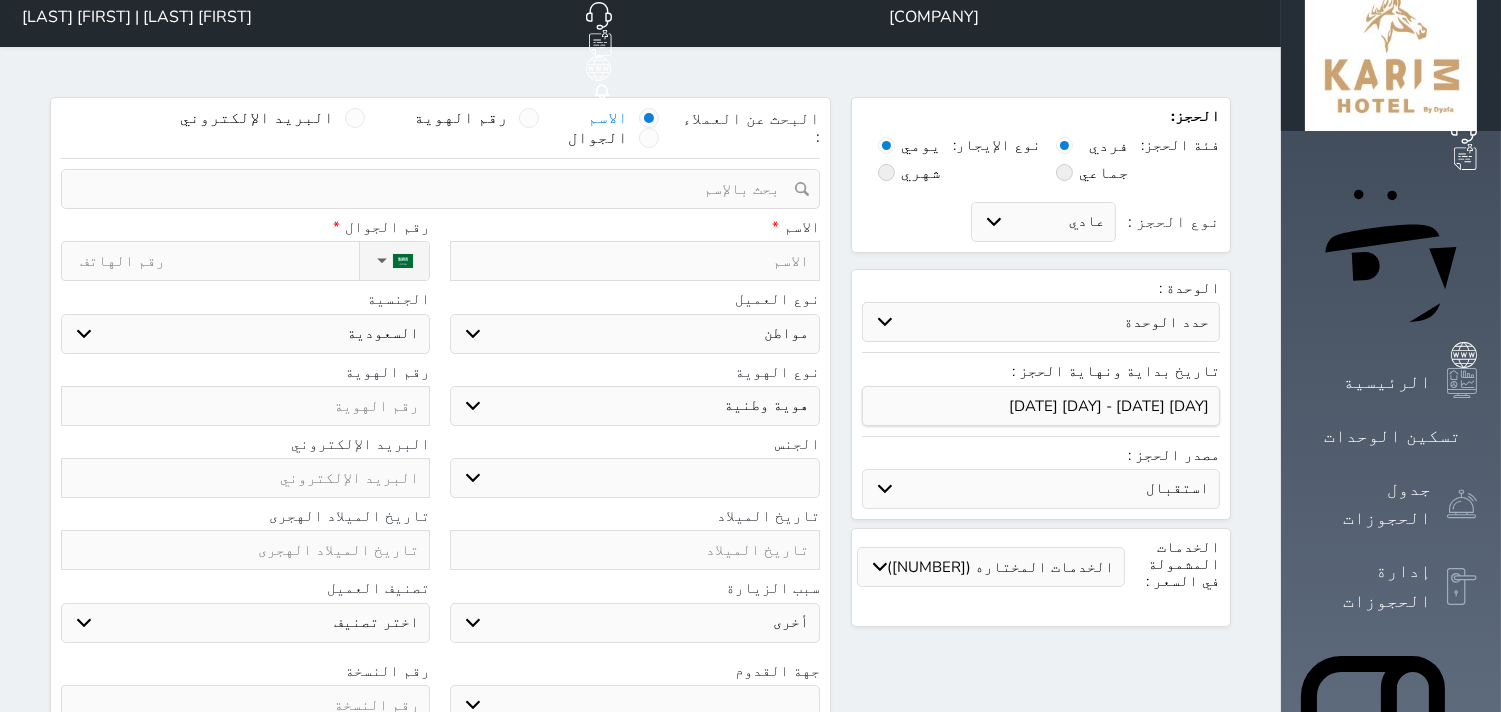 scroll, scrollTop: 0, scrollLeft: 0, axis: both 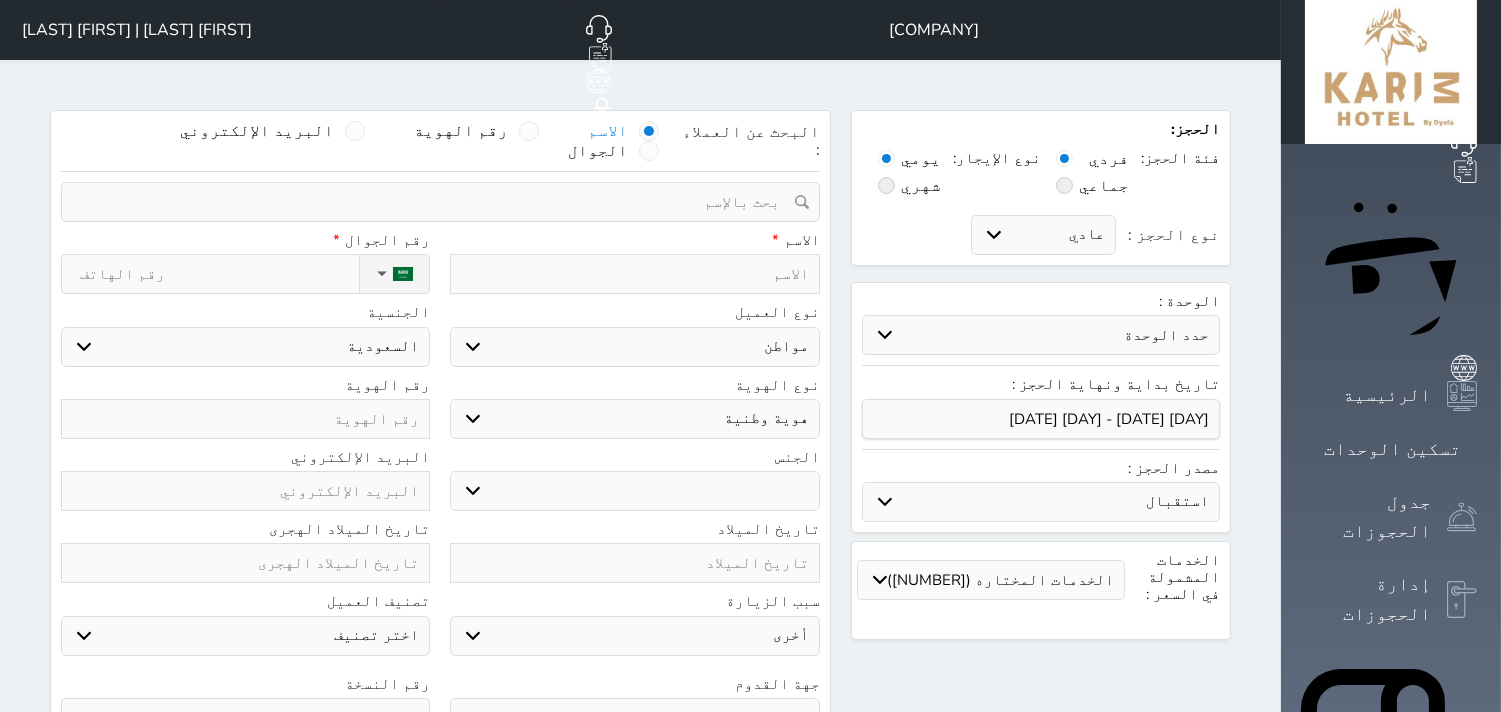 click on "حدد الوحدة
#403 - غرفة مزدوجة
#401 - جناح بغرفة نوم واحدة
#311 - غرفة مزدوجة
#310 - غرفة مع صالة
#309 A - غرفة مزدوجة
#307 - غرفة مزدوجة
#305 A - غرفة مزدوجة
#305 - غرفة مع صالة
#304 - غرفة مع صالة
#302 - غرفة مع صالة
#210 - غرفة مع صالة
#206 - غرفة مزدوجة
#205 A - غرفة مزدوجة
#205 - غرفة مع صالة
#110 - غرفة مع صالة
#109 - غرفة مع صالة" at bounding box center (1041, 335) 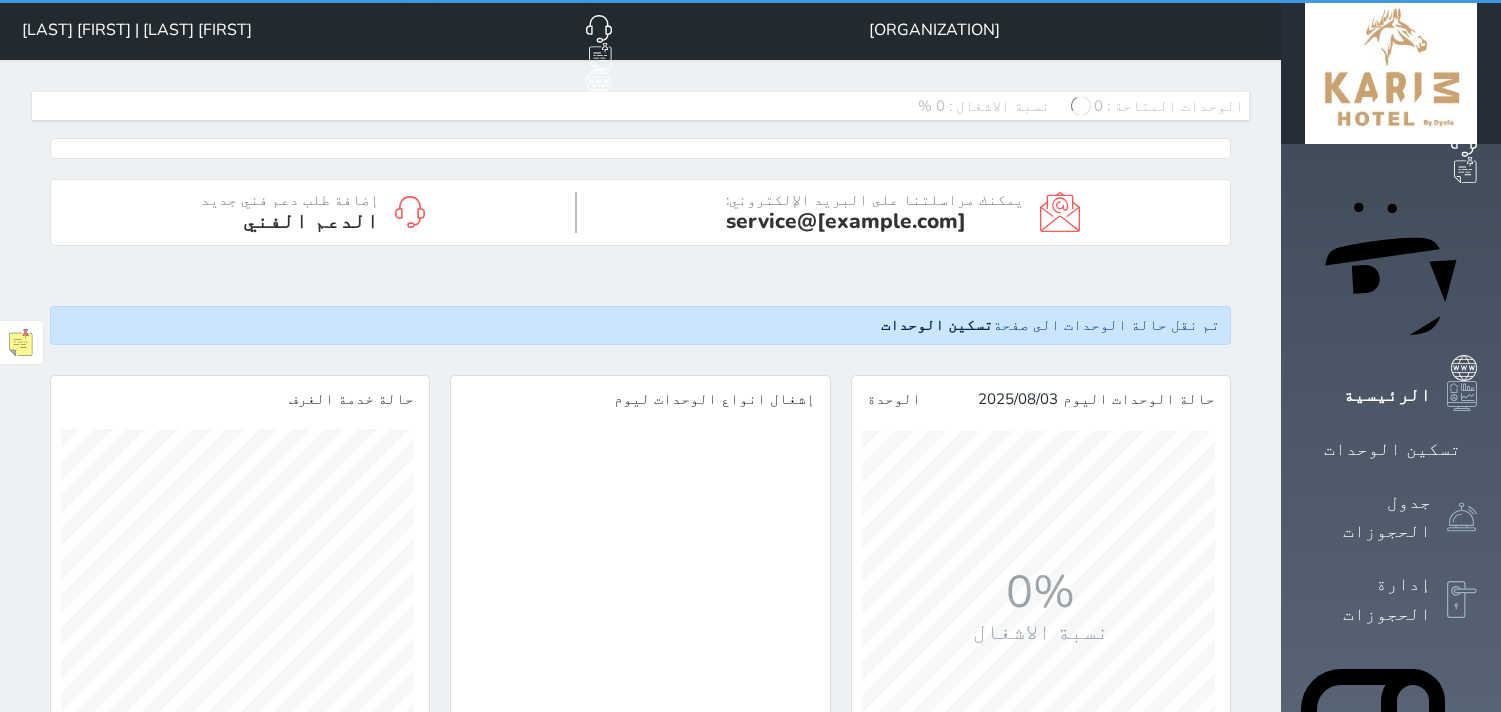 scroll, scrollTop: 0, scrollLeft: 0, axis: both 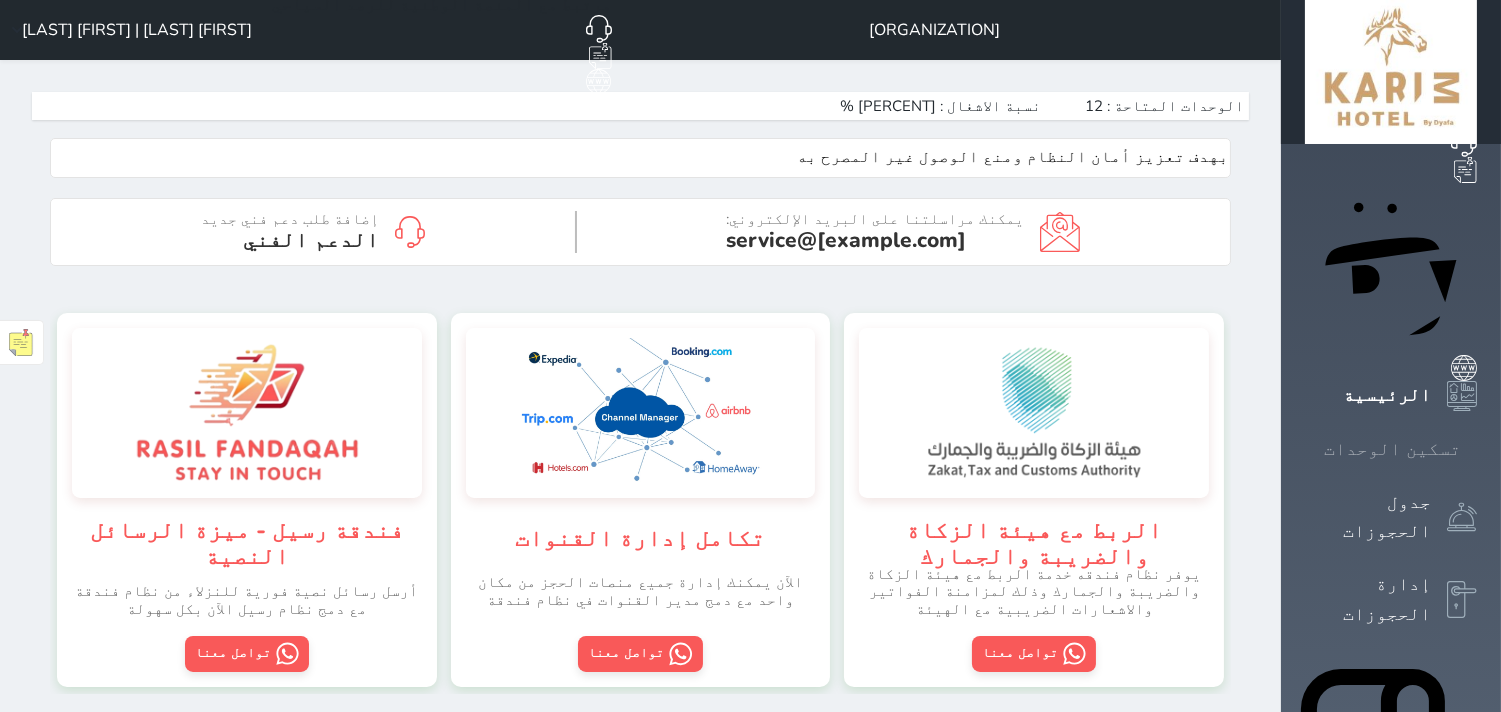 click on "تسكين الوحدات" at bounding box center [1392, 449] 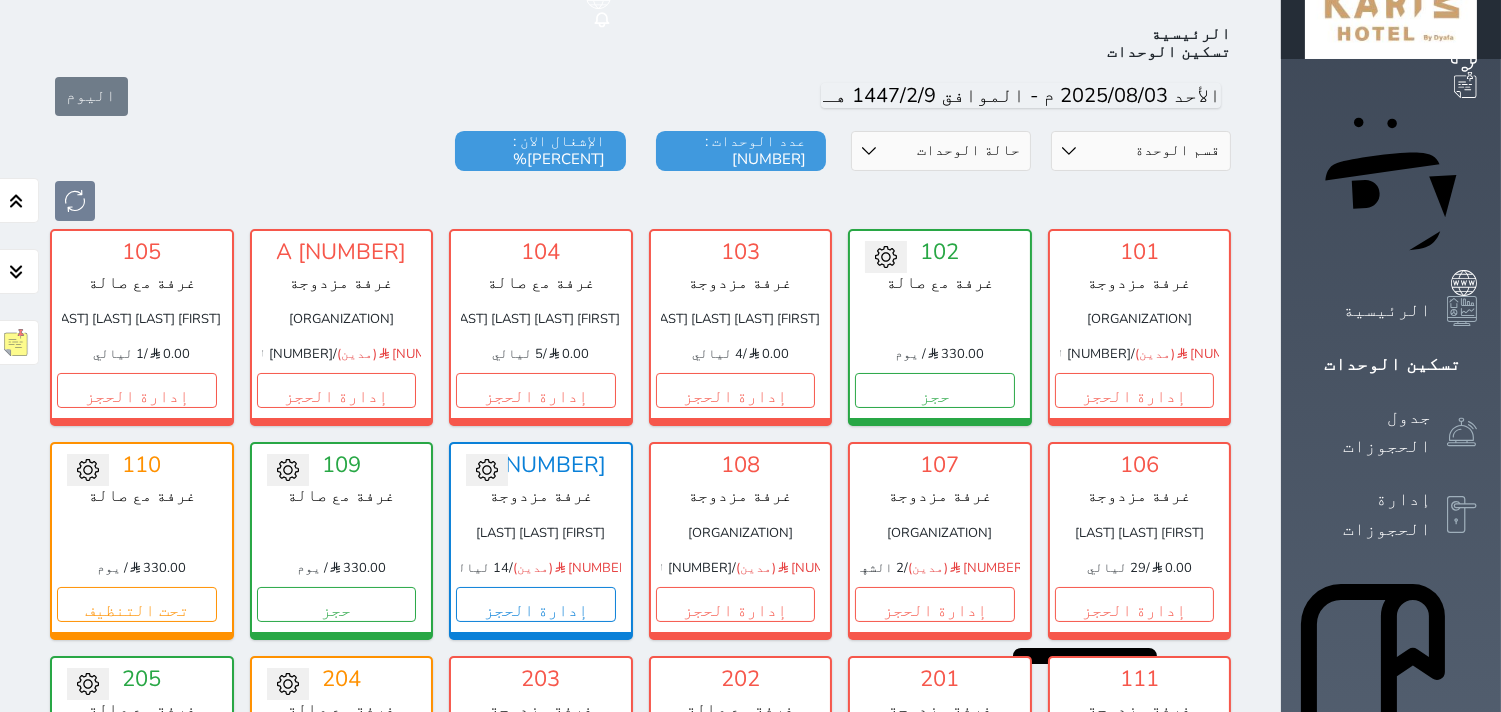 scroll, scrollTop: 0, scrollLeft: 0, axis: both 